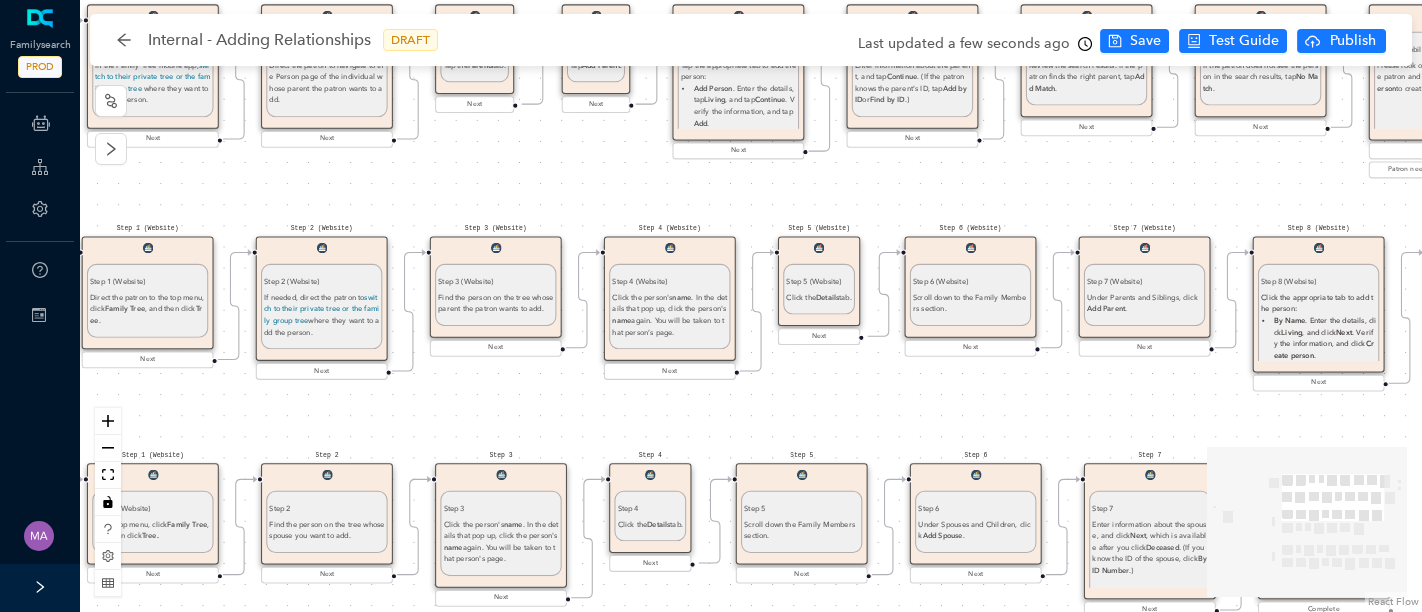 scroll, scrollTop: 0, scrollLeft: 0, axis: both 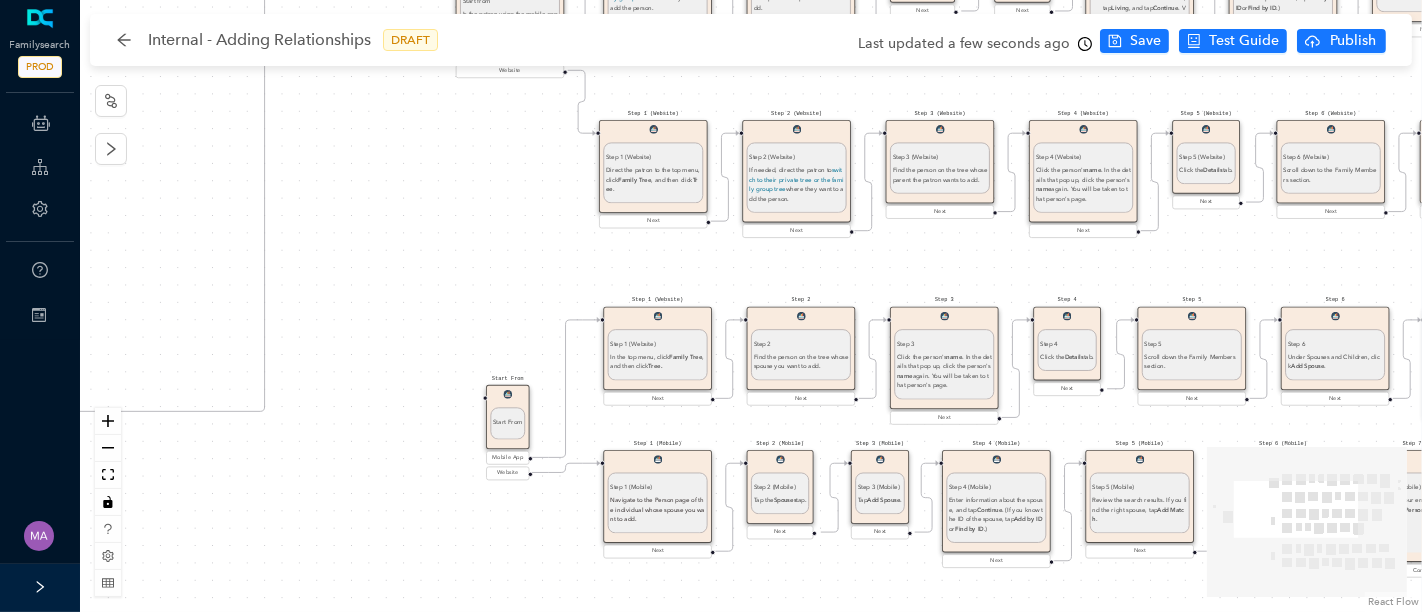 drag, startPoint x: 191, startPoint y: 314, endPoint x: 642, endPoint y: 101, distance: 498.7685 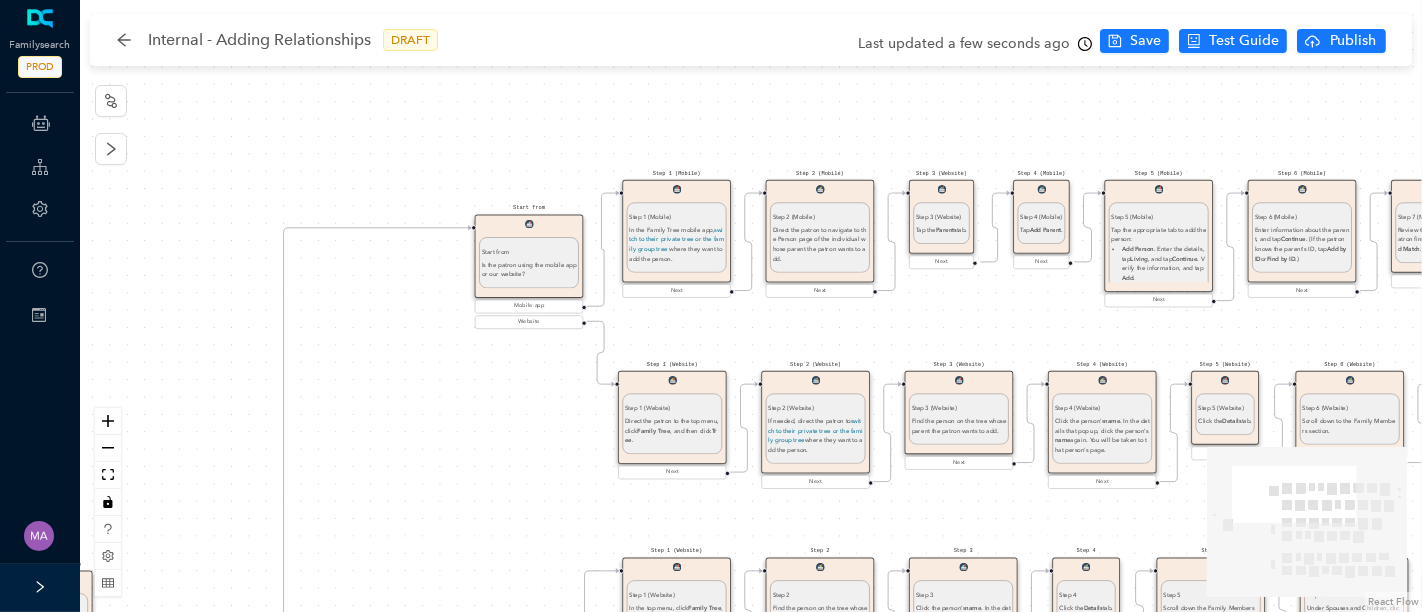 drag, startPoint x: 474, startPoint y: 309, endPoint x: 411, endPoint y: 618, distance: 315.35693 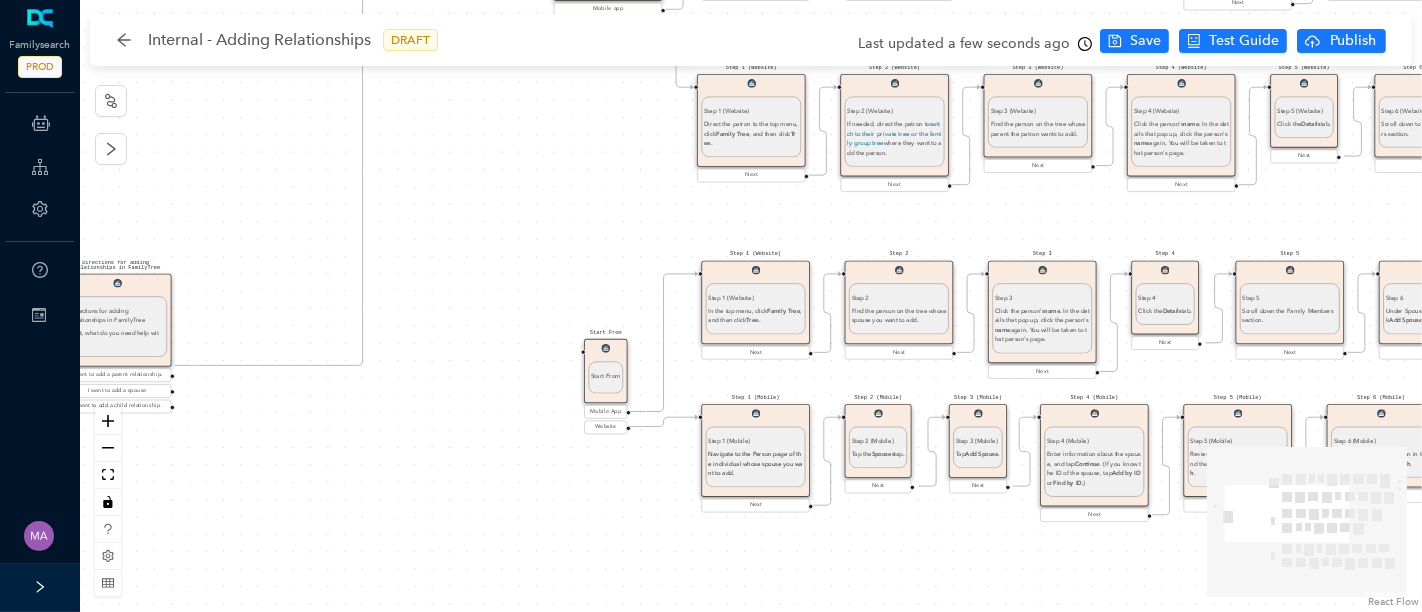 drag, startPoint x: 473, startPoint y: 433, endPoint x: 554, endPoint y: 108, distance: 334.94177 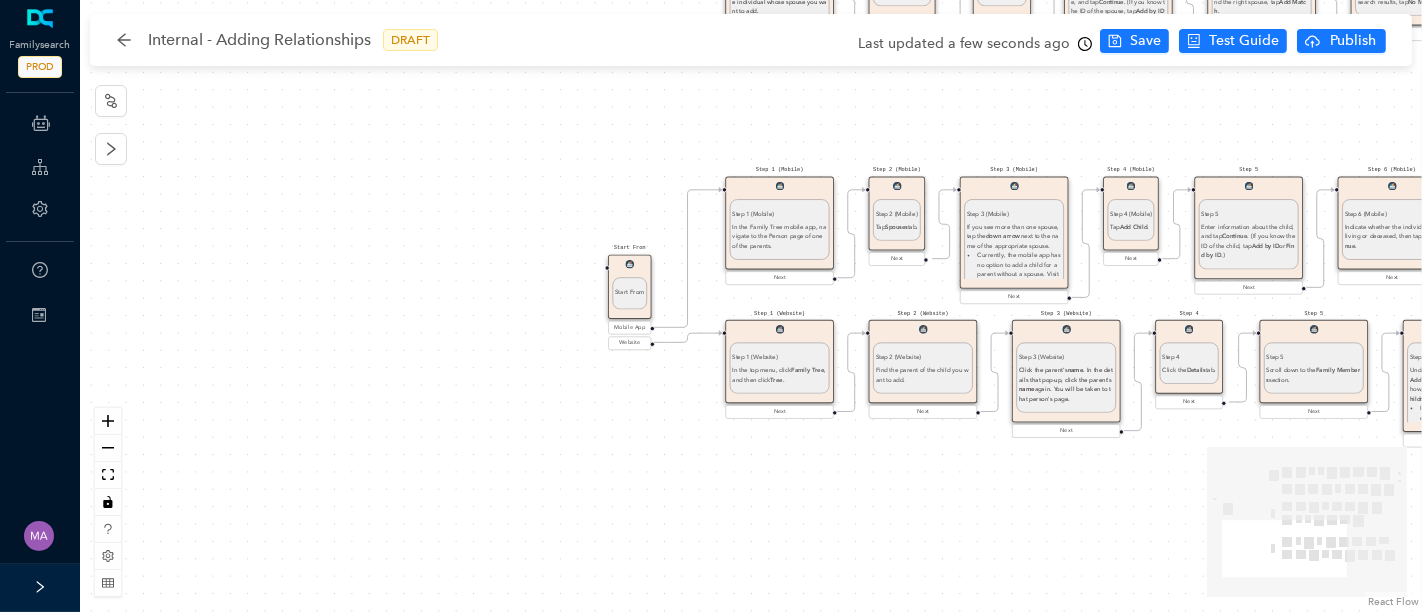 drag, startPoint x: 434, startPoint y: 490, endPoint x: 454, endPoint y: 50, distance: 440.4543 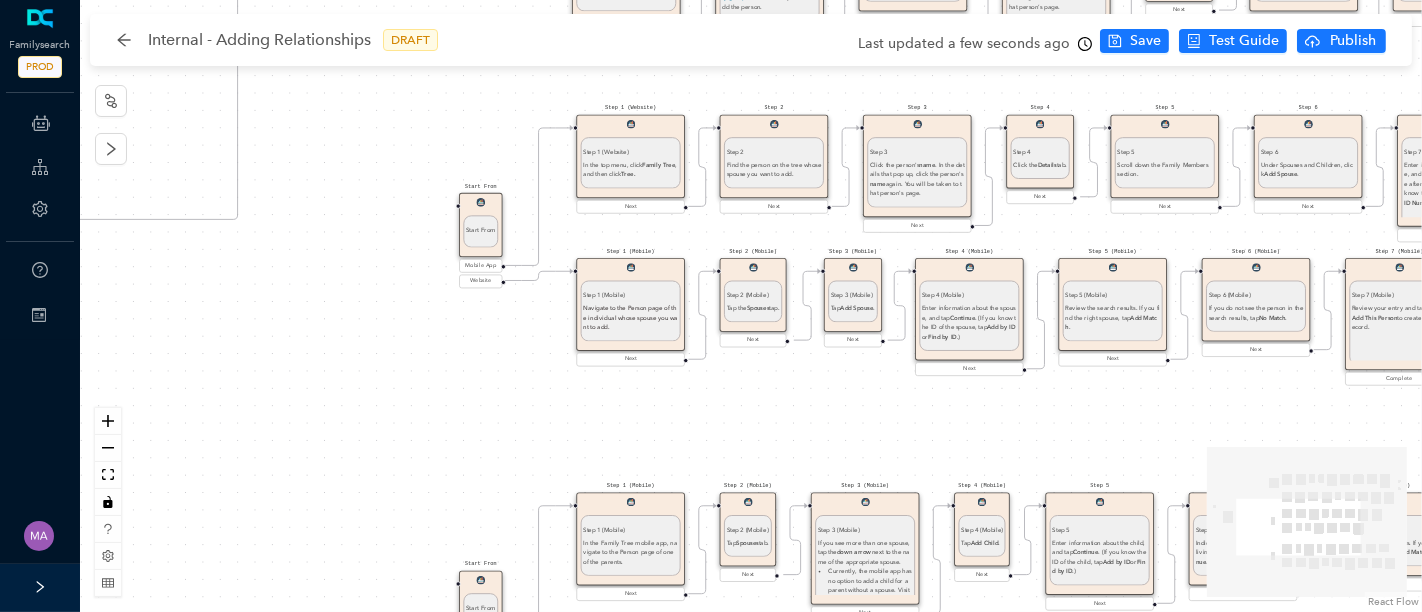 drag, startPoint x: 529, startPoint y: 213, endPoint x: 380, endPoint y: 547, distance: 365.72803 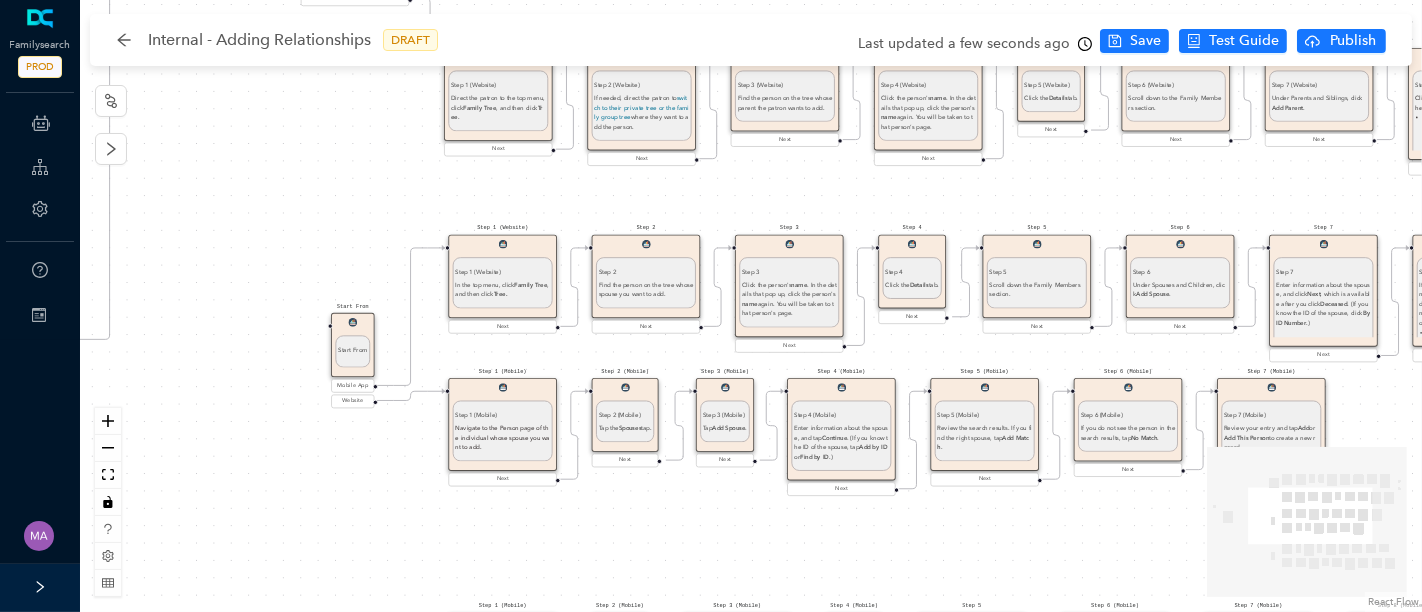 drag, startPoint x: 514, startPoint y: 380, endPoint x: 362, endPoint y: 498, distance: 192.4266 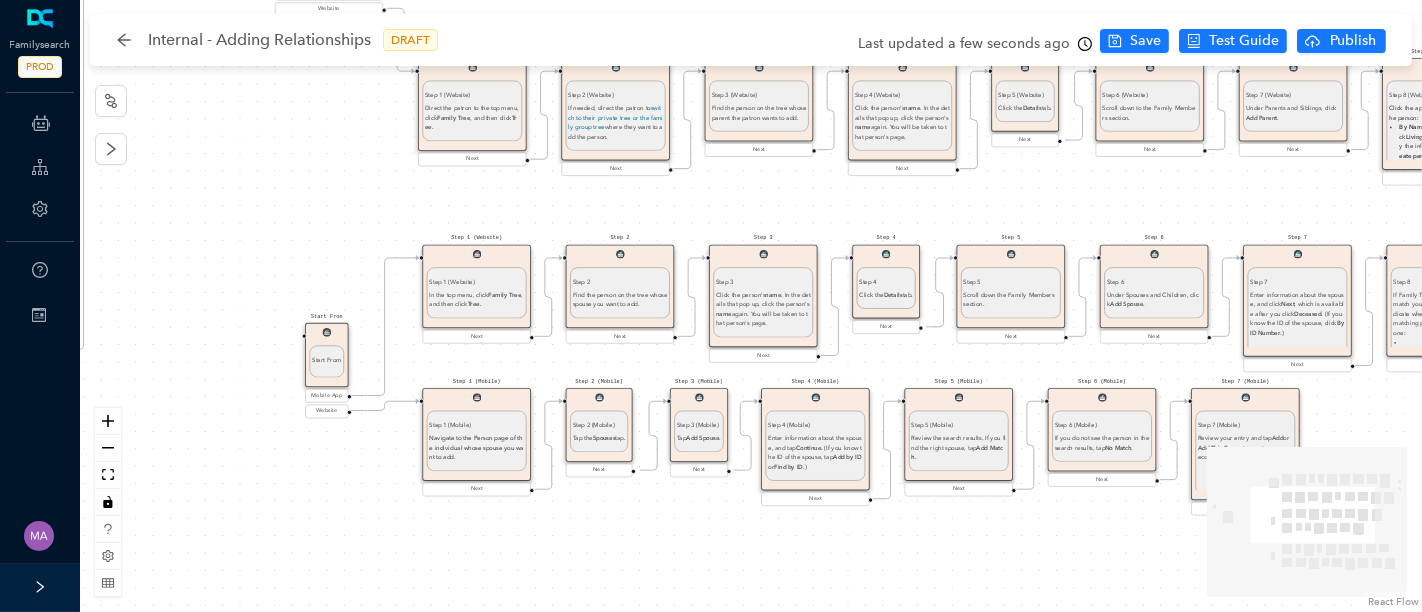 click on "Step 1 (Website) In the top menu, click  Family Tree , and then click  Tree." at bounding box center (477, 292) 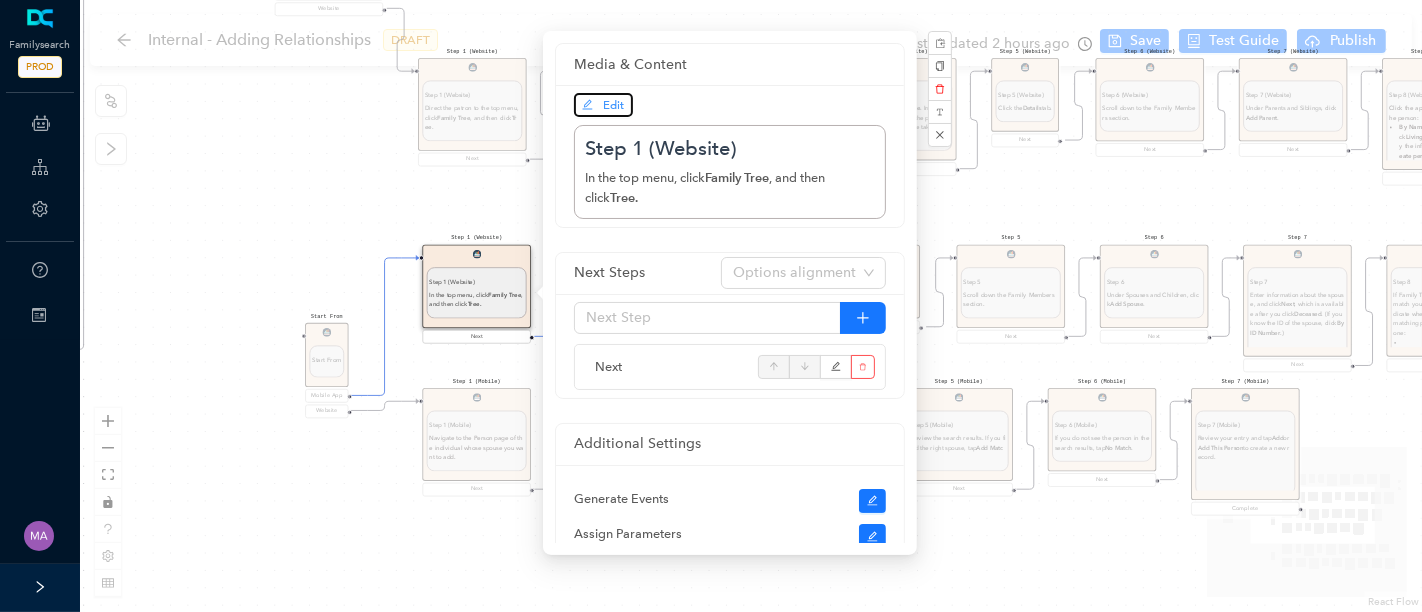 click on "Edit" at bounding box center (603, 105) 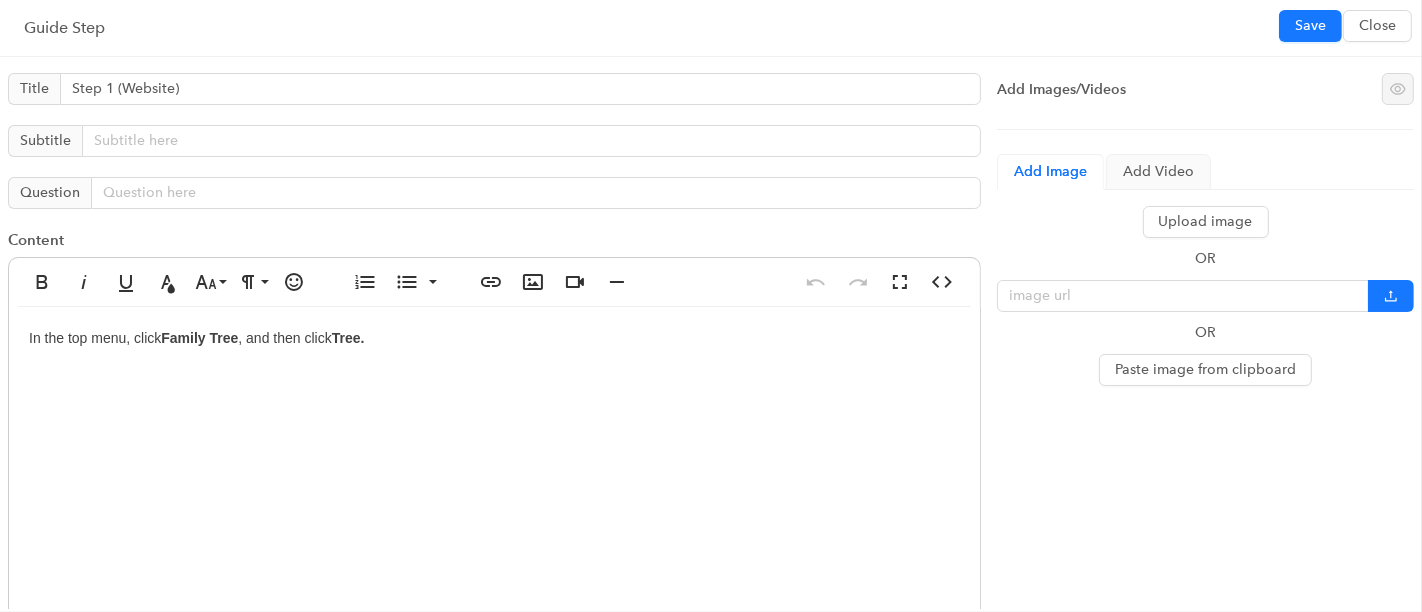 click on "In the top menu, click  Family Tree , and then click  Tree." at bounding box center [494, 507] 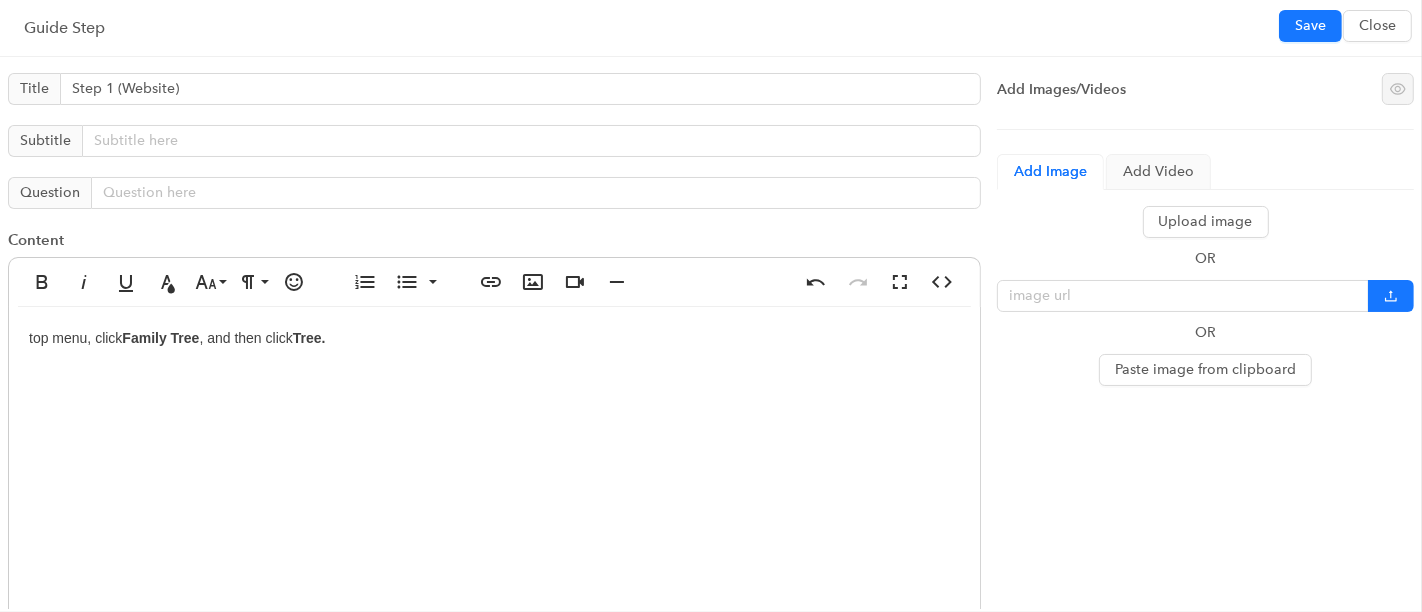 type 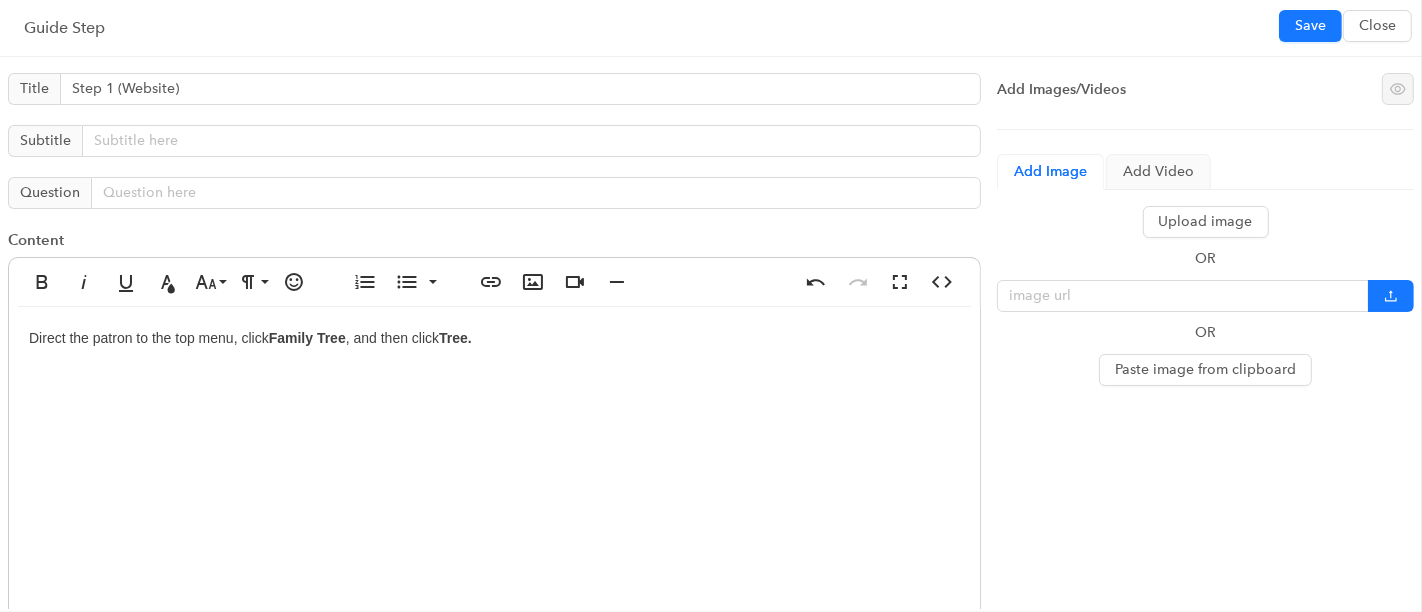 click on "Direct the patron to the top menu, click  Family Tree , and then click  Tree." at bounding box center (494, 507) 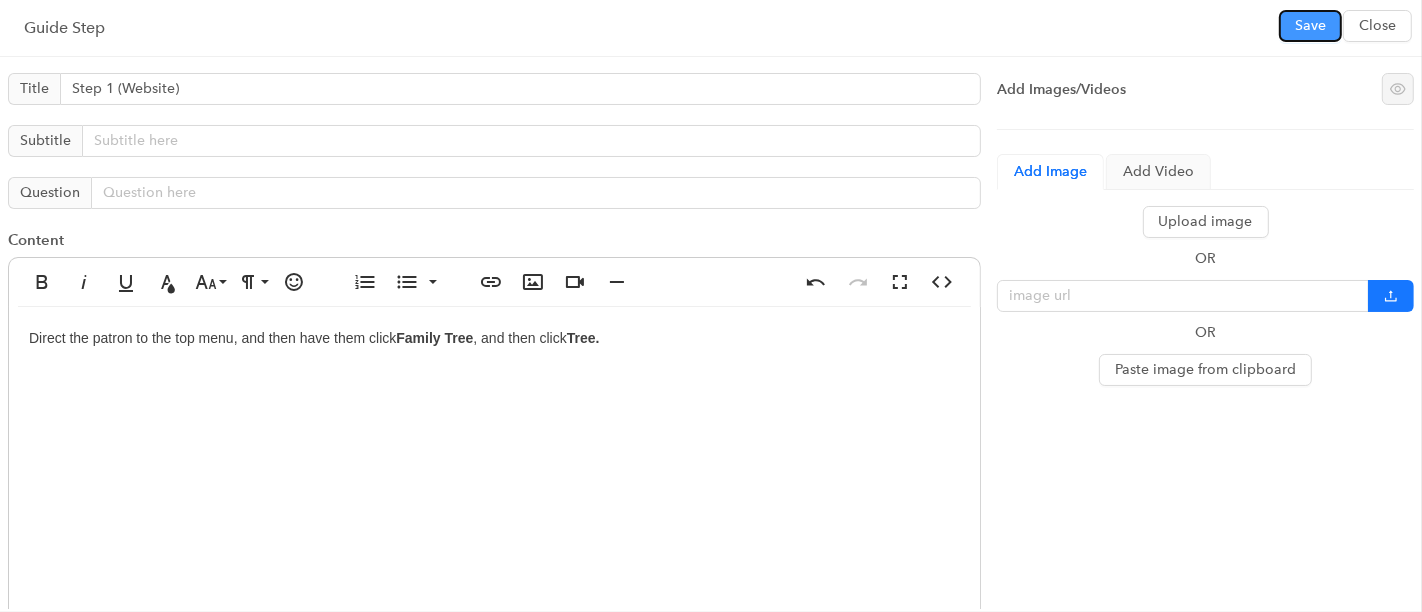 click on "Save" at bounding box center [1310, 26] 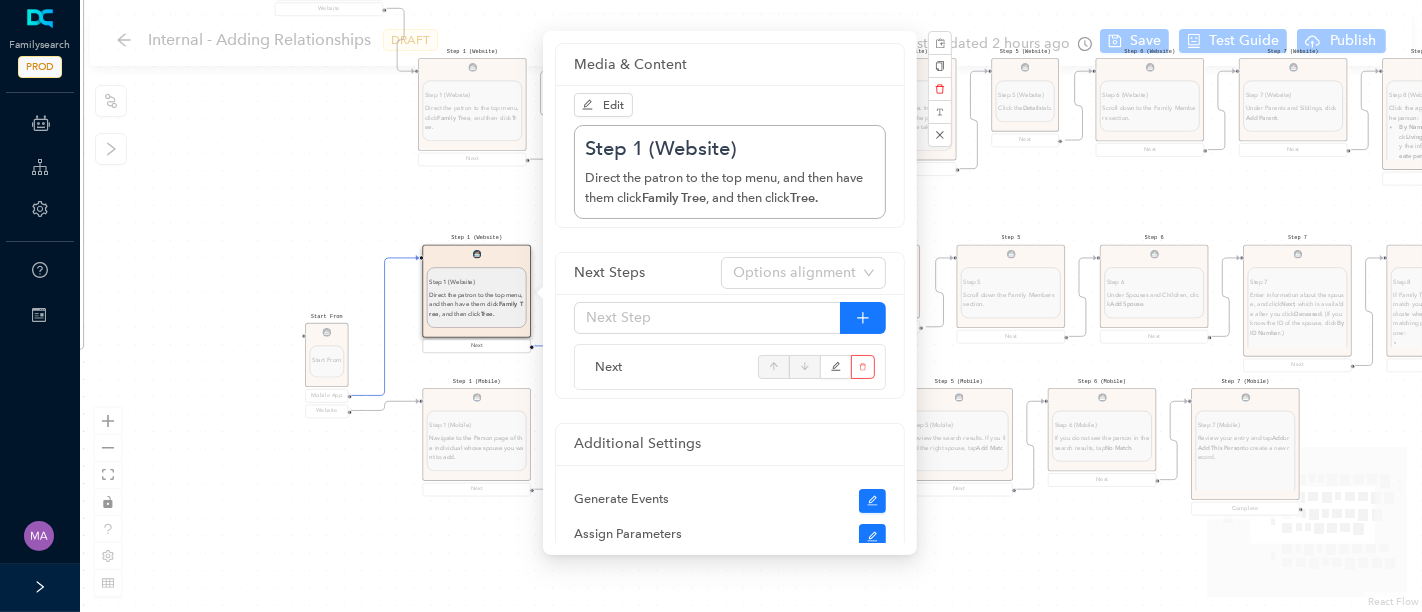 click on "Start From Start From Mobile App Website Directions for adding relationships in FamilyTree Directions for adding relationships in FamilyTree First, what do you need help with? I want to add a parent relationship. I want to add a spouse  I want to add a child relationship Step 1 (Website) Step 1 (Website) Direct the patron to the top menu, and then have them click  Family Tree , and then click  Tree. Next Step 2 Step 2 Find the person on the tree whose spouse you want to add. Next Step 3 Step 3 Click the person's  name . In the details that pop up, click the person's  name  again. You will be taken to that person's page. Next Step 4 Step 4 Click the  Details  tab. Next Step 5 Step 5 Scroll down the Family Members section. Next Step 6 Step 6 Under Spouses and Children, click  Add Spouse .  Next Step 7 Step 7 Enter information about the spouse, and click  Next , which is available after you click  Deceased . (If you know the ID of the spouse, click  By ID Number .) Next Step 8 Step 8 Add Match . Create Person ." at bounding box center (751, 306) 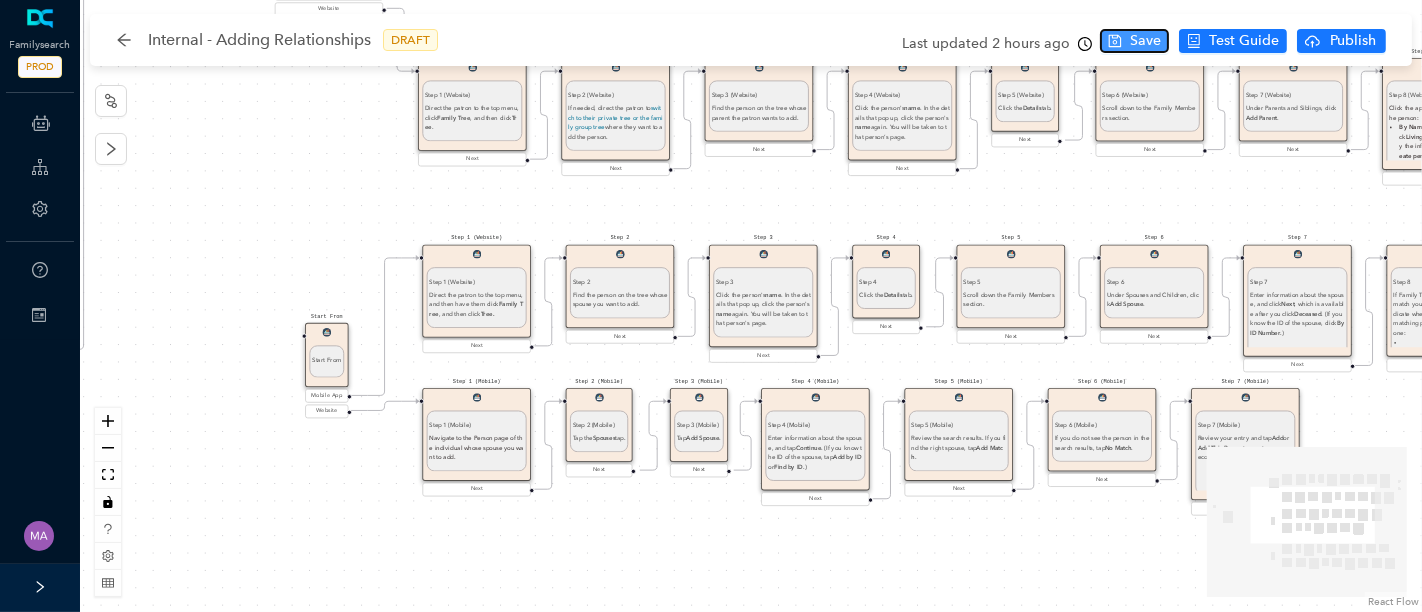 click on "Save" at bounding box center (1145, 41) 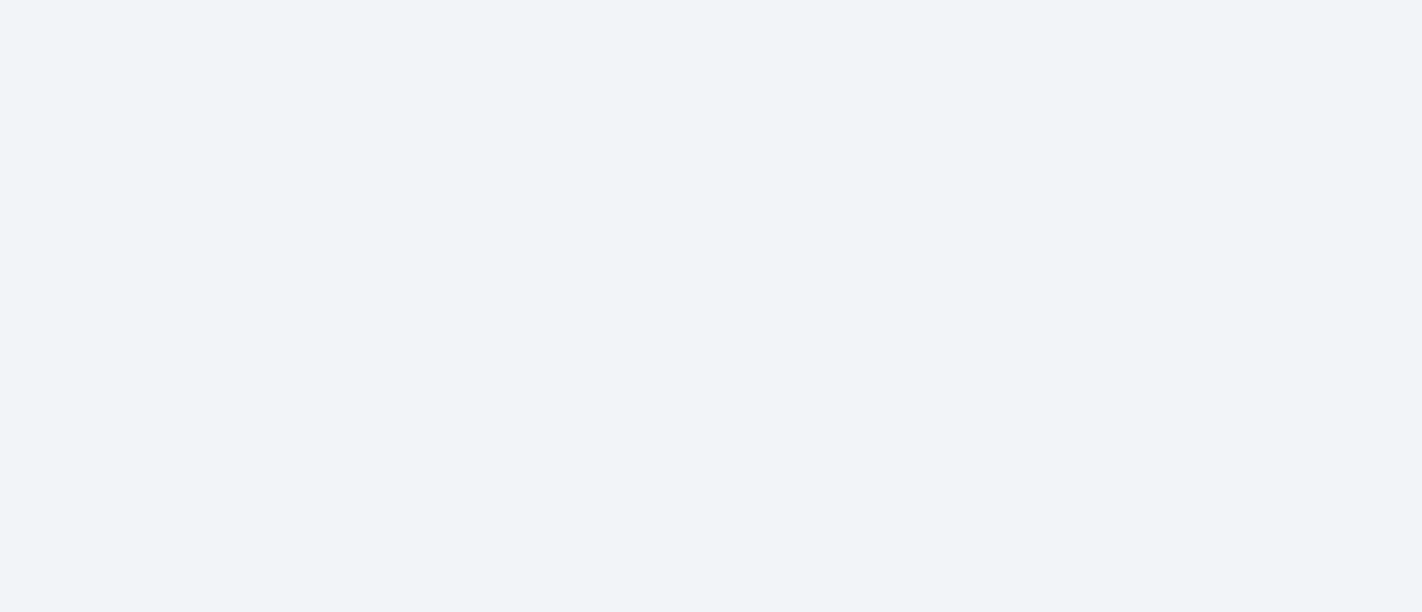 scroll, scrollTop: 0, scrollLeft: 0, axis: both 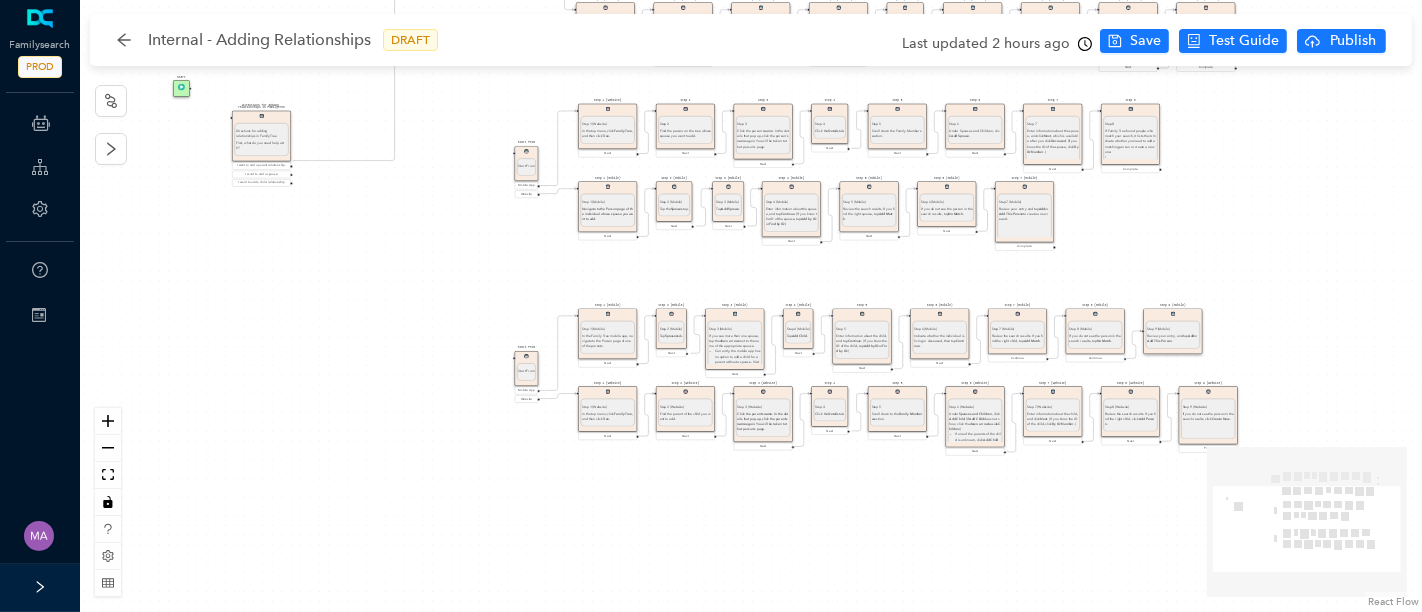 drag, startPoint x: 421, startPoint y: 490, endPoint x: 391, endPoint y: 358, distance: 135.36617 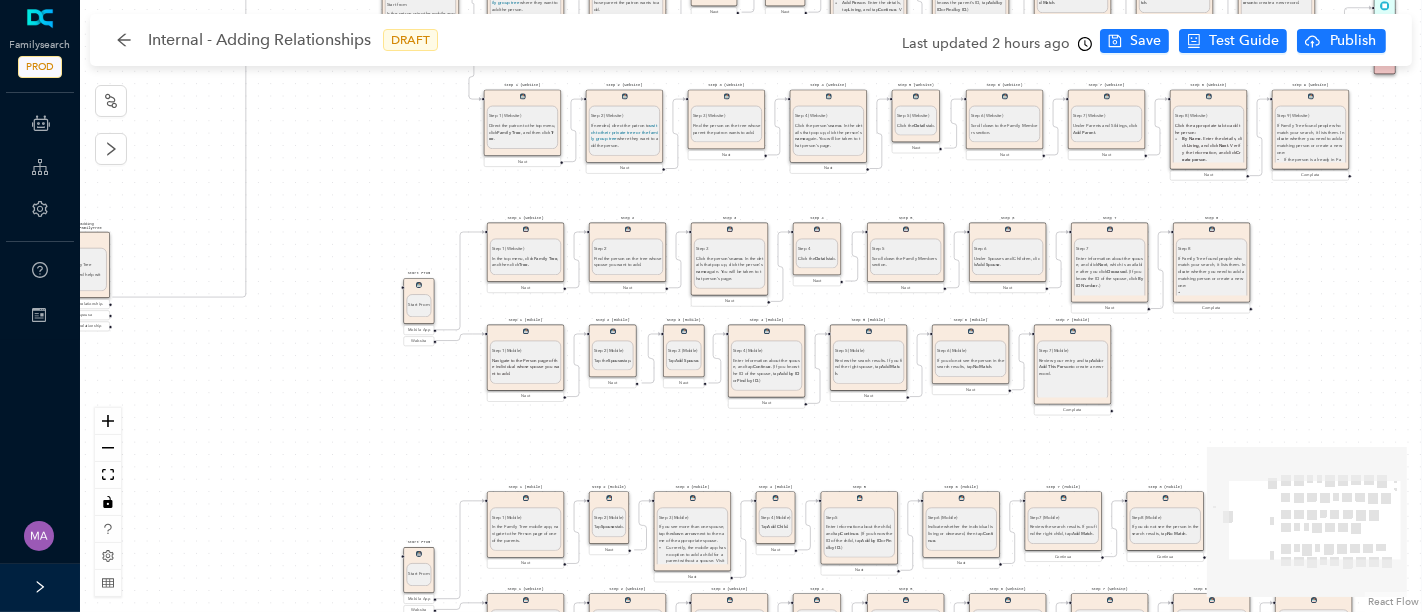 drag, startPoint x: 487, startPoint y: 221, endPoint x: 369, endPoint y: 224, distance: 118.03813 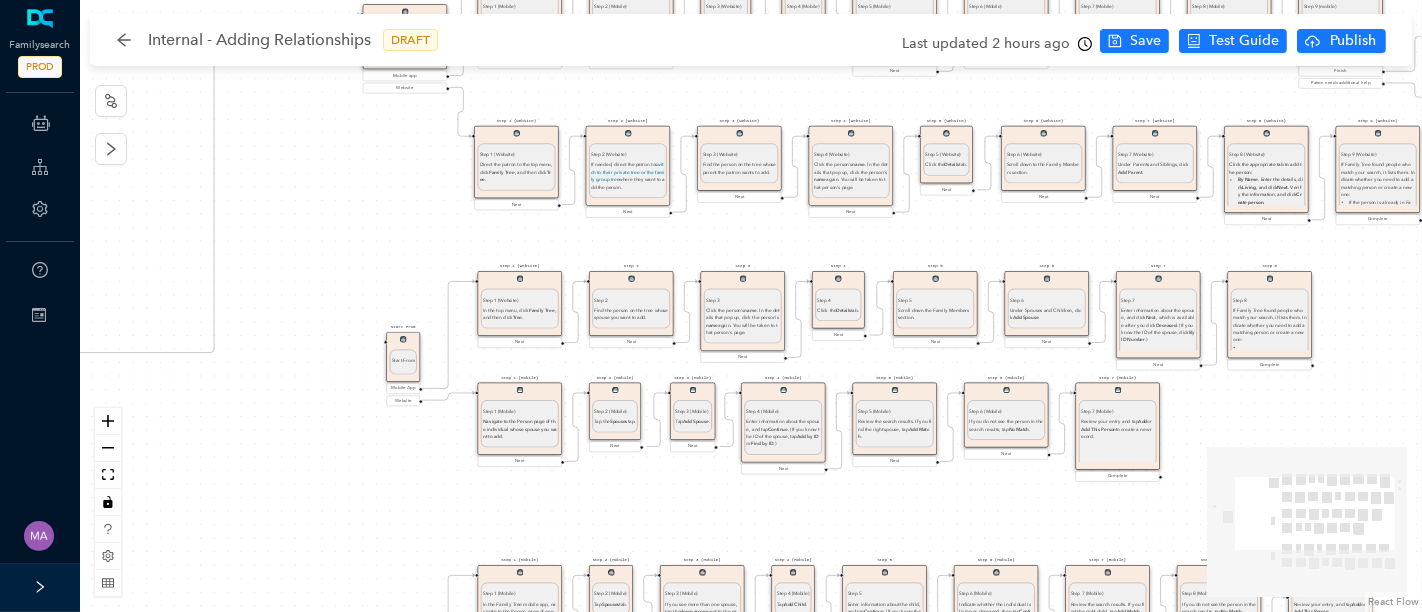 drag, startPoint x: 429, startPoint y: 207, endPoint x: 423, endPoint y: 257, distance: 50.358715 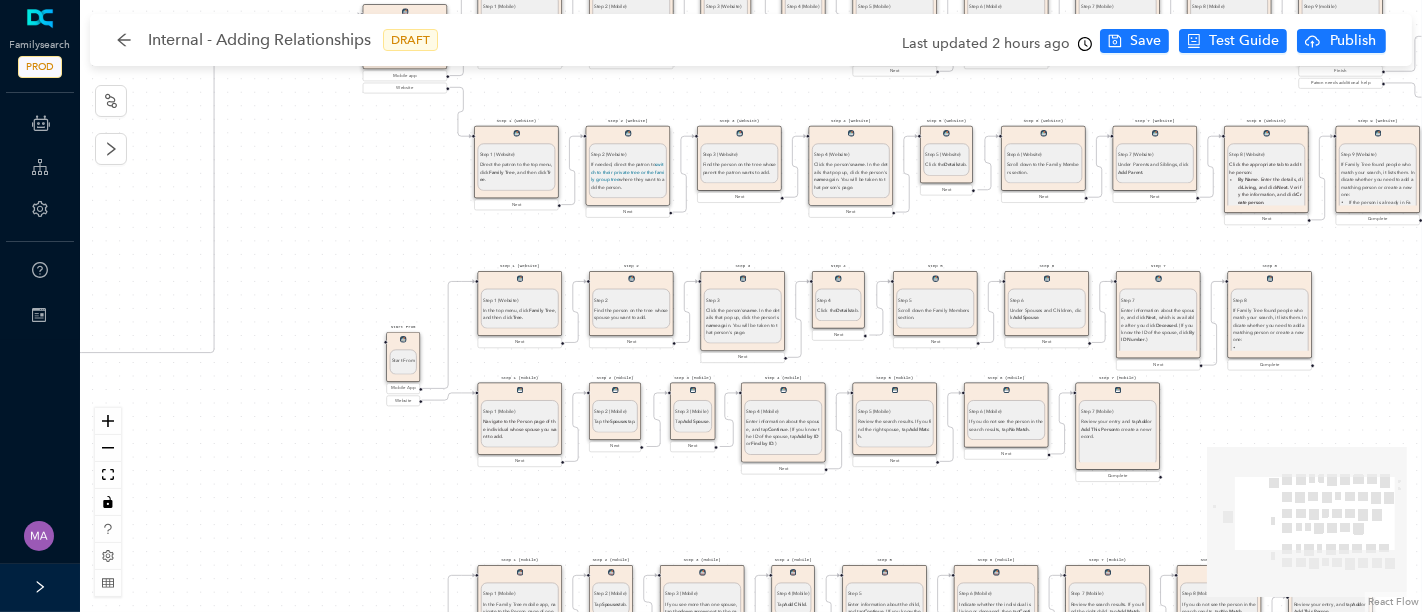 click on "Step 1 (Website)" at bounding box center [520, 299] 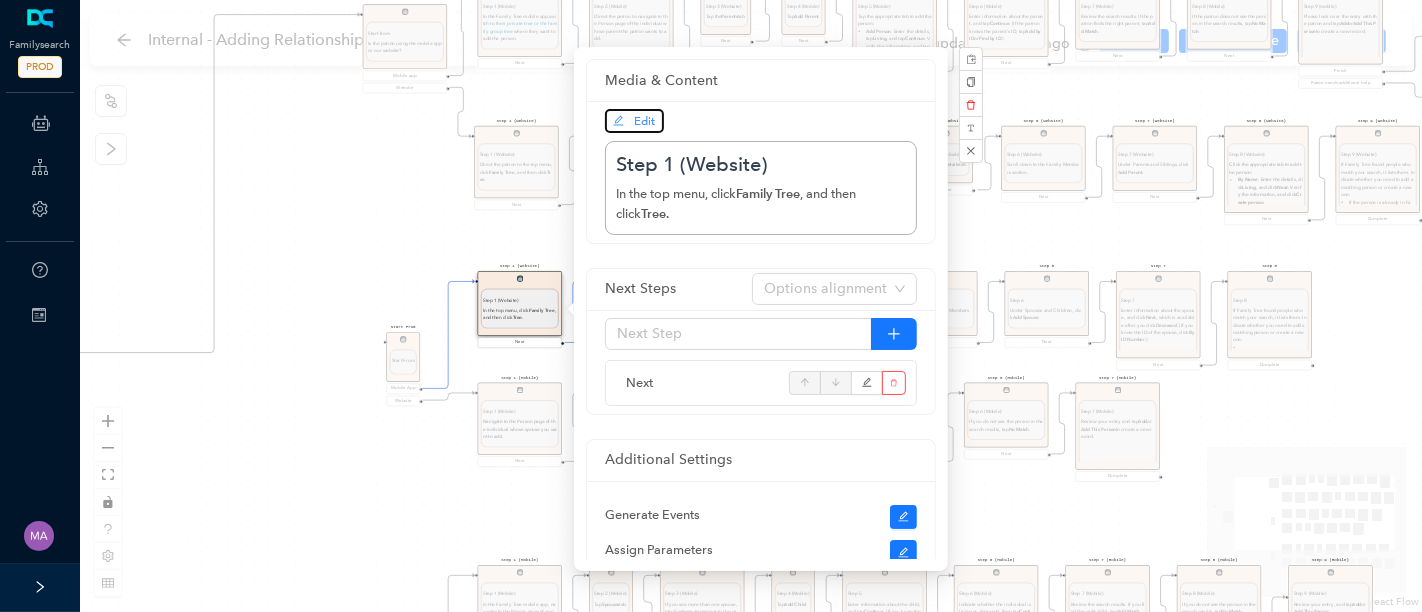 click on "Edit" at bounding box center (634, 121) 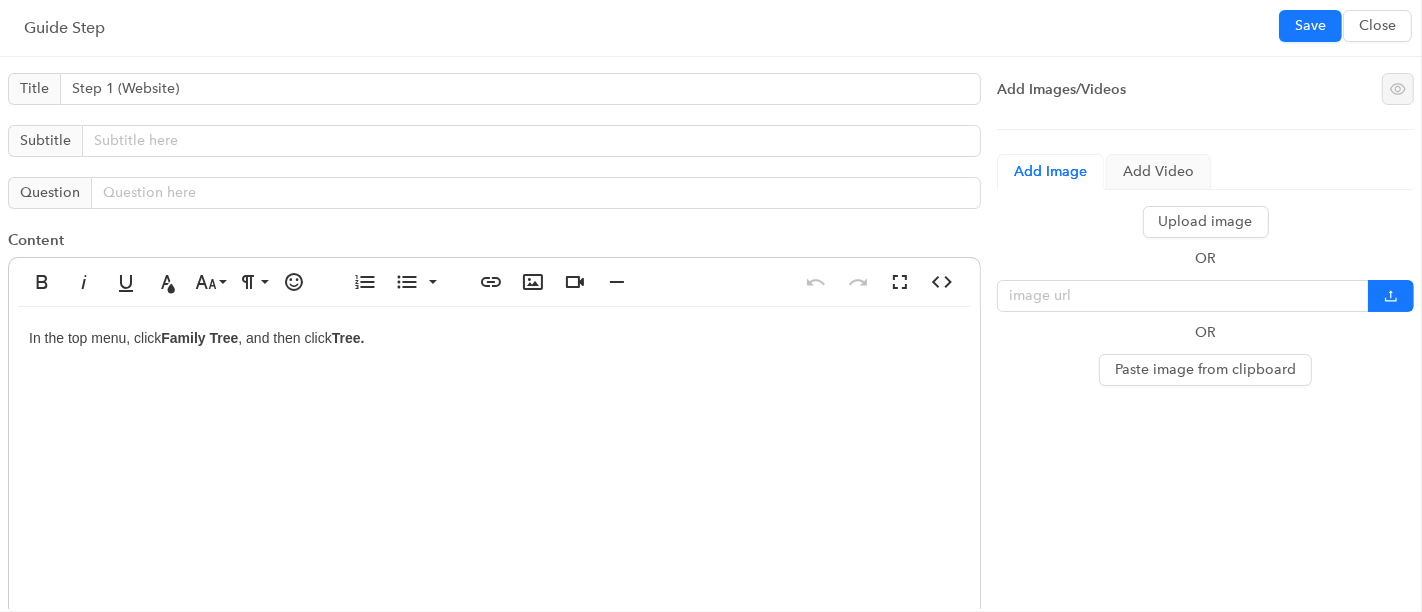 click on "In the top menu, click  Family Tree , and then click  Tree." at bounding box center (494, 507) 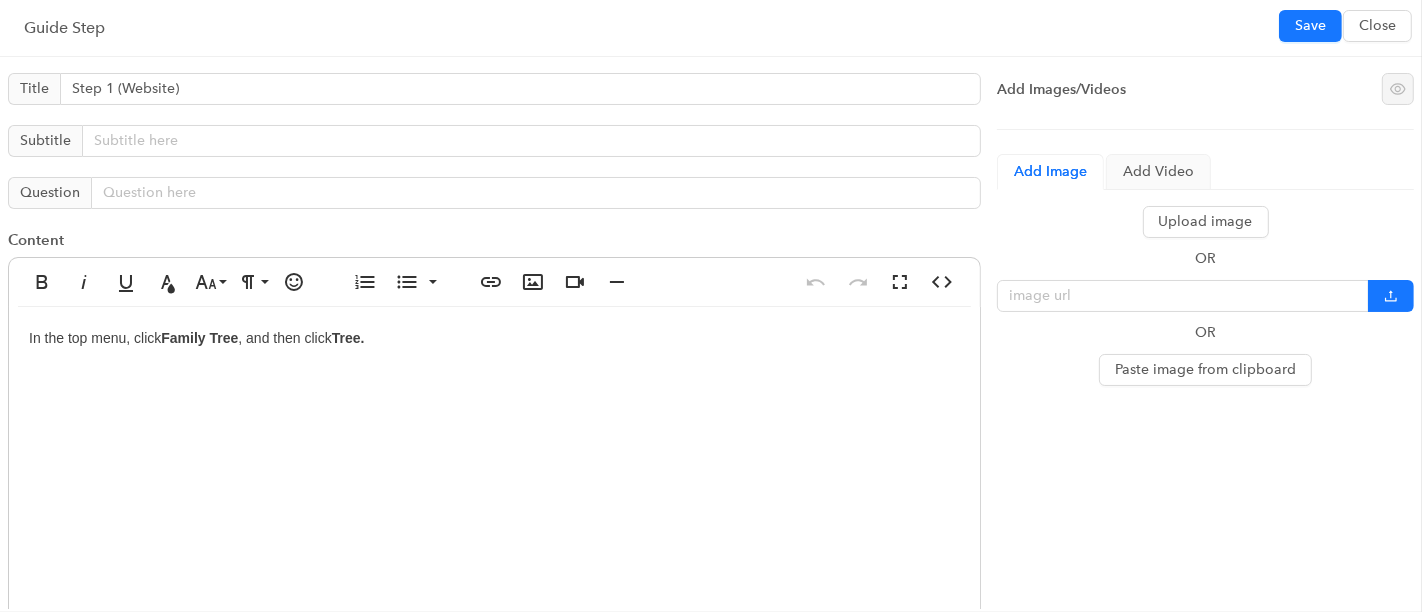 type 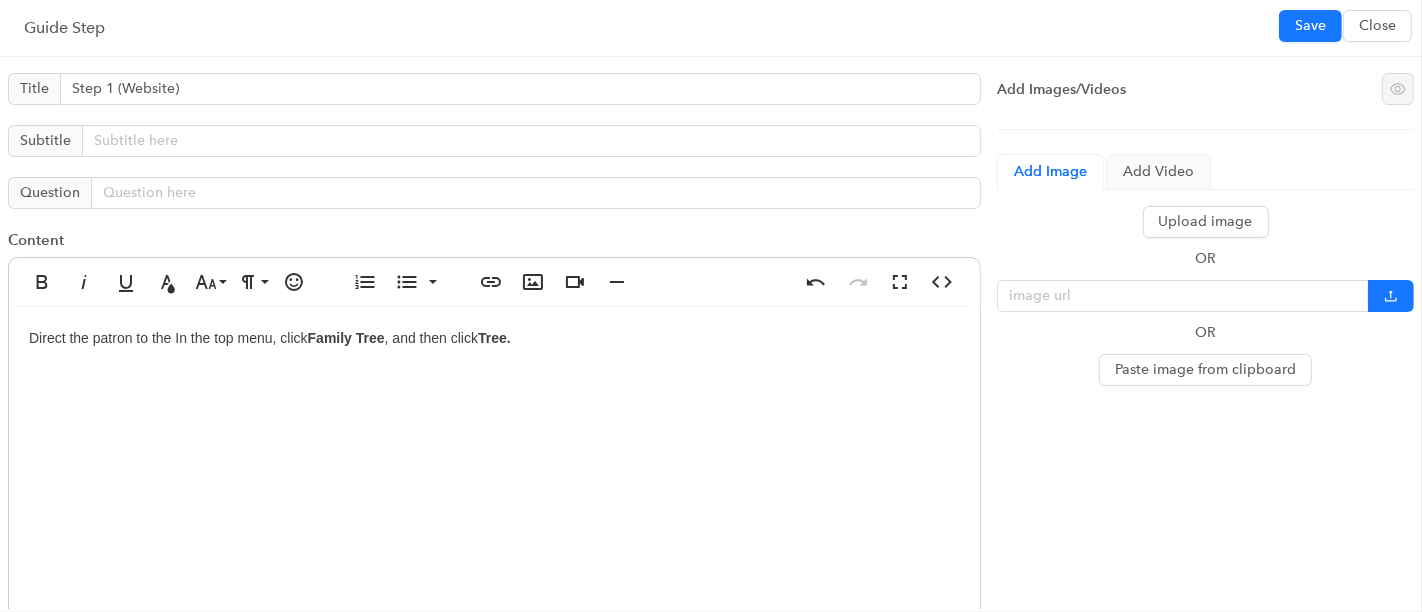 click on "Direct the patron to the In the top menu, click  Family Tree , and then click  Tree." at bounding box center (494, 507) 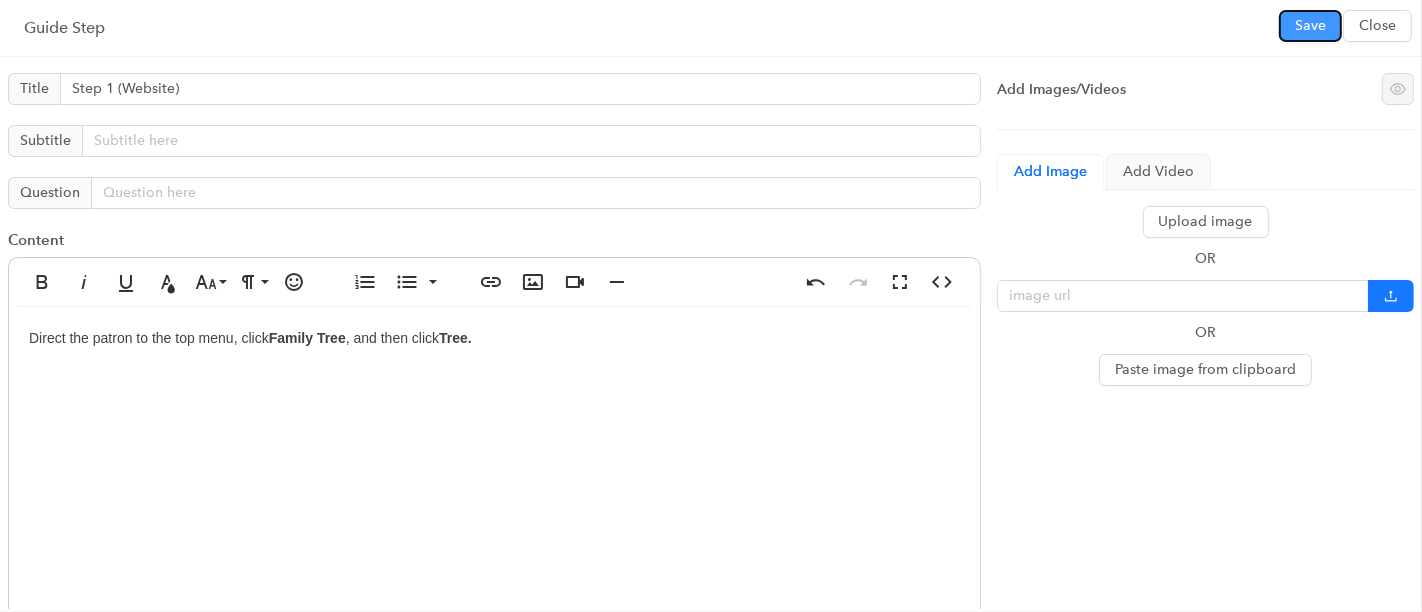 click on "Save" at bounding box center (1310, 26) 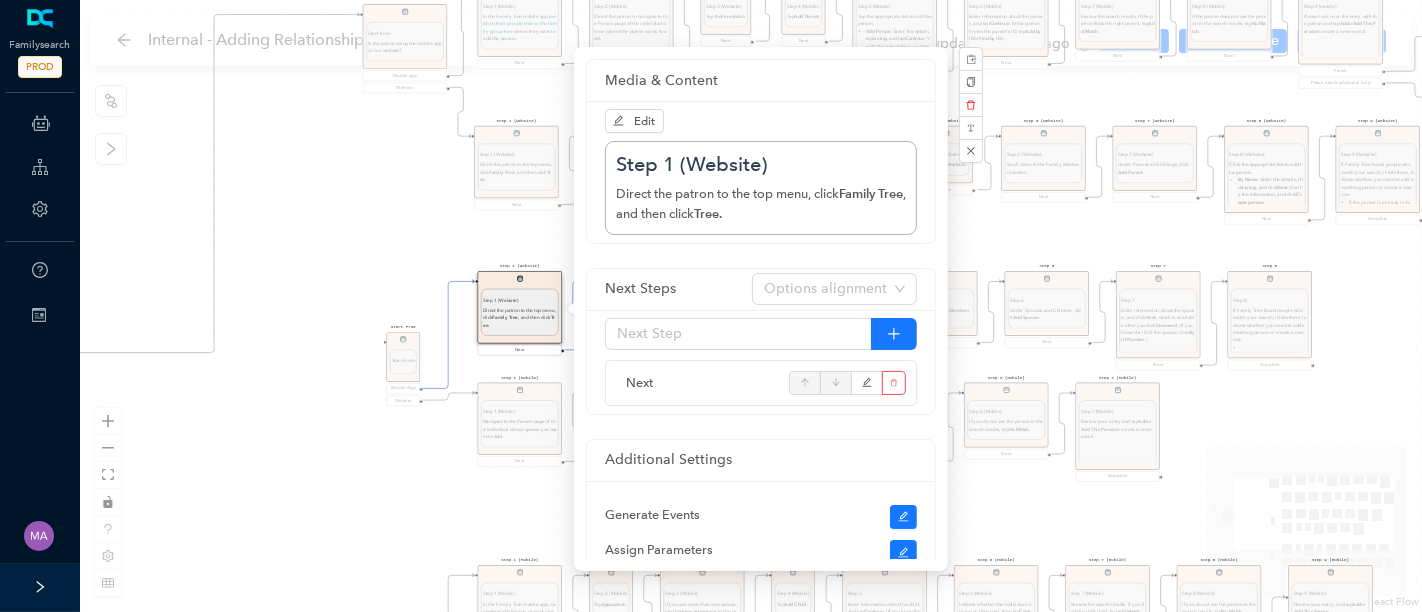click on "Start From Start From Mobile App Website Directions for adding relationships in FamilyTree Directions for adding relationships in FamilyTree First, what do you need help with? I want to add a parent relationship. I want to add a spouse  I want to add a child relationship Step 1 (Website) Step 1 (Website) Direct the patron to the top menu, click  Family Tree , and then click  Tree. Next Step 2 Step 2 Find the person on the tree whose spouse you want to add. Next Step 3 Step 3 Click the person's  name . In the details that pop up, click the person's  name  again. You will be taken to that person's page. Next Step 4 Step 4 Click the  Details  tab. Next Step 5 Step 5 Scroll down the Family Members section. Next Step 6 Step 6 Under Spouses and Children, click  Add Spouse .  Next Step 7 Step 7 Enter information about the spouse, and click  Next , which is available after you click  Deceased . (If you know the ID of the spouse, click  By ID Number .) Next Step 8 Step 8 If the person is already in Family Tree, click" at bounding box center (751, 306) 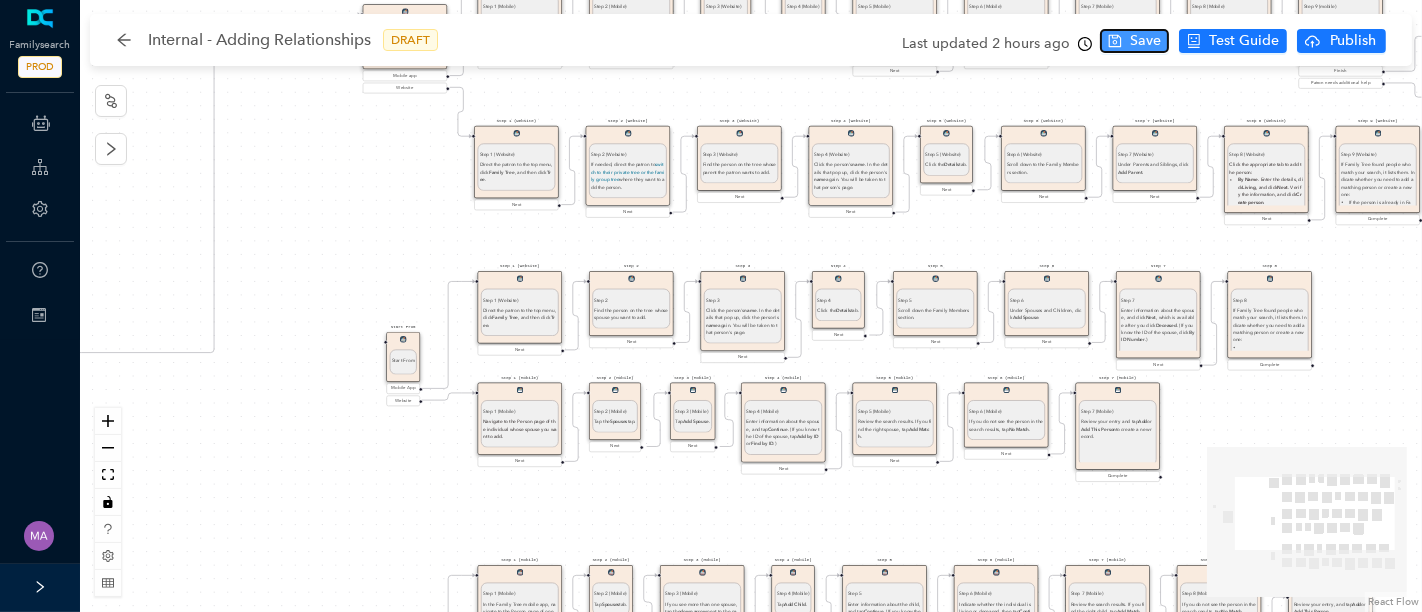 click on "Save" at bounding box center (1134, 41) 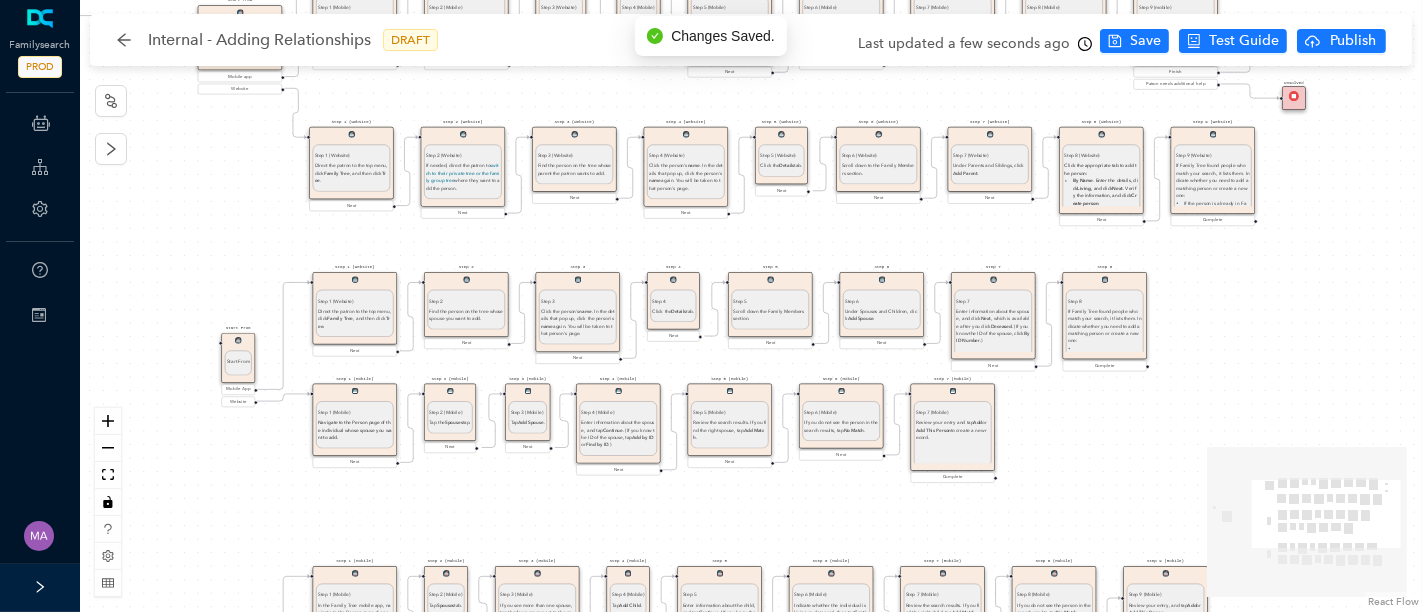 drag, startPoint x: 630, startPoint y: 242, endPoint x: 468, endPoint y: 247, distance: 162.07715 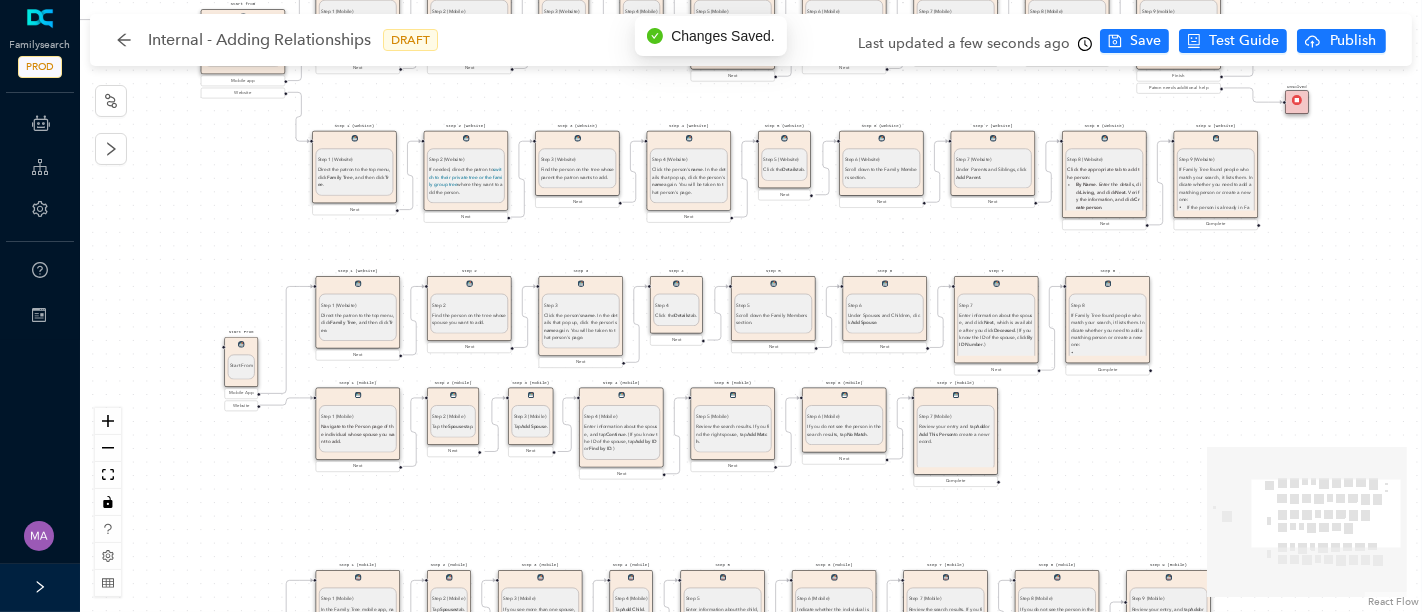 click on "Step 2 Find the person on the tree whose spouse you want to add." at bounding box center (469, 314) 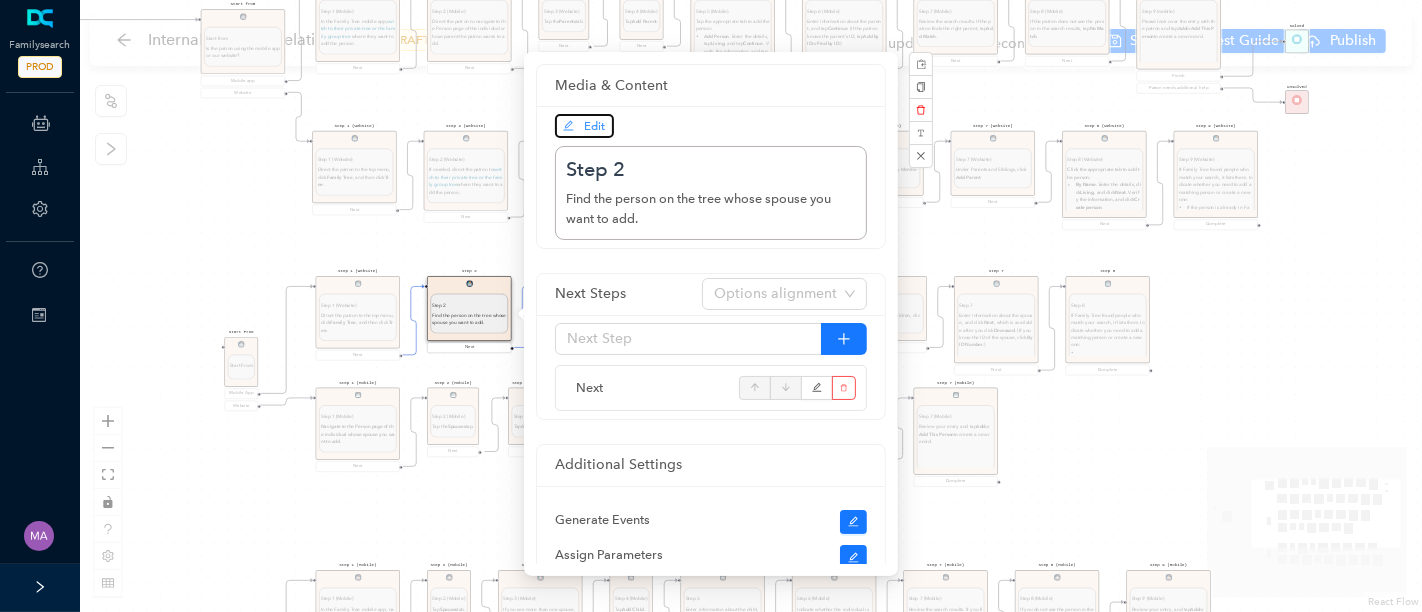 click on "Edit" at bounding box center [584, 126] 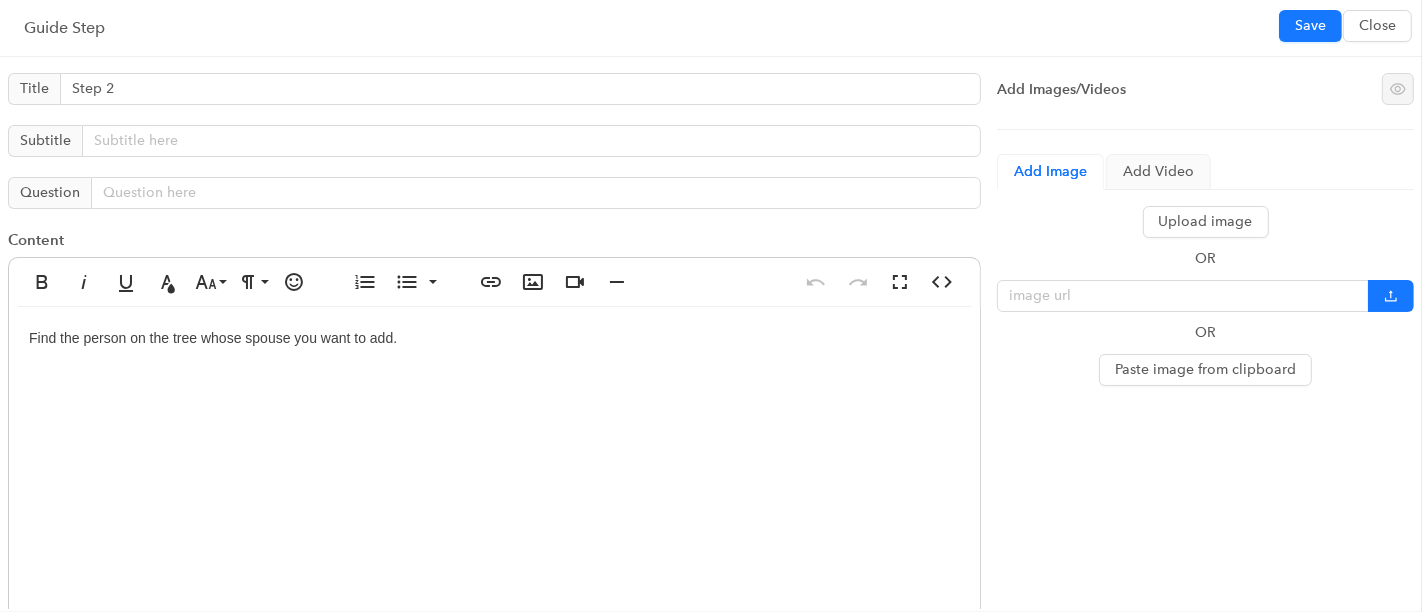 click on "Find the person on the tree whose spouse you want to add." at bounding box center (494, 507) 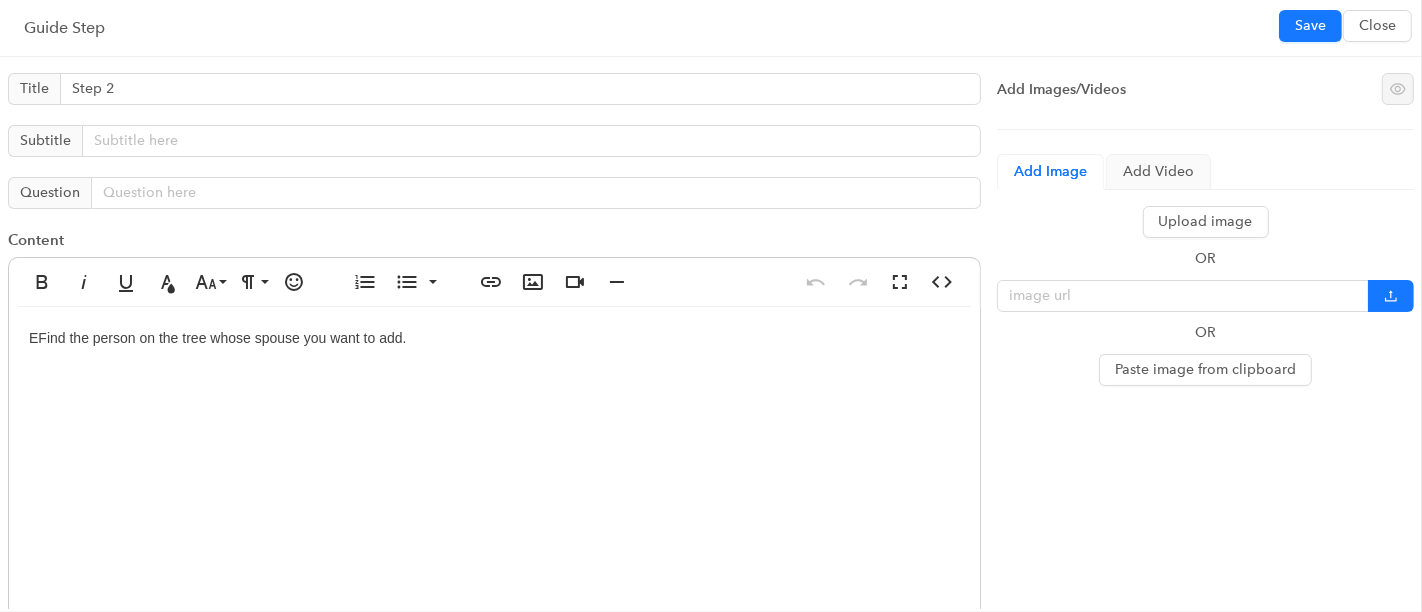type 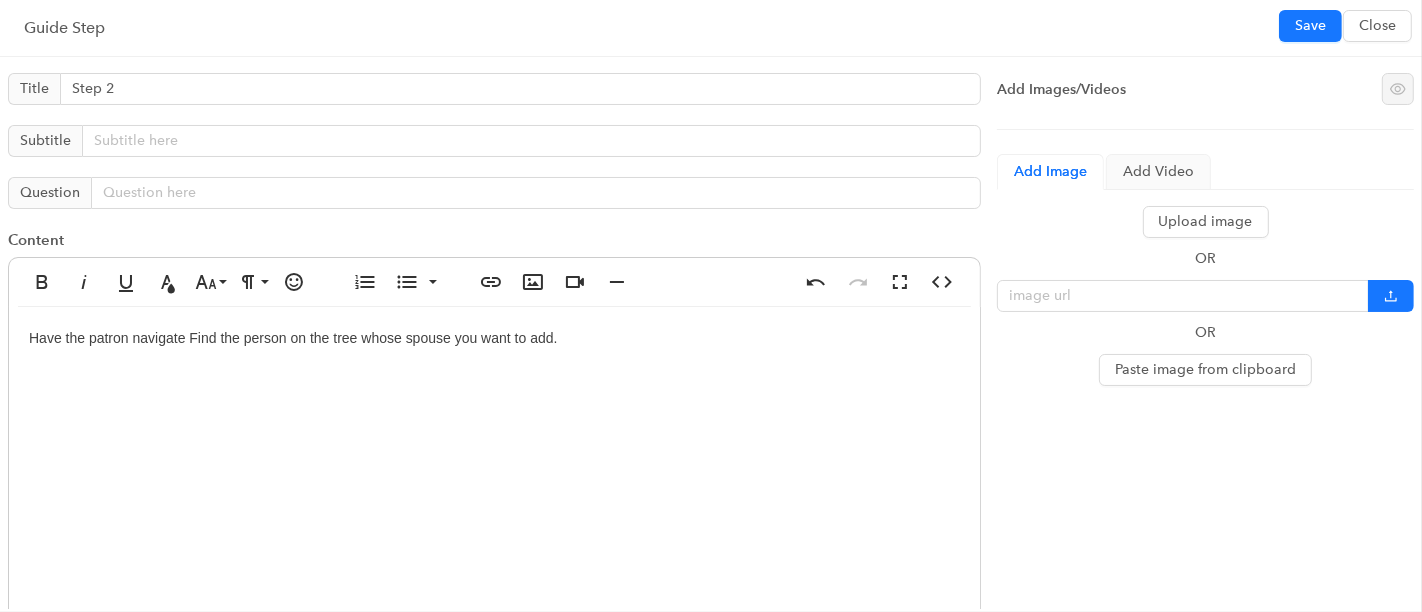 click on "Have the patron navigate Find the person on the tree whose spouse you want to add." at bounding box center (494, 507) 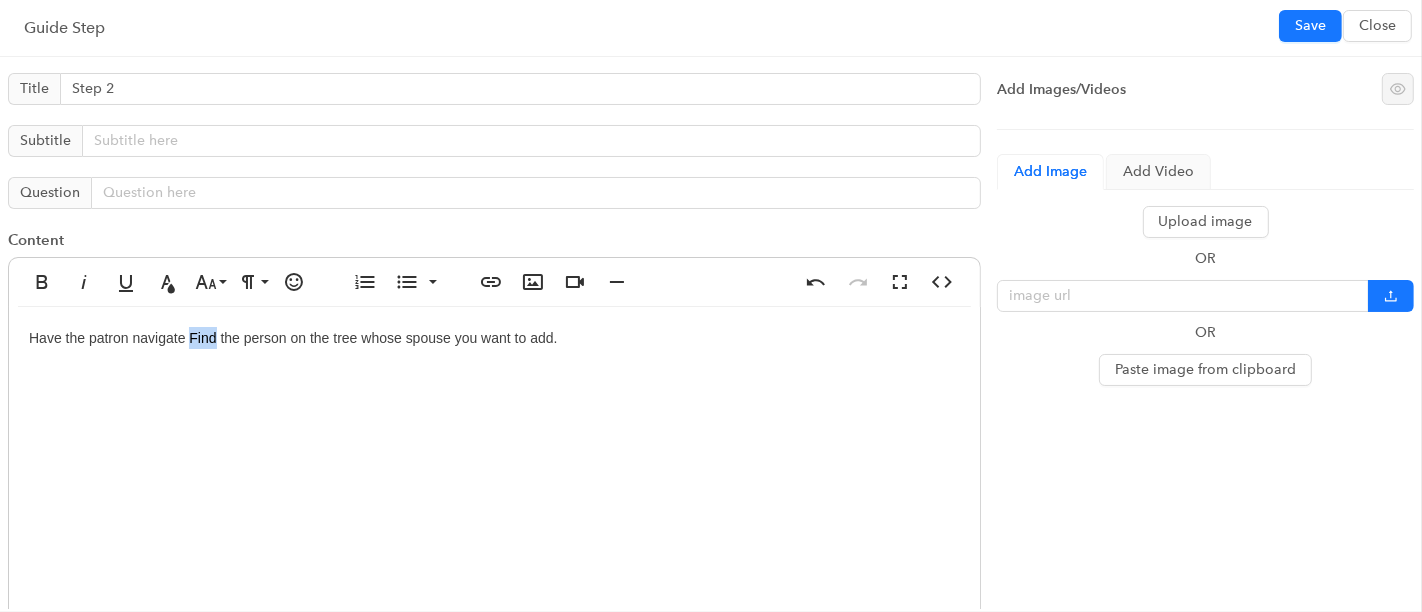 click on "Have the patron navigate Find the person on the tree whose spouse you want to add." at bounding box center (494, 507) 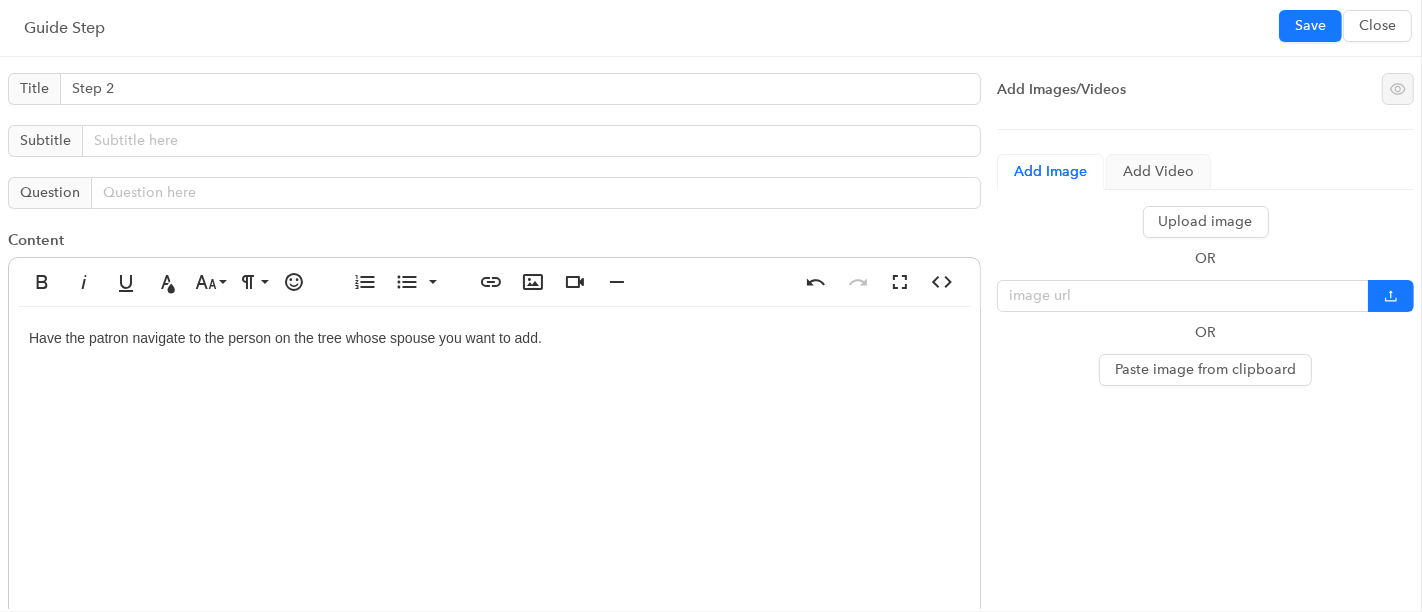 click on "Have the patron navigate to the person on the tree whose spouse you want to add." at bounding box center [494, 507] 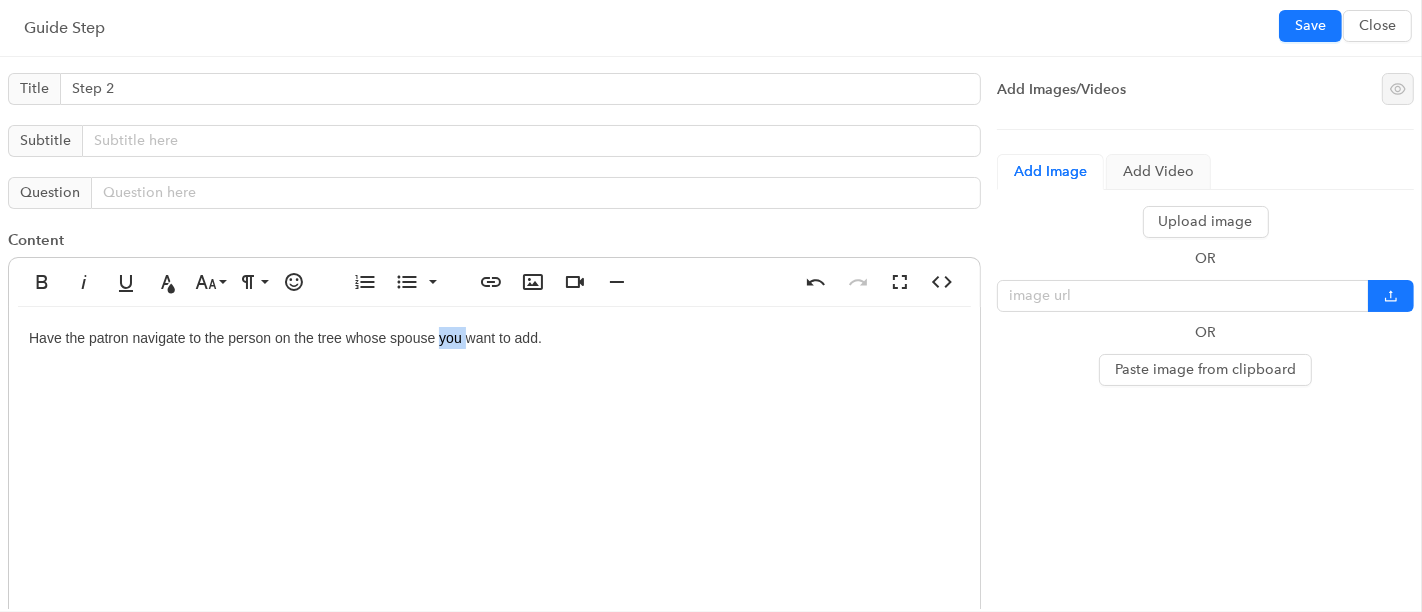 click on "Have the patron navigate to the person on the tree whose spouse you want to add." at bounding box center [494, 507] 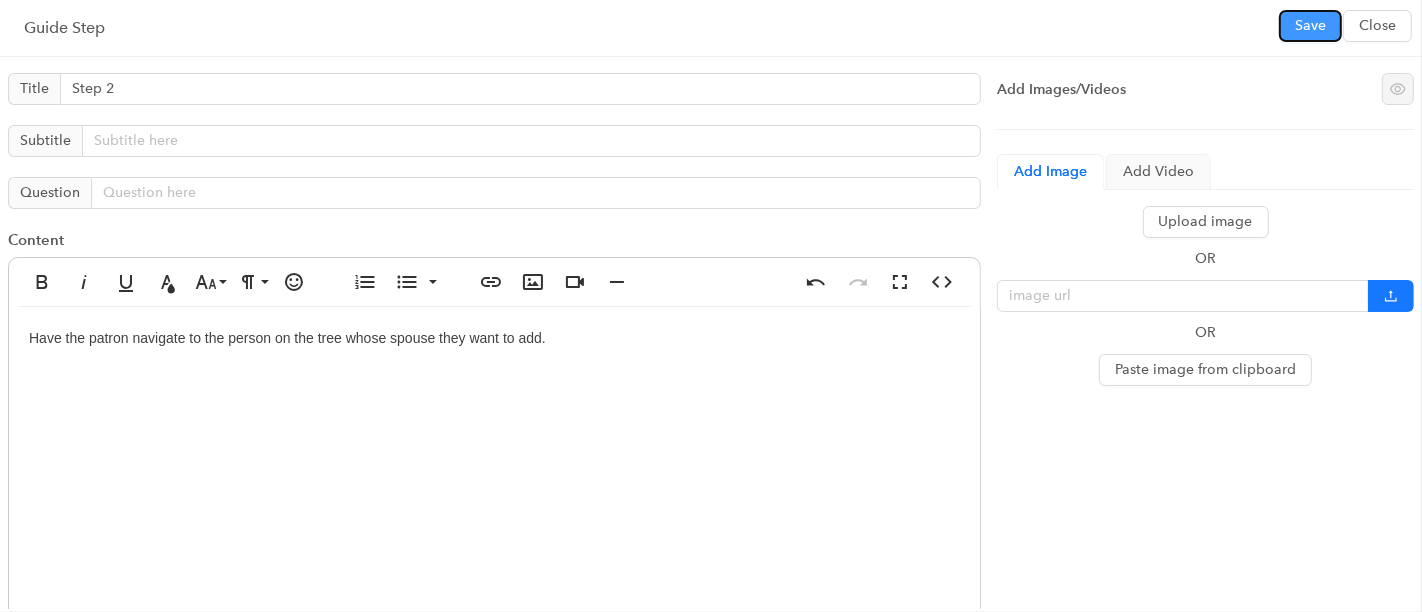 click on "Save" at bounding box center (1310, 26) 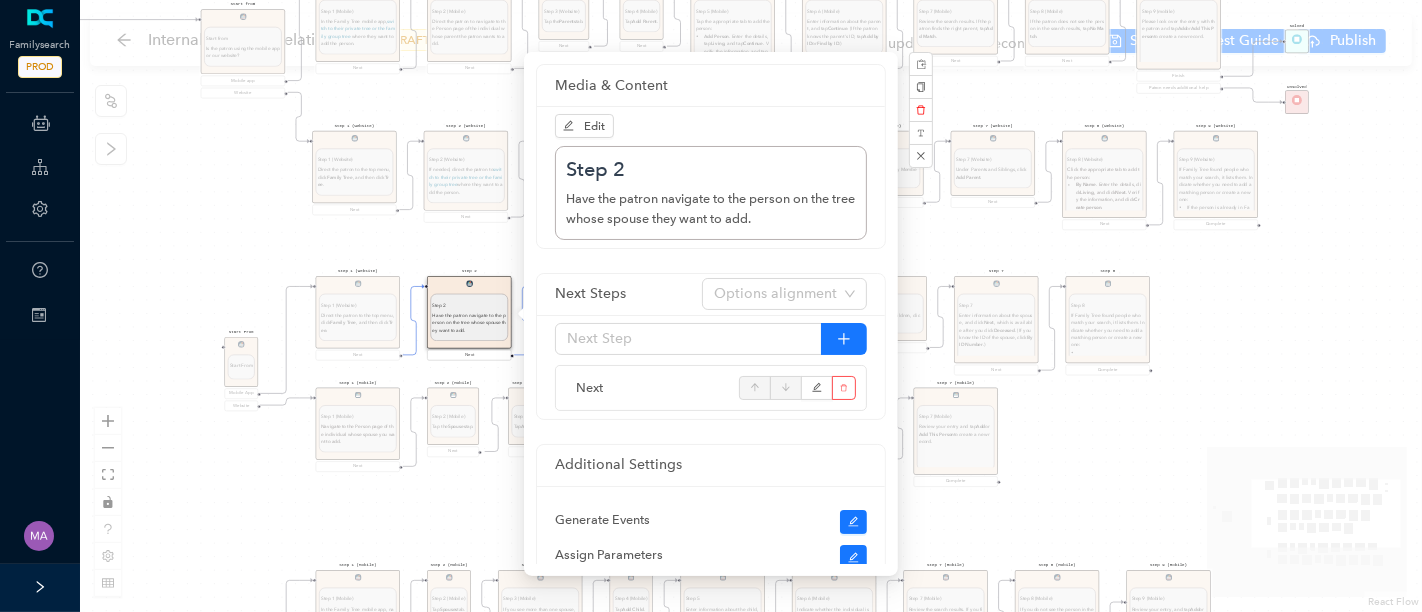 click on "Start From Start From Mobile App Website Directions for adding relationships in FamilyTree Directions for adding relationships in FamilyTree First, what do you need help with? I want to add a parent relationship. I want to add a spouse  I want to add a child relationship Step 1 (Website) Step 1 (Website) Direct the patron to the top menu, click  Family Tree , and then click  Tree. Next Step 2 Step 2 Have the patron navigate to the person on the tree whose spouse they want to add. Next Step 3 Step 3 Click the person's  name . In the details that pop up, click the person's  name  again. You will be taken to that person's page. Next Step 4 Step 4 Click the  Details  tab. Next Step 5 Step 5 Scroll down the Family Members section. Next Step 6 Step 6 Under Spouses and Children, click  Add Spouse .  Next Step 7 Step 7 Enter information about the spouse, and click  Next , which is available after you click  Deceased . (If you know the ID of the spouse, click  By ID Number .) Next Step 8 Step 8 Add Match . . .
Next" at bounding box center [751, 306] 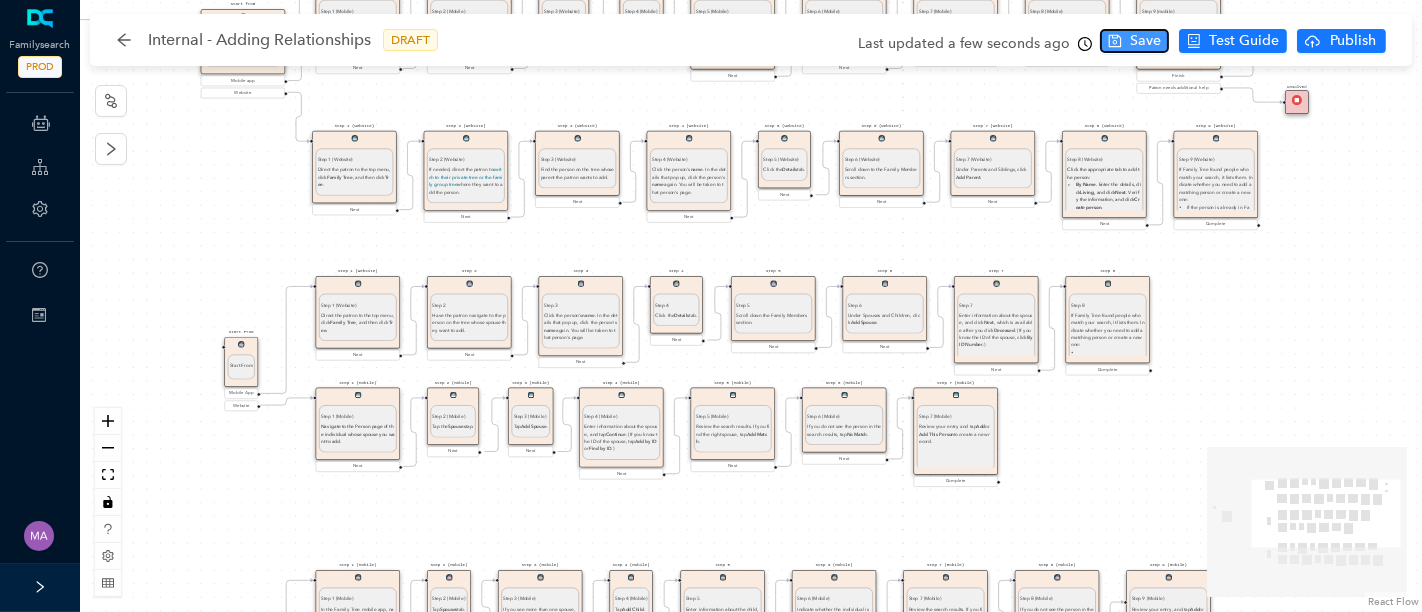 click on "Save" at bounding box center [1134, 41] 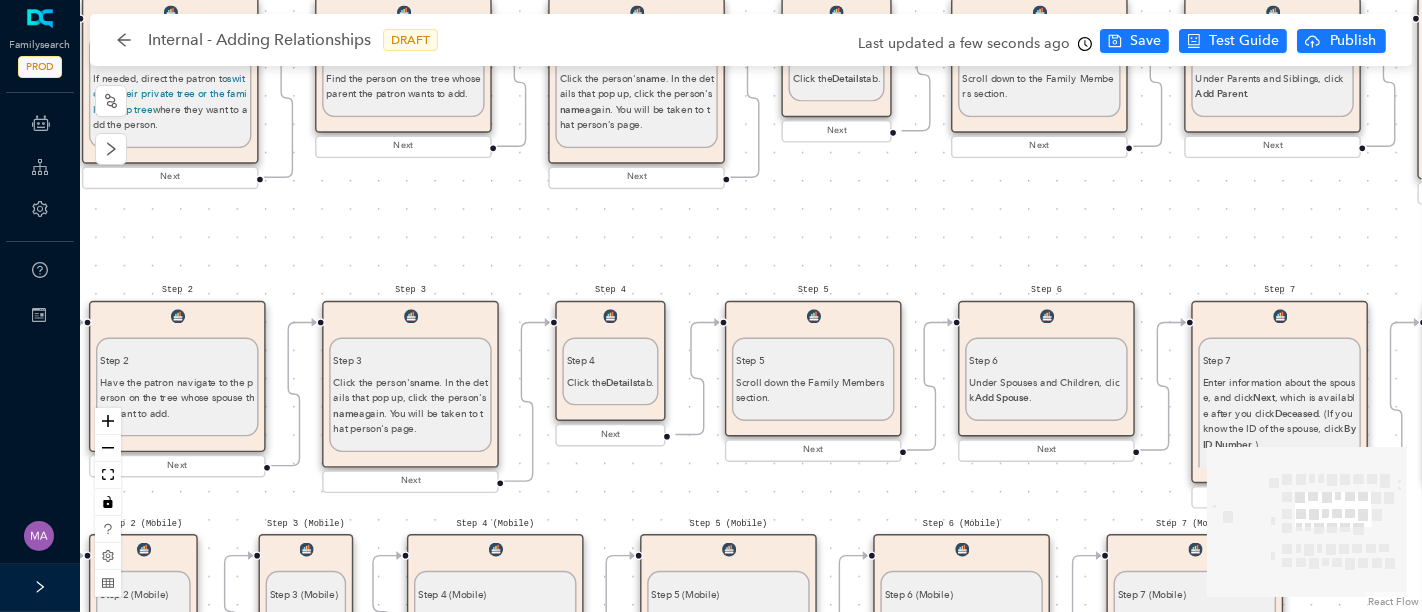 drag, startPoint x: 746, startPoint y: 238, endPoint x: 577, endPoint y: 244, distance: 169.10648 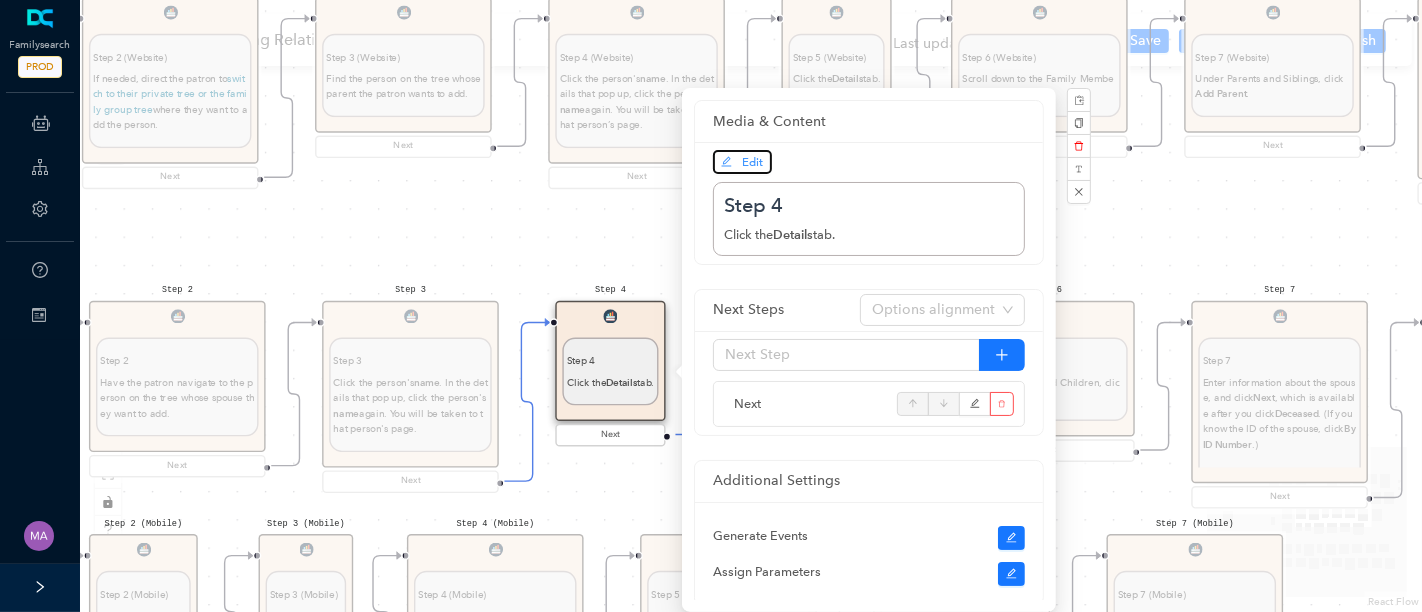 click on "Edit" at bounding box center (753, 162) 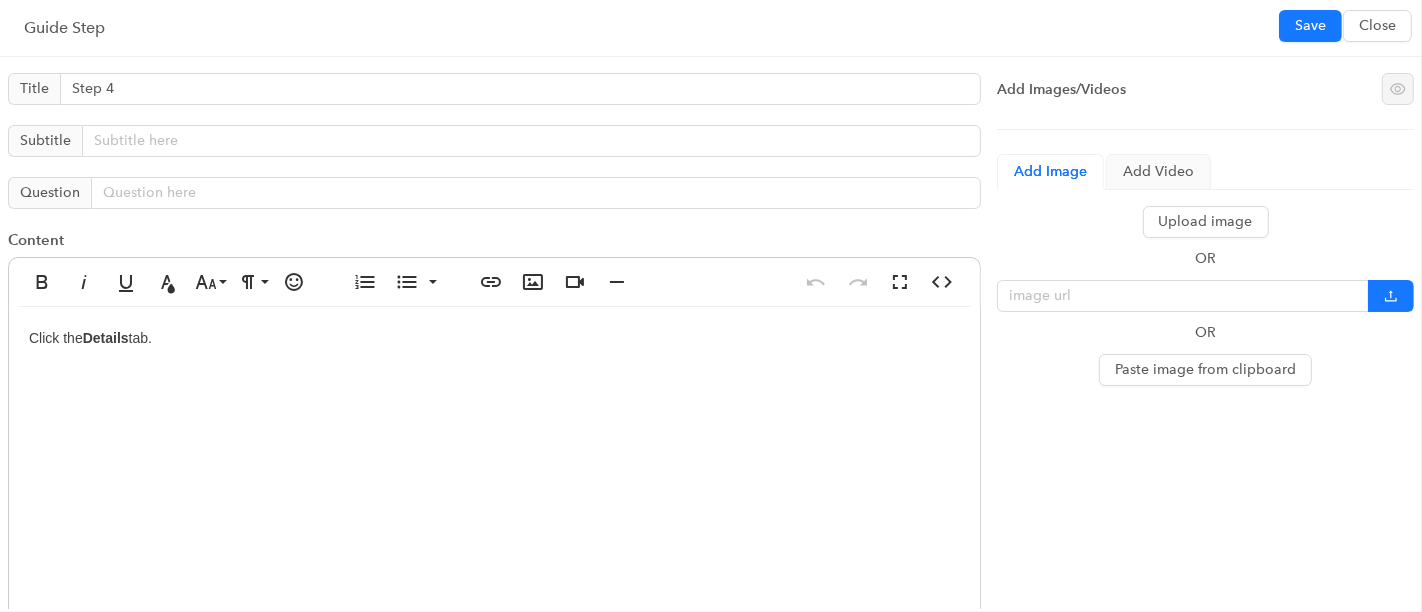 click on "Click the  Details  tab." at bounding box center [494, 507] 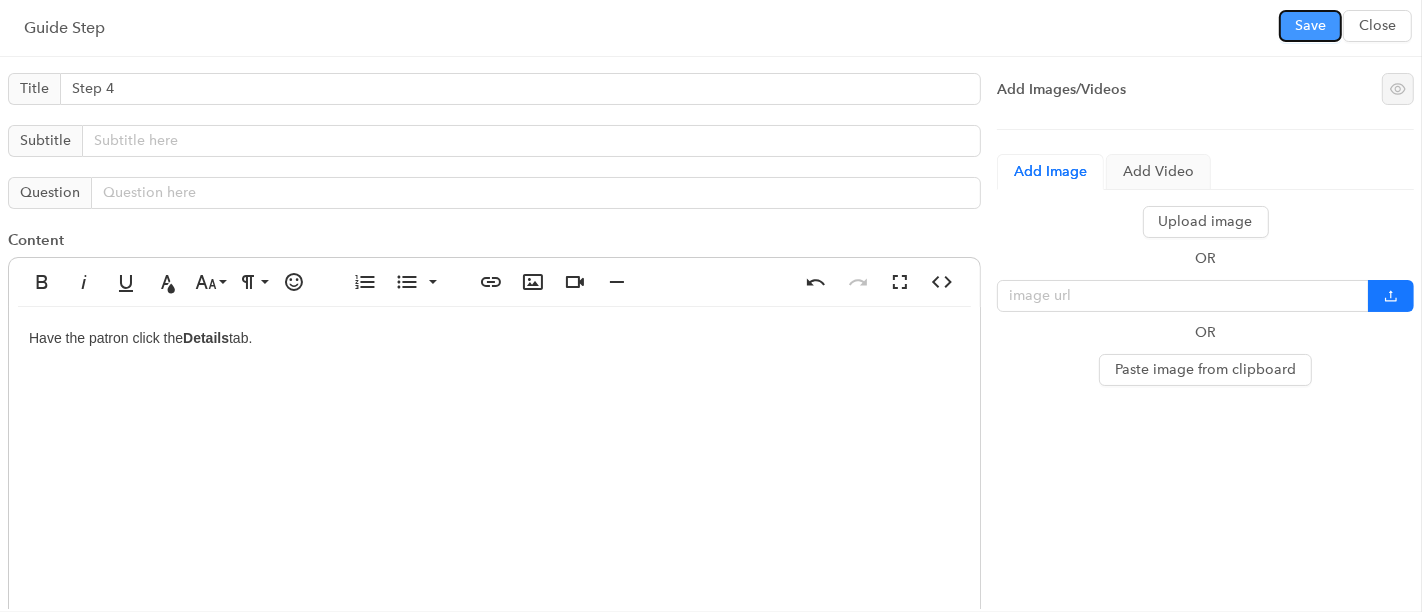 click on "Save" at bounding box center (1310, 26) 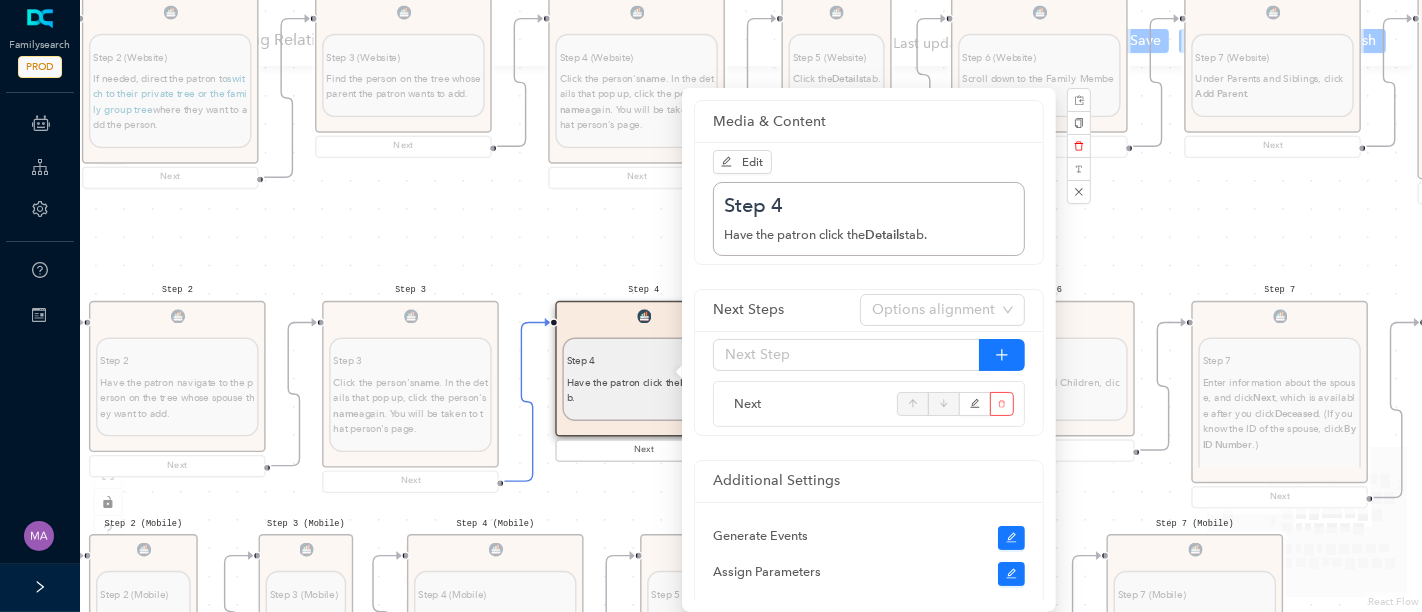 click on "Start From Start From Mobile App Website Directions for adding relationships in FamilyTree Directions for adding relationships in FamilyTree First, what do you need help with? I want to add a parent relationship. I want to add a spouse  I want to add a child relationship Step 1 (Website) Step 1 (Website) Direct the patron to the top menu, click  Family Tree , and then click  Tree. Next Step 2 Step 2 Have the patron navigate to the person on the tree whose spouse they want to add. Next Step 3 Step 3 Click the person's  name . In the details that pop up, click the person's  name  again. You will be taken to that person's page. Next Step 4 Step 4 Have the patron click the  Details  tab. Next Step 5 Step 5 Scroll down the Family Members section. Next Step 6 Step 6 Under Spouses and Children, click  Add Spouse .  Next Step 7 Step 7 Enter information about the spouse, and click  Next , which is available after you click  Deceased . (If you know the ID of the spouse, click  By ID Number .) Next Step 8 Step 8 . . ." at bounding box center [751, 306] 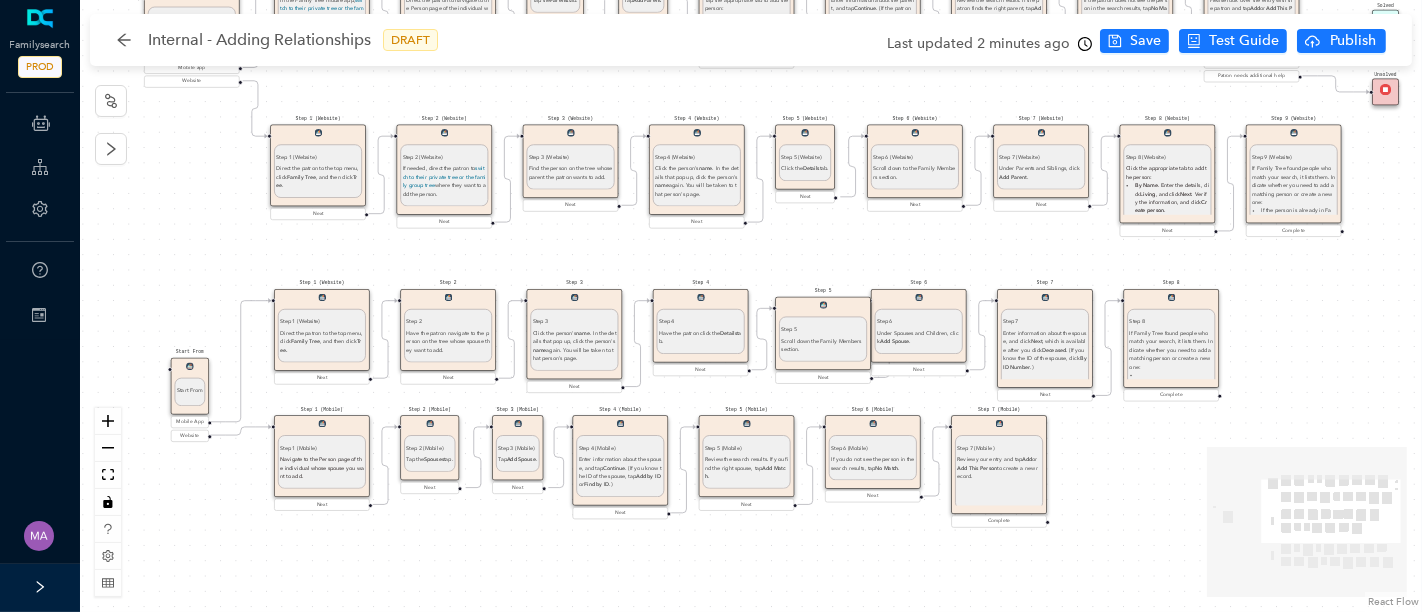 drag, startPoint x: 792, startPoint y: 303, endPoint x: 821, endPoint y: 307, distance: 29.274563 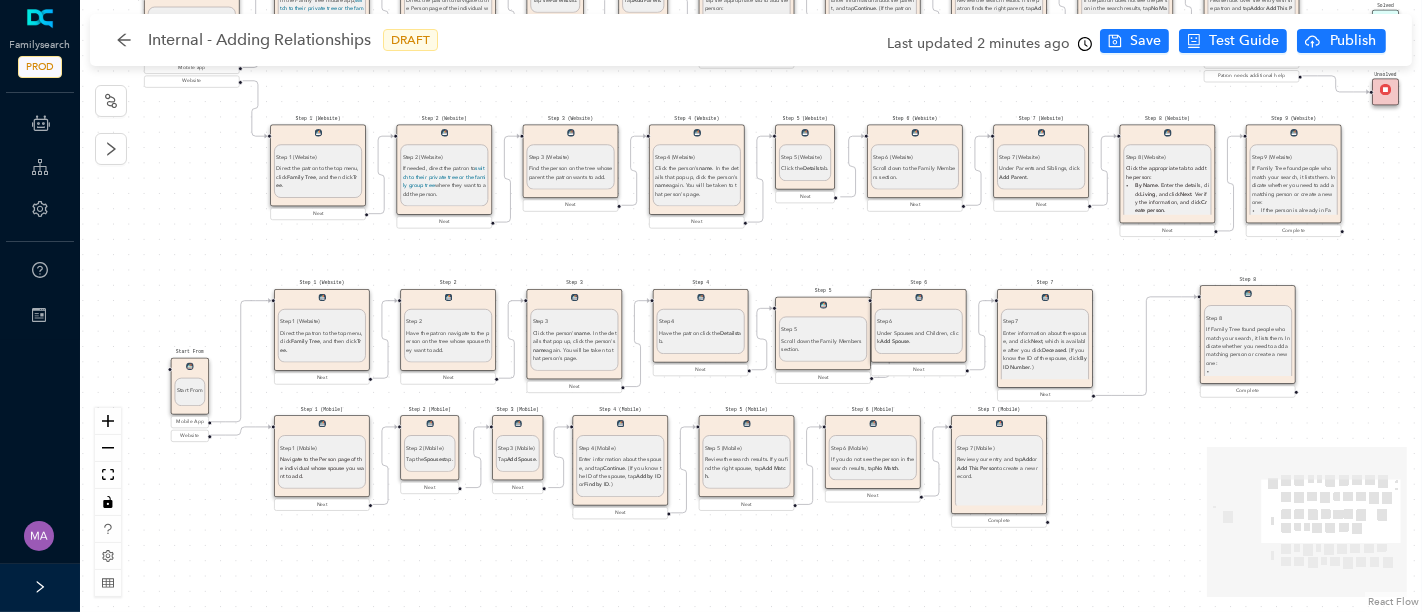 drag, startPoint x: 1192, startPoint y: 318, endPoint x: 1294, endPoint y: 316, distance: 102.01961 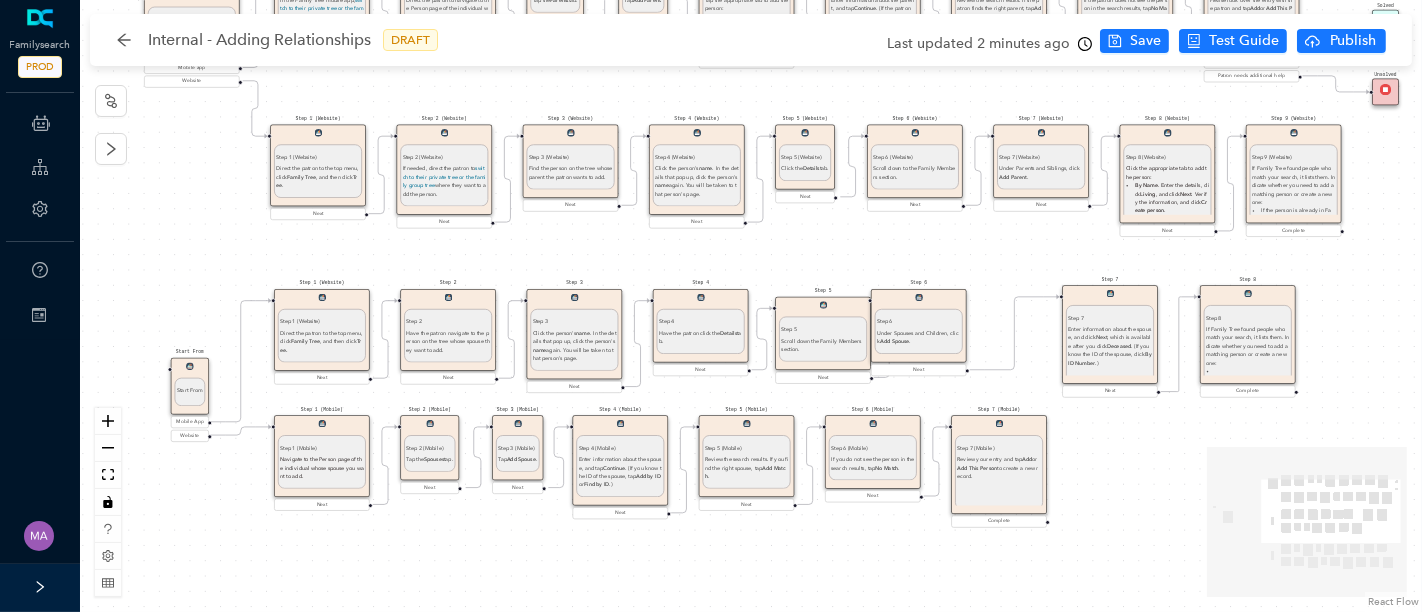 drag, startPoint x: 1065, startPoint y: 314, endPoint x: 1134, endPoint y: 310, distance: 69.115845 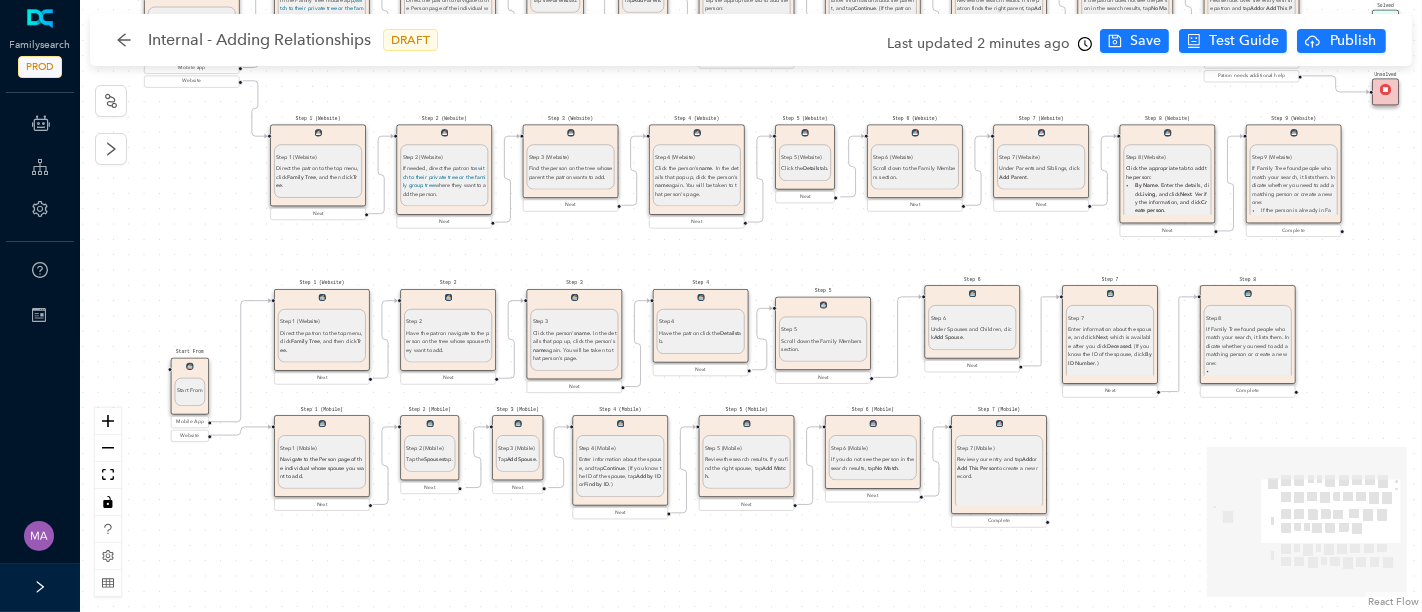 drag, startPoint x: 929, startPoint y: 316, endPoint x: 986, endPoint y: 317, distance: 57.00877 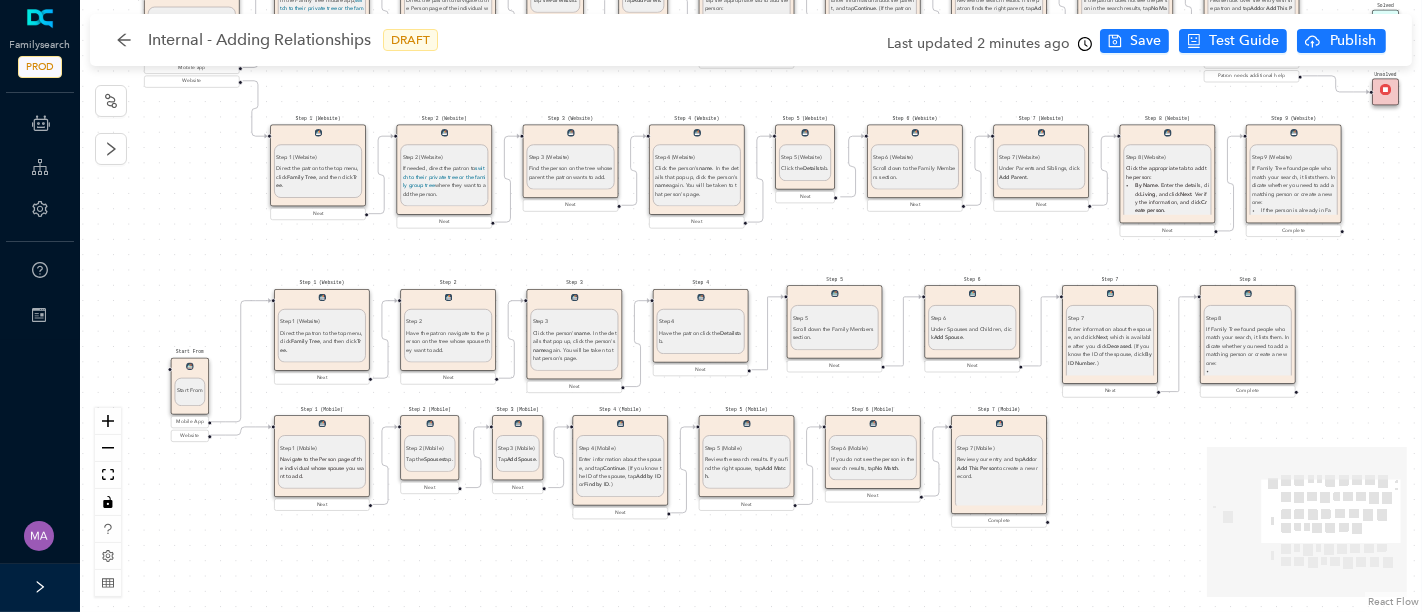 drag, startPoint x: 827, startPoint y: 322, endPoint x: 837, endPoint y: 315, distance: 12.206555 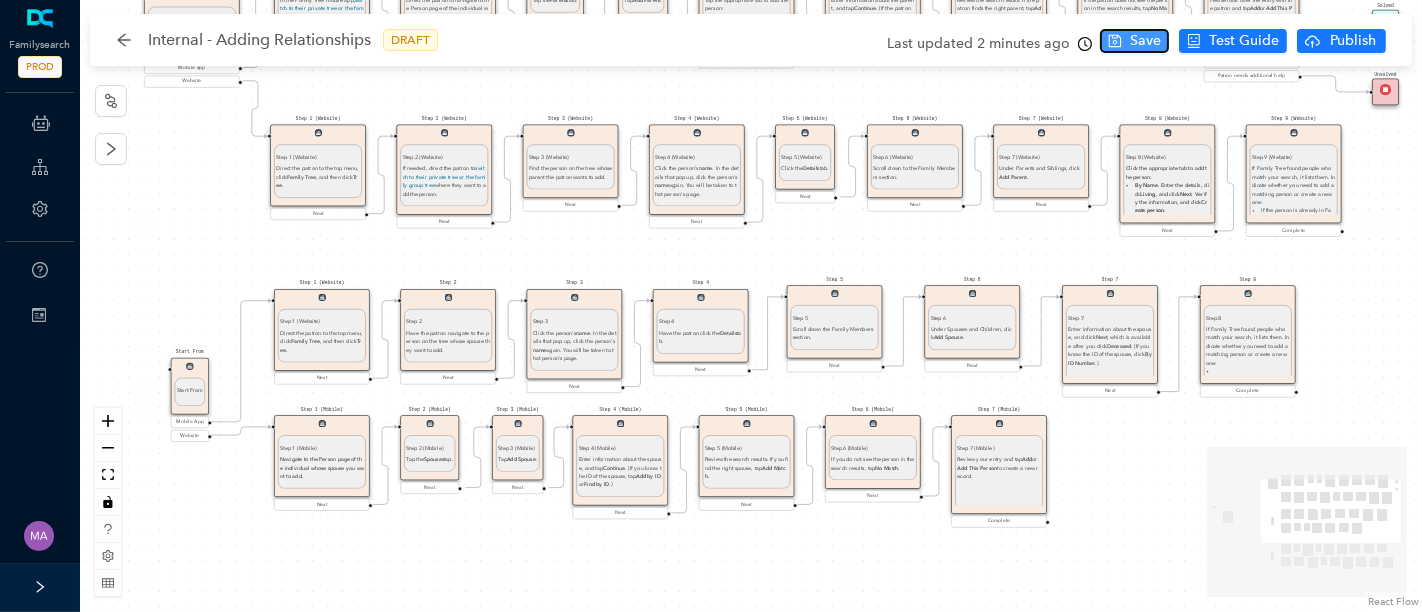 click on "Save" at bounding box center [1145, 41] 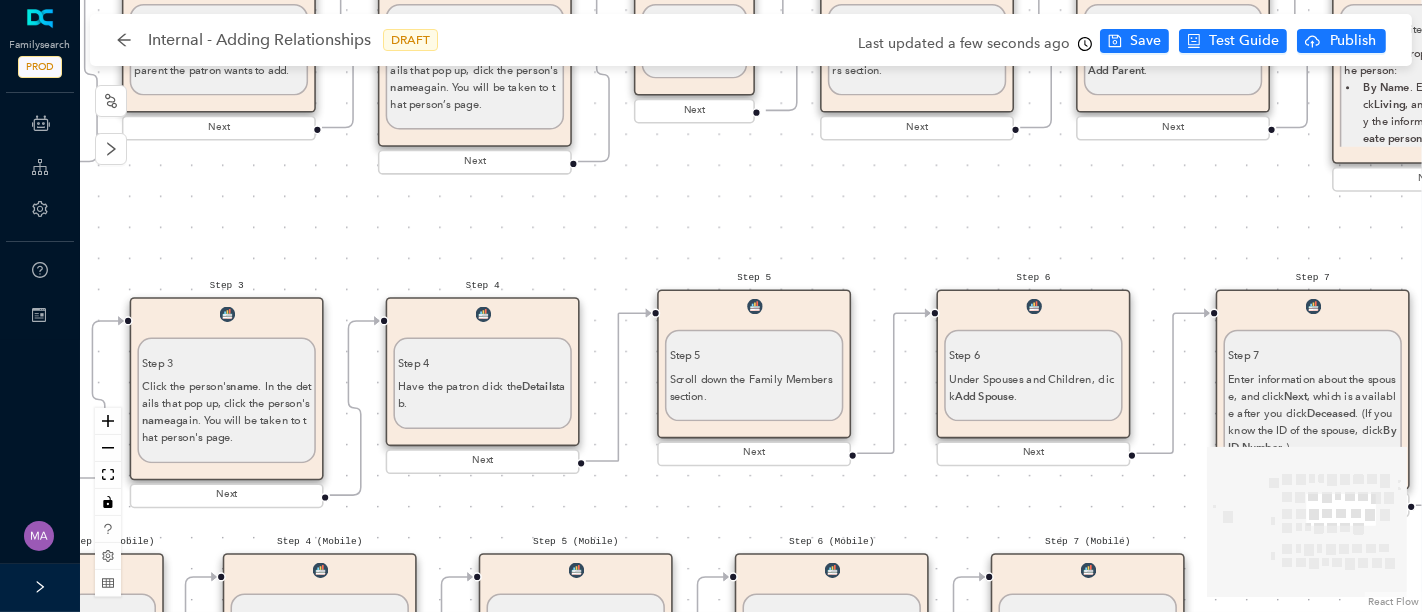 drag, startPoint x: 902, startPoint y: 238, endPoint x: 765, endPoint y: 239, distance: 137.00365 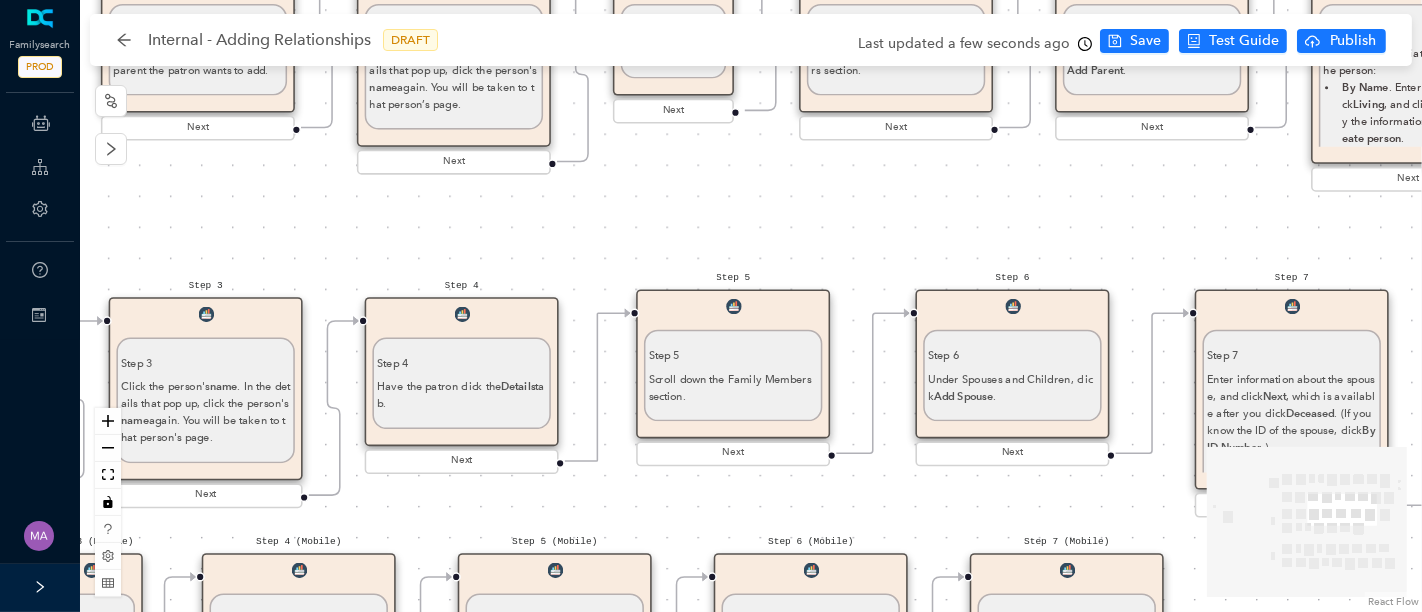click on "Step 5 Step 5 Scroll down the Family Members section." at bounding box center [733, 363] 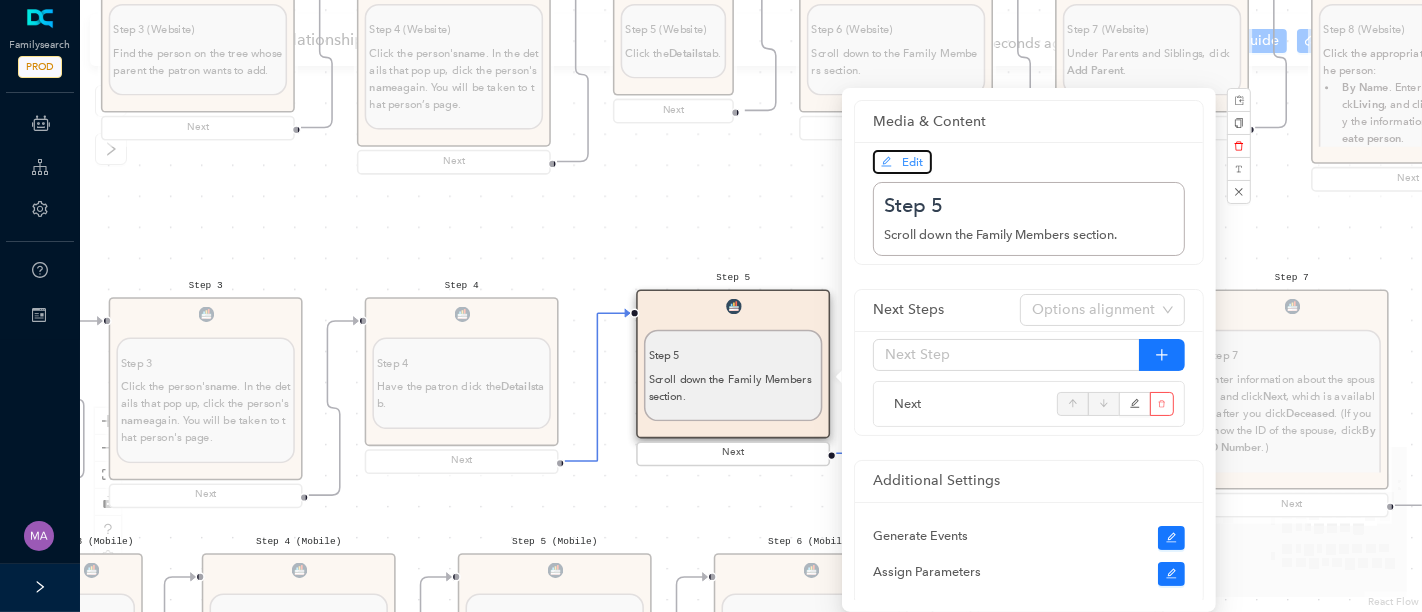 click on "Edit" at bounding box center (902, 162) 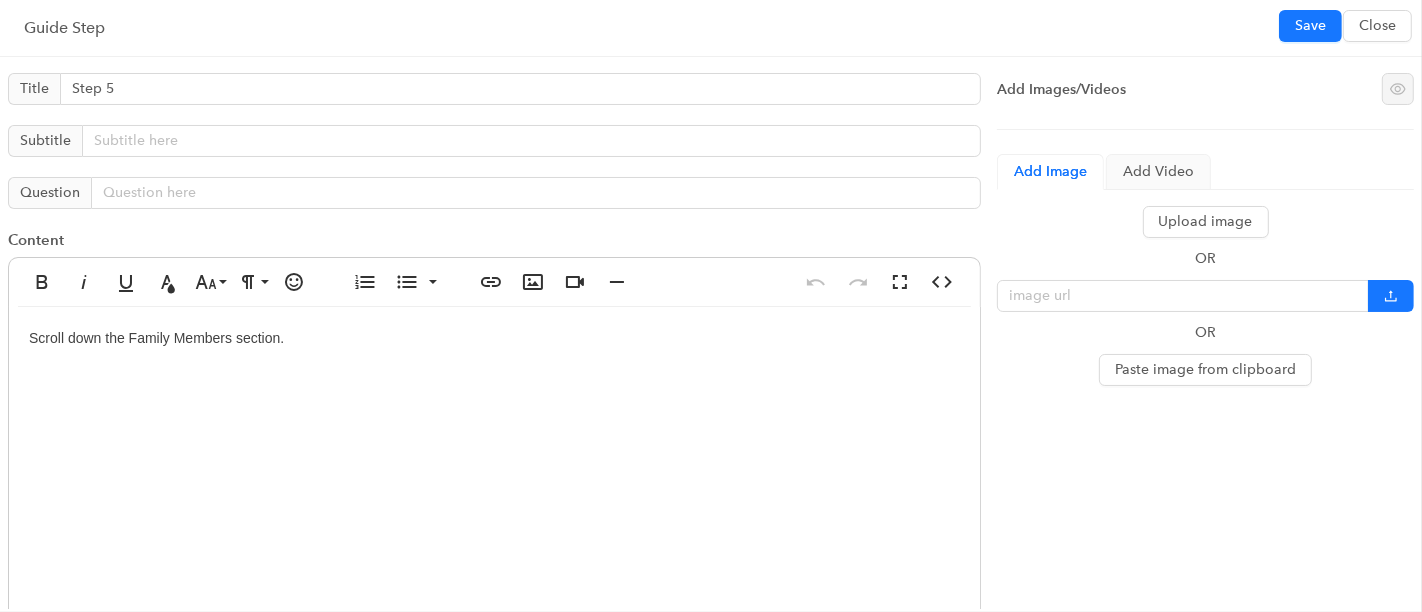 click on "Scroll down the Family Members section." at bounding box center (494, 507) 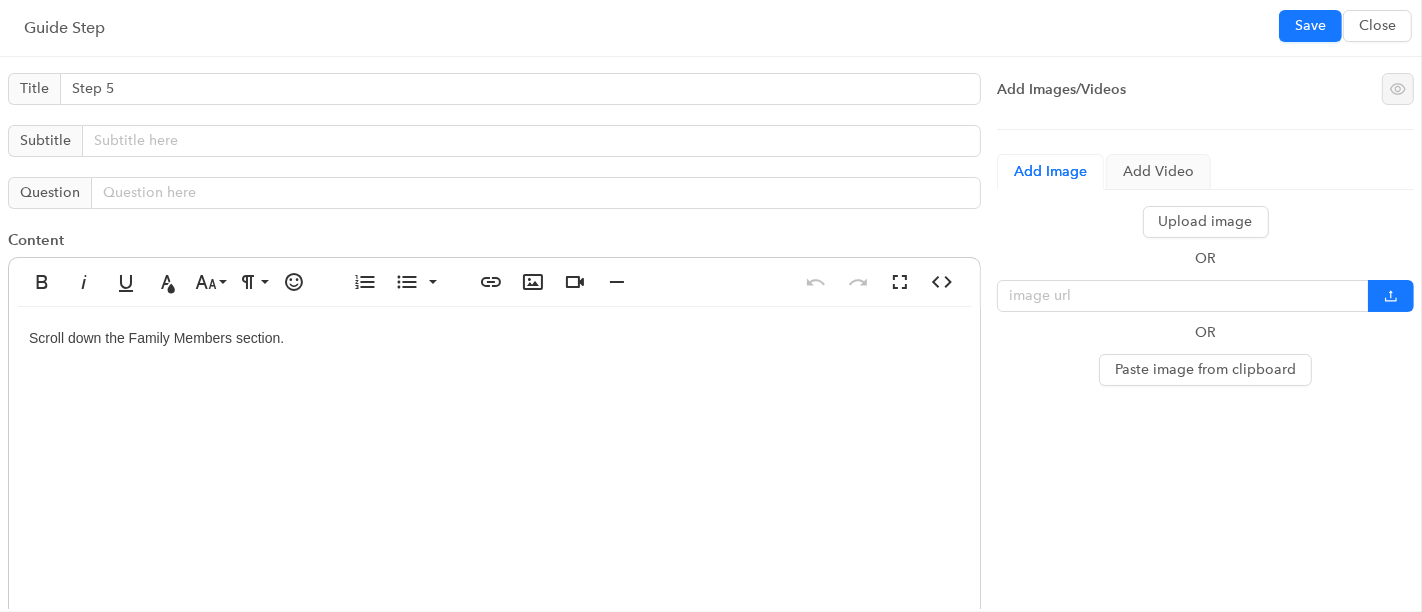 type 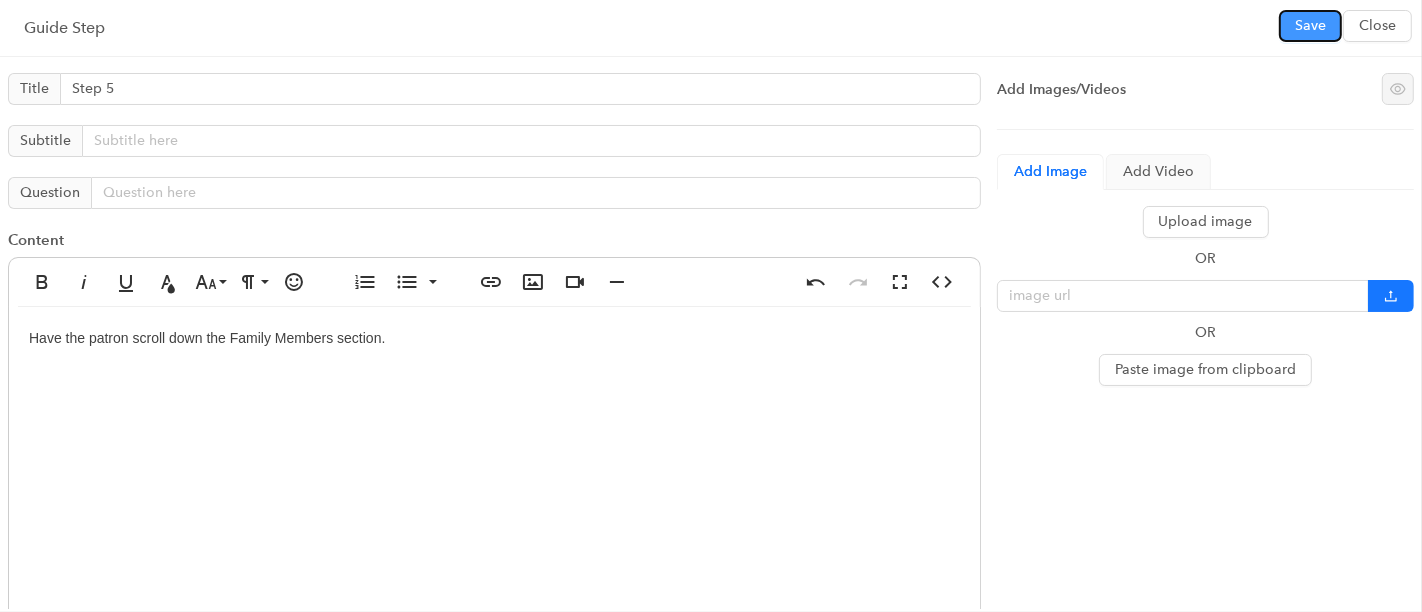 click on "Save" at bounding box center (1310, 26) 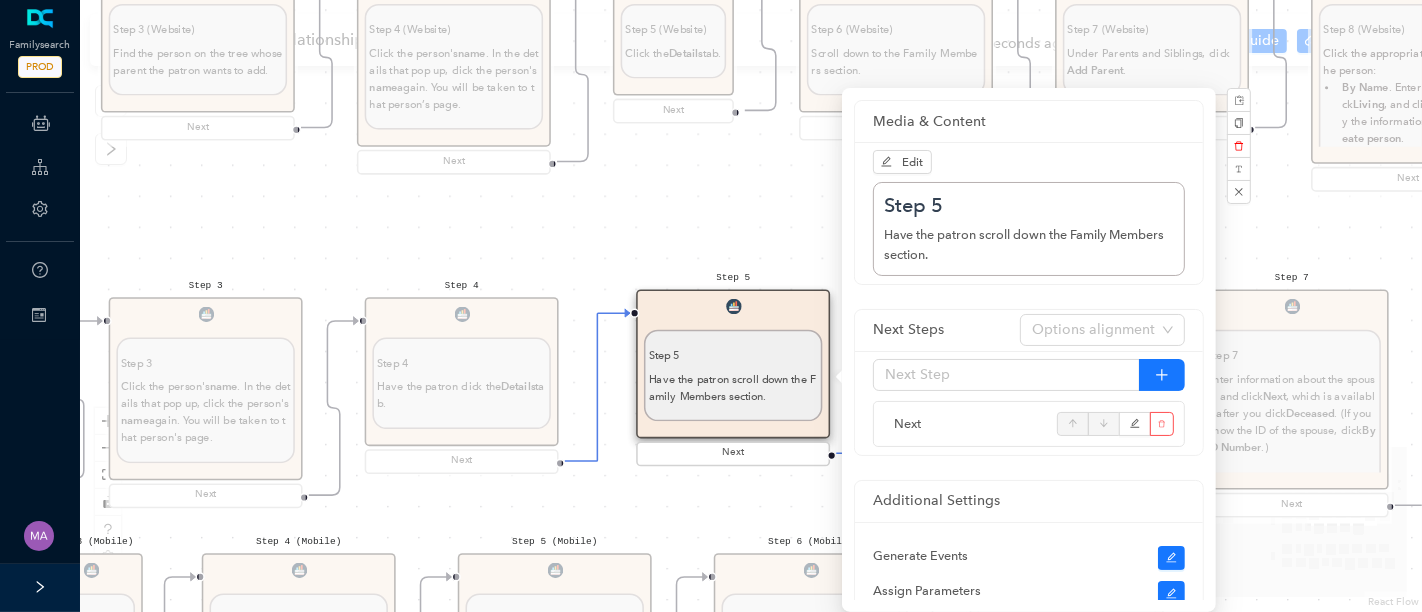 click on "Start From Start From Mobile App Website Directions for adding relationships in FamilyTree Directions for adding relationships in FamilyTree First, what do you need help with? I want to add a parent relationship. I want to add a spouse  I want to add a child relationship Step 1 (Website) Step 1 (Website) Direct the patron to the top menu, click  Family Tree , and then click  Tree. Next Step 2 Step 2 Have the patron navigate to the person on the tree whose spouse they want to add. Next Step 3 Step 3 Click the person's  name . In the details that pop up, click the person's  name  again. You will be taken to that person's page. Next Step 4 Step 4 Have the patron click the  Details  tab. Next Step 5 Step 5 Have the patron scroll down the Family Members section. Next Step 6 Step 6 Under Spouses and Children, click  Add Spouse .  Next Step 7 Step 7 Enter information about the spouse, and click  Next , which is available after you click  Deceased . (If you know the ID of the spouse, click  By ID Number .) Next . . ." at bounding box center (751, 306) 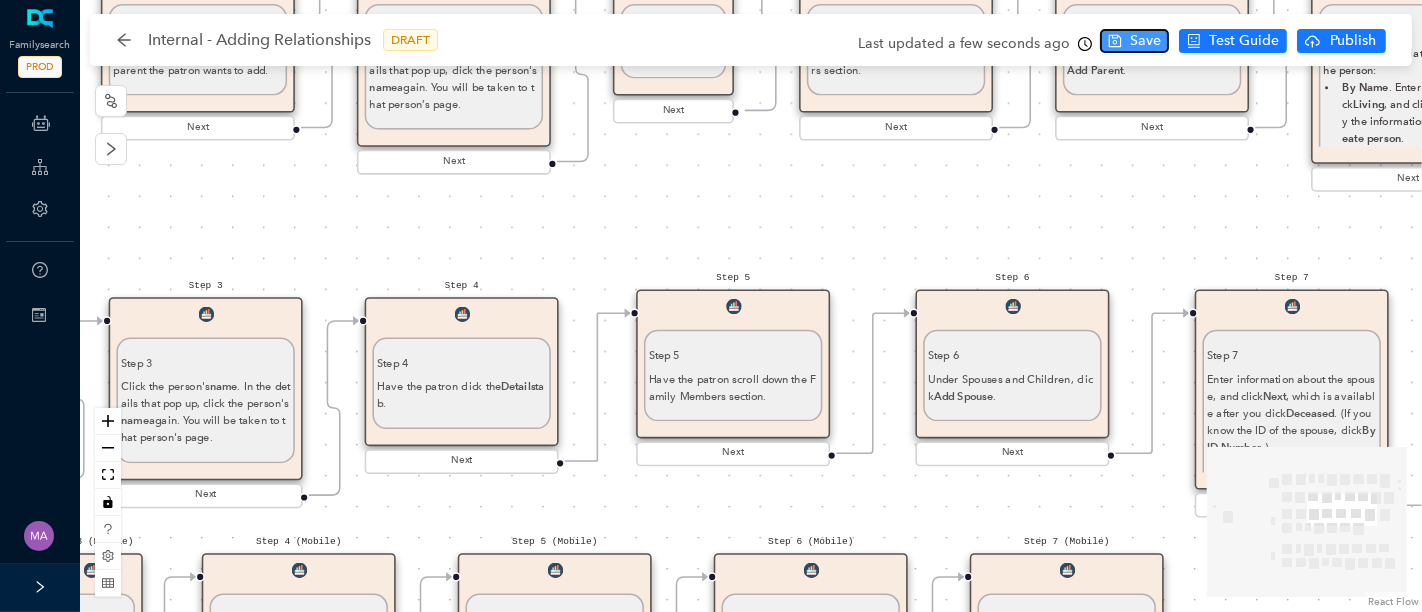 click on "Save" at bounding box center [1145, 41] 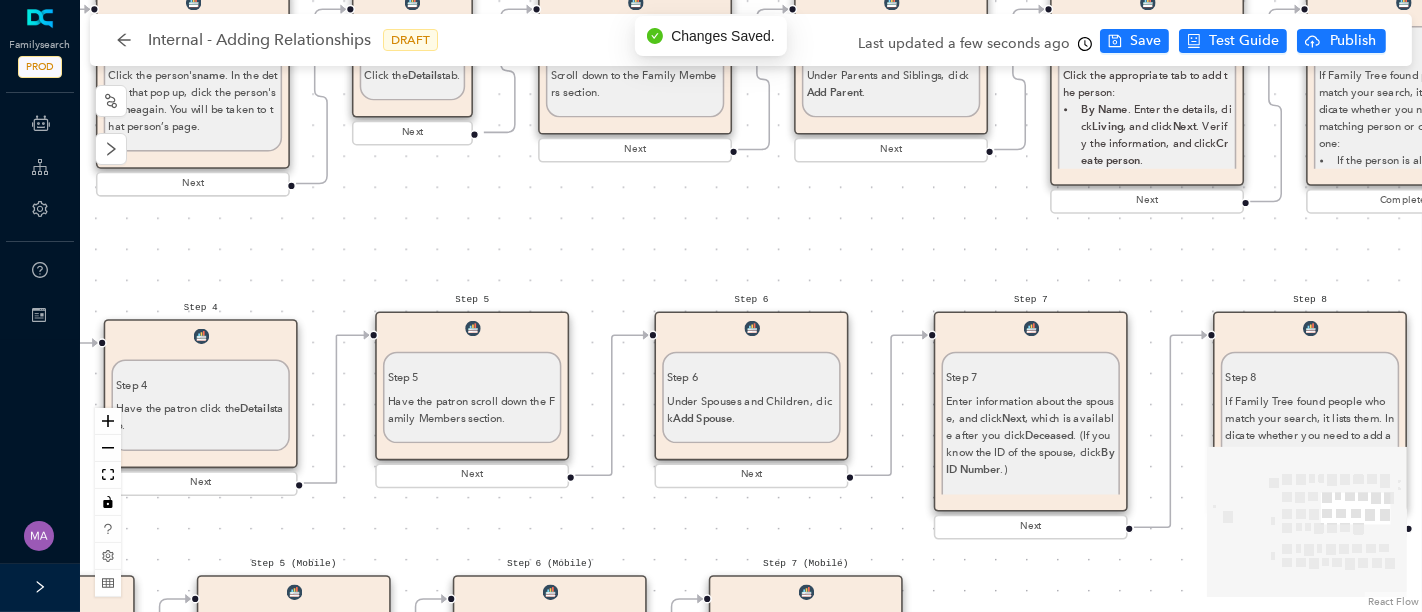 drag, startPoint x: 911, startPoint y: 210, endPoint x: 629, endPoint y: 232, distance: 282.85684 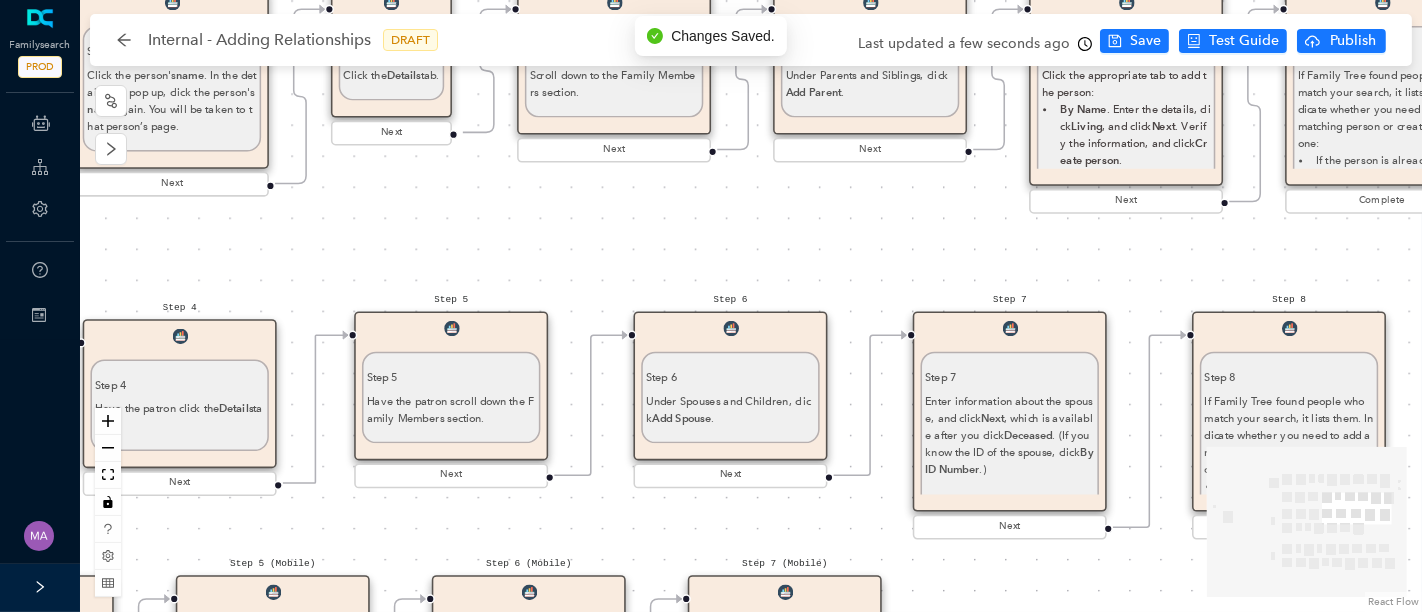 click on "Step 6 Under Spouses and Children, click  Add Spouse ." at bounding box center (730, 391) 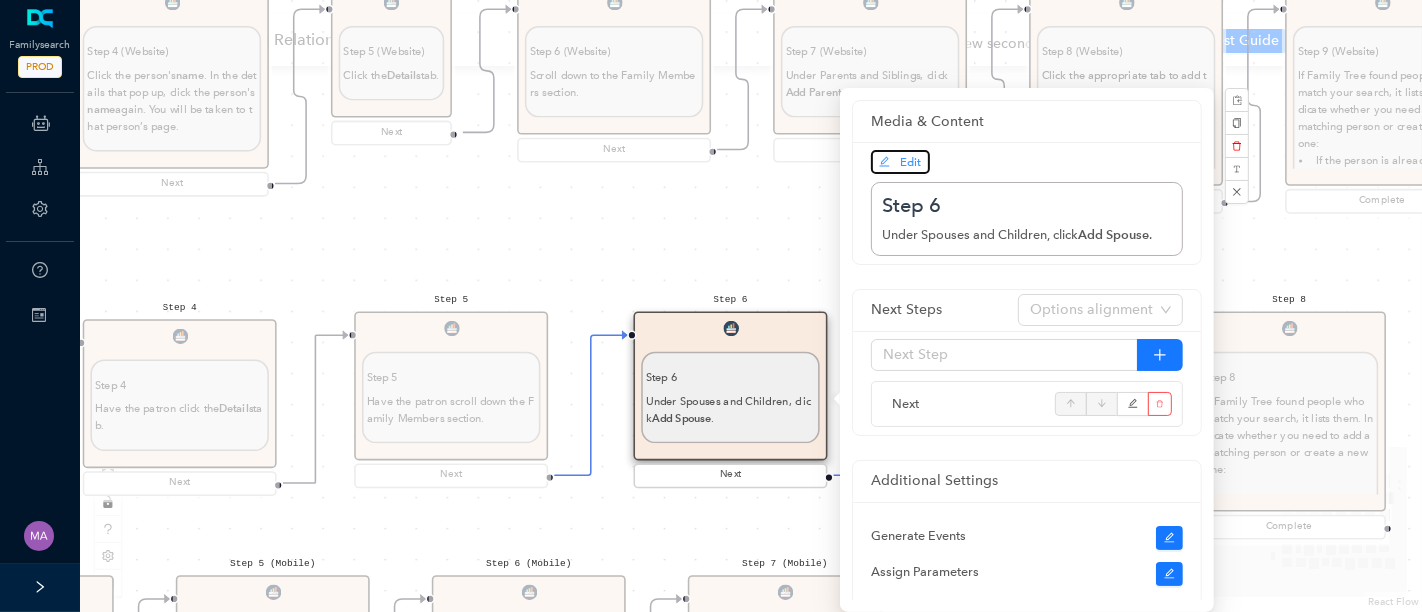 click on "Edit" at bounding box center [911, 162] 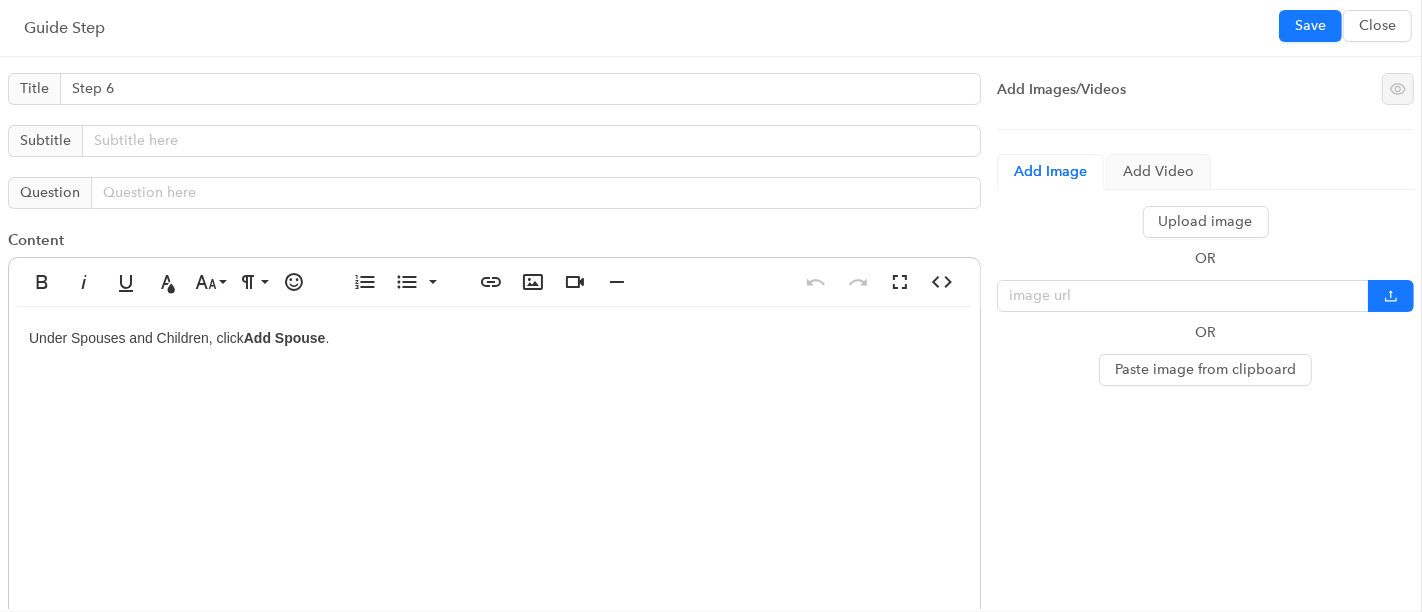 click on "Under Spouses and Children, click  Add Spouse ." at bounding box center [494, 507] 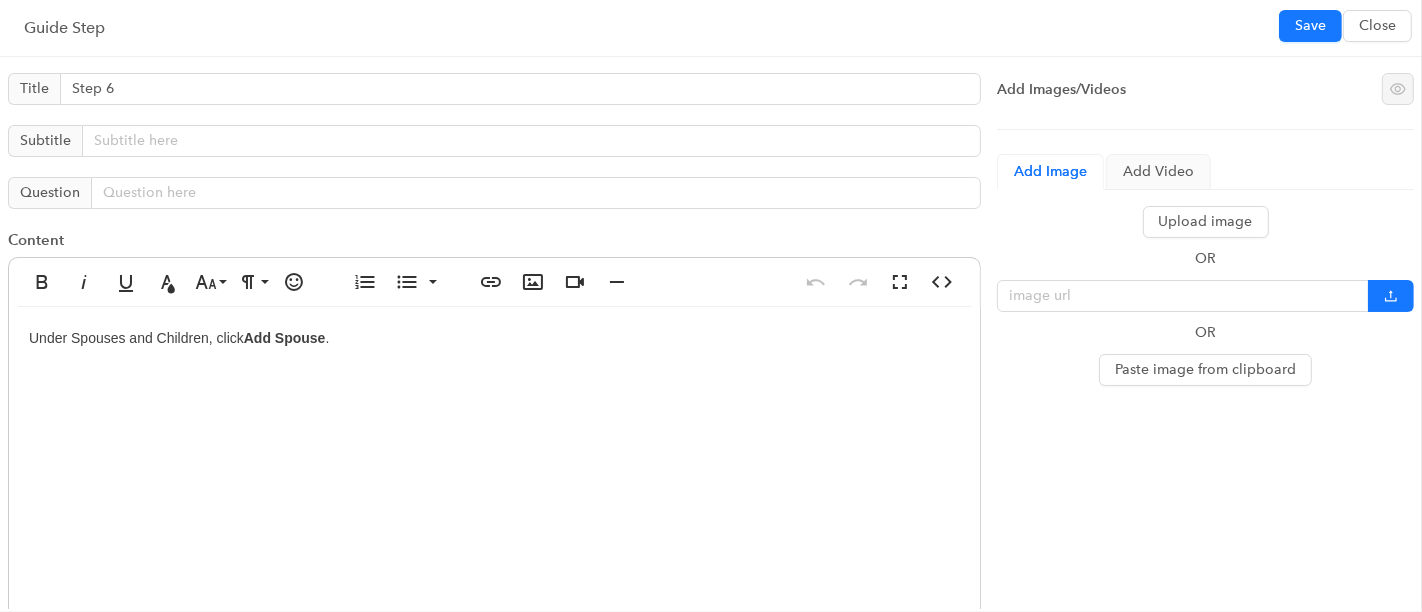 type 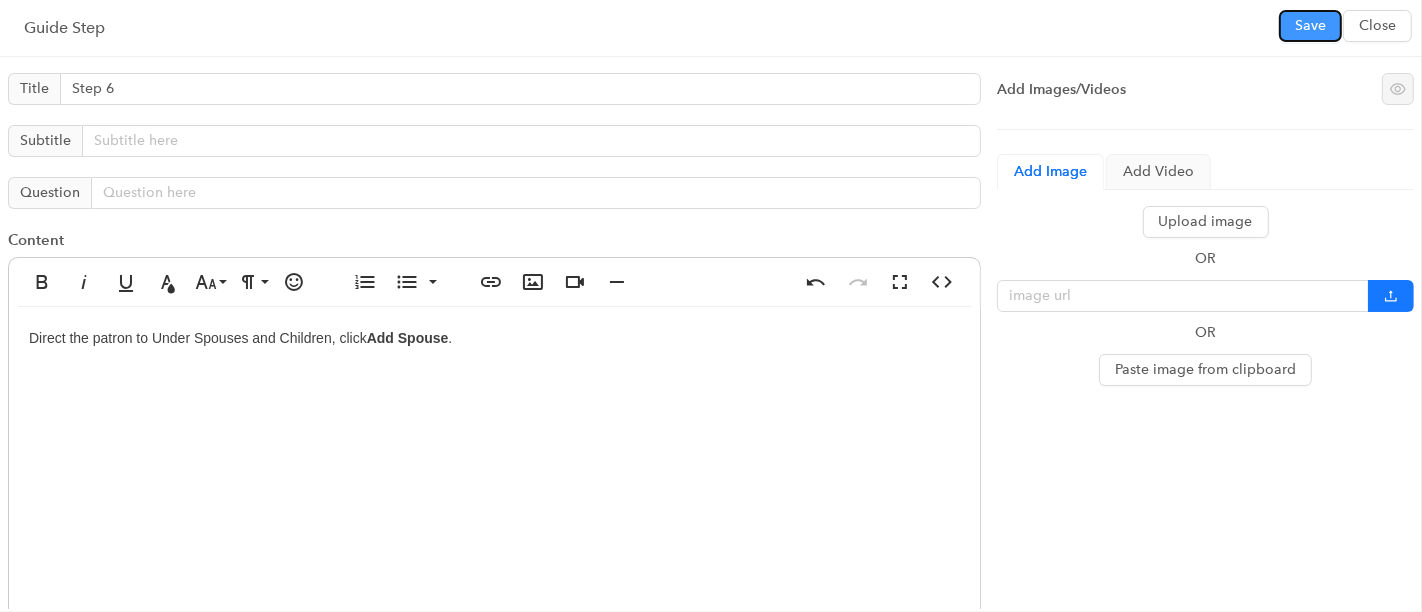 click on "Save" at bounding box center [1310, 26] 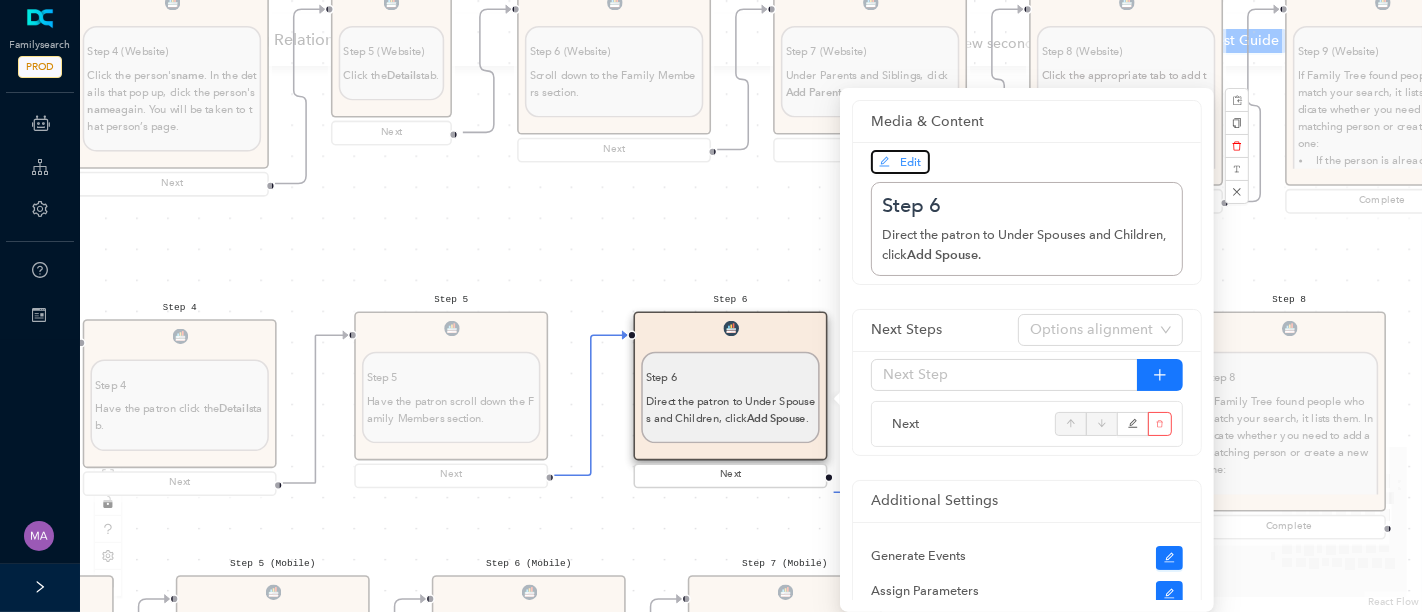 click on "Edit" at bounding box center (900, 162) 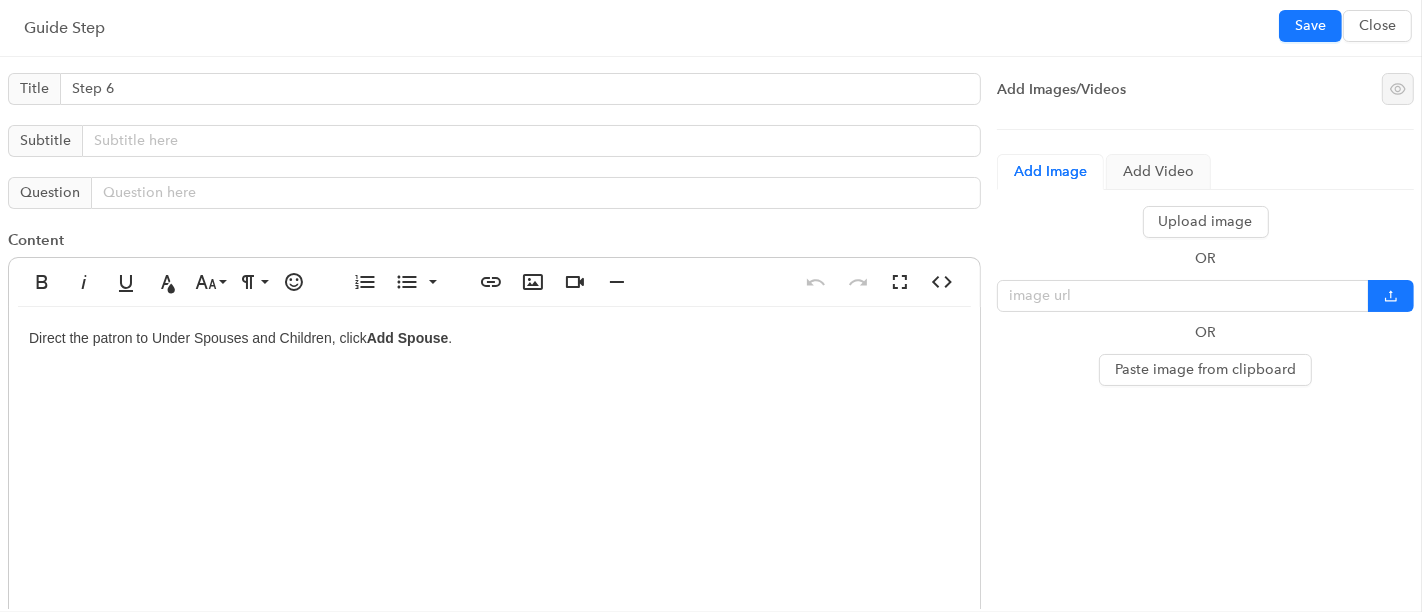 click on "Direct the patron to Under Spouses and Children, click  Add Spouse ." at bounding box center (494, 507) 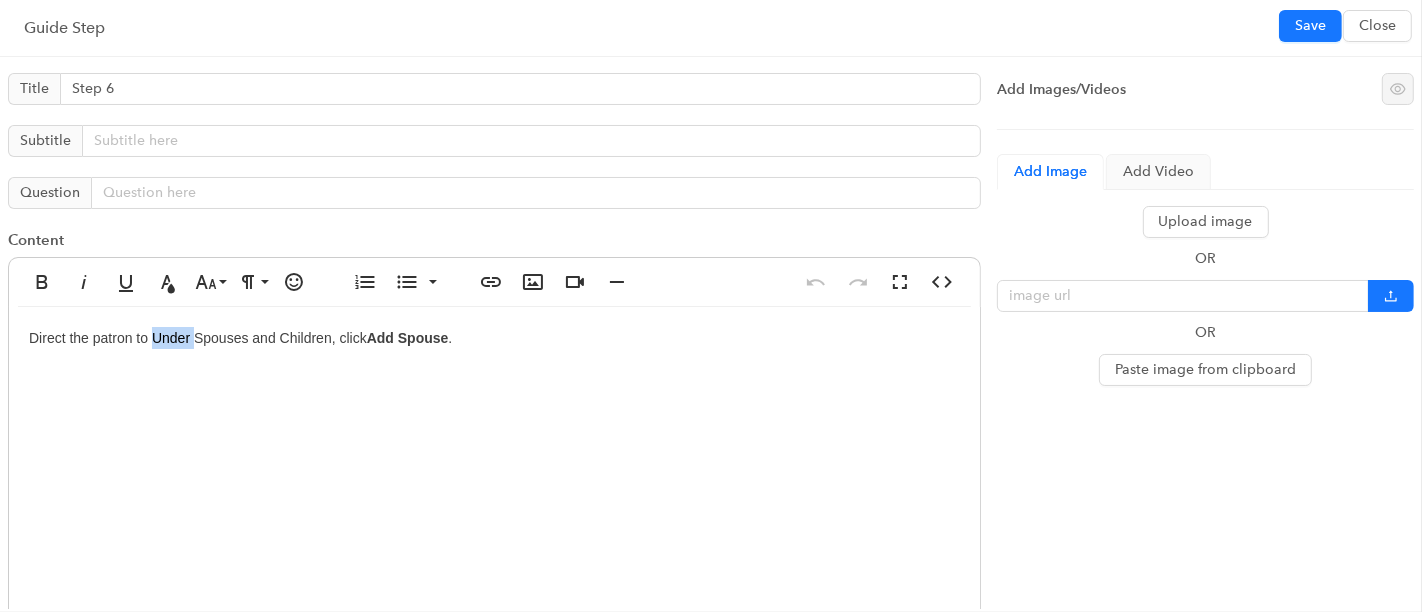 click on "Direct the patron to Under Spouses and Children, click  Add Spouse ." at bounding box center (494, 507) 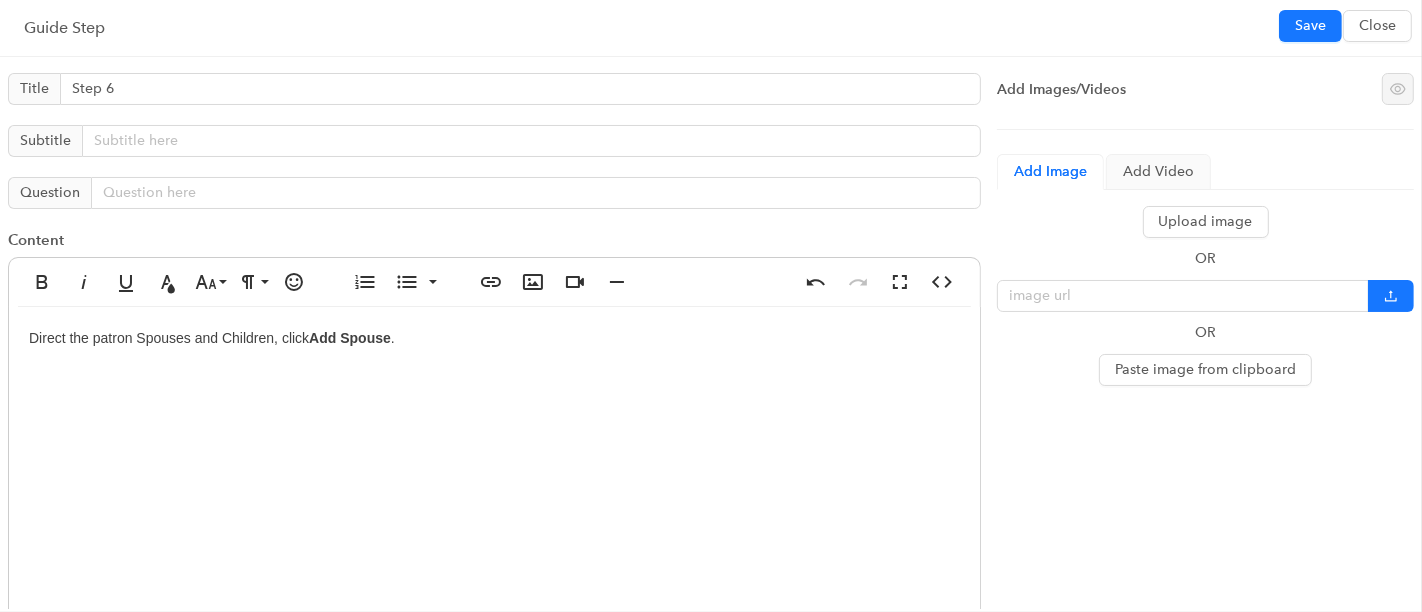 type 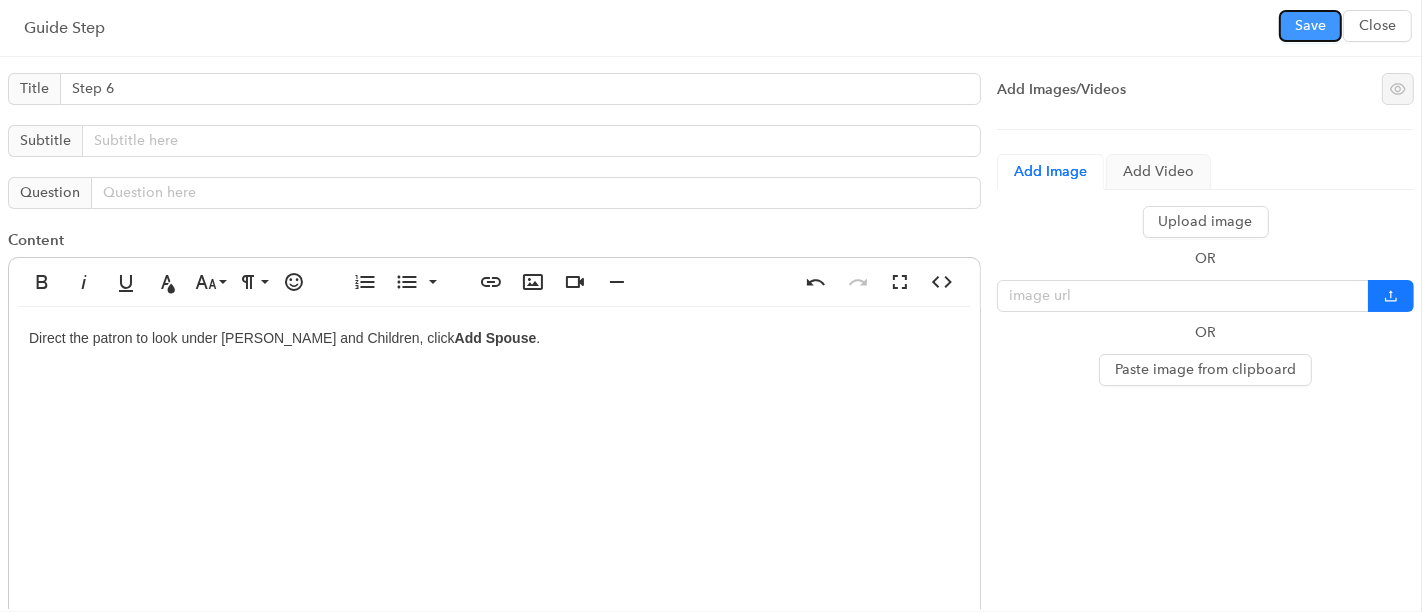 click on "Save" at bounding box center (1310, 26) 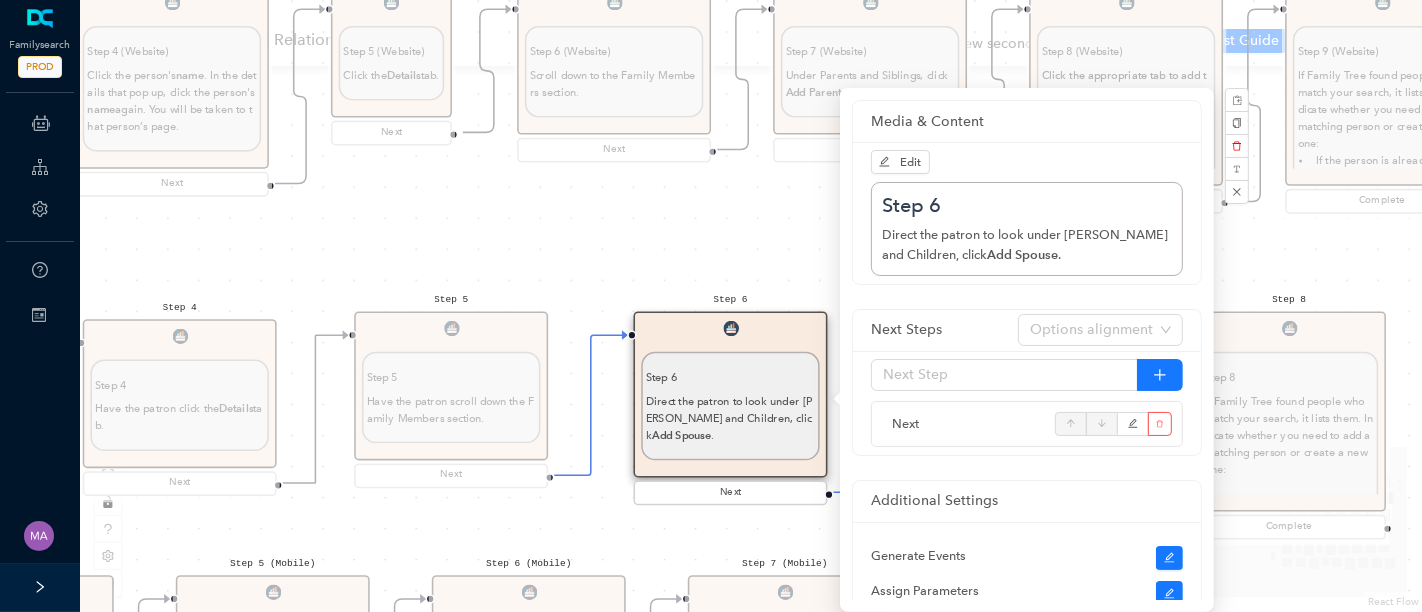 click on "Start From Start From Mobile App Website Directions for adding relationships in FamilyTree Directions for adding relationships in FamilyTree First, what do you need help with? I want to add a parent relationship. I want to add a spouse  I want to add a child relationship Step 1 (Website) Step 1 (Website) Direct the patron to the top menu, click  Family Tree , and then click  Tree. Next Step 2 Step 2 Have the patron navigate to the person on the tree whose spouse they want to add. Next Step 3 Step 3 Click the person's  name . In the details that pop up, click the person's  name  again. You will be taken to that person's page. Next Step 4 Step 4 Have the patron click the  Details  tab. Next Step 5 Step 5 Have the patron scroll down the Family Members section. Next Step 6 Step 6 Direct the patron to look under [PERSON_NAME] and Children, click  Add Spouse . Next Step 7 Step 7 Enter information about the spouse, and click  Next , which is available after you click  Deceased . (If you know the ID of the spouse, click  ." at bounding box center [751, 306] 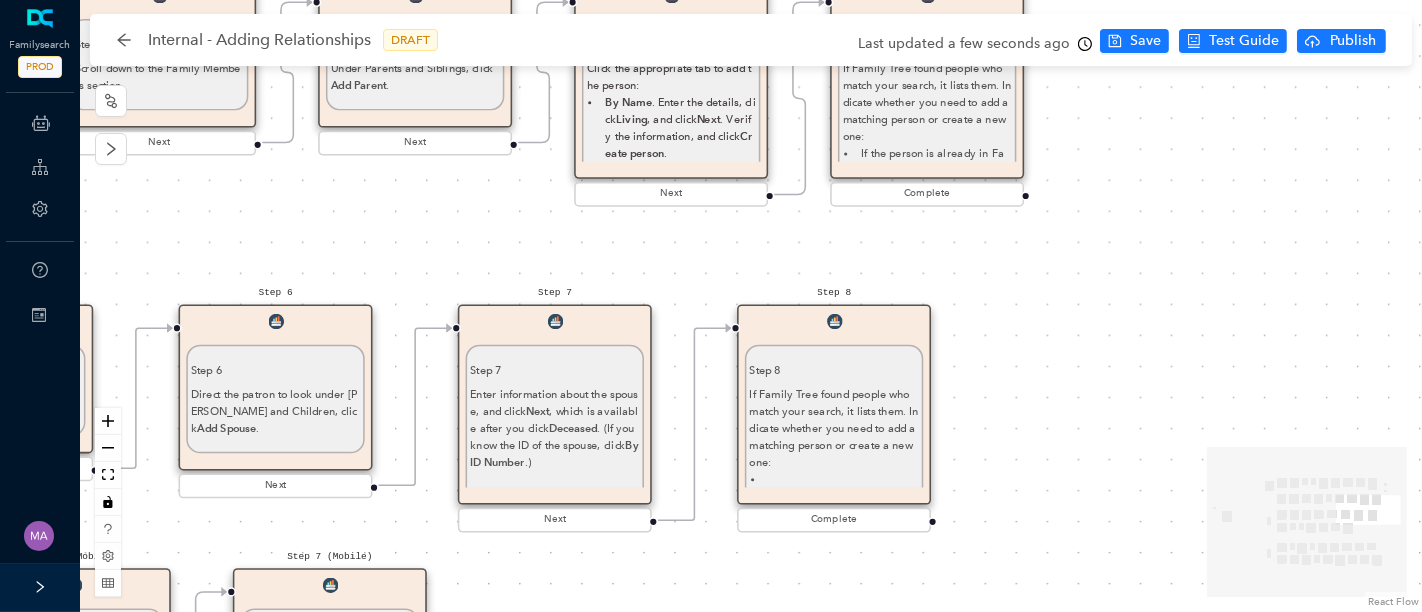 drag, startPoint x: 948, startPoint y: 269, endPoint x: 493, endPoint y: 262, distance: 455.05383 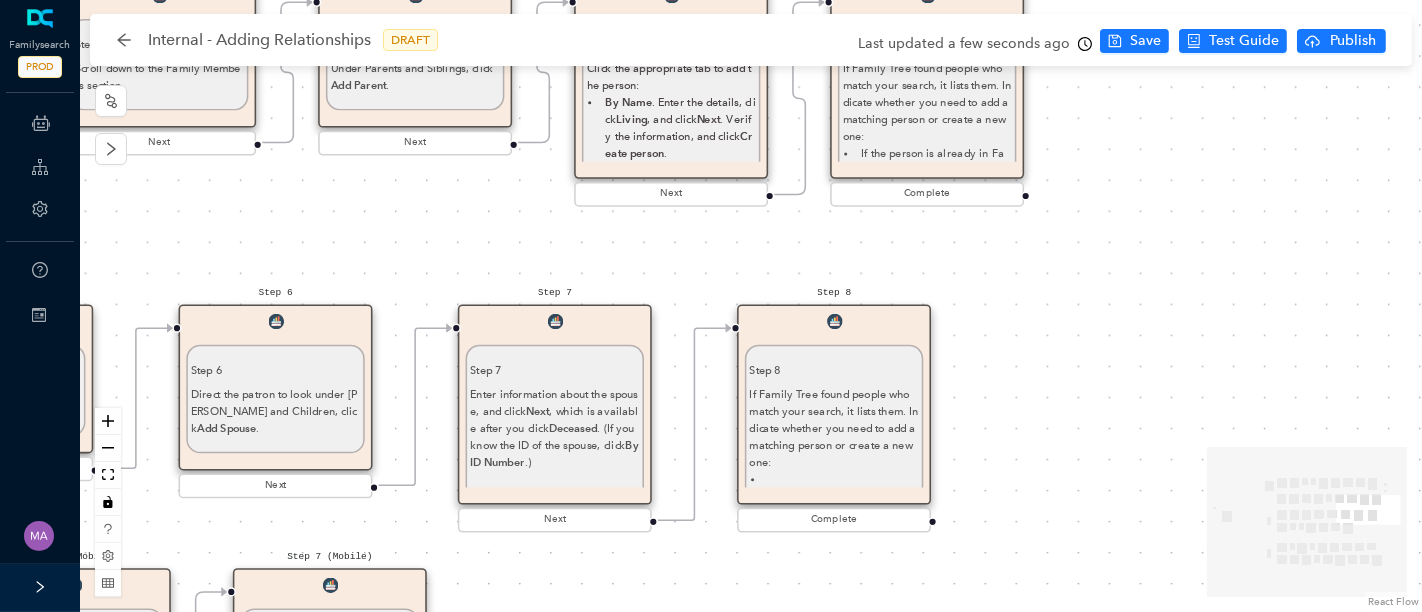 click on "Step 7 Enter information about the spouse, and click  Next , which is available after you click  Deceased . (If you know the ID of the spouse, click  By ID Number .) The Additional Find Option at the bottom of the Add Spouse menu gives you the option to search for the spouse with their parents, or, if applicable, previous spouses. This additional information can make it easier to find a match within Family Tree." at bounding box center [555, 522] 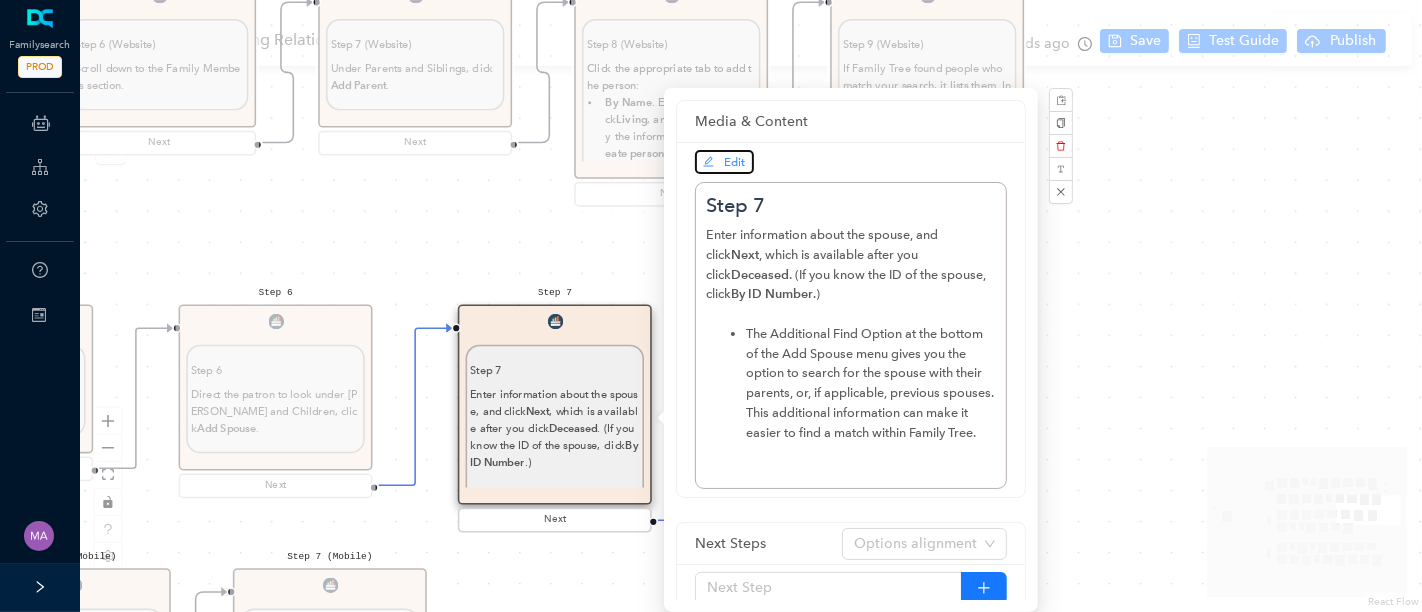 click on "Edit" at bounding box center (735, 162) 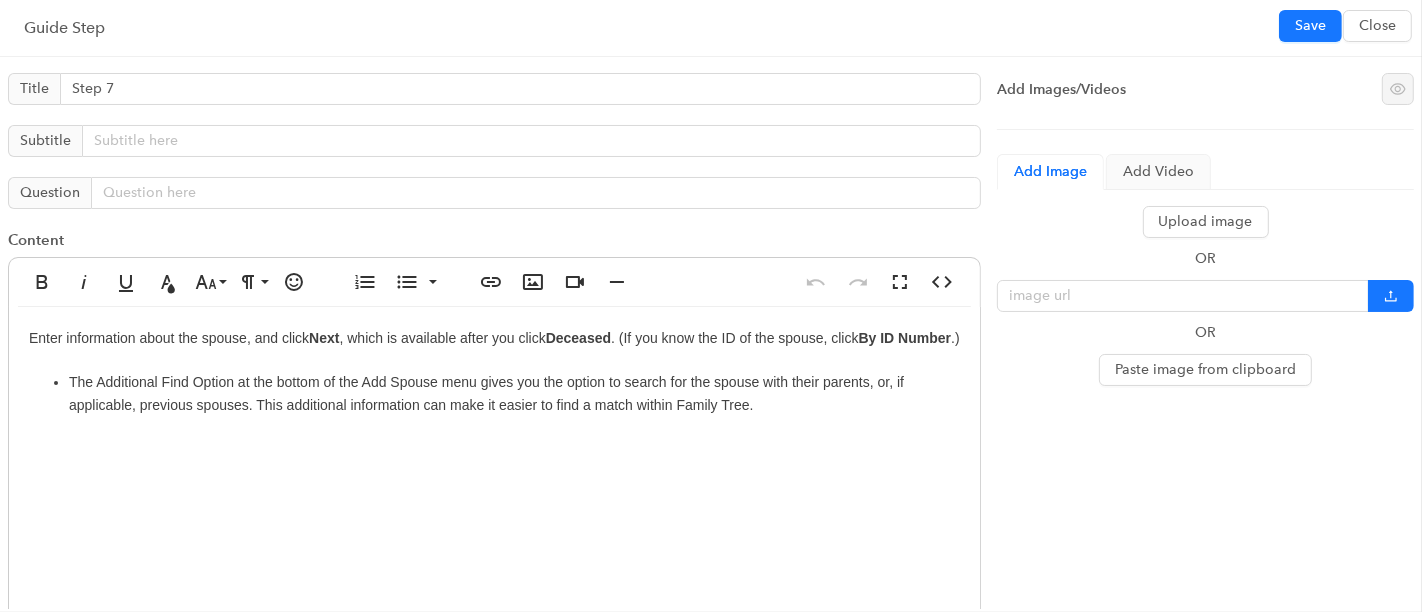 click on "Enter information about the spouse, and click  Next , which is available after you click  Deceased . (If you know the ID of the spouse, click  By ID Number .) The Additional Find Option at the bottom of the Add Spouse menu gives you the option to search for the spouse with their parents, or, if applicable, previous spouses. This additional information can make it easier to find a match within Family Tree." at bounding box center (494, 507) 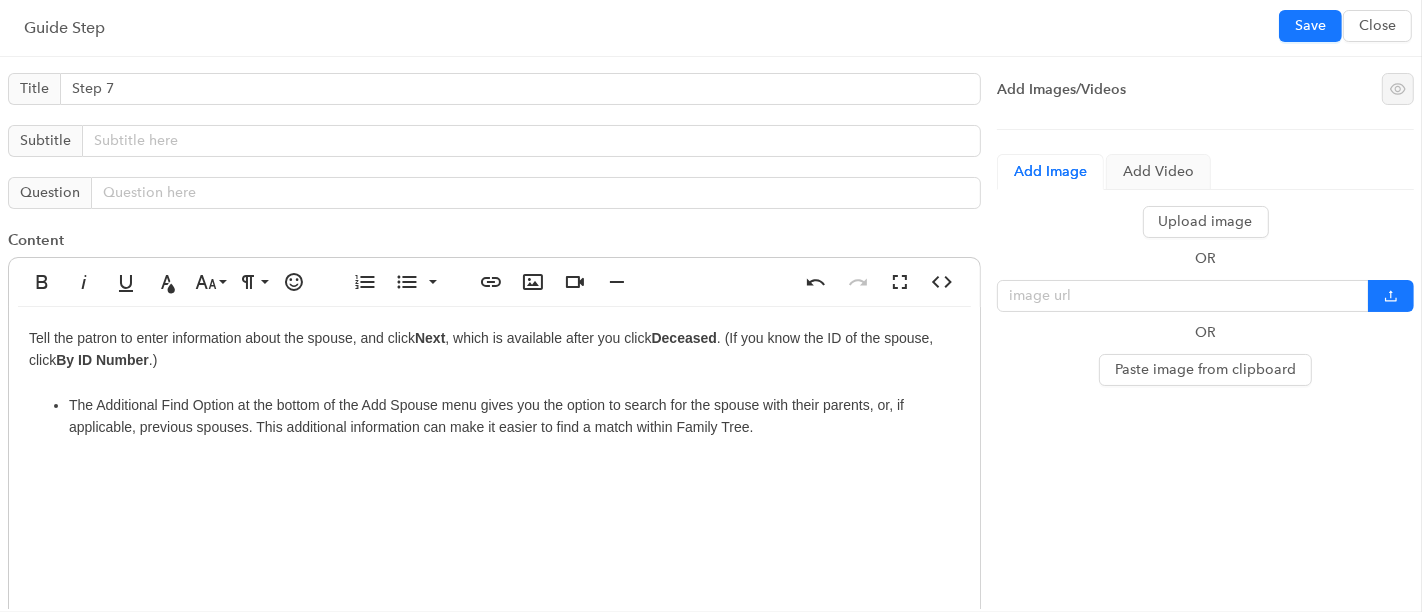 click on "Tell the patron to enter information about the spouse, and click  Next , which is available after you click  Deceased . (If you know the ID of the spouse, click  By ID Number .) The Additional Find Option at the bottom of the Add Spouse menu gives you the option to search for the spouse with their parents, or, if applicable, previous spouses. This additional information can make it easier to find a match within Family Tree." at bounding box center (494, 507) 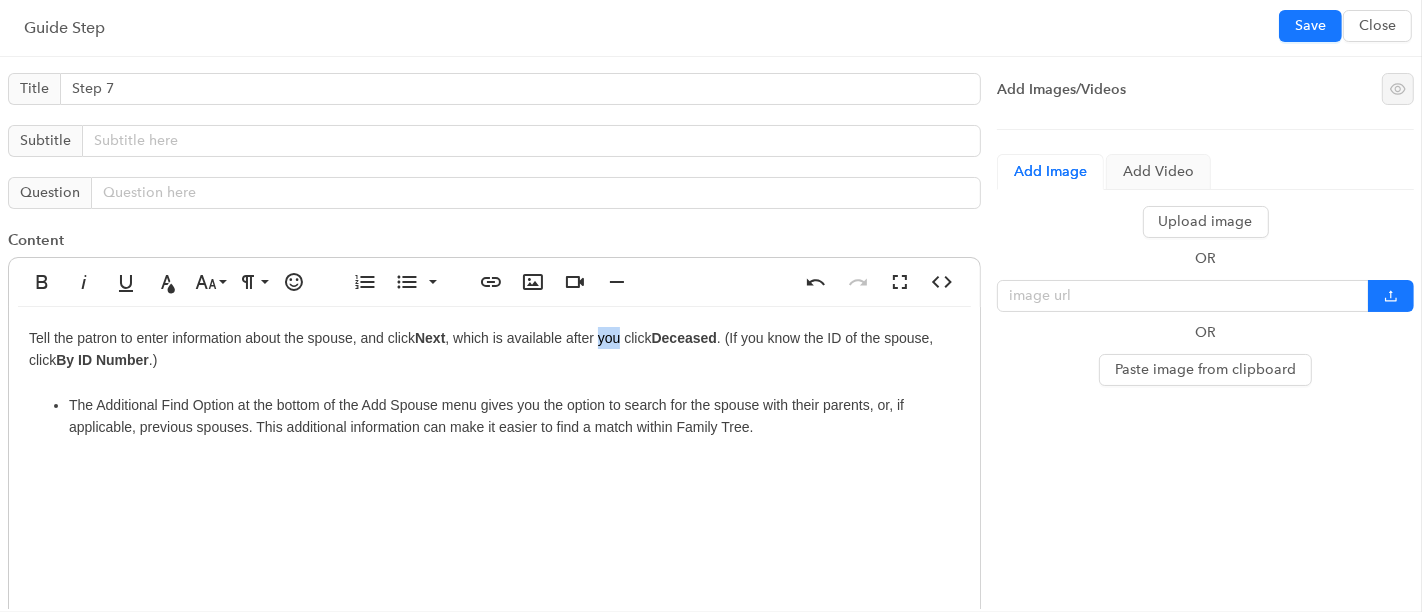 click on "Tell the patron to enter information about the spouse, and click  Next , which is available after you click  Deceased . (If you know the ID of the spouse, click  By ID Number .) The Additional Find Option at the bottom of the Add Spouse menu gives you the option to search for the spouse with their parents, or, if applicable, previous spouses. This additional information can make it easier to find a match within Family Tree." at bounding box center (494, 507) 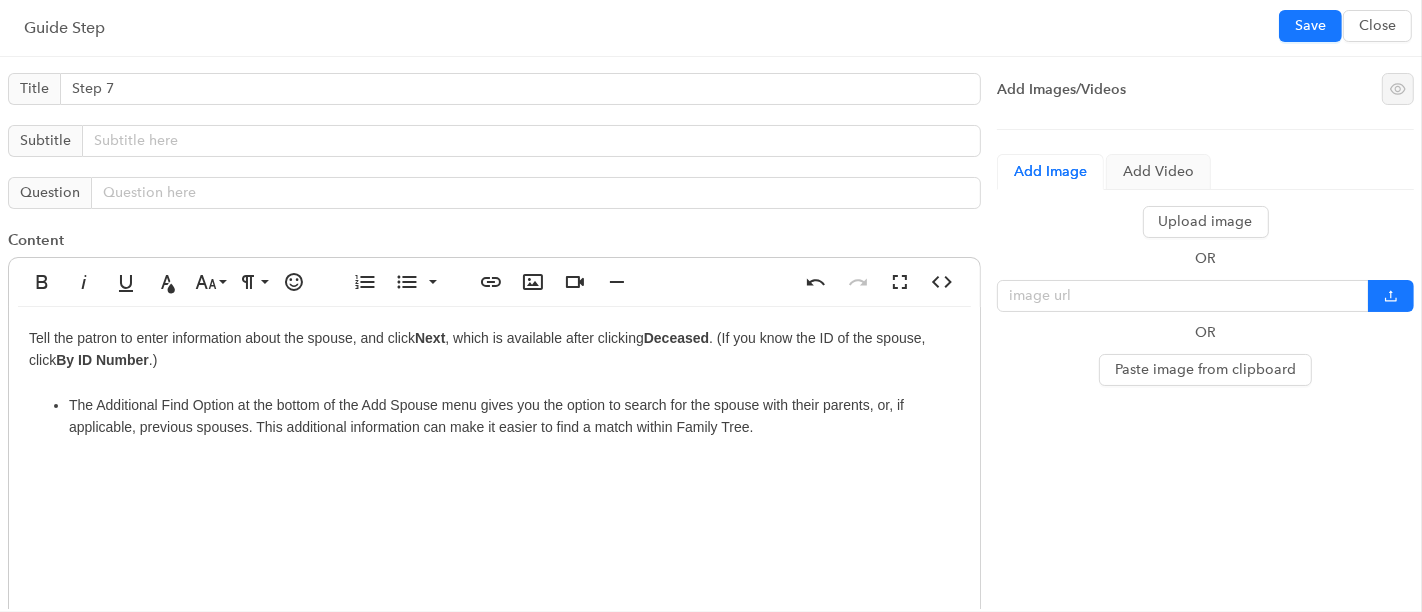 click on "Tell the patron to enter information about the spouse, and click  Next , which is available after clicking  Deceased . (If you know the ID of the spouse, click  By ID Number .) The Additional Find Option at the bottom of the Add Spouse menu gives you the option to search for the spouse with their parents, or, if applicable, previous spouses. This additional information can make it easier to find a match within Family Tree." at bounding box center [494, 507] 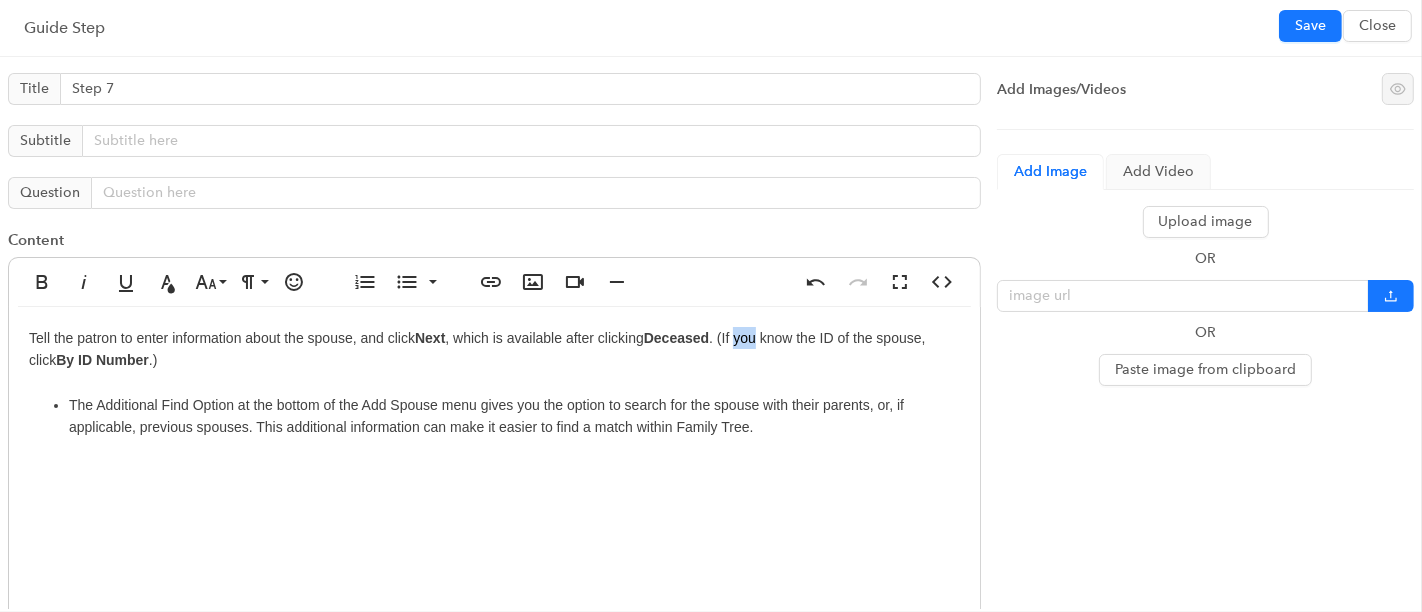 click on "Tell the patron to enter information about the spouse, and click  Next , which is available after clicking  Deceased . (If you know the ID of the spouse, click  By ID Number .) The Additional Find Option at the bottom of the Add Spouse menu gives you the option to search for the spouse with their parents, or, if applicable, previous spouses. This additional information can make it easier to find a match within Family Tree." at bounding box center [494, 507] 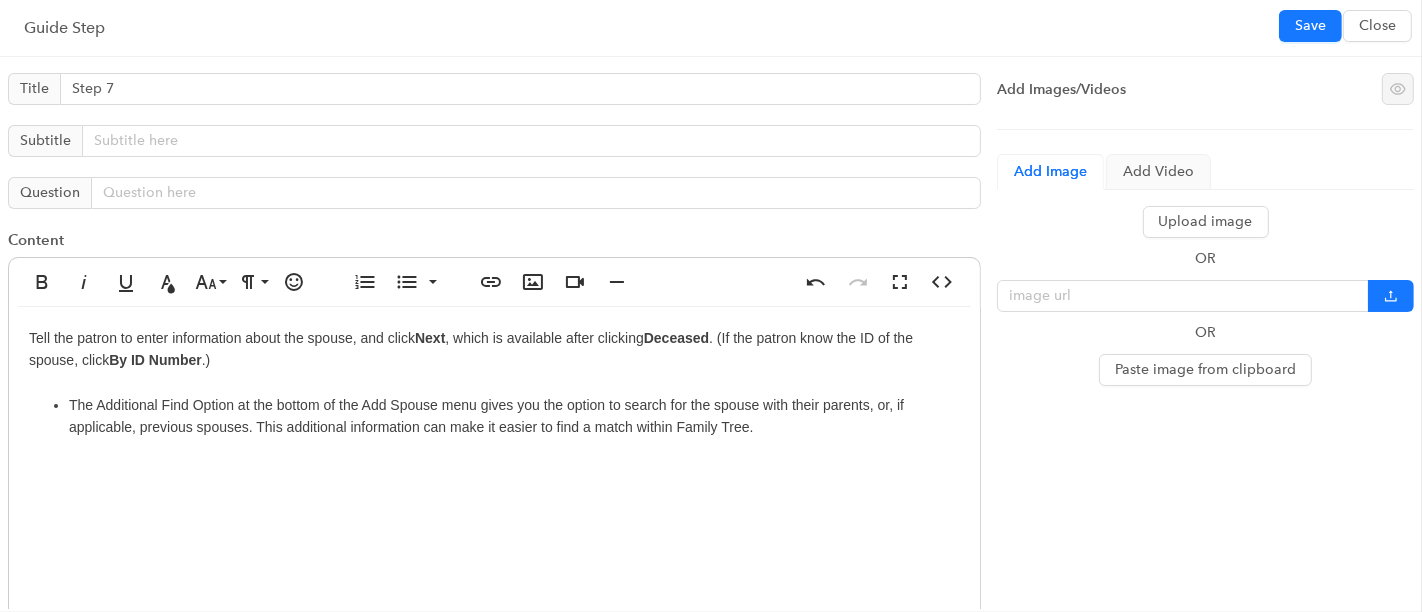 click on "Tell the patron to enter information about the spouse, and click  Next , which is available after clicking  Deceased . (If the patron know the ID of the spouse, click  By ID Number .) The Additional Find Option at the bottom of the Add Spouse menu gives you the option to search for the spouse with their parents, or, if applicable, previous spouses. This additional information can make it easier to find a match within Family Tree." at bounding box center (494, 507) 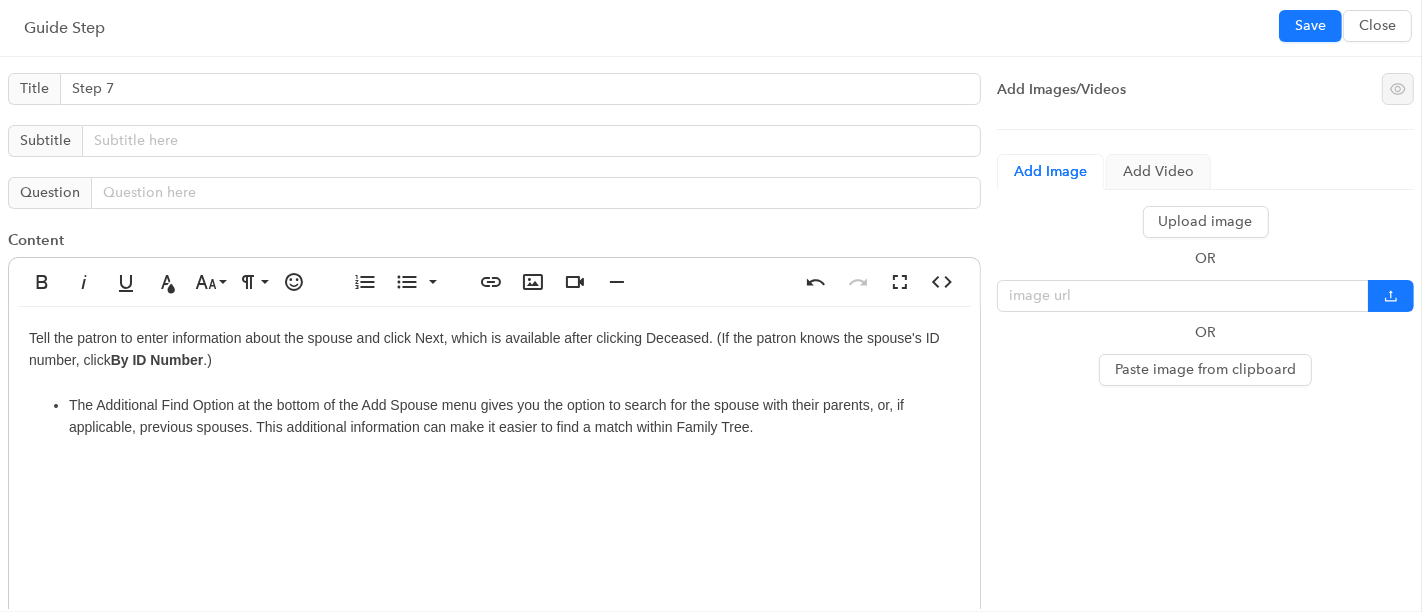 scroll, scrollTop: 1110, scrollLeft: 3, axis: both 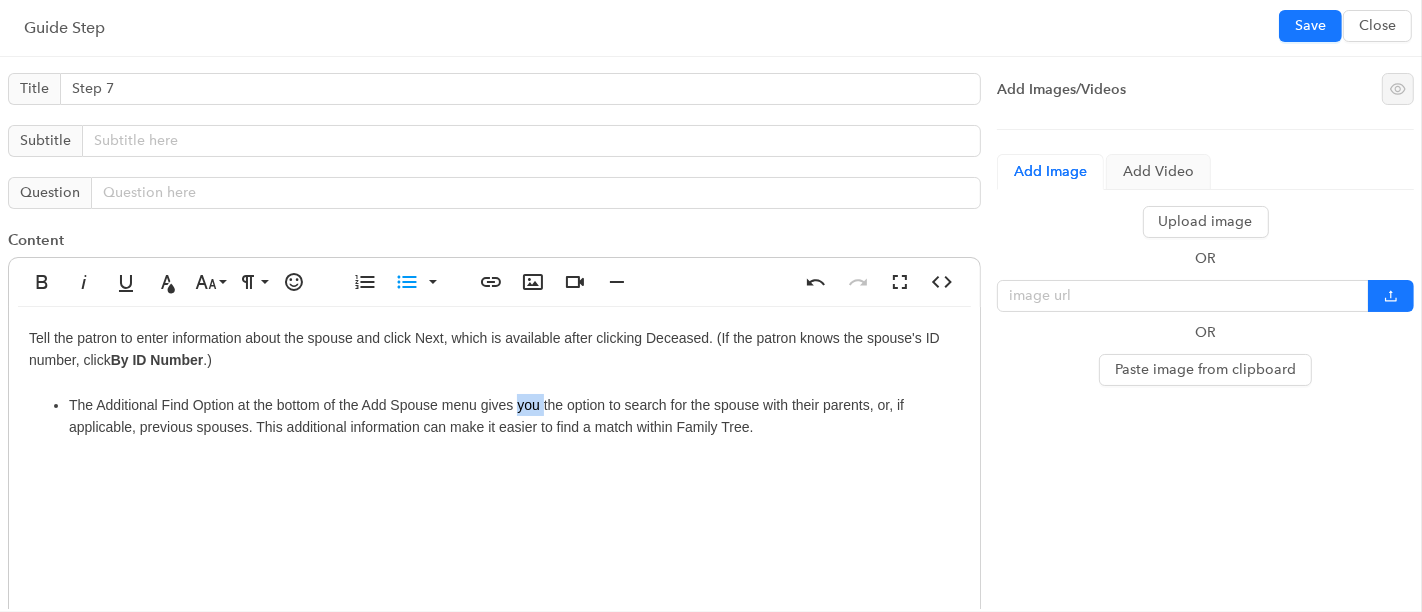 click on "The Additional Find Option at the bottom of the Add Spouse menu gives you the option to search for the spouse with their parents, or, if applicable, previous spouses. This additional information can make it easier to find a match within Family Tree." at bounding box center (514, 416) 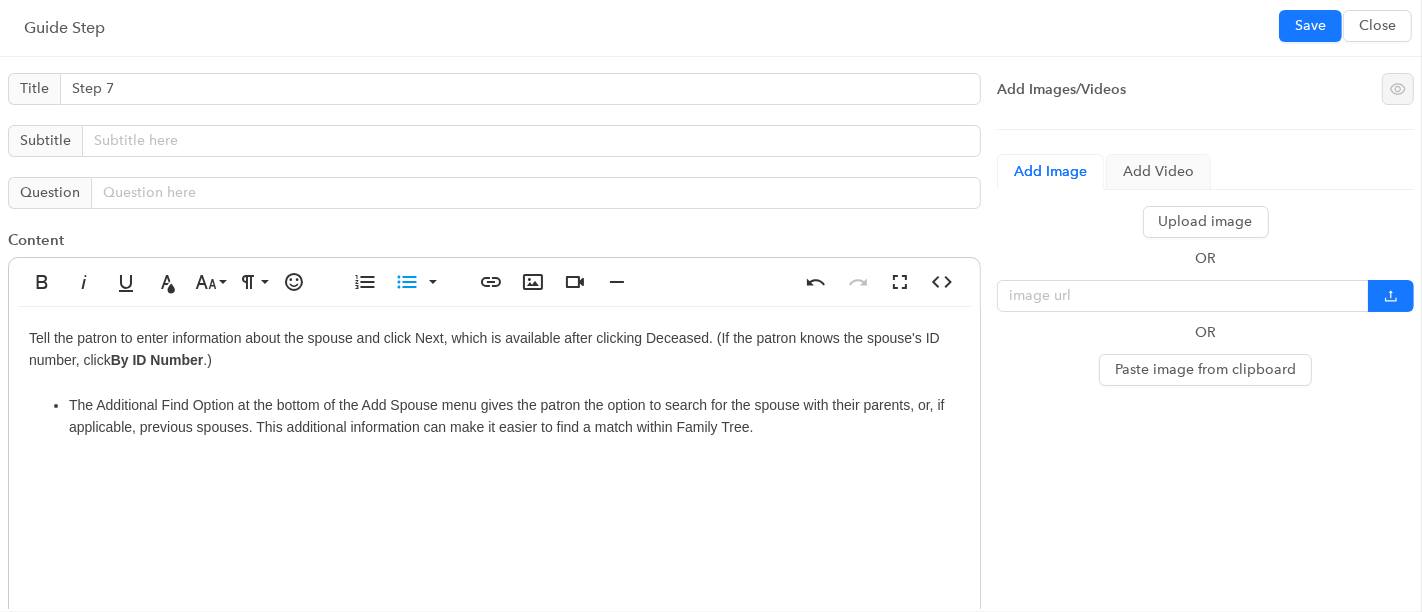 click on "Tell the patron to enter information about the spouse and click Next, which is available after clicking Deceased. (If the patron knows the spouse's ID number, click  By ID Number .) The Additional Find Option at the bottom of the Add Spouse menu gives the patron the option to search for the spouse with their parents, or, if applicable, previous spouses. This additional information can make it easier to find a match within Family Tree." at bounding box center [494, 507] 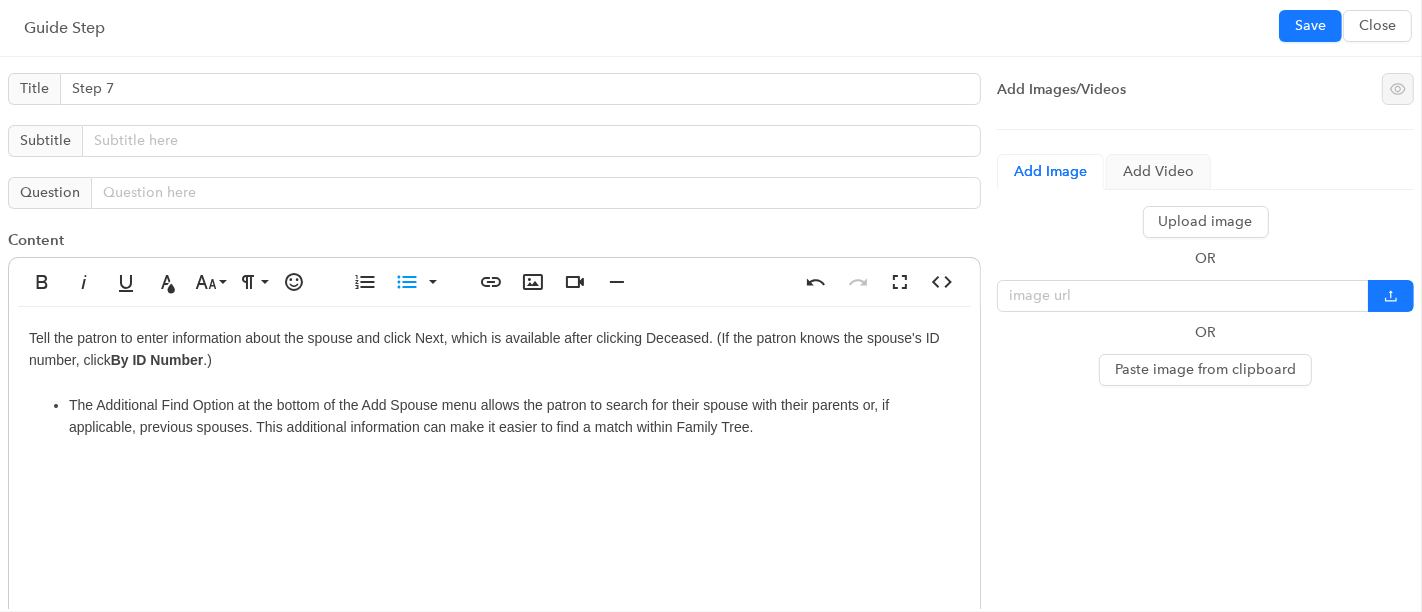 scroll, scrollTop: 424, scrollLeft: 4, axis: both 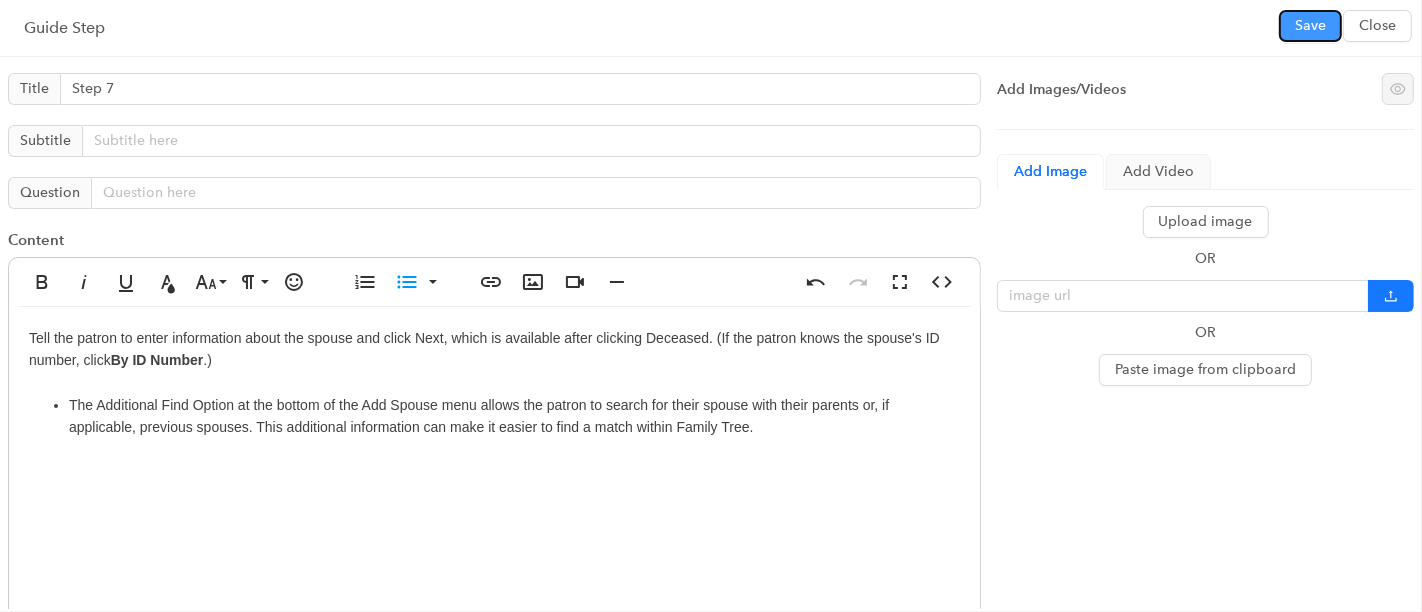 click on "Save" at bounding box center (1310, 26) 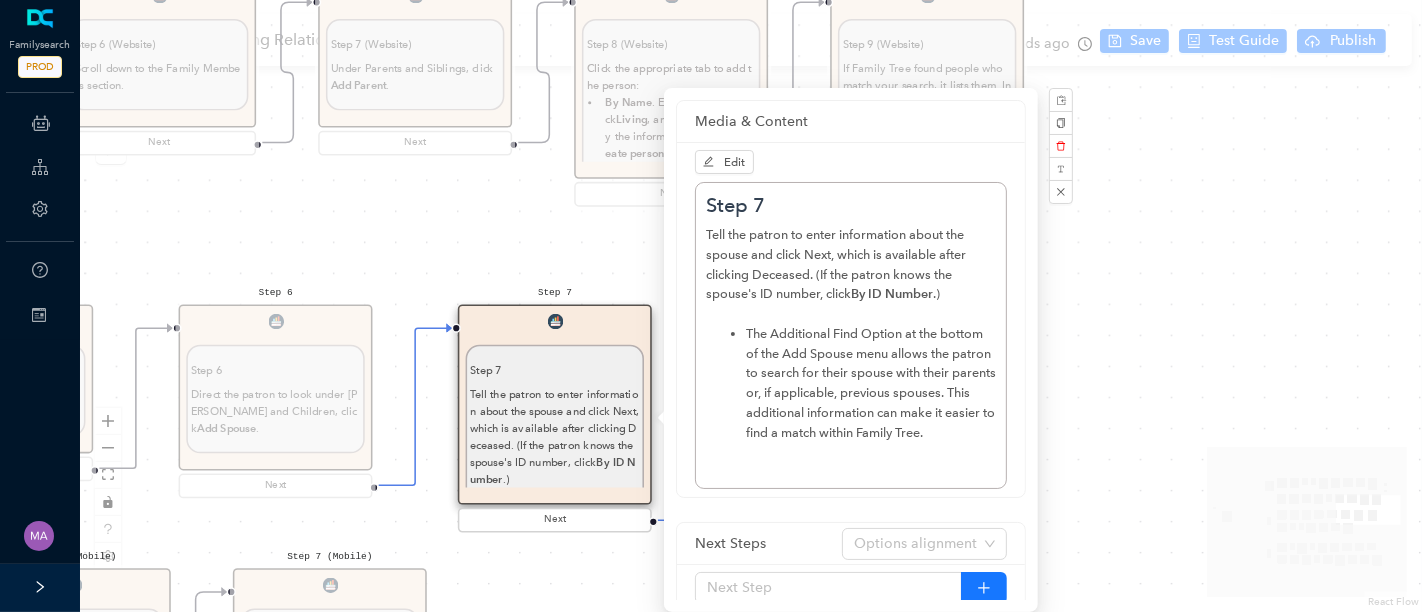 click on "Start From Start From Mobile App Website Directions for adding relationships in FamilyTree Directions for adding relationships in FamilyTree First, what do you need help with? I want to add a parent relationship. I want to add a spouse  I want to add a child relationship Step 1 (Website) Step 1 (Website) Direct the patron to the top menu, click  Family Tree , and then click  Tree. Next Step 2 Step 2 Have the patron navigate to the person on the tree whose spouse they want to add. Next Step 3 Step 3 Click the person's  name . In the details that pop up, click the person's  name  again. You will be taken to that person's page. Next Step 4 Step 4 Have the patron click the  Details  tab. Next Step 5 Step 5 Have the patron scroll down the Family Members section. Next Step 6 Step 6 Direct the patron to look under [PERSON_NAME] and Children, click  Add Spouse . Next Step 7 Step 7 By ID Number .) Next Step 8 Step 8 If the person is already in Family Tree, click  Add Match . Create Person . To adjust your search, click  ." at bounding box center (751, 306) 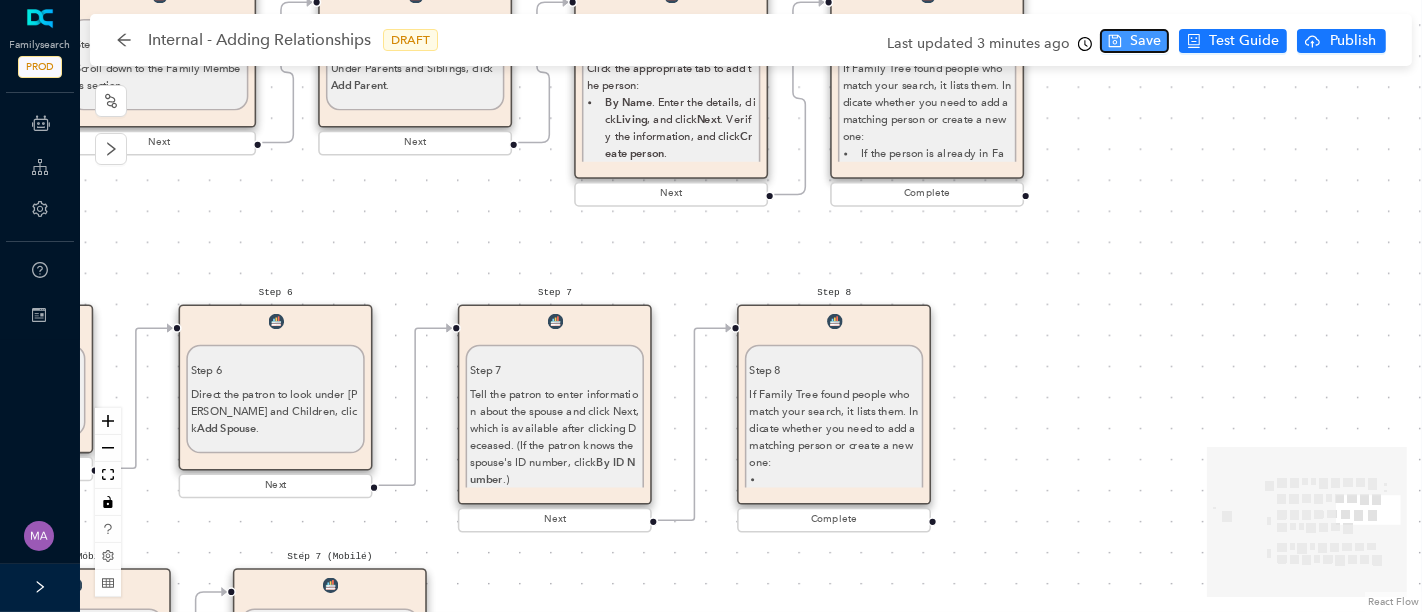 click on "Save" at bounding box center [1145, 41] 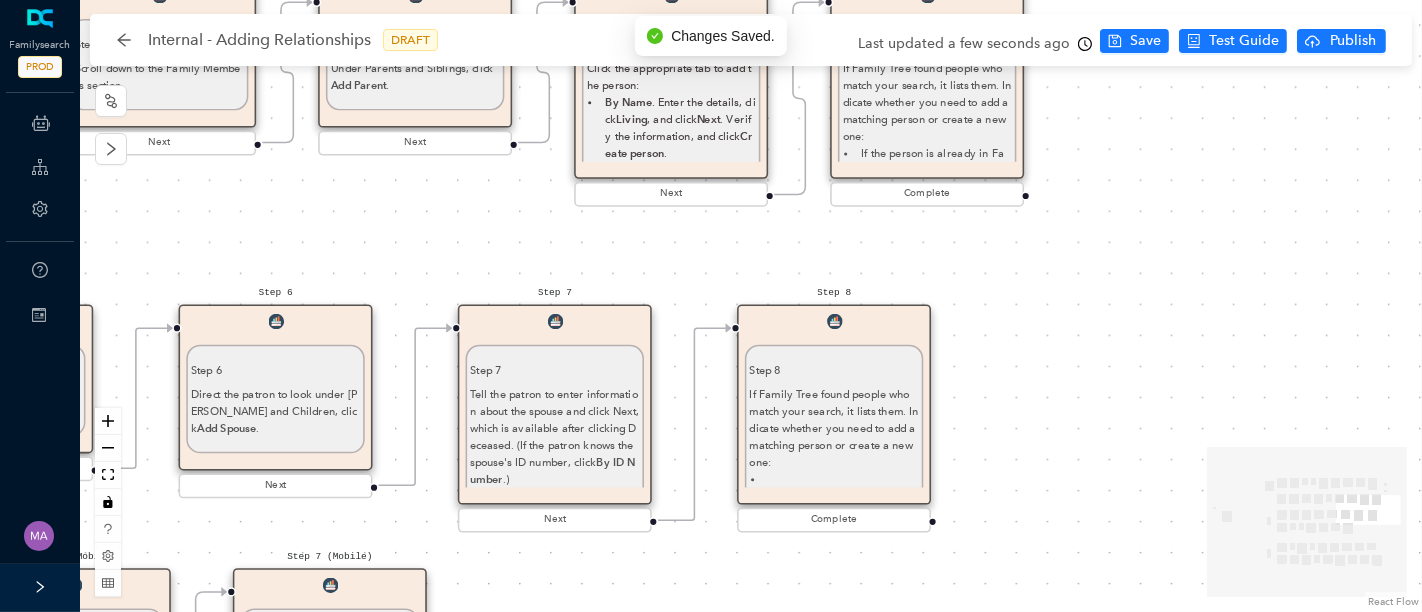 click on "Step 8 If Family Tree found people who match your search, it lists them. Indicate whether you need to add a matching person or create a new one:  If the person is already in Family Tree, click  Add Match . If the person is not already in Family Tree, click  Create Person . To adjust your search, click  Refine Search ." at bounding box center (834, 409) 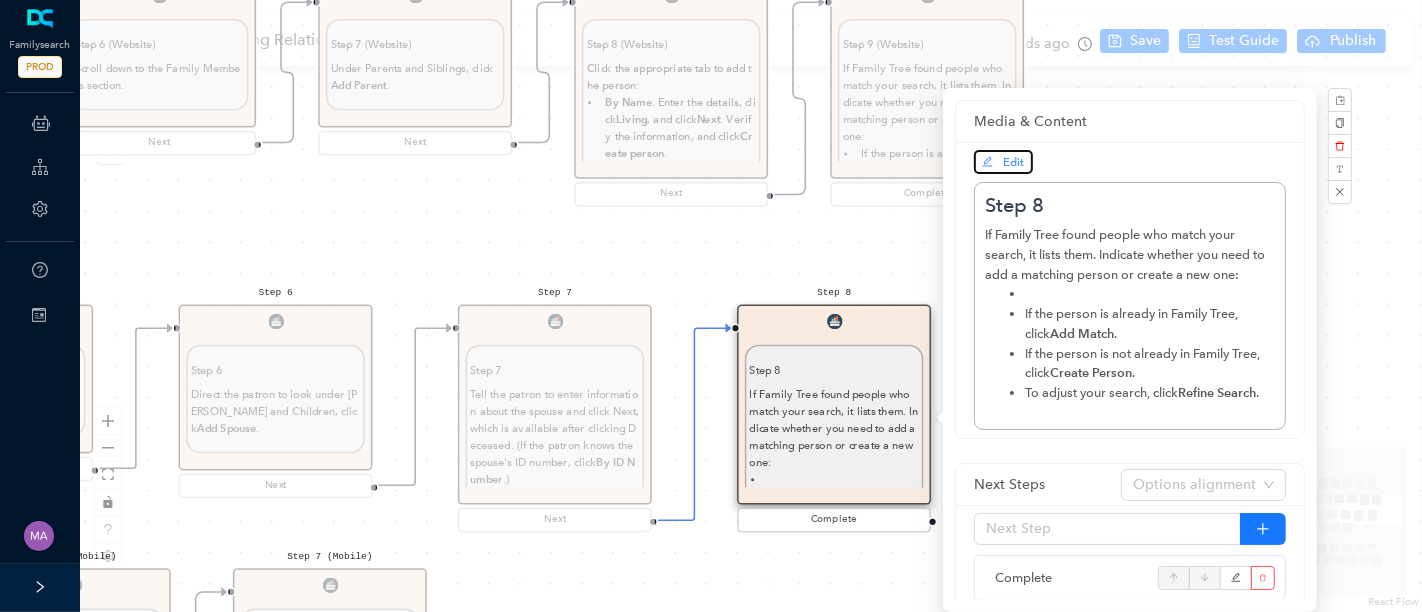 click on "Edit" at bounding box center (1003, 162) 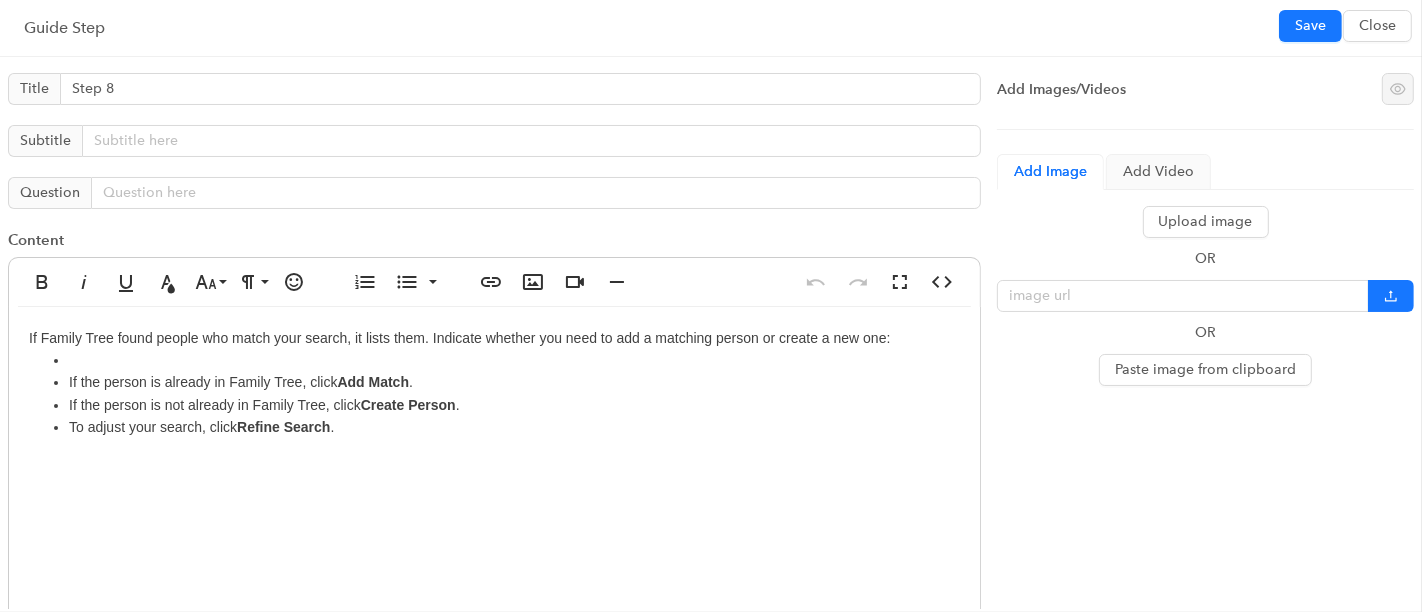 click on "If Family Tree found people who match your search, it lists them. Indicate whether you need to add a matching person or create a new one:  If the person is already in Family Tree, click  Add Match . If the person is not already in Family Tree, click  Create Person . To adjust your search, click  Refine Search ." at bounding box center (494, 507) 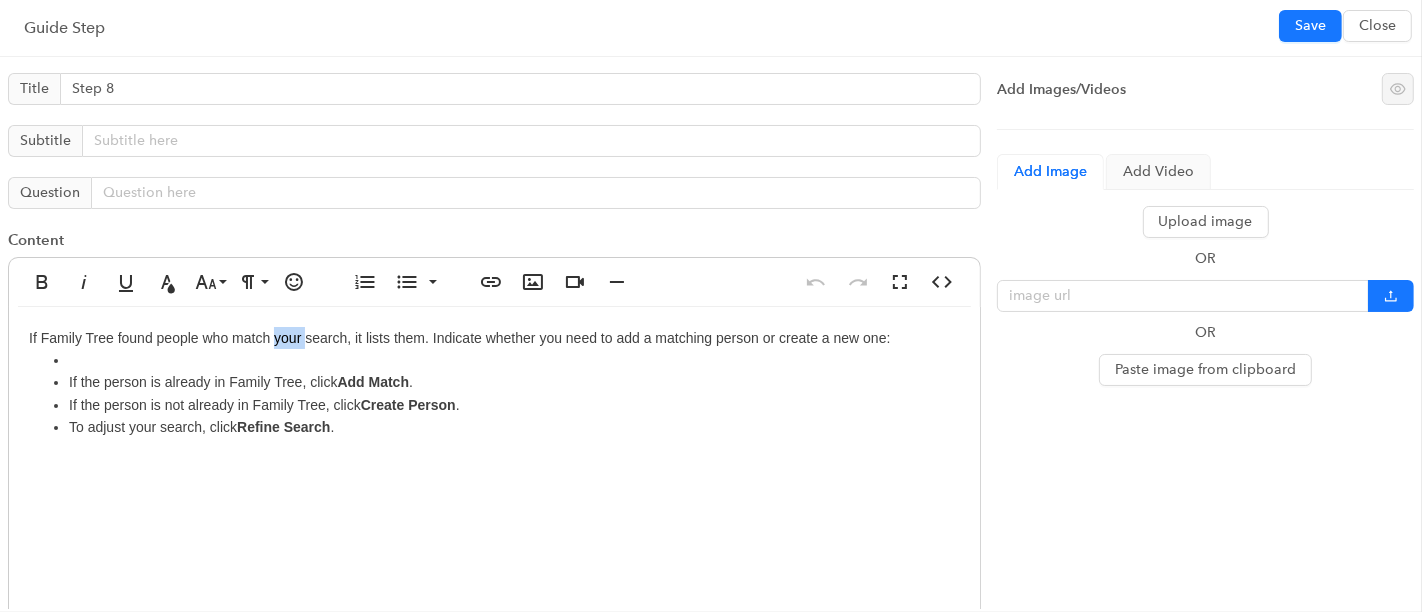 click on "If Family Tree found people who match your search, it lists them. Indicate whether you need to add a matching person or create a new one:  If the person is already in Family Tree, click  Add Match . If the person is not already in Family Tree, click  Create Person . To adjust your search, click  Refine Search ." at bounding box center (494, 507) 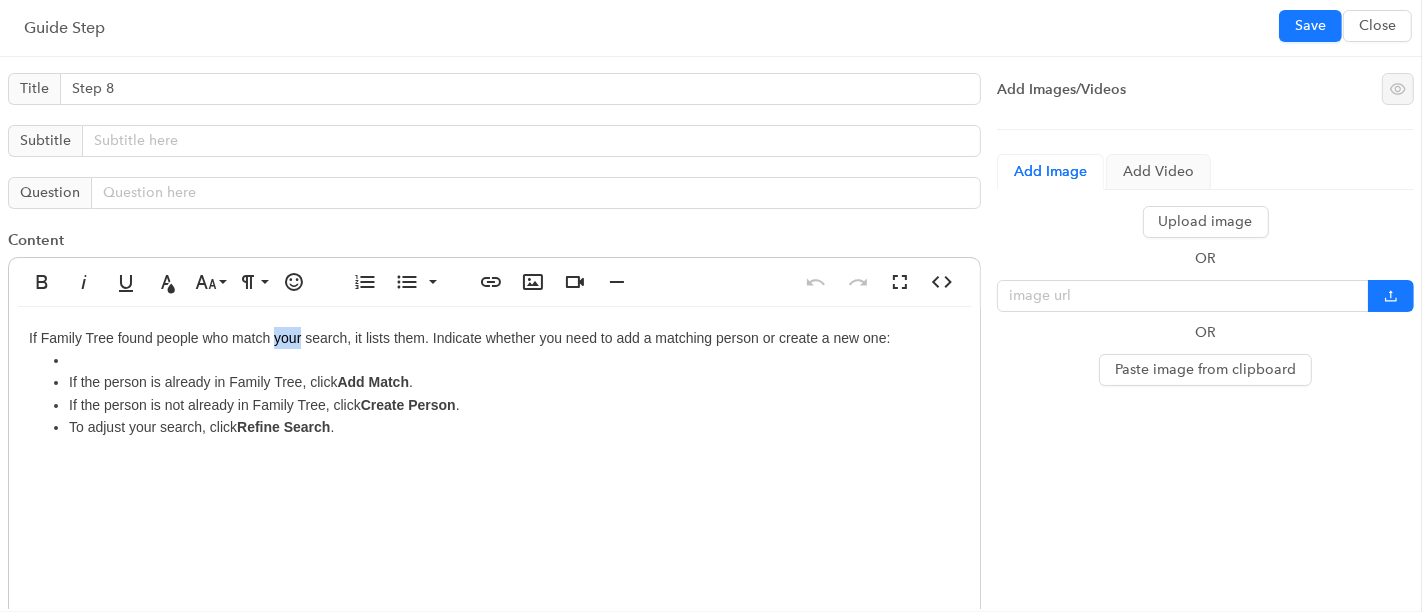type 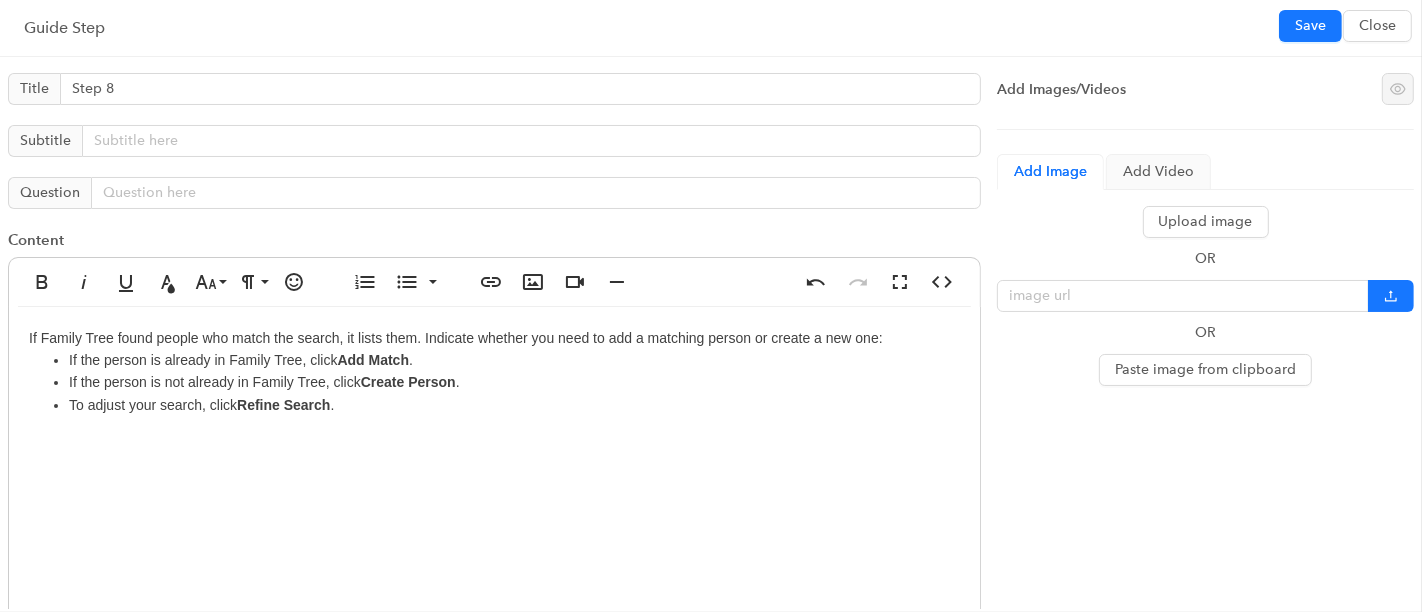 click on "If Family Tree found people who match the search, it lists them. Indicate whether you need to add a matching person or create a new one:  If the person is already in Family Tree, click  Add Match . If the person is not already in Family Tree, click  Create Person . To adjust your search, click  Refine Search ." at bounding box center [494, 507] 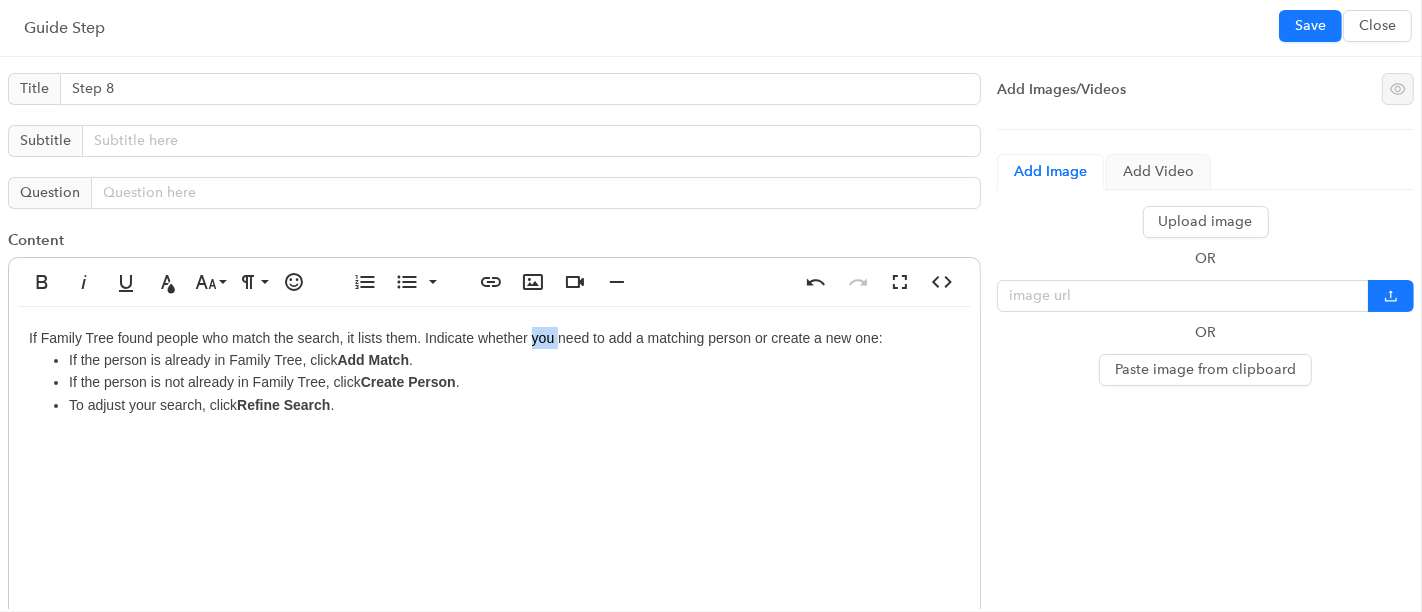 click on "If Family Tree found people who match the search, it lists them. Indicate whether you need to add a matching person or create a new one:  If the person is already in Family Tree, click  Add Match . If the person is not already in Family Tree, click  Create Person . To adjust your search, click  Refine Search ." at bounding box center [494, 507] 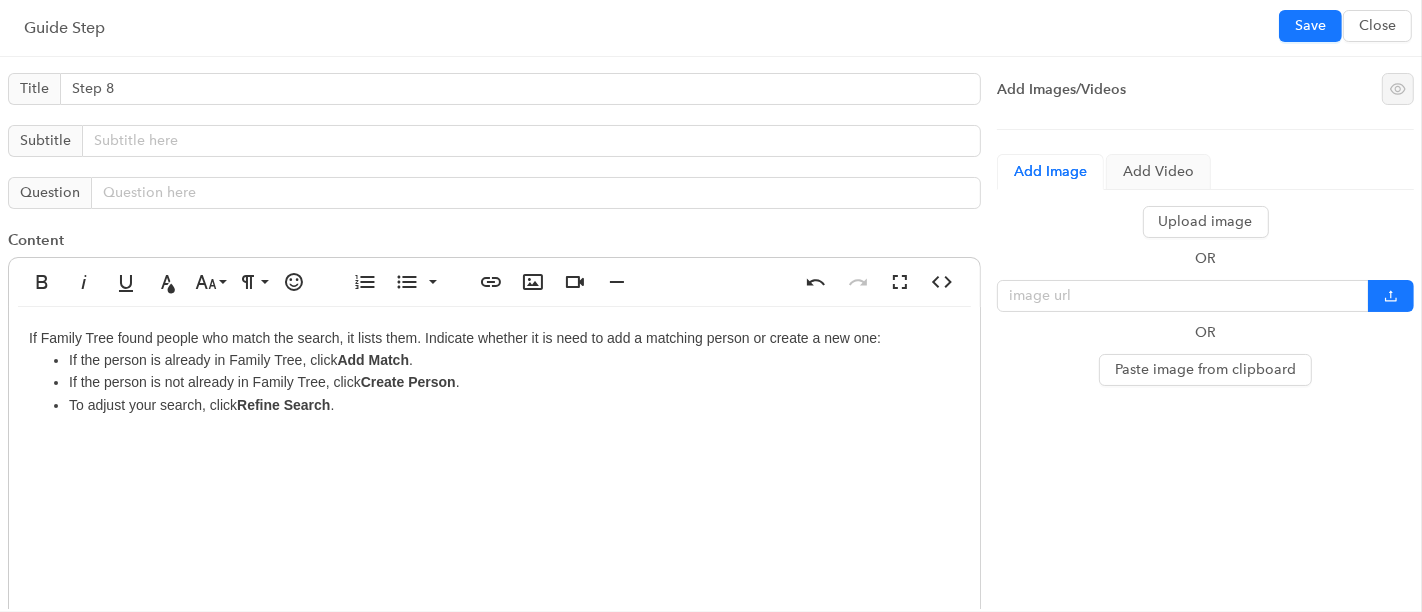 click on "If Family Tree found people who match the search, it lists them. Indicate whether it is need to add a matching person or create a new one:  If the person is already in Family Tree, click  Add Match . If the person is not already in Family Tree, click  Create Person . To adjust your search, click  Refine Search ." at bounding box center (494, 507) 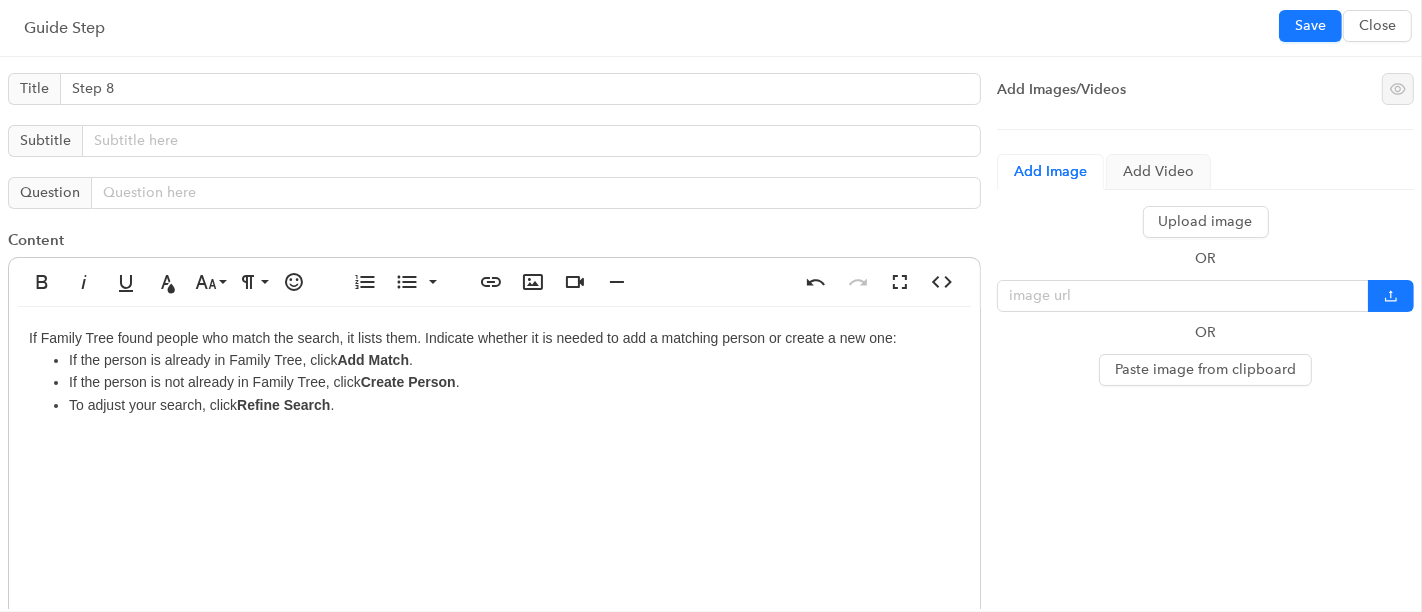 click on "To adjust your search, click  Refine Search ." at bounding box center (514, 405) 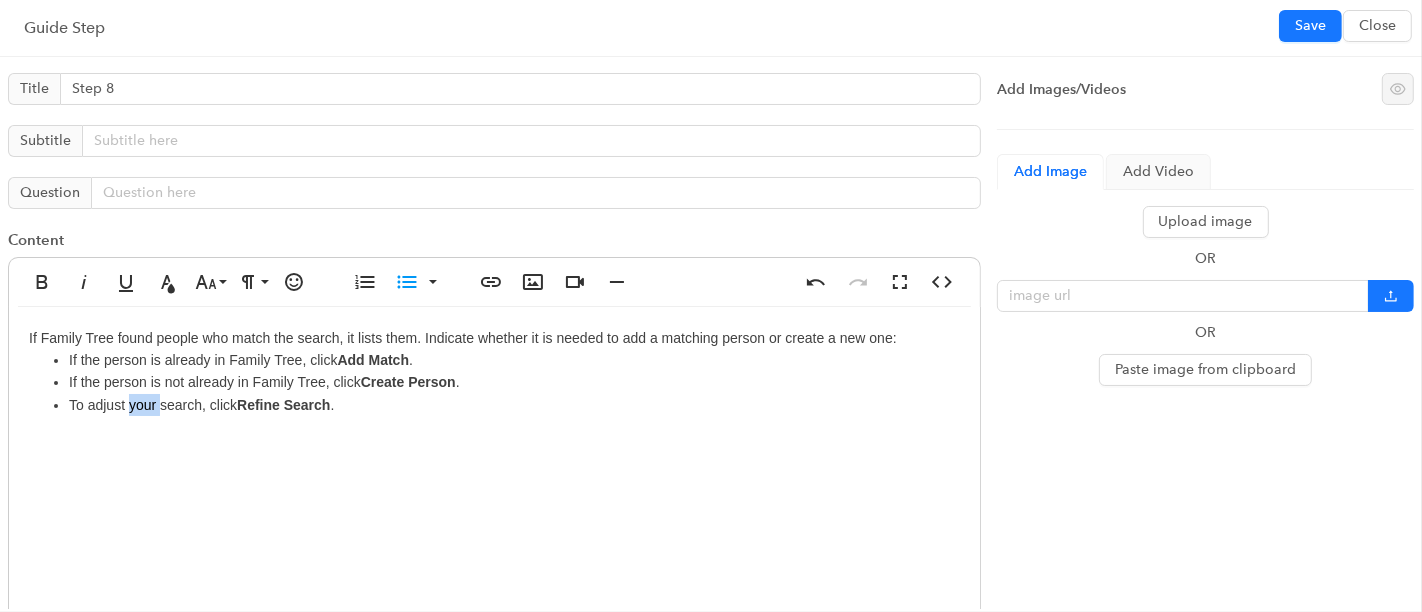 click on "To adjust your search, click  Refine Search ." at bounding box center (514, 405) 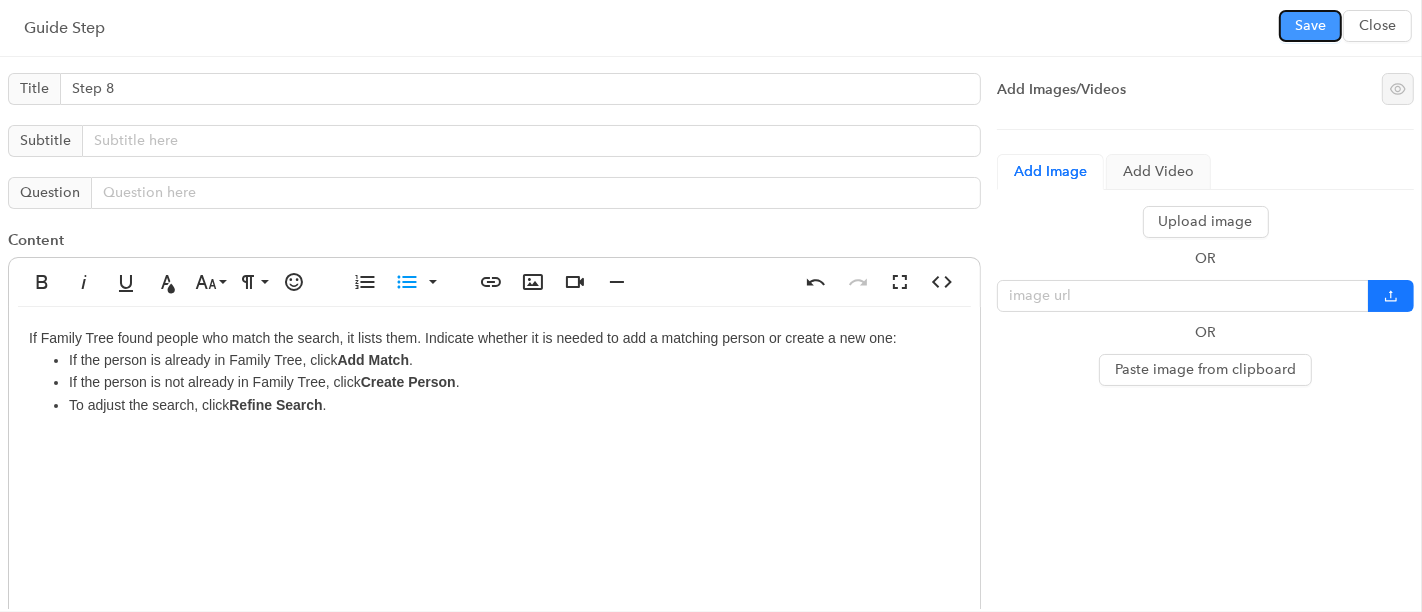click on "Save" at bounding box center [1310, 26] 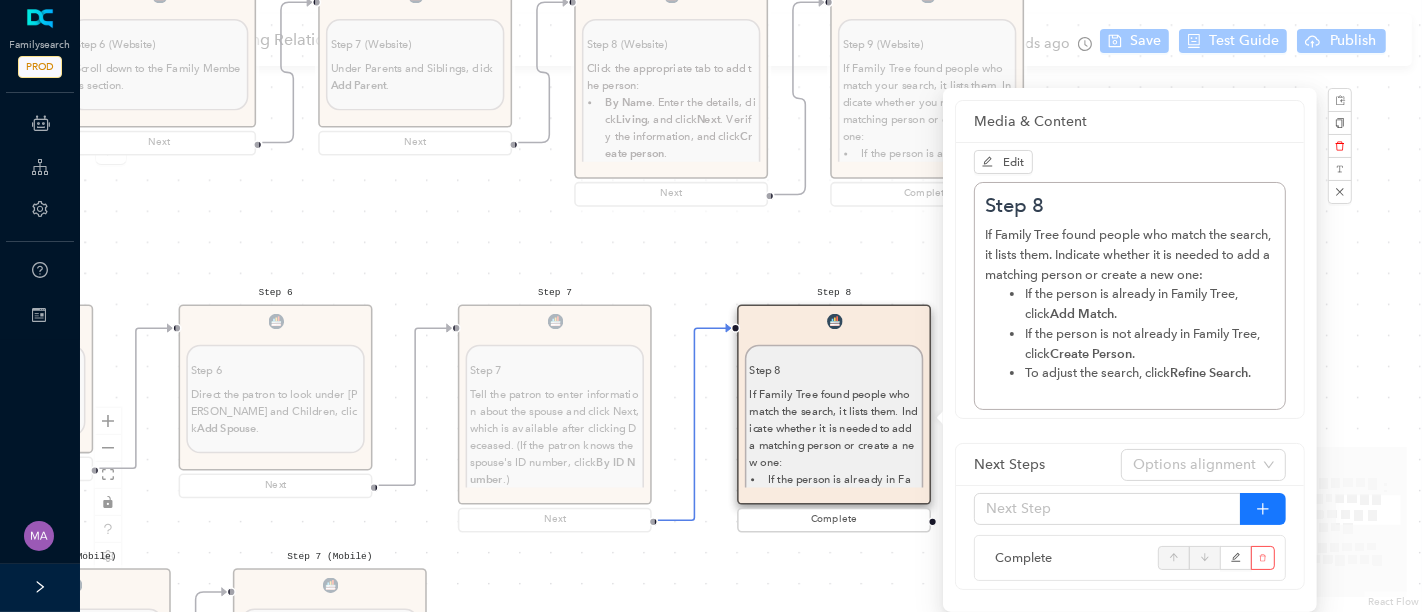 click on "Start From Start From Mobile App Website Directions for adding relationships in FamilyTree Directions for adding relationships in FamilyTree First, what do you need help with? I want to add a parent relationship. I want to add a spouse  I want to add a child relationship Step 1 (Website) Step 1 (Website) Direct the patron to the top menu, click  Family Tree , and then click  Tree. Next Step 2 Step 2 Have the patron navigate to the person on the tree whose spouse they want to add. Next Step 3 Step 3 Click the person's  name . In the details that pop up, click the person's  name  again. You will be taken to that person's page. Next Step 4 Step 4 Have the patron click the  Details  tab. Next Step 5 Step 5 Have the patron scroll down the Family Members section. Next Step 6 Step 6 Direct the patron to look under [PERSON_NAME] and Children, click  Add Spouse . Next Step 7 Step 7 By ID Number .) Next Step 8 Step 8 If the person is already in Family Tree, click  Add Match . Create Person . To adjust the search, click  ." at bounding box center (751, 306) 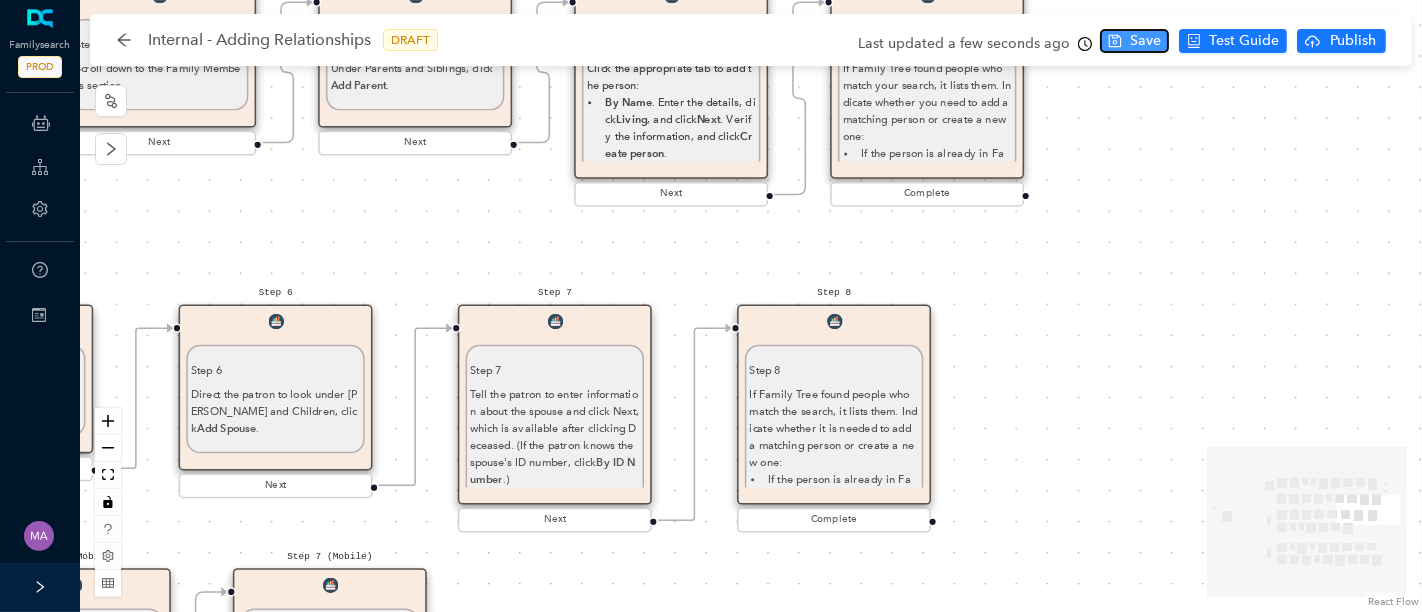 click on "Save" at bounding box center [1145, 41] 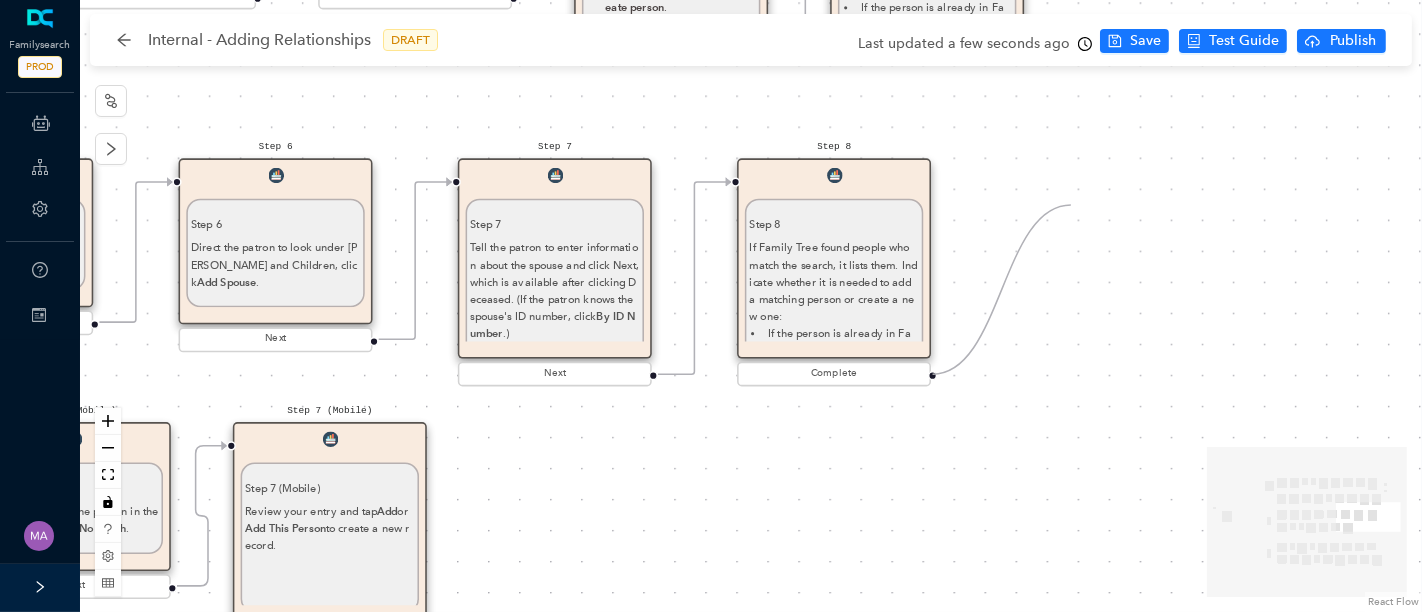drag, startPoint x: 934, startPoint y: 375, endPoint x: 1079, endPoint y: 199, distance: 228.03728 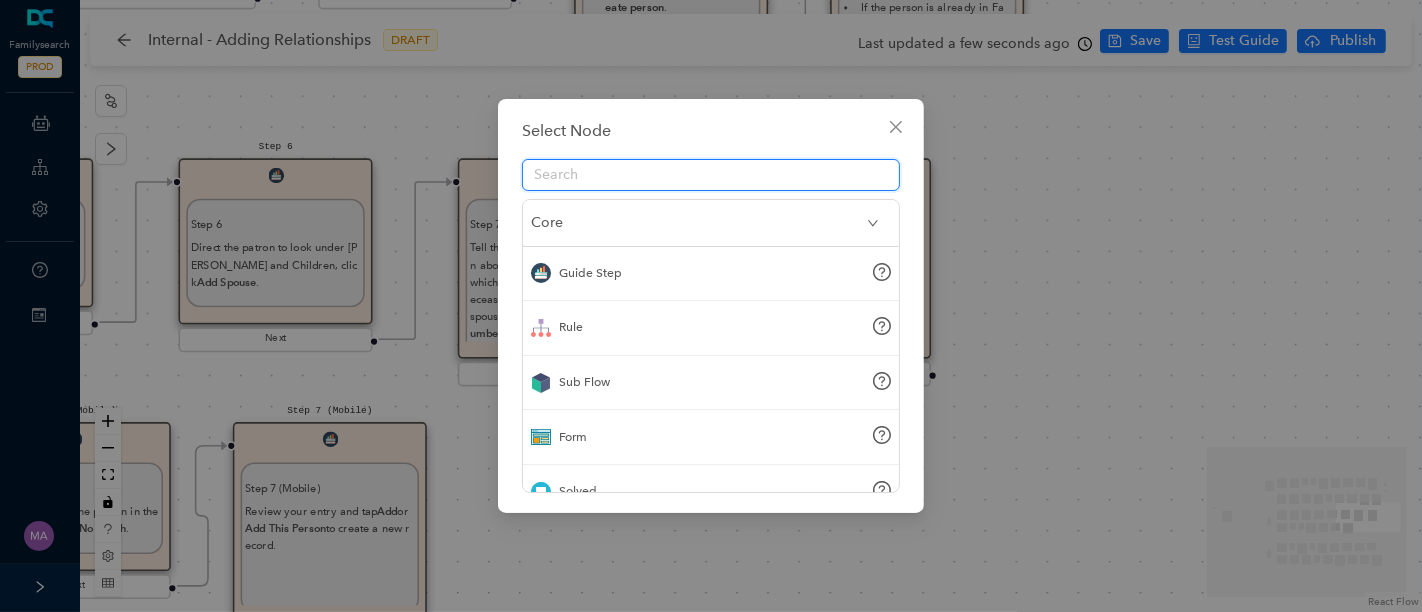 scroll, scrollTop: 100, scrollLeft: 0, axis: vertical 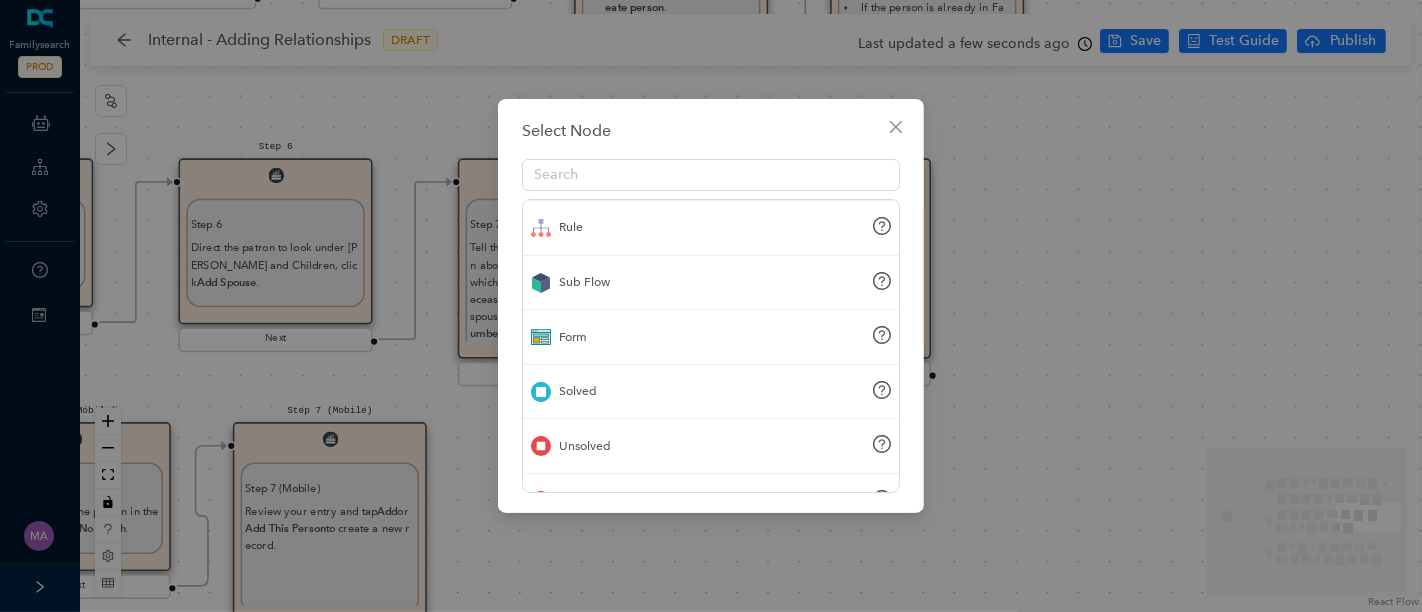 click on "Solved" at bounding box center (564, 392) 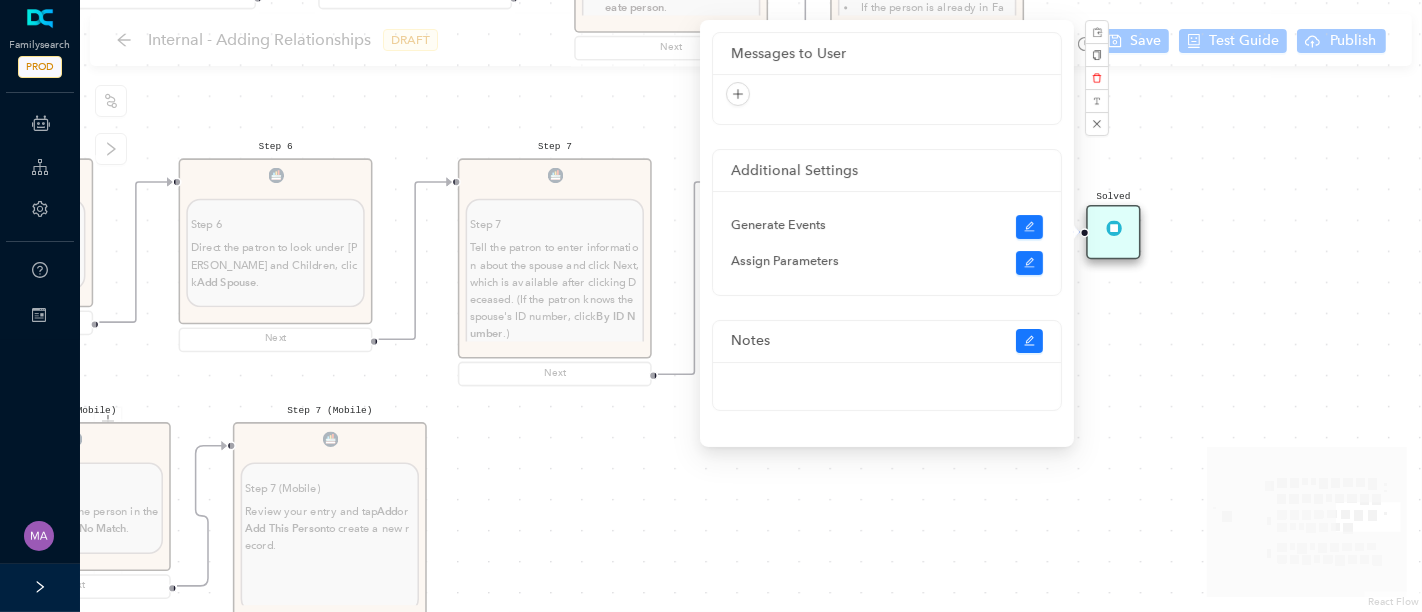 click on "Messages to User Additional Settings Generate Events Assign Parameters Notes" at bounding box center (887, 233) 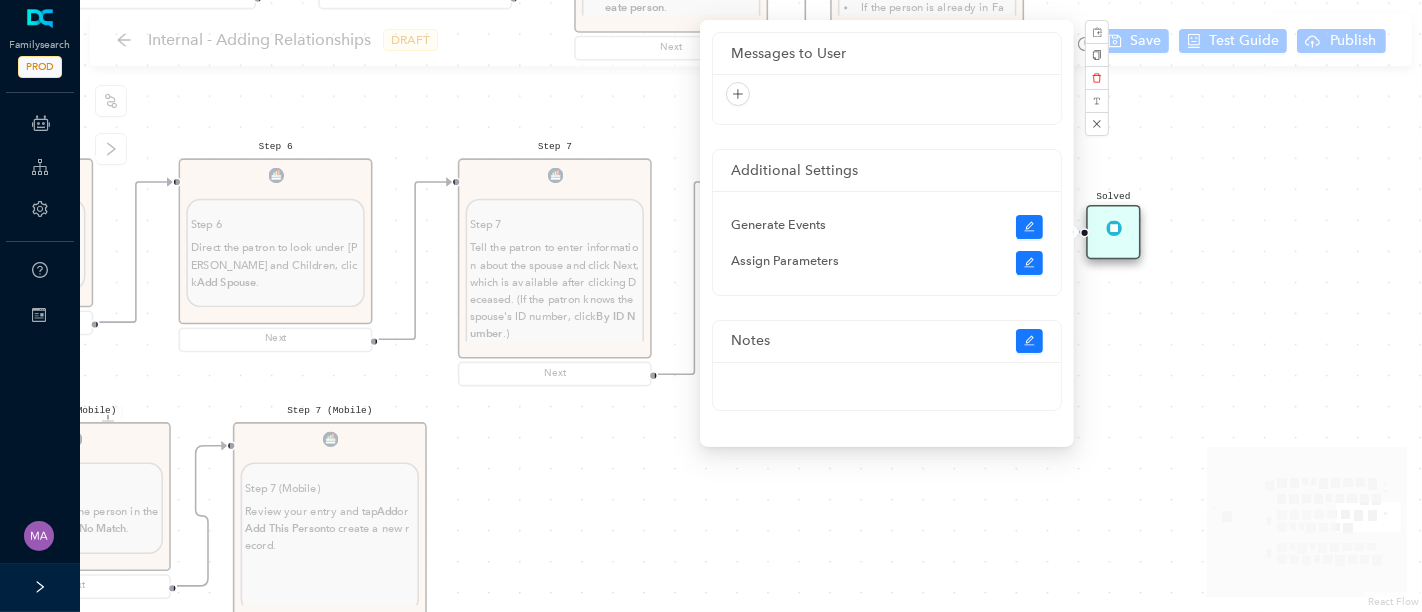 click on "Start From Start From Mobile App Website Directions for adding relationships in FamilyTree Directions for adding relationships in FamilyTree First, what do you need help with? I want to add a parent relationship. I want to add a spouse  I want to add a child relationship Step 1 (Website) Step 1 (Website) Direct the patron to the top menu, click  Family Tree , and then click  Tree. Next Step 2 Step 2 Have the patron navigate to the person on the tree whose spouse they want to add. Next Step 3 Step 3 Click the person's  name . In the details that pop up, click the person's  name  again. You will be taken to that person's page. Next Step 4 Step 4 Have the patron click the  Details  tab. Next Step 5 Step 5 Have the patron scroll down the Family Members section. Next Step 6 Step 6 Direct the patron to look under [PERSON_NAME] and Children, click  Add Spouse . Next Step 7 Step 7 By ID Number .) Next Step 8 Step 8 If the person is already in Family Tree, click  Add Match . Create Person . To adjust the search, click  ." at bounding box center (751, 306) 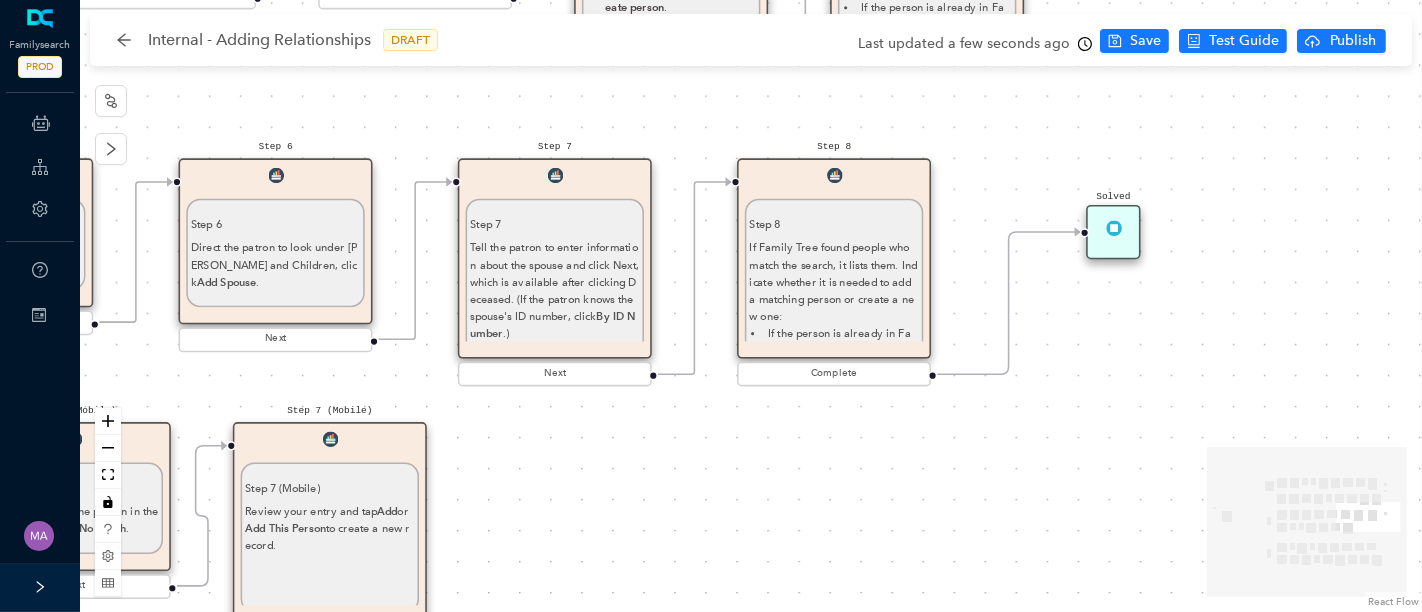 click on "If Family Tree found people who match the search, it lists them. Indicate whether it is needed to add a matching person or create a new one:  If the person is already in Family Tree, click  Add Match . If the person is not already in Family Tree, click  Create Person . To adjust the search, click  Refine Search ." at bounding box center (834, 341) 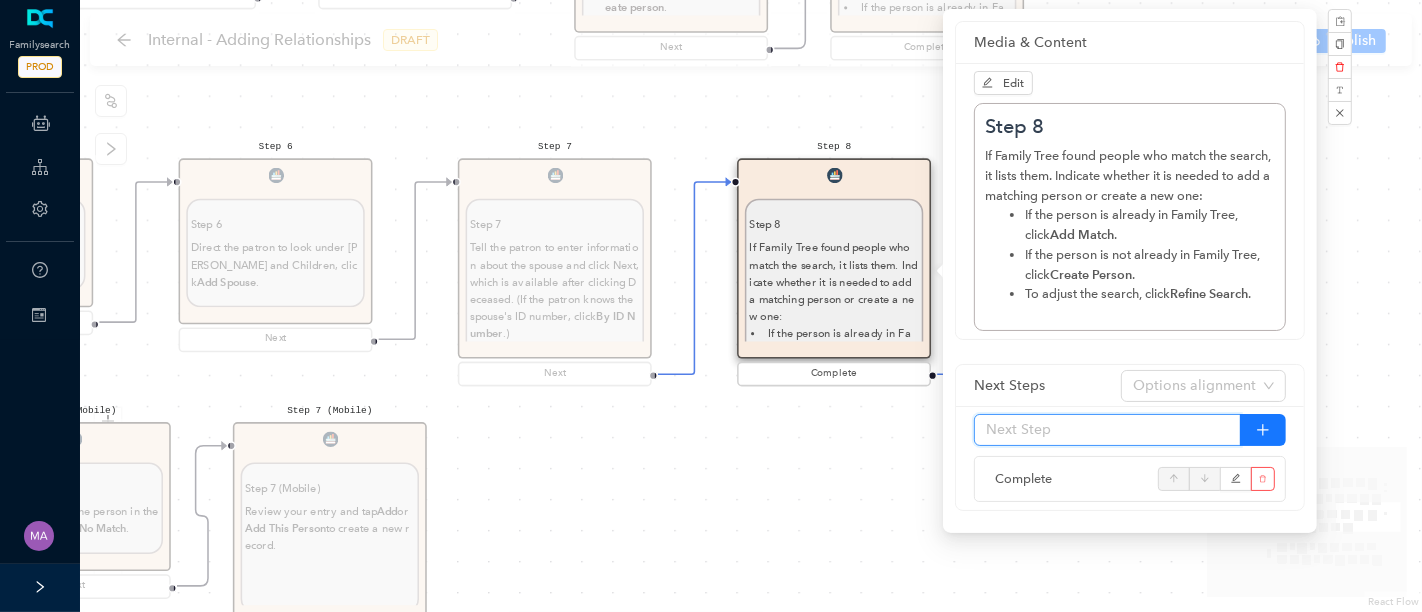 click at bounding box center (1107, 430) 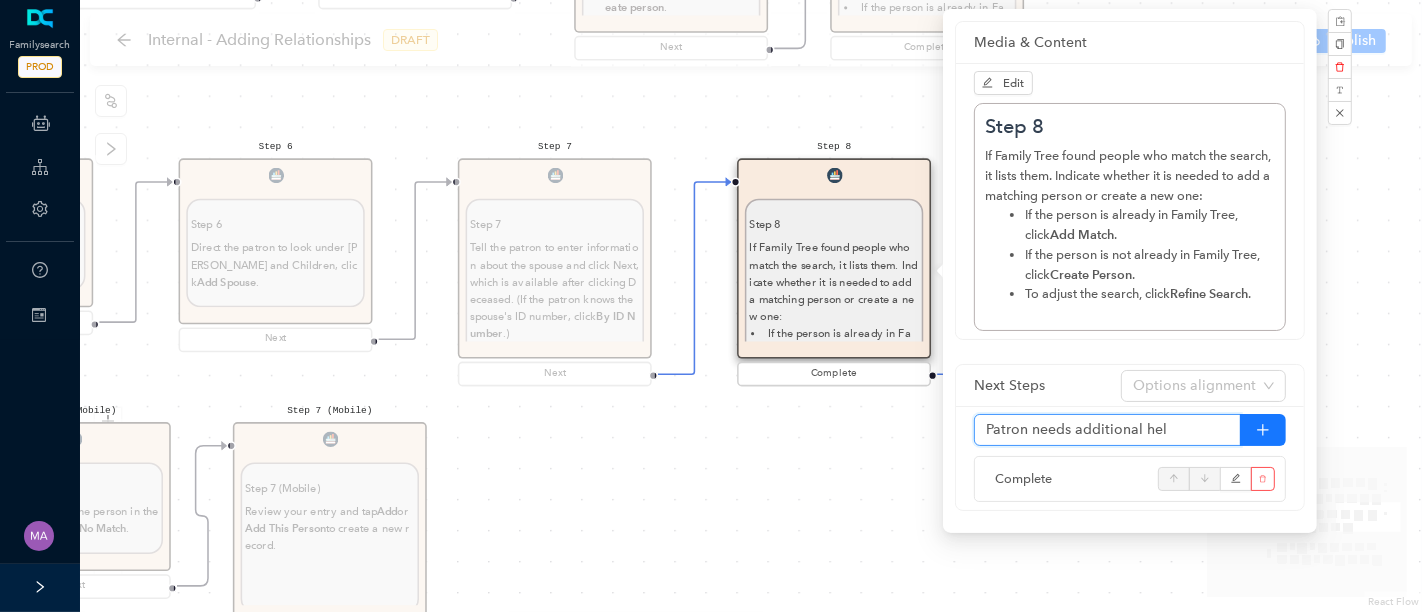 type on "Patron needs additional help" 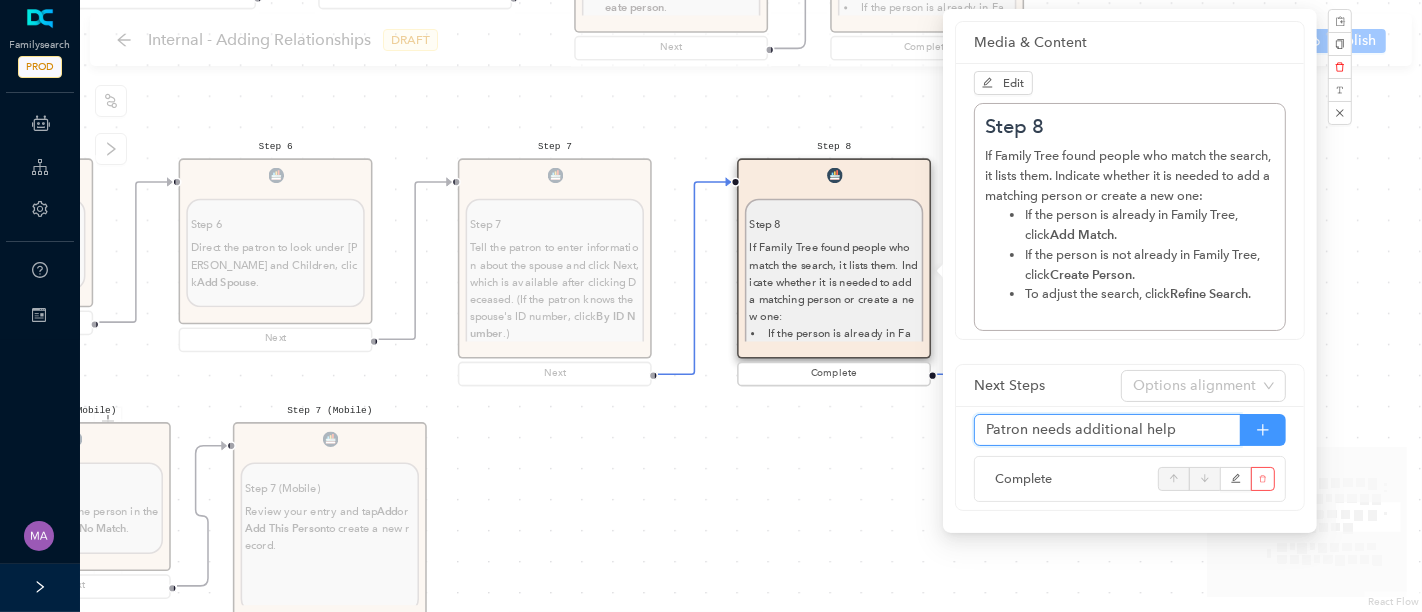 click at bounding box center (1263, 430) 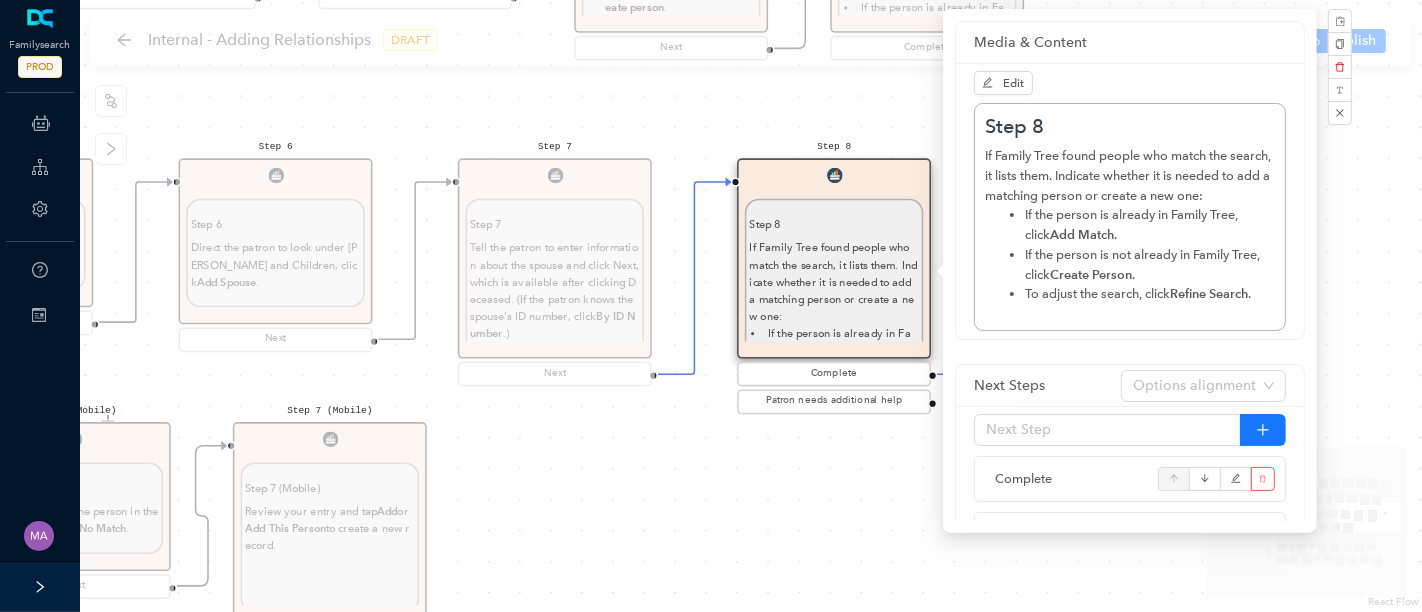 click on "Start From Start From Mobile App Website Directions for adding relationships in FamilyTree Directions for adding relationships in FamilyTree First, what do you need help with? I want to add a parent relationship. I want to add a spouse  I want to add a child relationship Step 1 (Website) Step 1 (Website) Direct the patron to the top menu, click  Family Tree , and then click  Tree. Next Step 2 Step 2 Have the patron navigate to the person on the tree whose spouse they want to add. Next Step 3 Step 3 Click the person's  name . In the details that pop up, click the person's  name  again. You will be taken to that person's page. Next Step 4 Step 4 Have the patron click the  Details  tab. Next Step 5 Step 5 Have the patron scroll down the Family Members section. Next Step 6 Step 6 Direct the patron to look under [PERSON_NAME] and Children, click  Add Spouse . Next Step 7 Step 7 By ID Number .) Next Step 8 Step 8 If the person is already in Family Tree, click  Add Match . Create Person . To adjust the search, click  ." at bounding box center (751, 306) 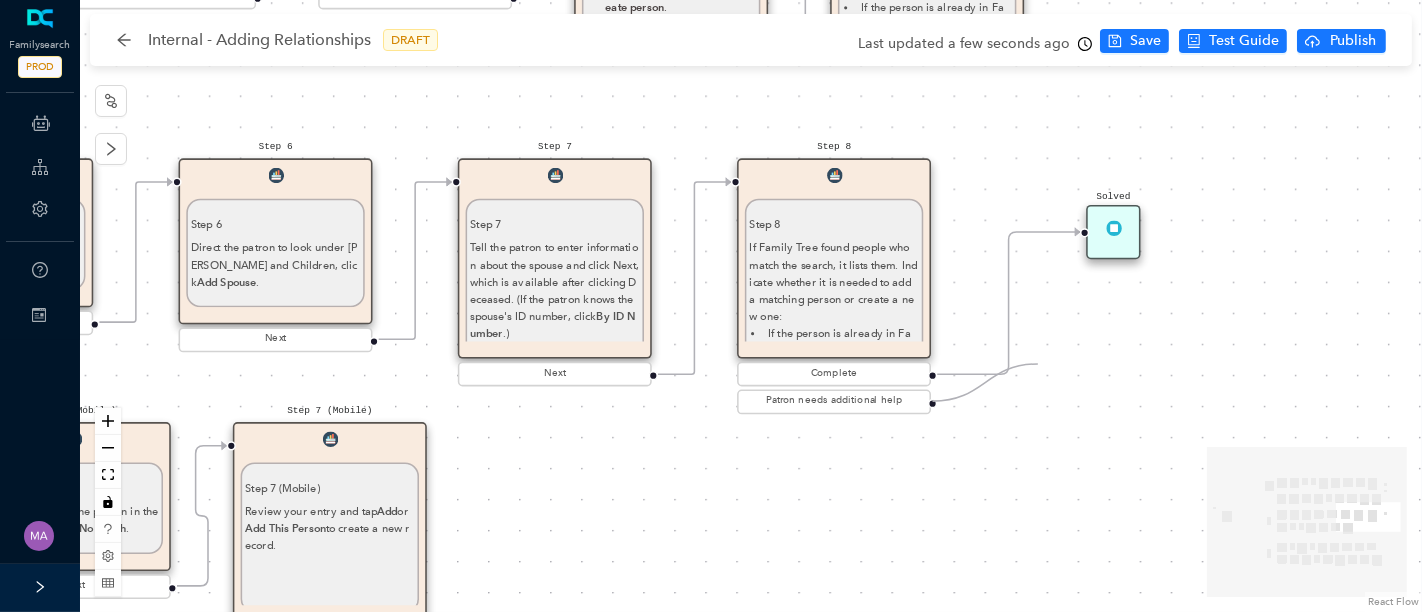drag, startPoint x: 936, startPoint y: 401, endPoint x: 1083, endPoint y: 355, distance: 154.02922 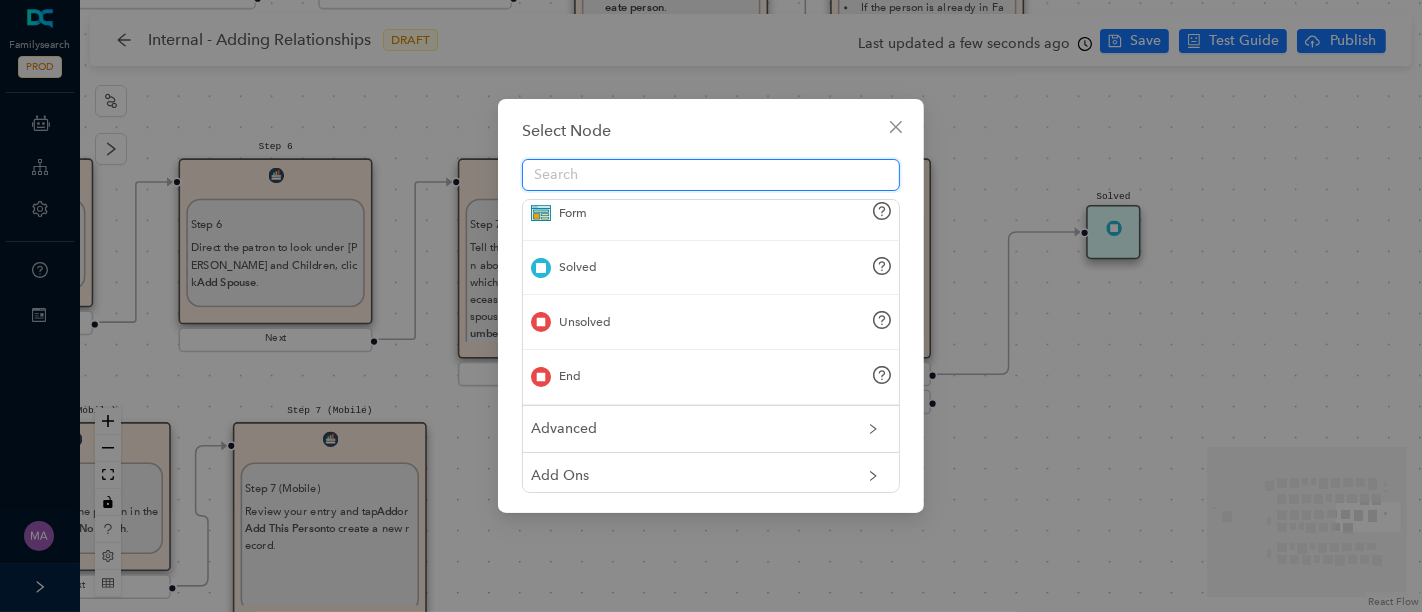 scroll, scrollTop: 223, scrollLeft: 0, axis: vertical 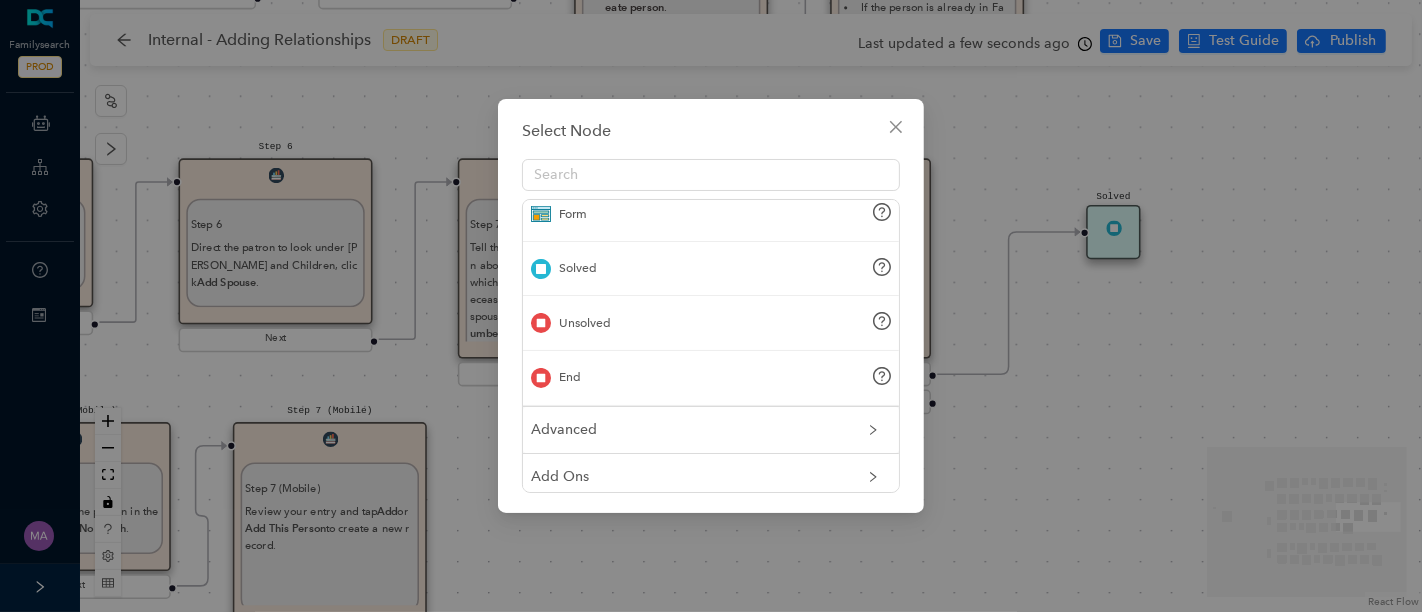 click on "Unsolved" at bounding box center (571, 323) 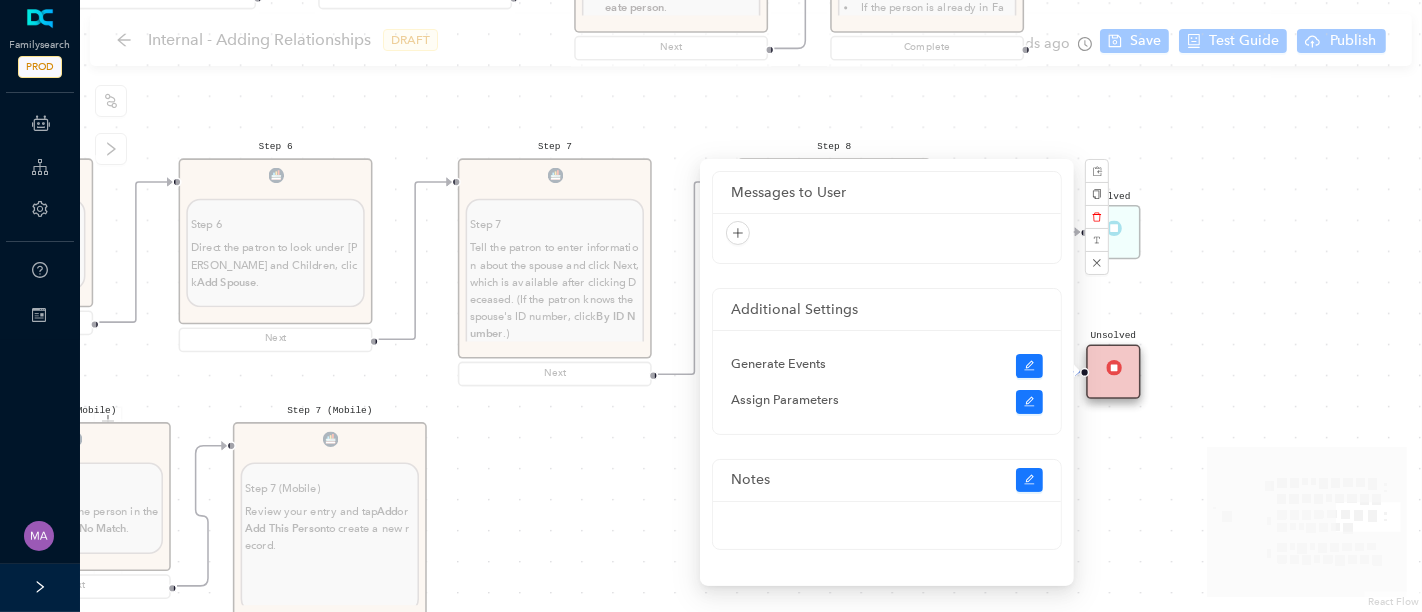 click on "Start From Start From Mobile App Website Directions for adding relationships in FamilyTree Directions for adding relationships in FamilyTree First, what do you need help with? I want to add a parent relationship. I want to add a spouse  I want to add a child relationship Step 1 (Website) Step 1 (Website) Direct the patron to the top menu, click  Family Tree , and then click  Tree. Next Step 2 Step 2 Have the patron navigate to the person on the tree whose spouse they want to add. Next Step 3 Step 3 Click the person's  name . In the details that pop up, click the person's  name  again. You will be taken to that person's page. Next Step 4 Step 4 Have the patron click the  Details  tab. Next Step 5 Step 5 Have the patron scroll down the Family Members section. Next Step 6 Step 6 Direct the patron to look under [PERSON_NAME] and Children, click  Add Spouse . Next Step 7 Step 7 By ID Number .) Next Step 8 Step 8 If the person is already in Family Tree, click  Add Match . Create Person . To adjust the search, click  ." at bounding box center (751, 306) 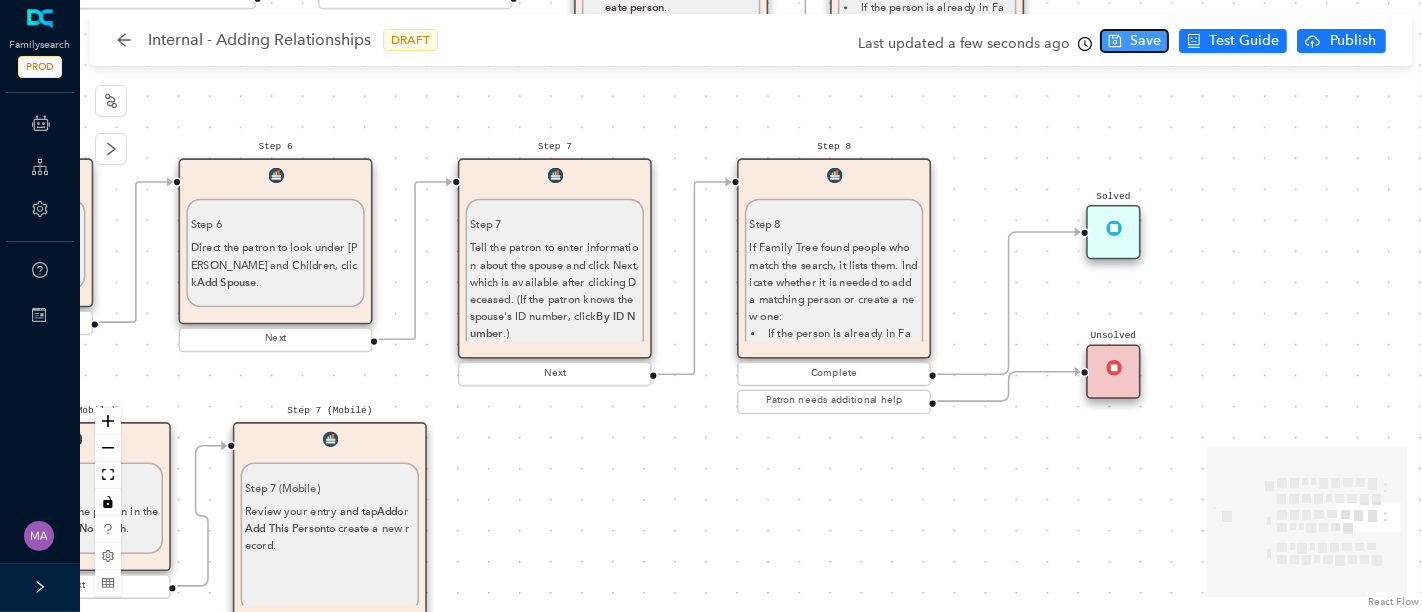 click 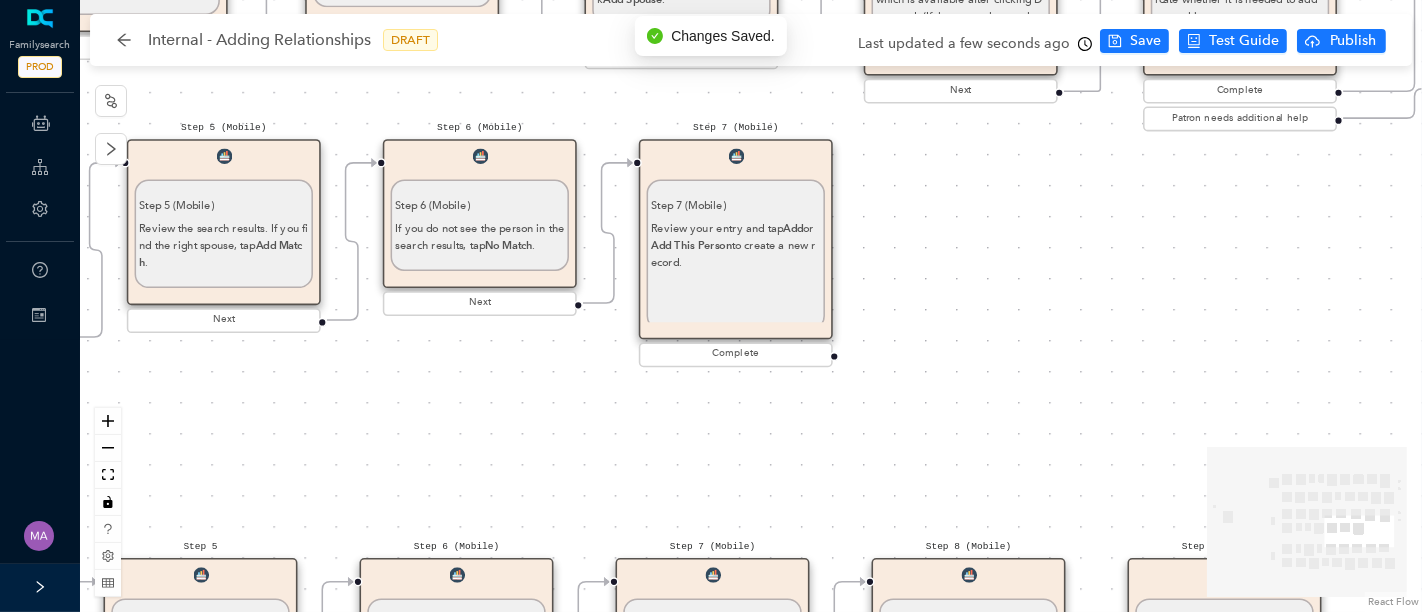 drag, startPoint x: 600, startPoint y: 501, endPoint x: 1012, endPoint y: 218, distance: 499.83298 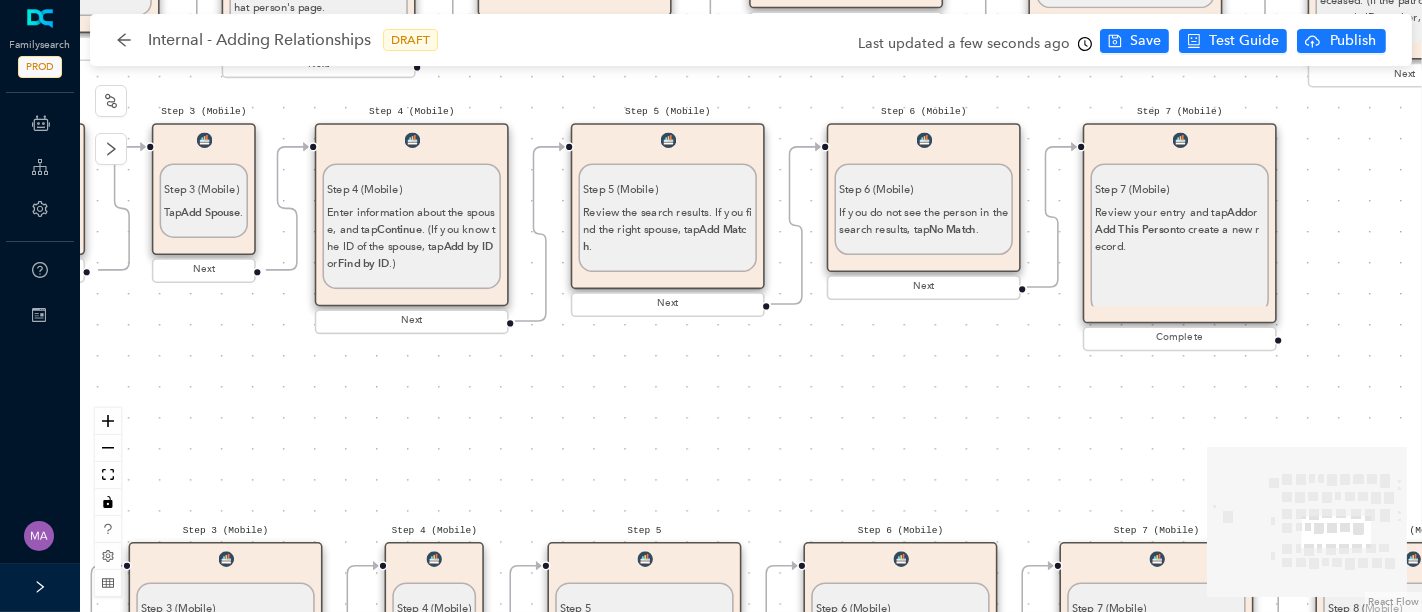 drag, startPoint x: 471, startPoint y: 446, endPoint x: 909, endPoint y: 430, distance: 438.29214 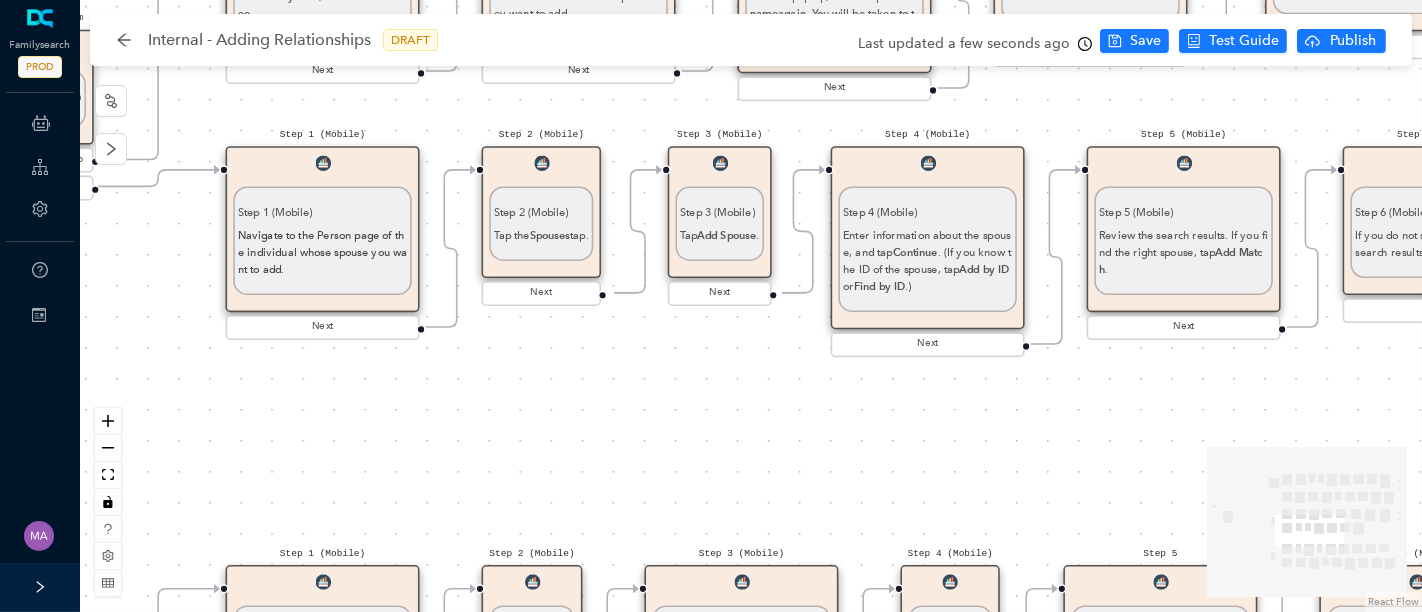 drag, startPoint x: 614, startPoint y: 438, endPoint x: 1131, endPoint y: 461, distance: 517.51135 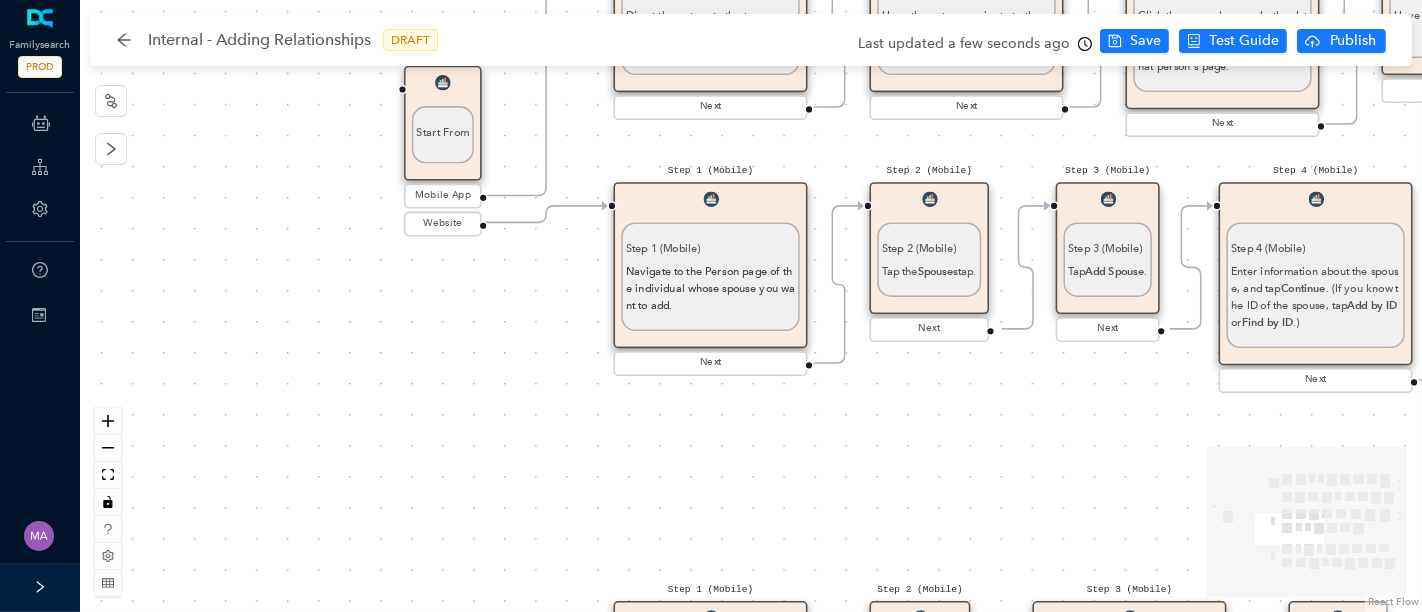 drag, startPoint x: 477, startPoint y: 462, endPoint x: 822, endPoint y: 561, distance: 358.9234 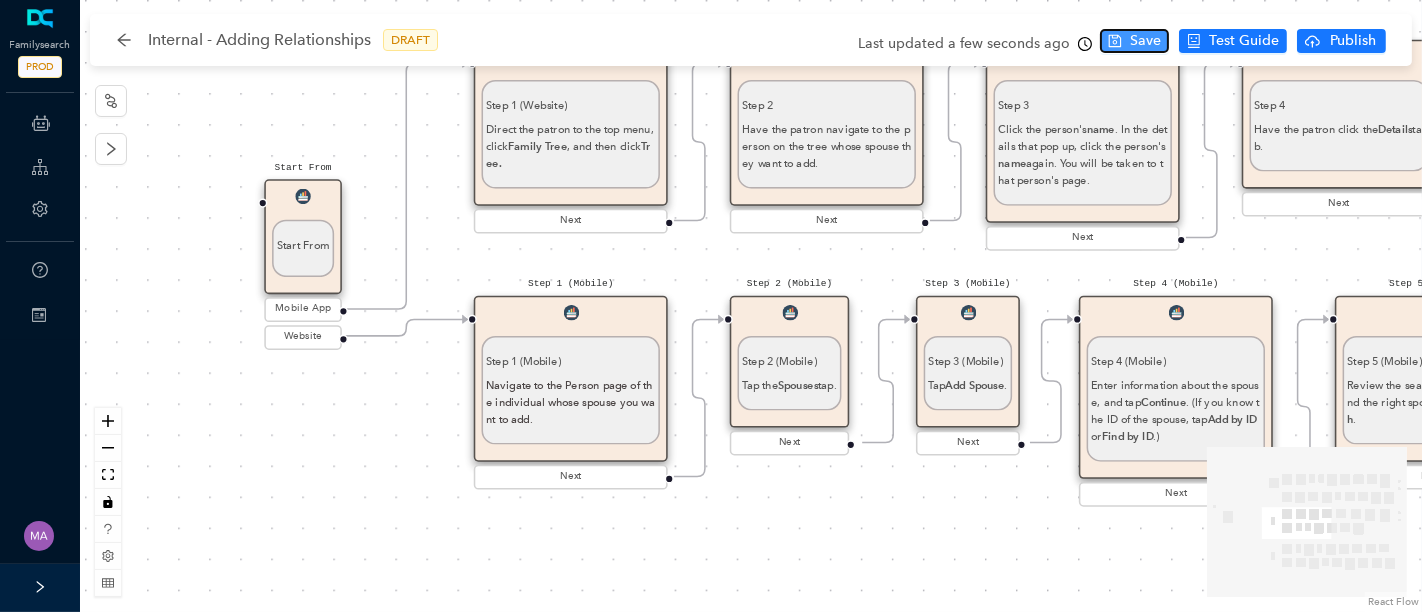 click on "Save" at bounding box center [1145, 41] 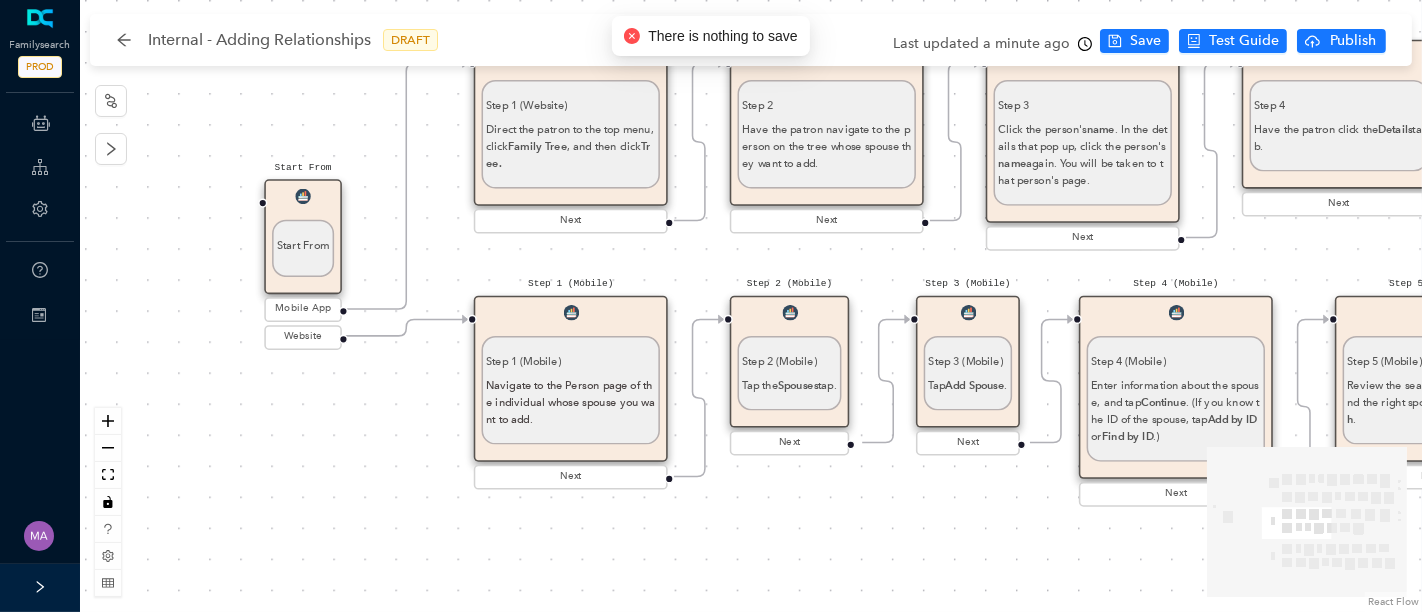 click on "Step 1 (Mobile)  Navigate to the Person page of the individual whose spouse you want to add." at bounding box center [570, 384] 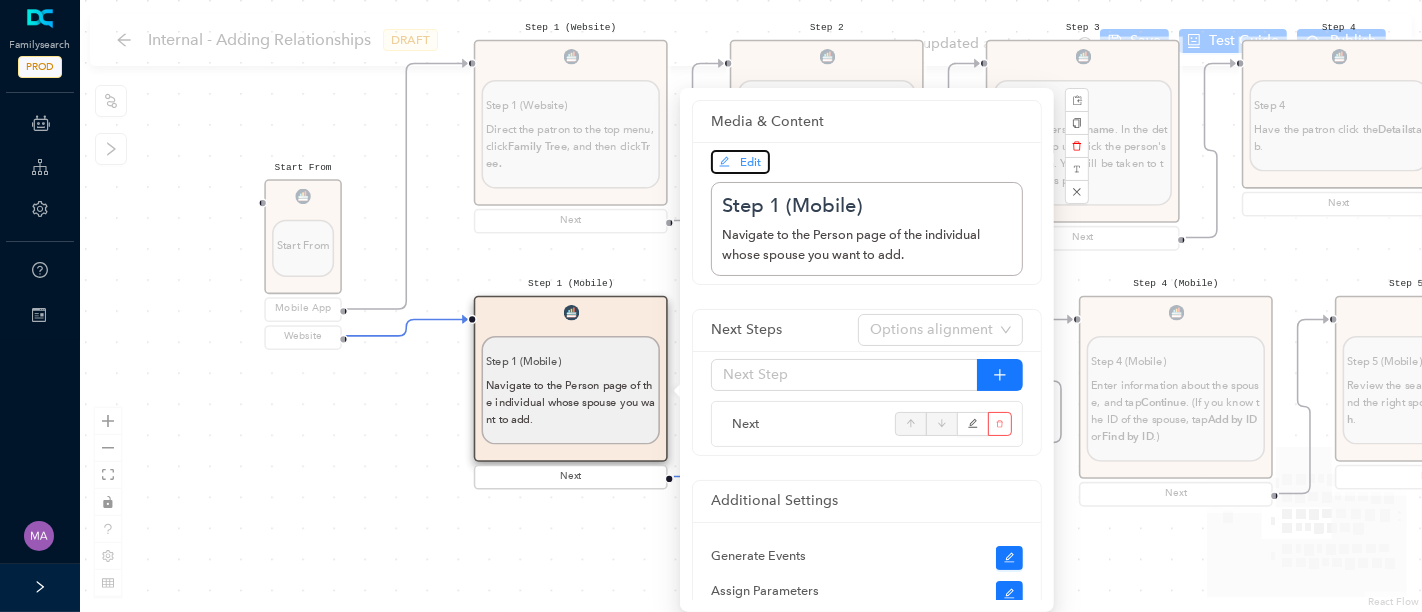 click on "Edit" at bounding box center [751, 162] 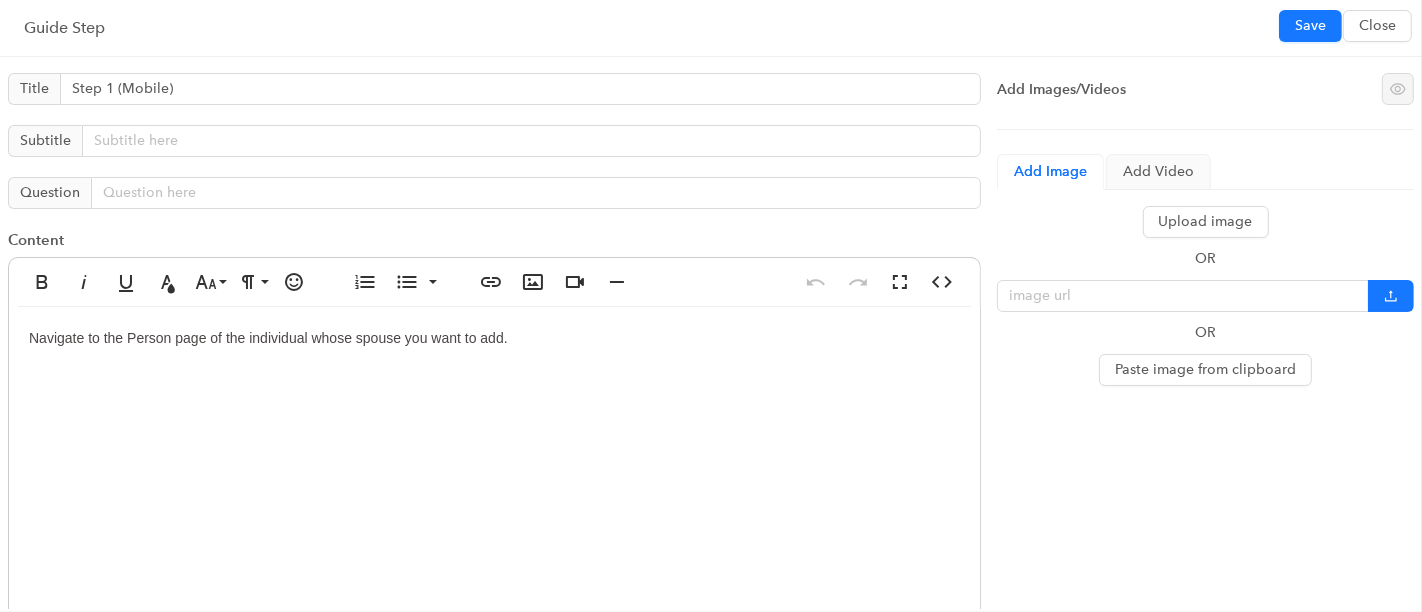 click on "Navigate to the Person page of the individual whose spouse you want to add." at bounding box center (494, 507) 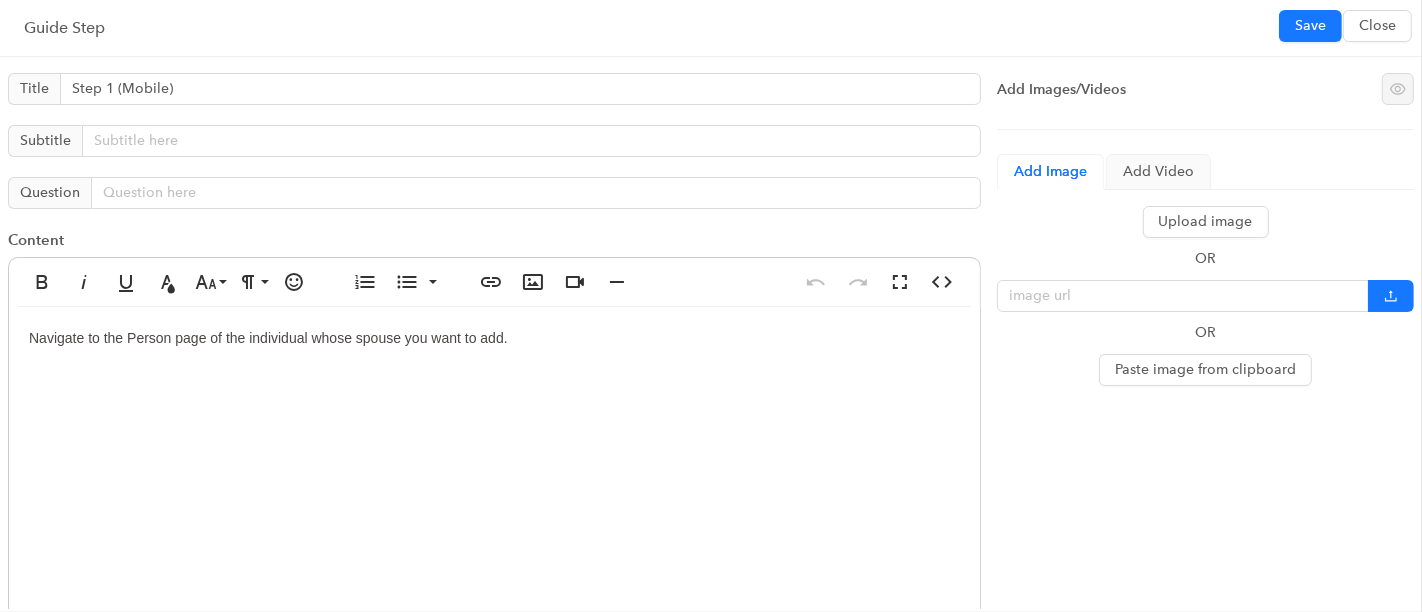 type 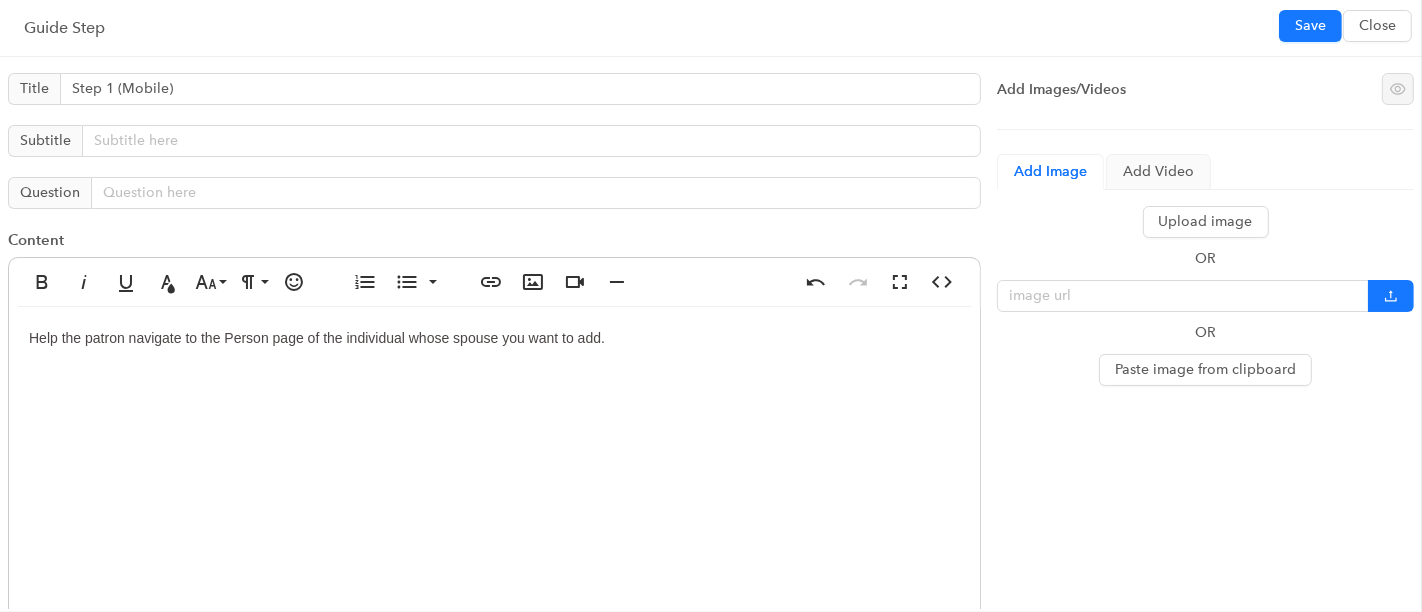 click on "Help the patron navigate to the Person page of the individual whose spouse you want to add." at bounding box center (317, 338) 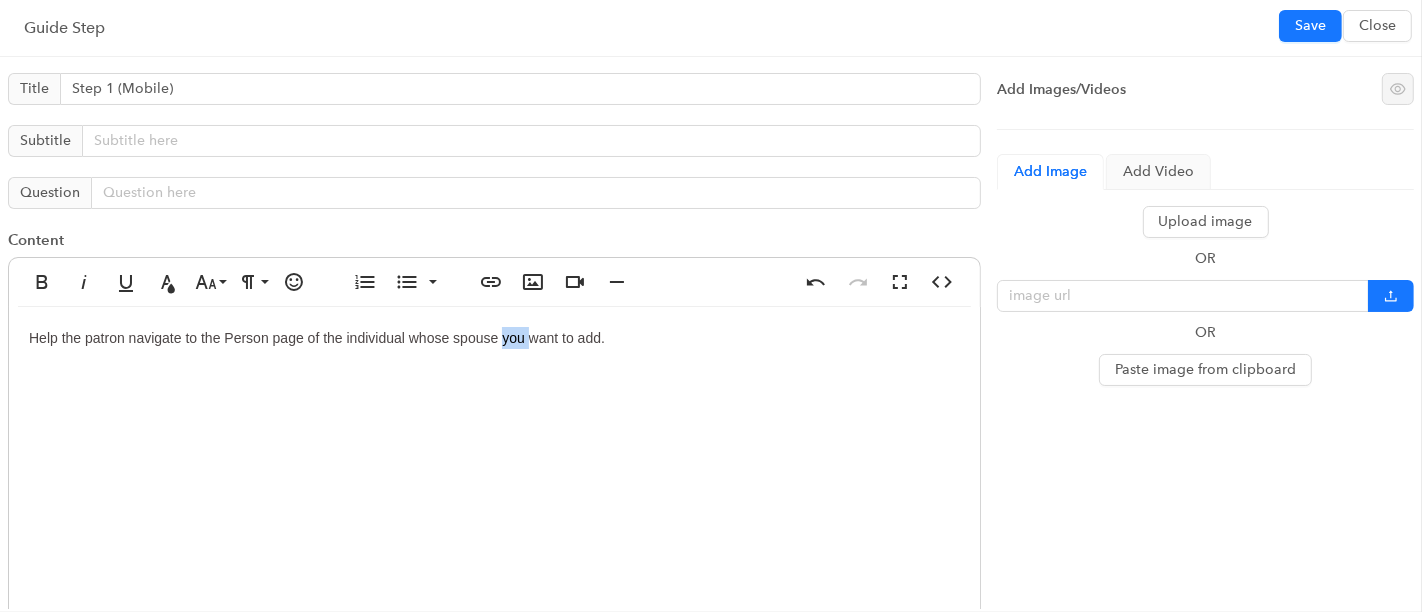 click on "Help the patron navigate to the Person page of the individual whose spouse you want to add." at bounding box center [317, 338] 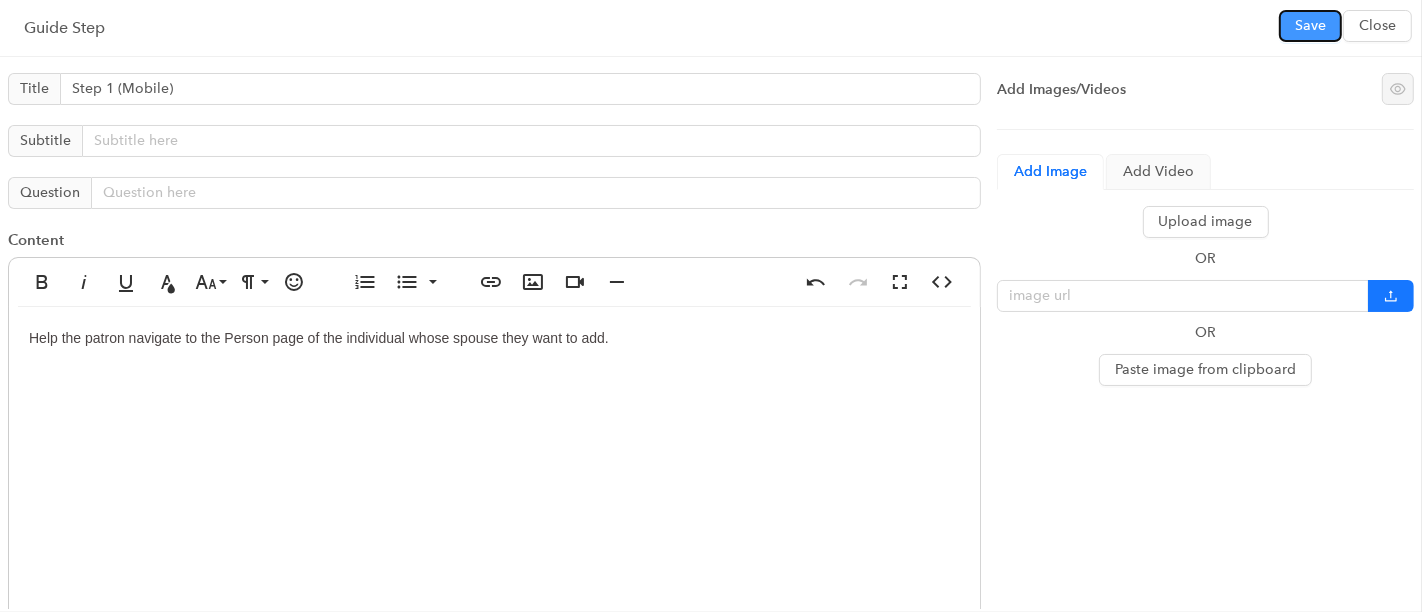 click on "Save" at bounding box center (1310, 26) 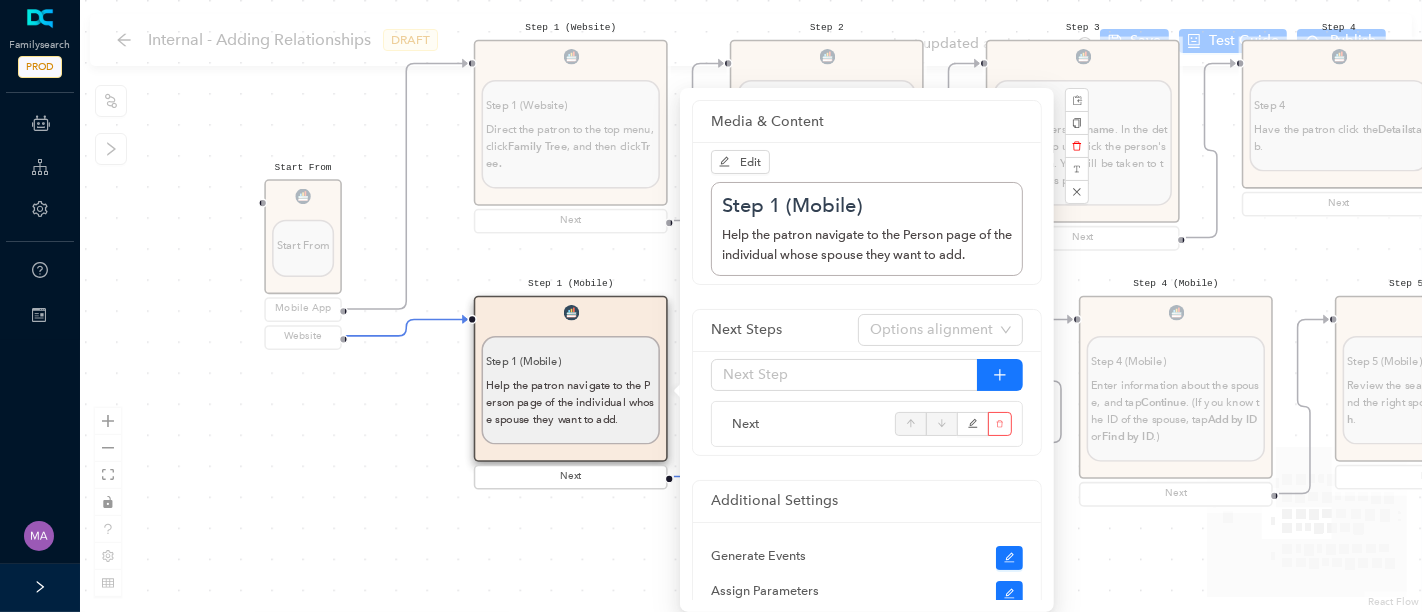 click on "Start From Start From Mobile App Website Directions for adding relationships in FamilyTree Directions for adding relationships in FamilyTree First, what do you need help with? I want to add a parent relationship. I want to add a spouse  I want to add a child relationship Step 1 (Website) Step 1 (Website) Direct the patron to the top menu, click  Family Tree , and then click  Tree. Next Step 2 Step 2 Have the patron navigate to the person on the tree whose spouse they want to add. Next Step 3 Step 3 Click the person's  name . In the details that pop up, click the person's  name  again. You will be taken to that person's page. Next Step 4 Step 4 Have the patron click the  Details  tab. Next Step 5 Step 5 Have the patron scroll down the Family Members section. Next Step 6 Step 6 Direct the patron to look under [PERSON_NAME] and Children, click  Add Spouse . Next Step 7 Step 7 By ID Number .) Next Step 8 Step 8 If the person is already in Family Tree, click  Add Match . Create Person . To adjust the search, click  ." at bounding box center [751, 306] 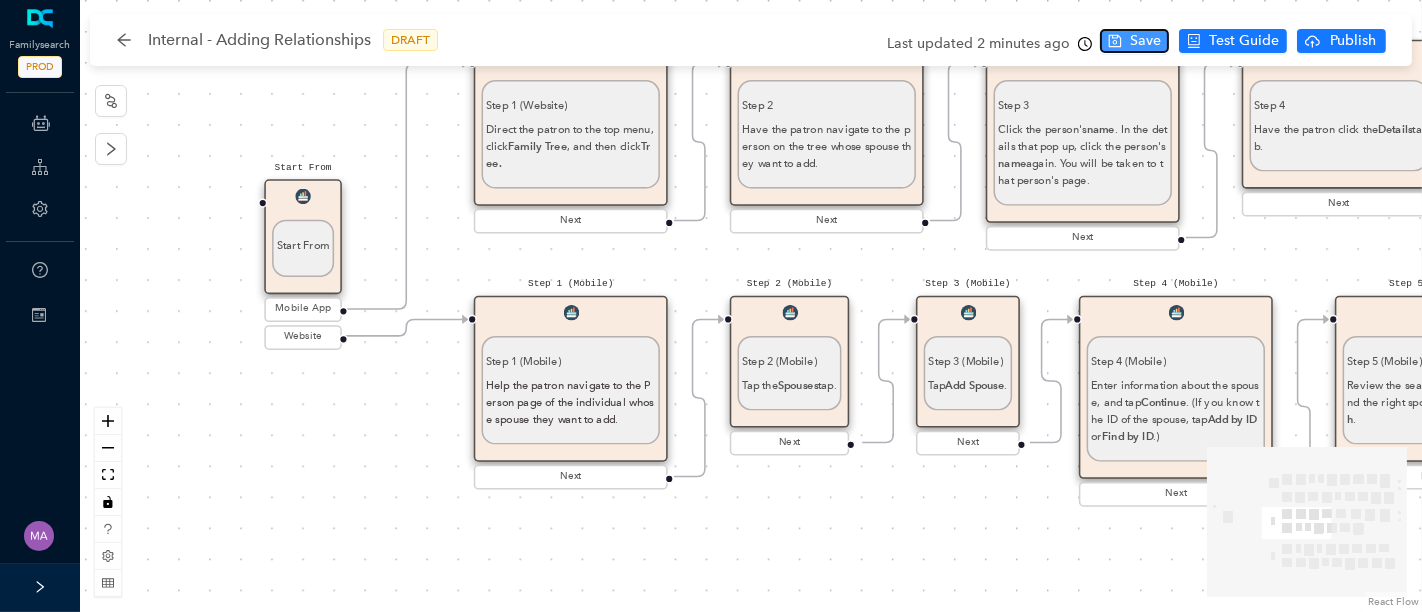click on "Save" at bounding box center [1145, 41] 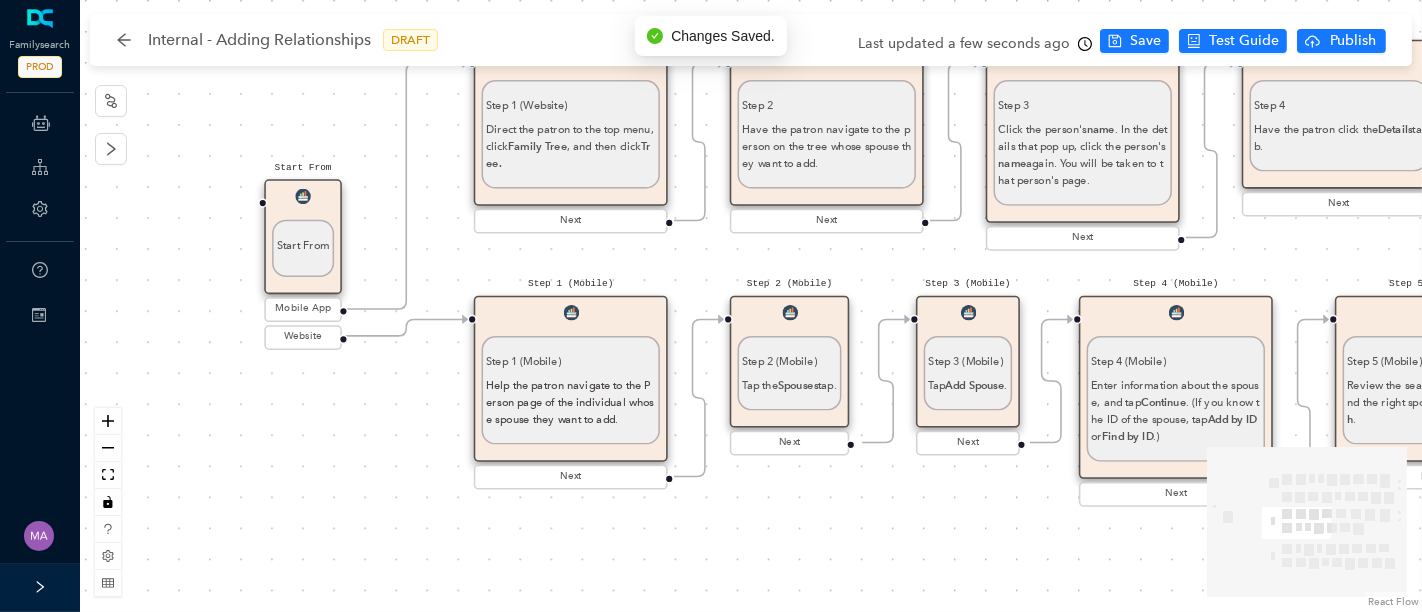 click on "Step 2 (Mobile) Tap the  Spouses  tap." at bounding box center (789, 367) 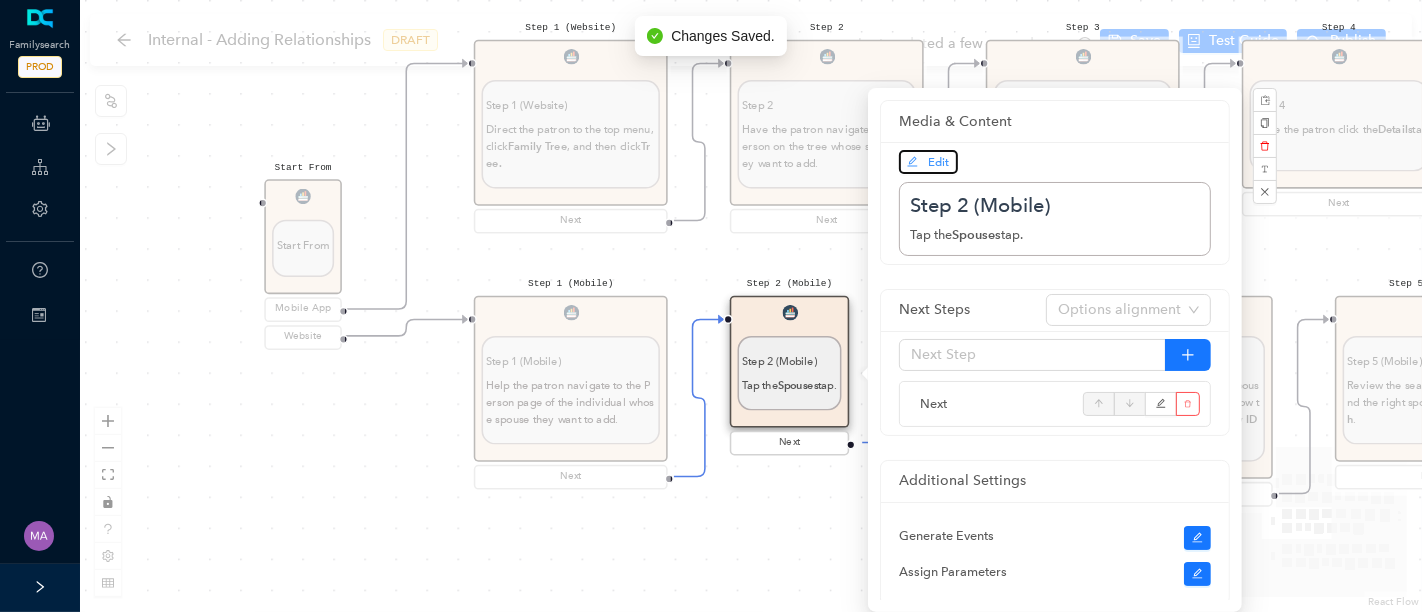click on "Edit" at bounding box center [939, 162] 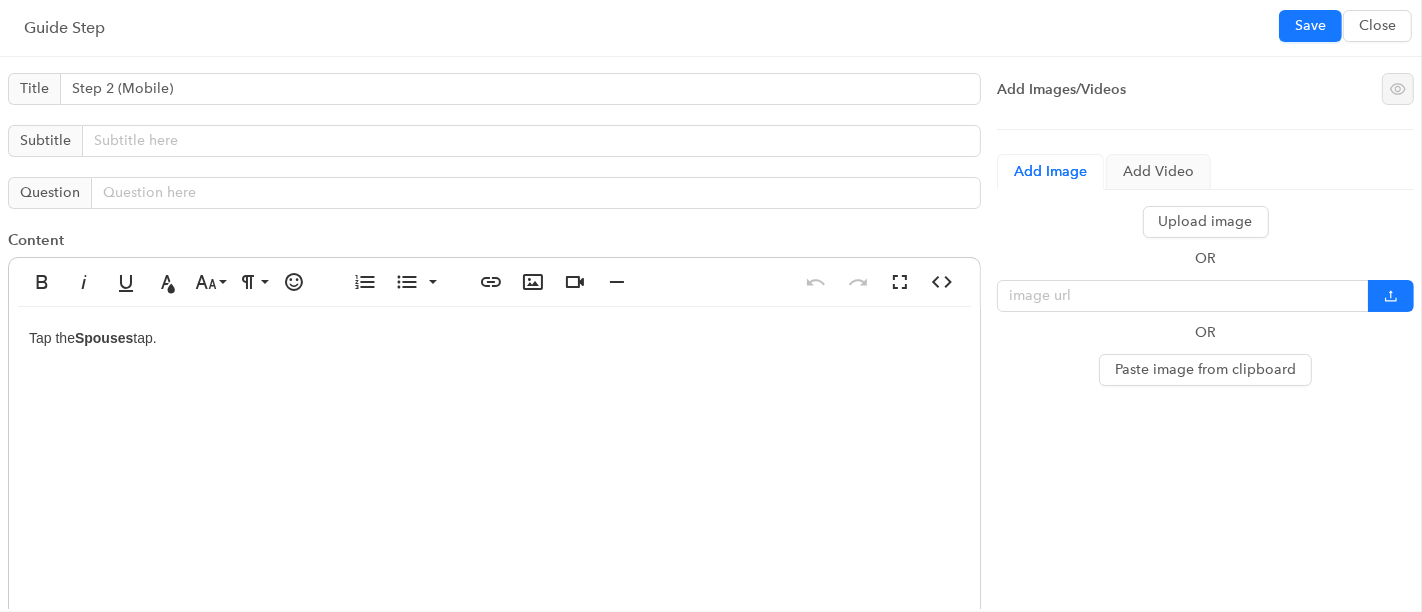 click on "Tap the  Spouses  tap." at bounding box center [494, 507] 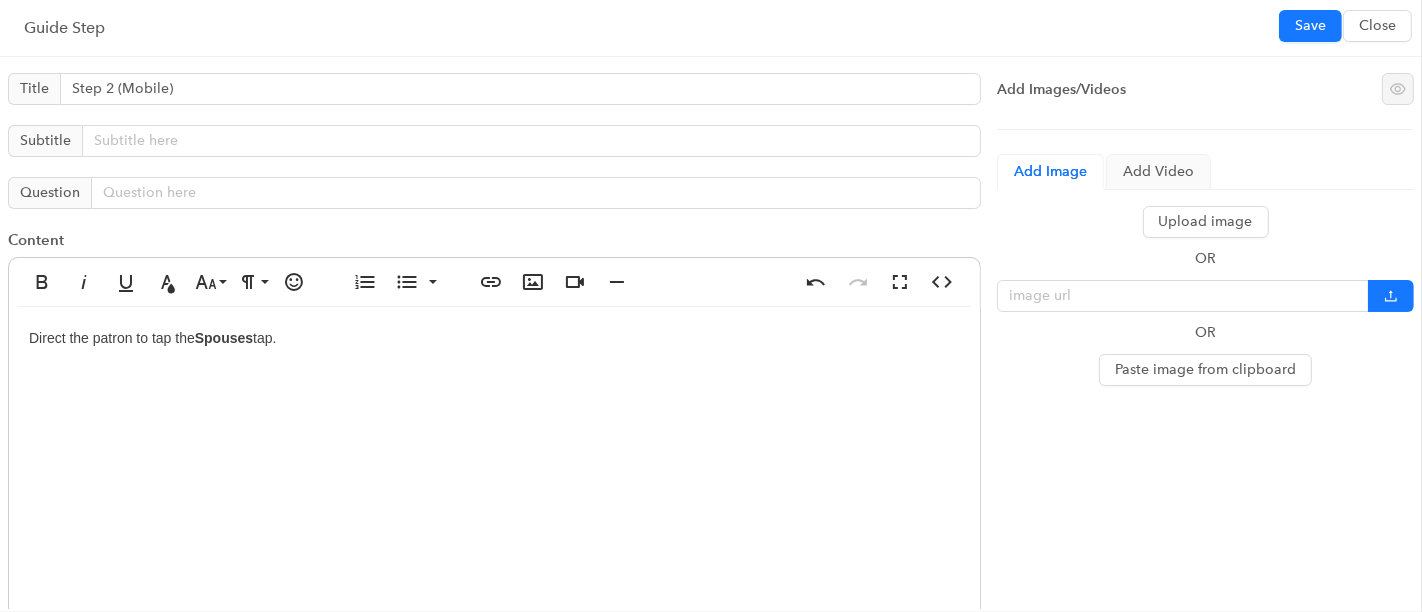 click on "Direct the patron to tap the  Spouses  tap." at bounding box center (494, 507) 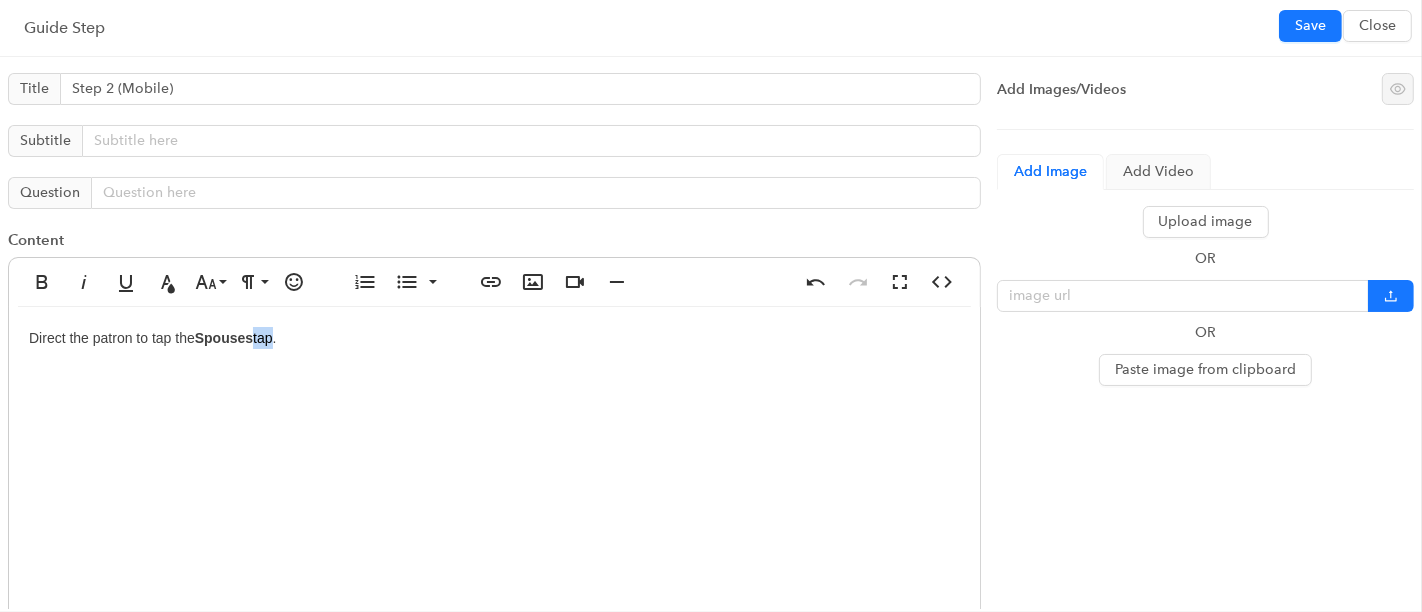 click on "Direct the patron to tap the  Spouses  tap." at bounding box center (494, 507) 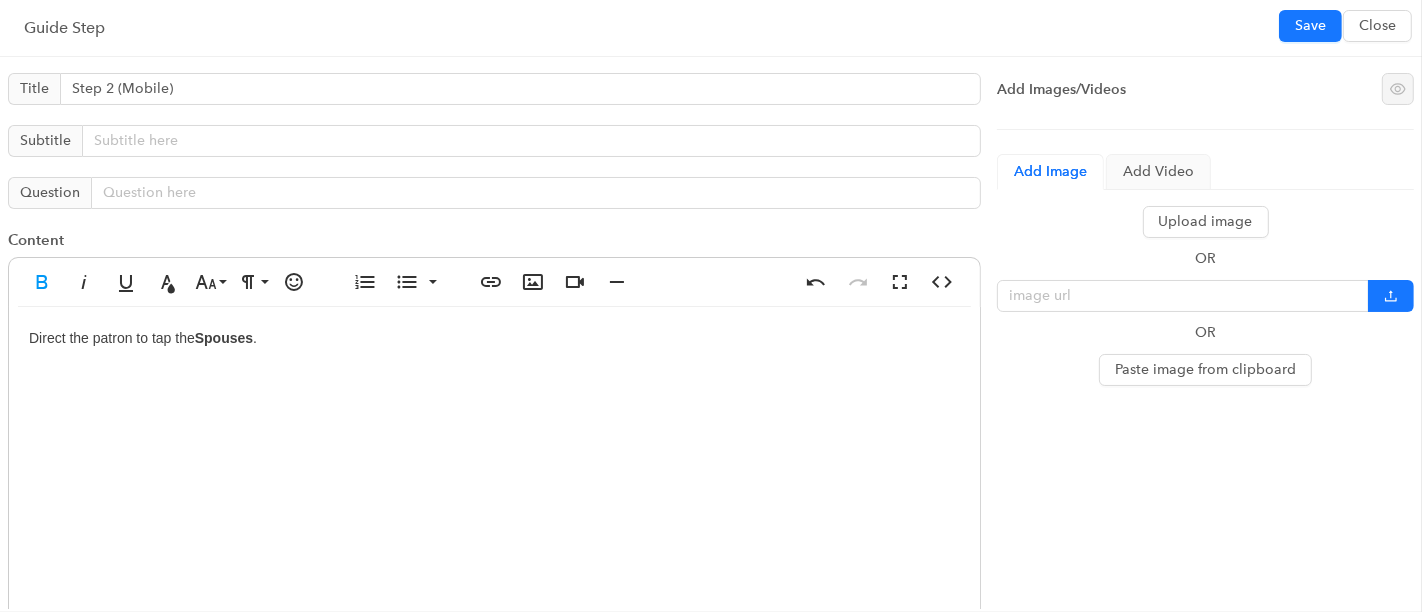 click on "Direct the patron to tap the  Spouses ." at bounding box center [494, 507] 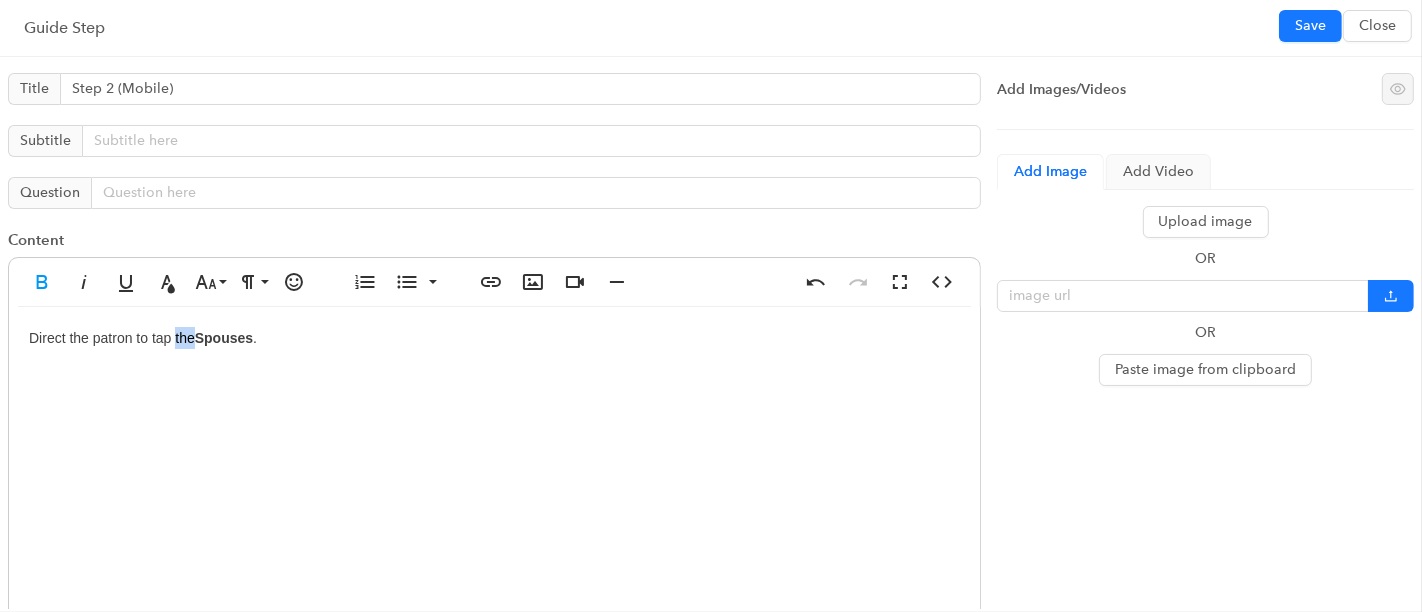 click on "Direct the patron to tap the  Spouses ." at bounding box center (494, 507) 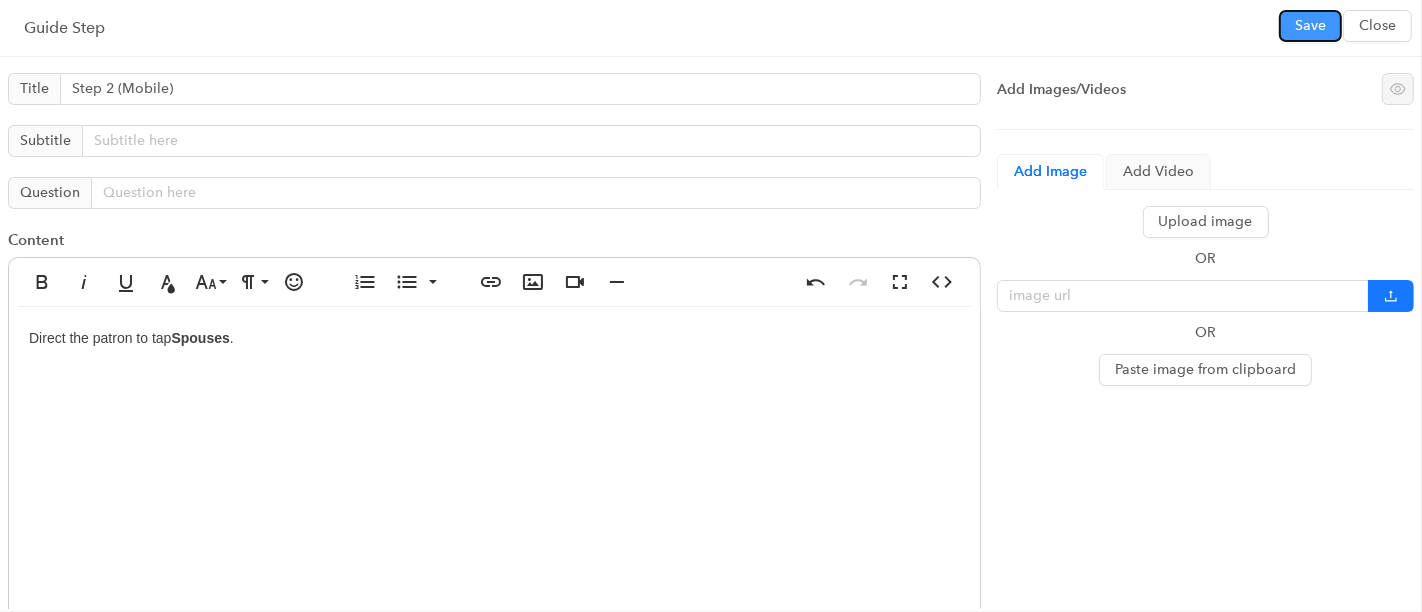 click on "Save" at bounding box center (1310, 26) 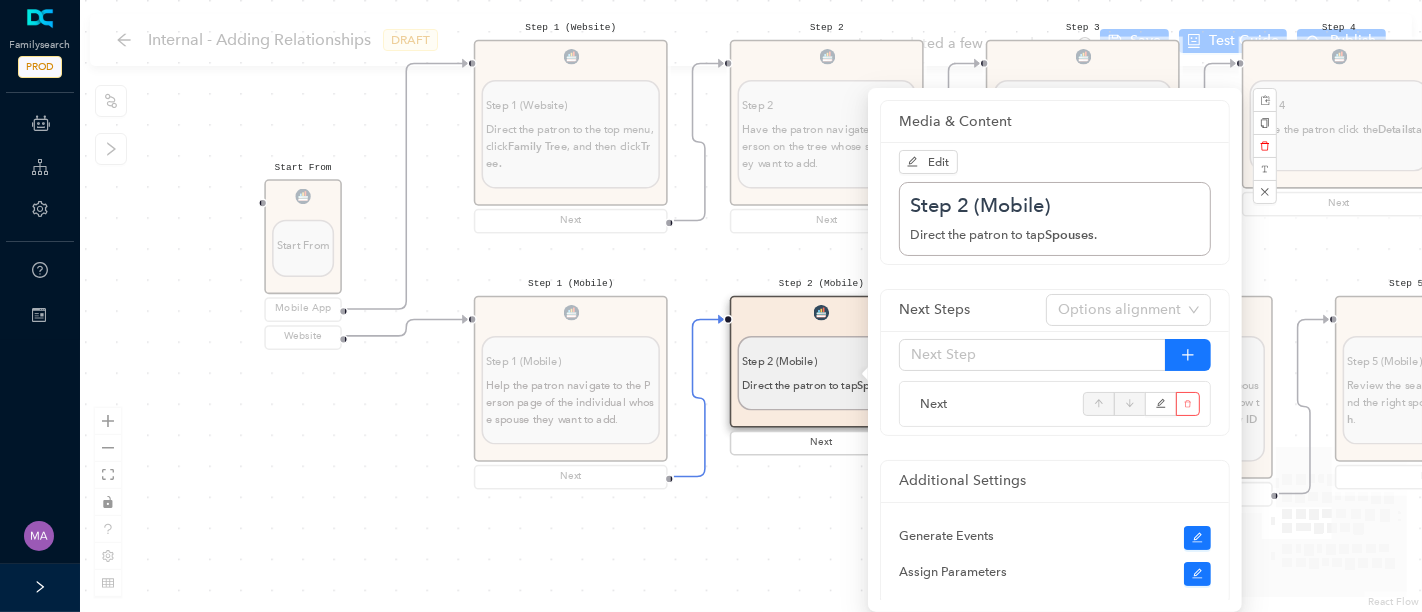 click on "Start From Start From Mobile App Website Directions for adding relationships in FamilyTree Directions for adding relationships in FamilyTree First, what do you need help with? I want to add a parent relationship. I want to add a spouse  I want to add a child relationship Step 1 (Website) Step 1 (Website) Direct the patron to the top menu, click  Family Tree , and then click  Tree. Next Step 2 Step 2 Have the patron navigate to the person on the tree whose spouse they want to add. Next Step 3 Step 3 Click the person's  name . In the details that pop up, click the person's  name  again. You will be taken to that person's page. Next Step 4 Step 4 Have the patron click the  Details  tab. Next Step 5 Step 5 Have the patron scroll down the Family Members section. Next Step 6 Step 6 Direct the patron to look under [PERSON_NAME] and Children, click  Add Spouse . Next Step 7 Step 7 By ID Number .) Next Step 8 Step 8 If the person is already in Family Tree, click  Add Match . Create Person . To adjust the search, click  ." at bounding box center [751, 306] 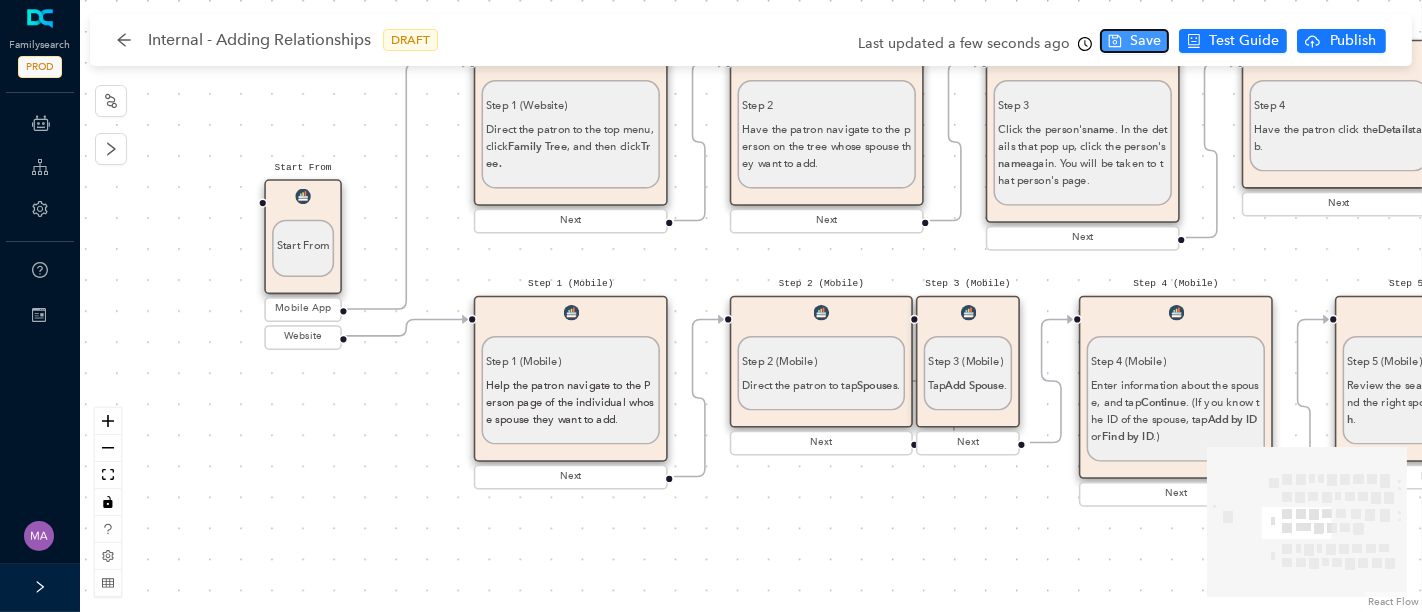 click on "Save" at bounding box center [1145, 41] 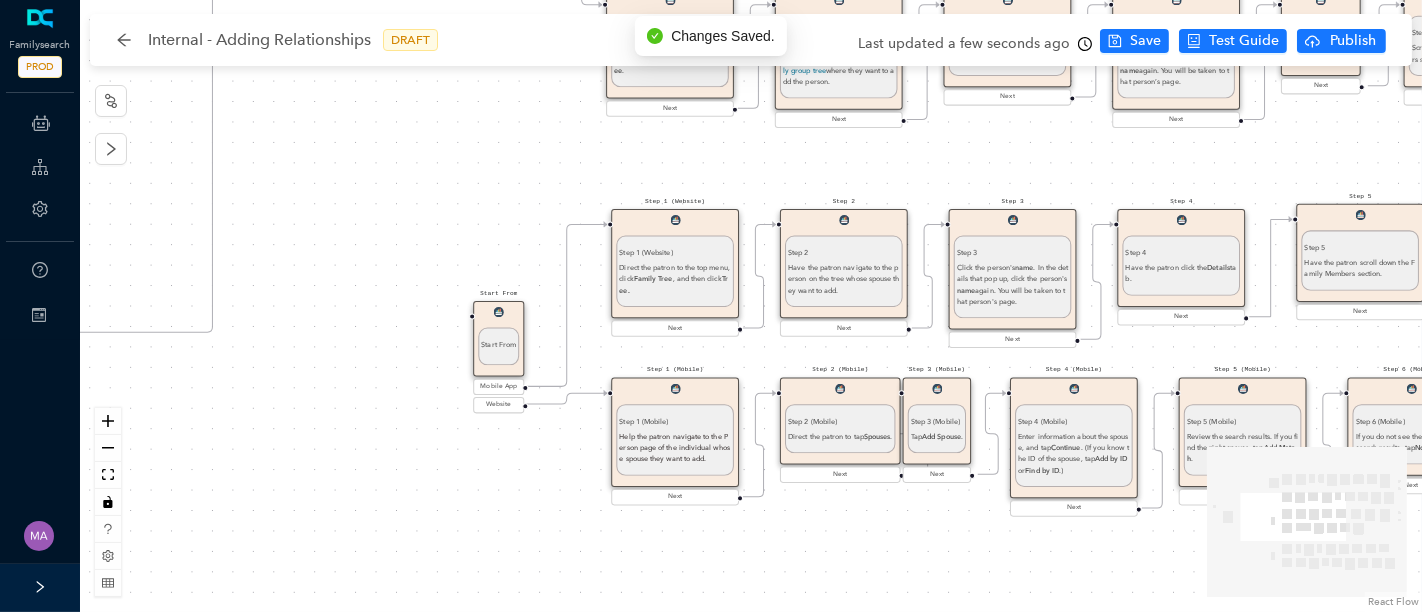 drag, startPoint x: 877, startPoint y: 536, endPoint x: 493, endPoint y: 524, distance: 384.18747 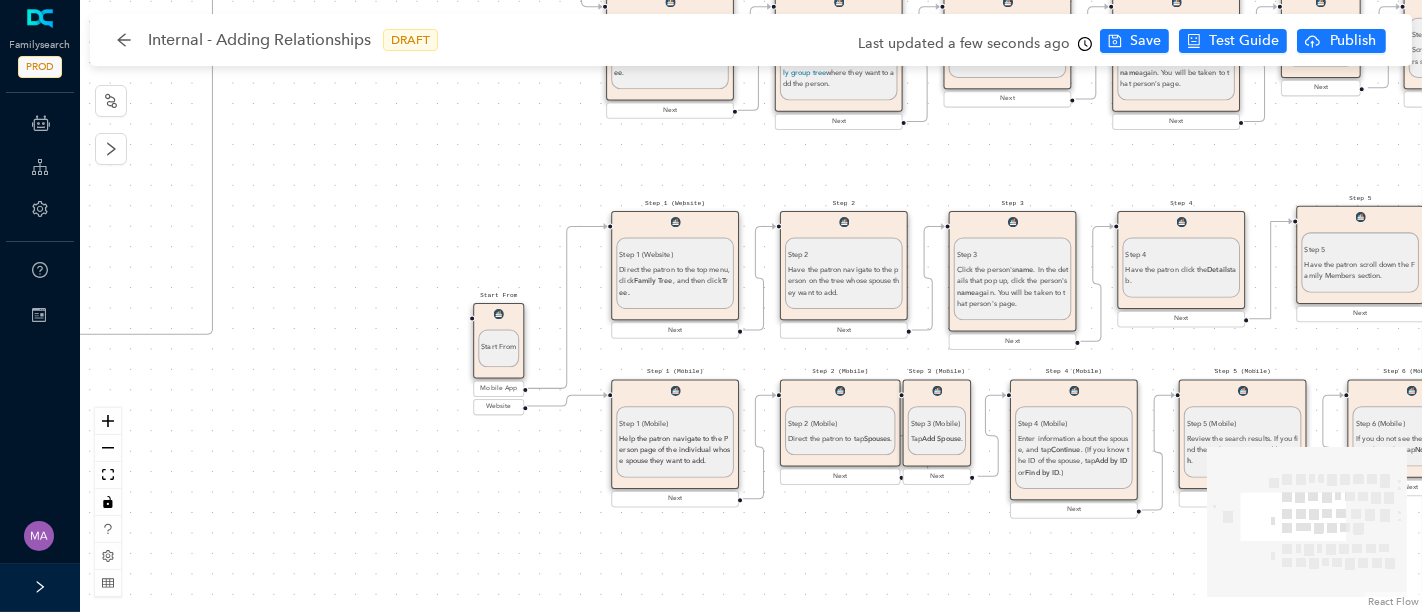 drag, startPoint x: 493, startPoint y: 524, endPoint x: 955, endPoint y: 540, distance: 462.27698 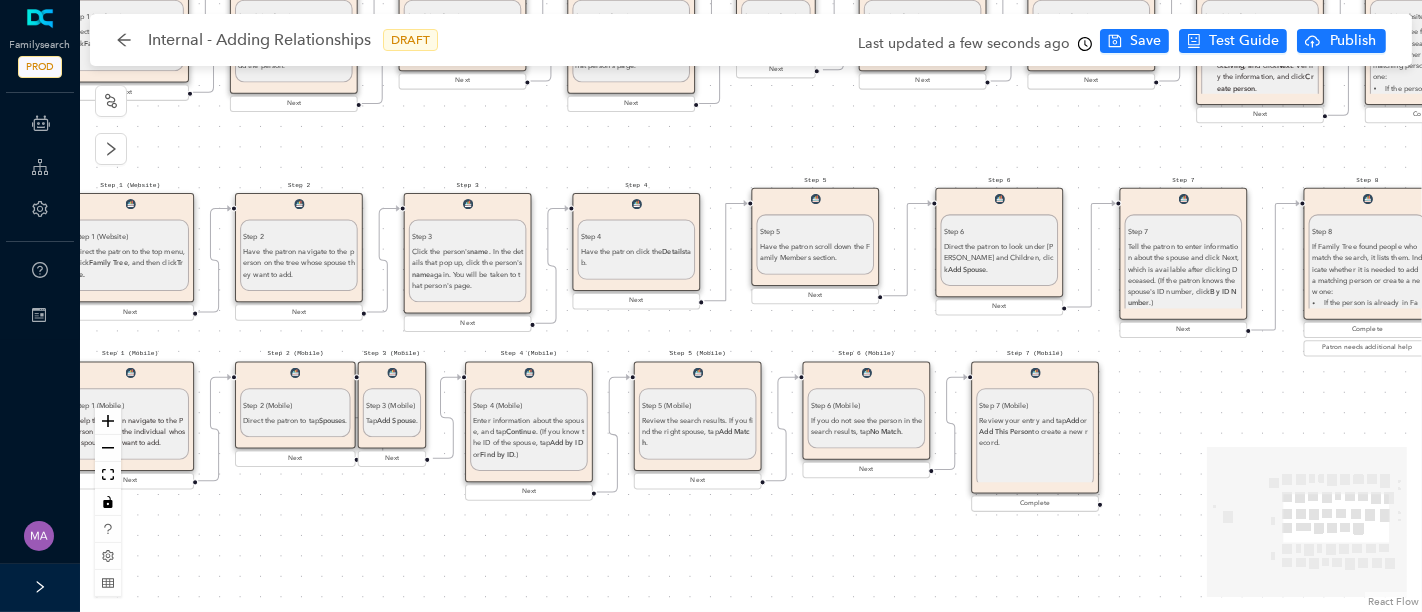 drag, startPoint x: 951, startPoint y: 550, endPoint x: 406, endPoint y: 532, distance: 545.2972 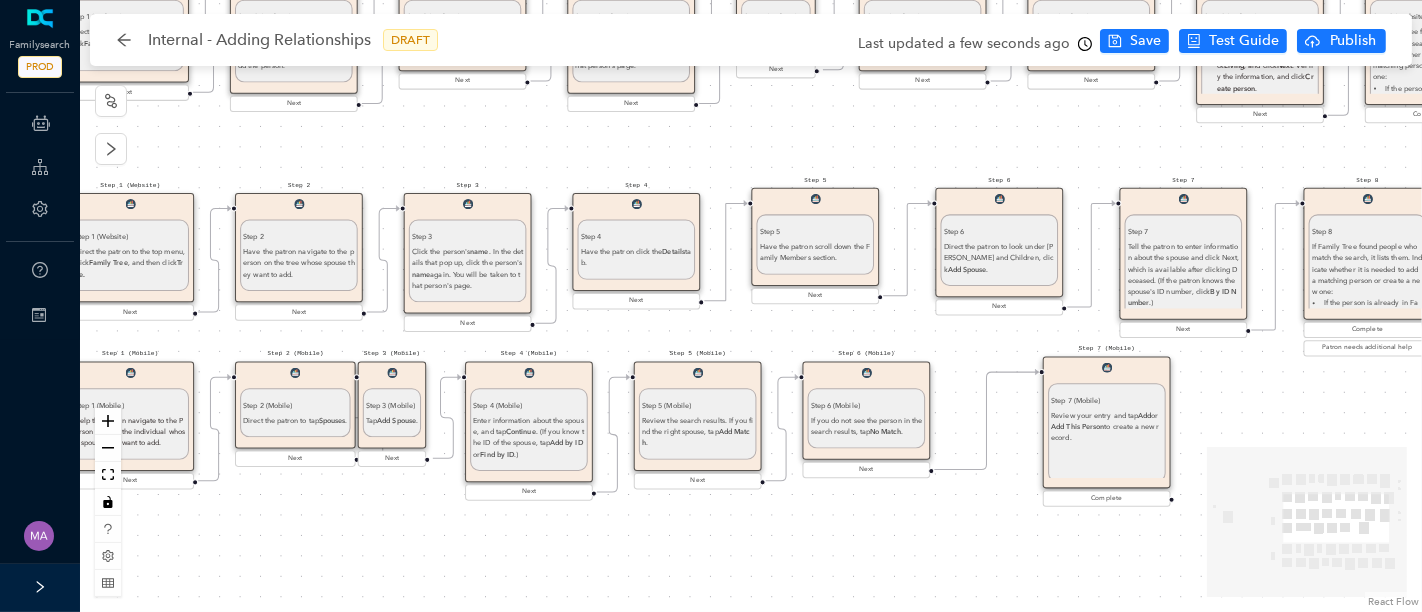 drag, startPoint x: 1033, startPoint y: 392, endPoint x: 1104, endPoint y: 391, distance: 71.00704 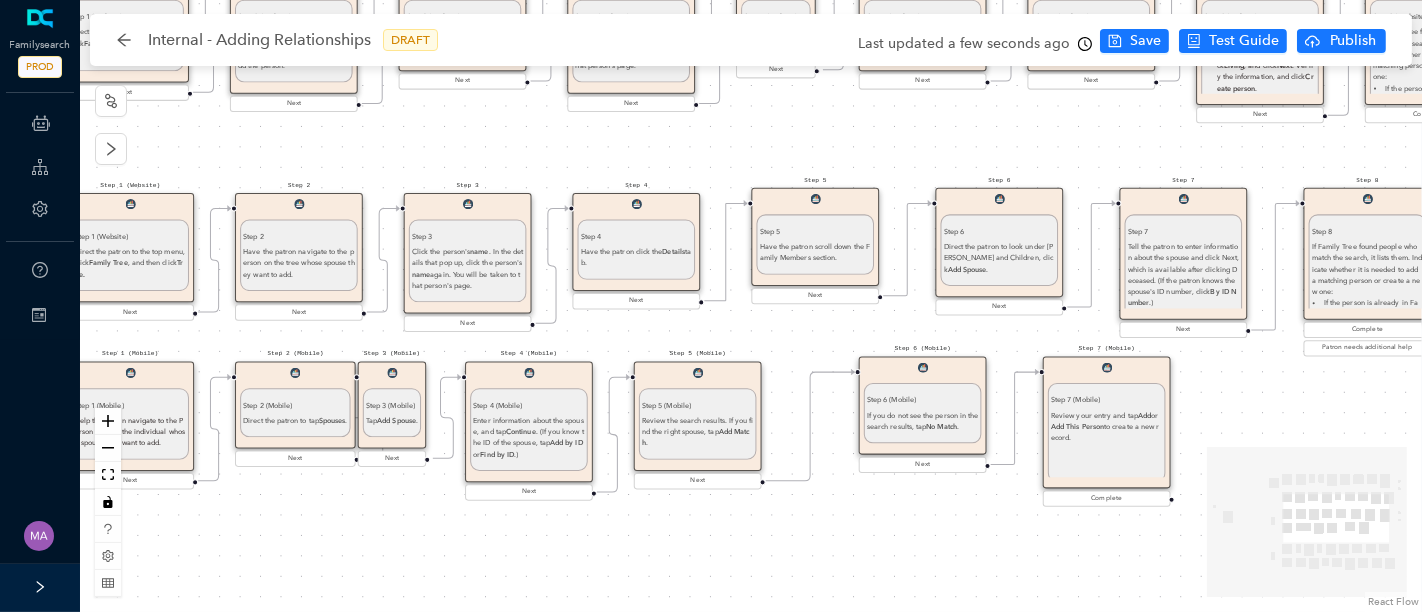 drag, startPoint x: 897, startPoint y: 389, endPoint x: 948, endPoint y: 388, distance: 51.009804 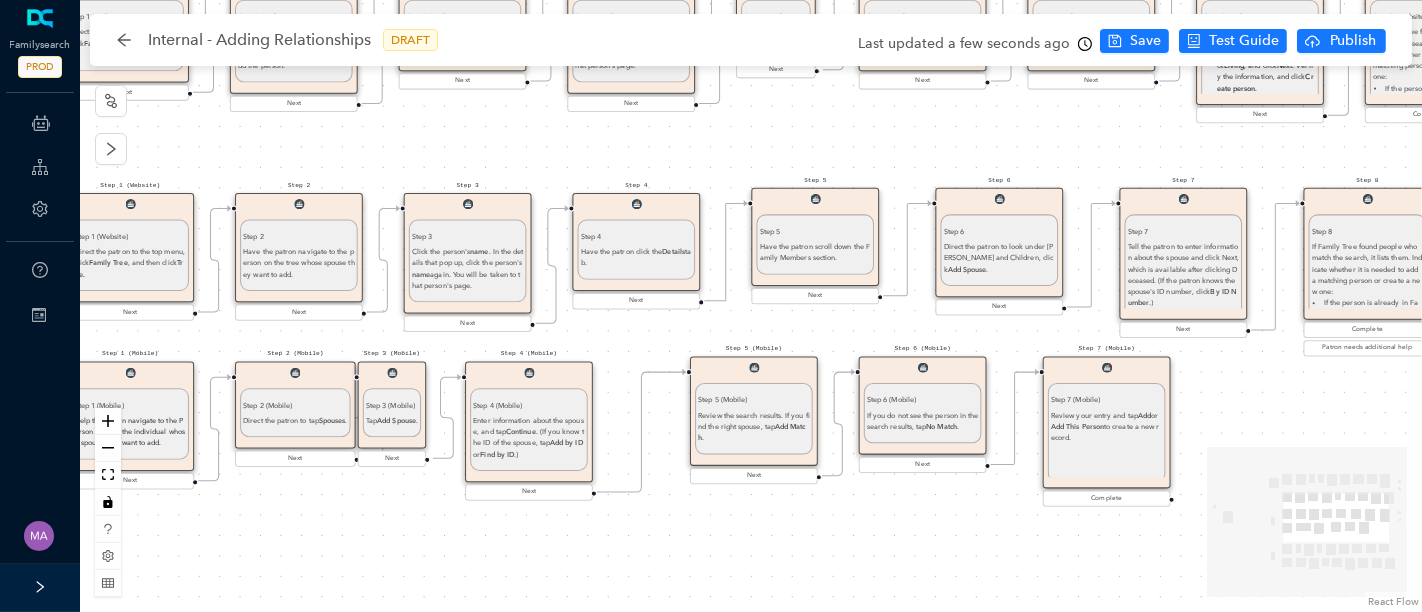 drag, startPoint x: 720, startPoint y: 381, endPoint x: 777, endPoint y: 381, distance: 57 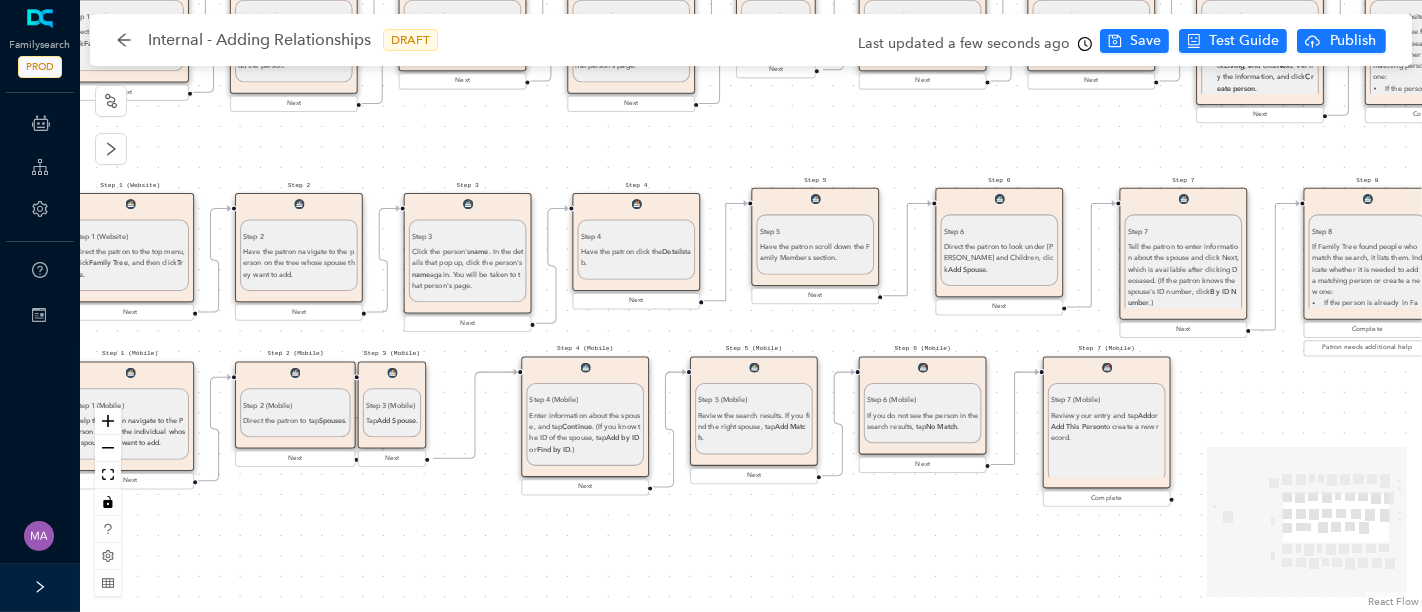 drag, startPoint x: 556, startPoint y: 373, endPoint x: 617, endPoint y: 375, distance: 61.03278 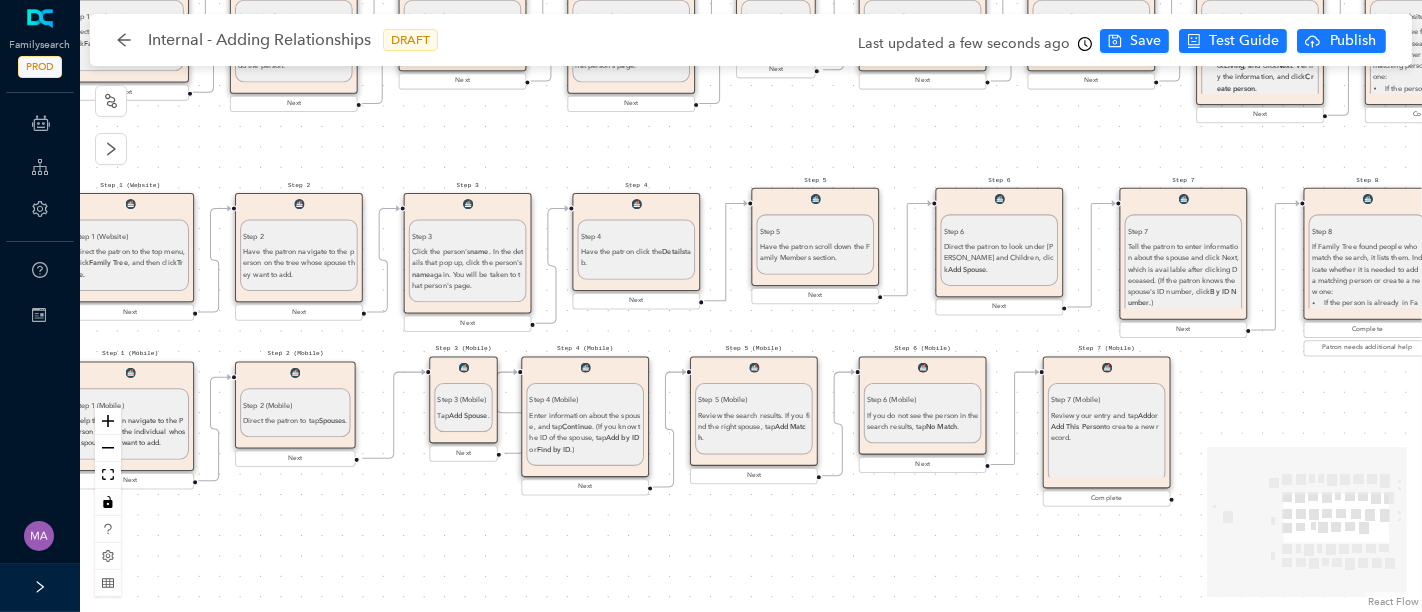 drag, startPoint x: 414, startPoint y: 381, endPoint x: 480, endPoint y: 381, distance: 66 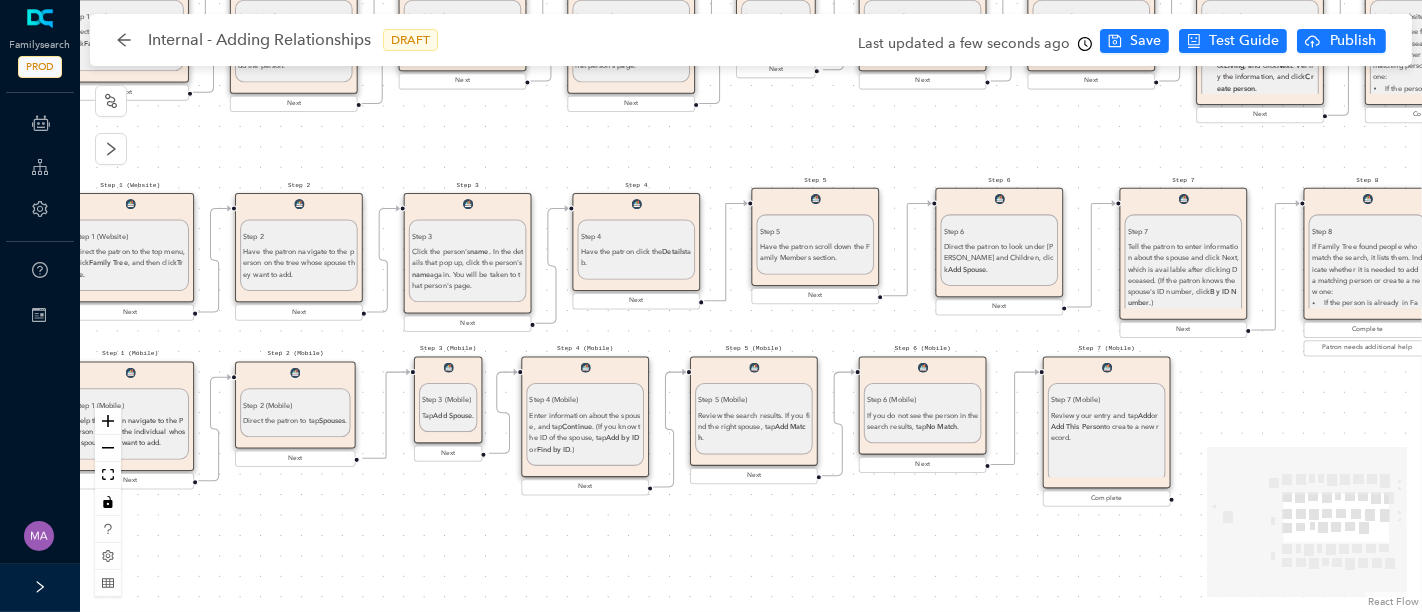 drag, startPoint x: 480, startPoint y: 381, endPoint x: 462, endPoint y: 385, distance: 18.439089 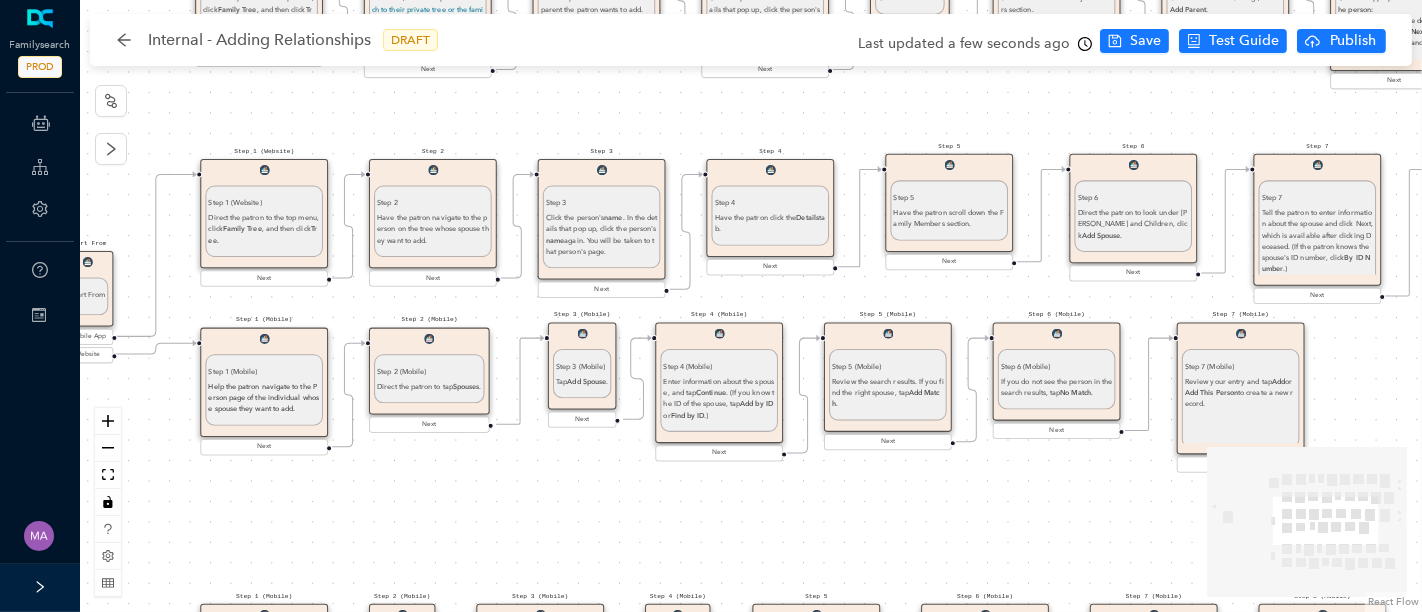 drag, startPoint x: 357, startPoint y: 545, endPoint x: 489, endPoint y: 511, distance: 136.30847 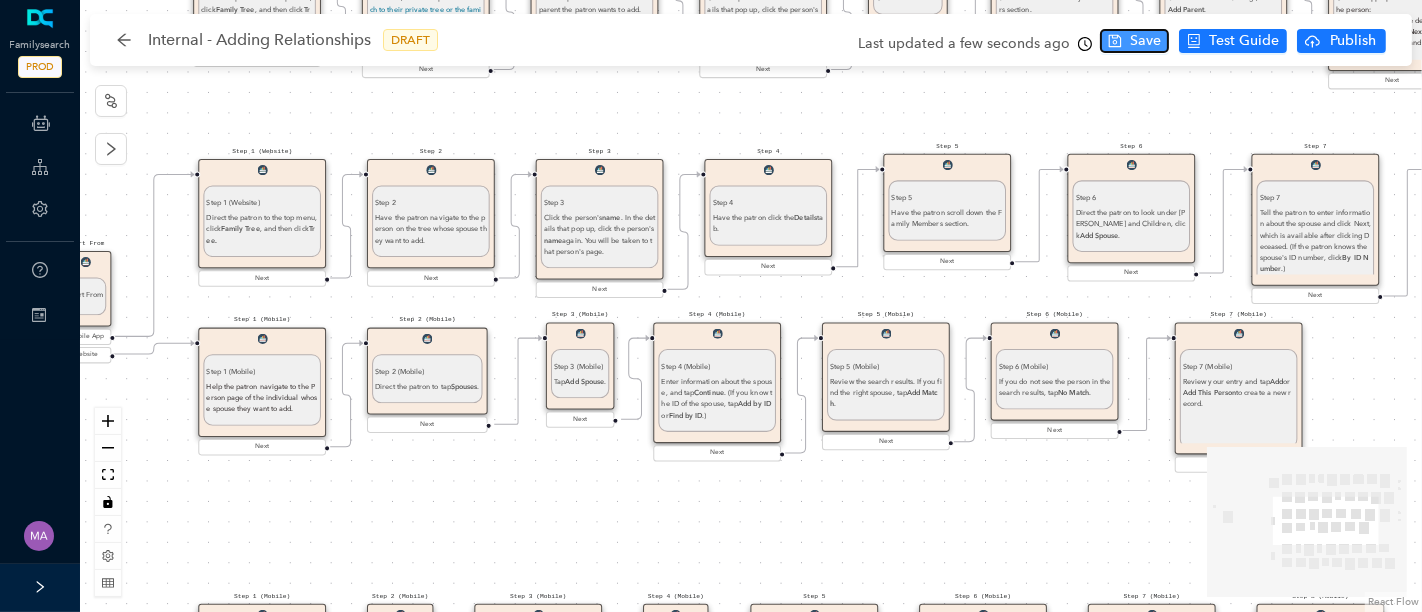 click on "Save" at bounding box center (1145, 41) 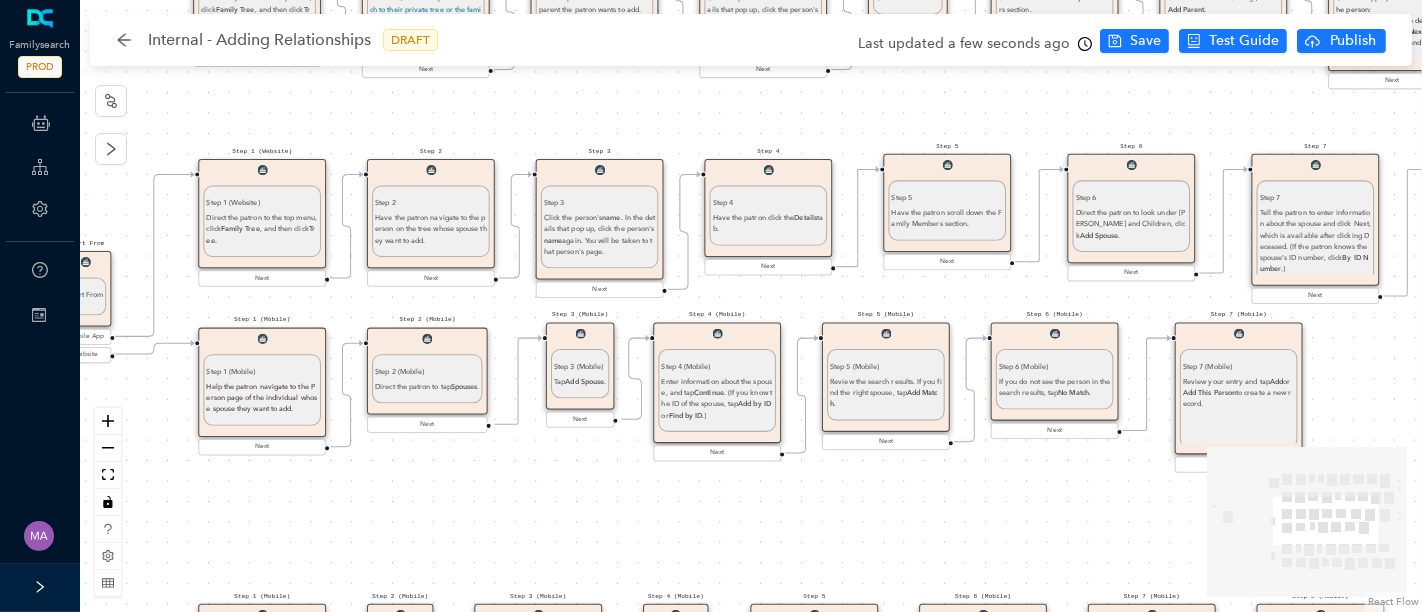 click on "Add Spouse" at bounding box center [584, 381] 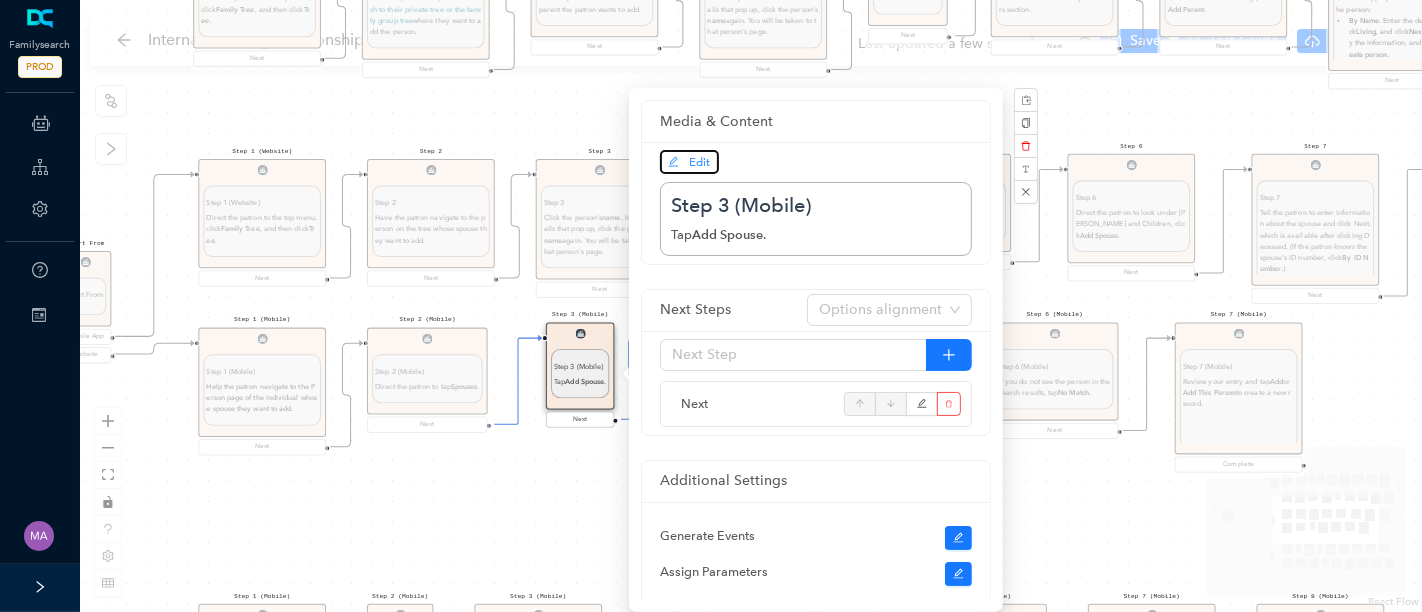 click on "Edit" at bounding box center [689, 162] 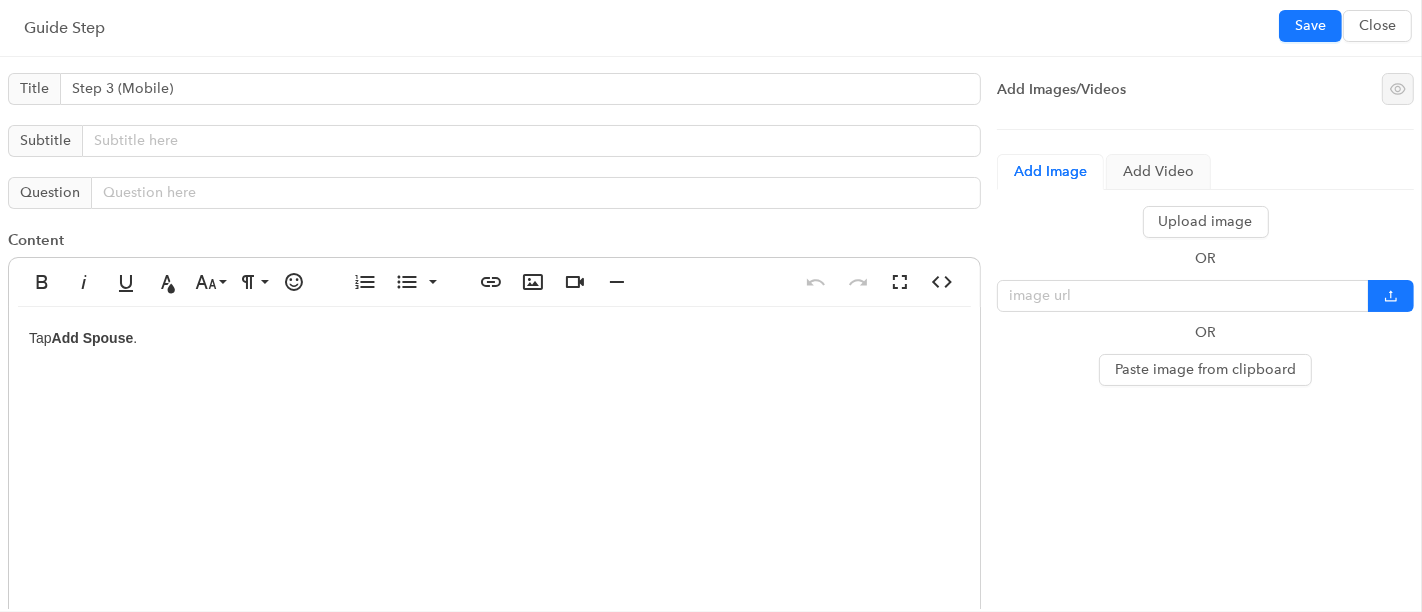 click on "Tap  Add Spouse ." at bounding box center (494, 507) 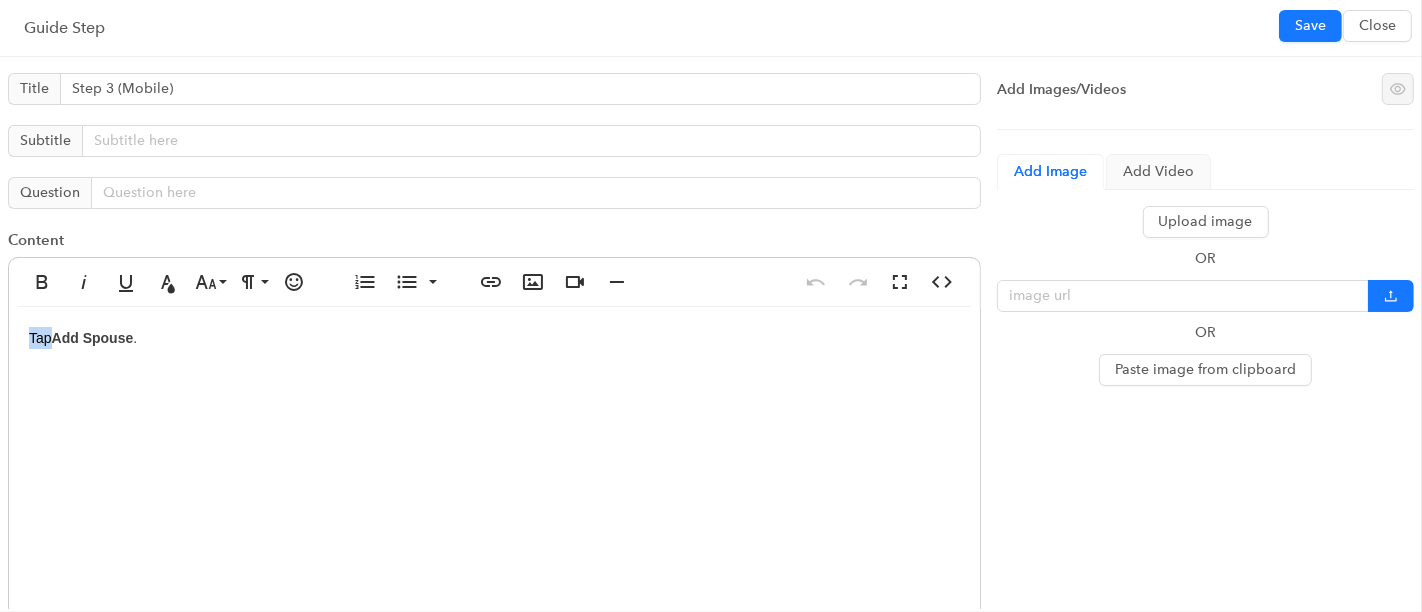 click on "Tap  Add Spouse ." at bounding box center (494, 507) 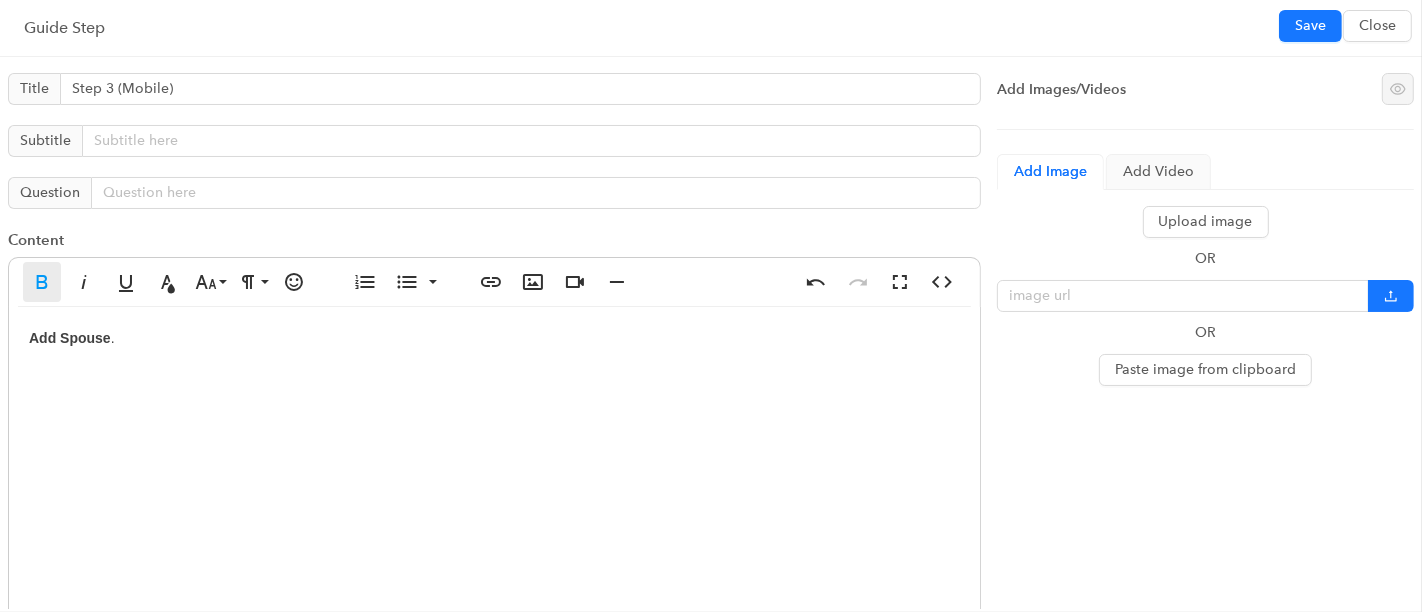 click 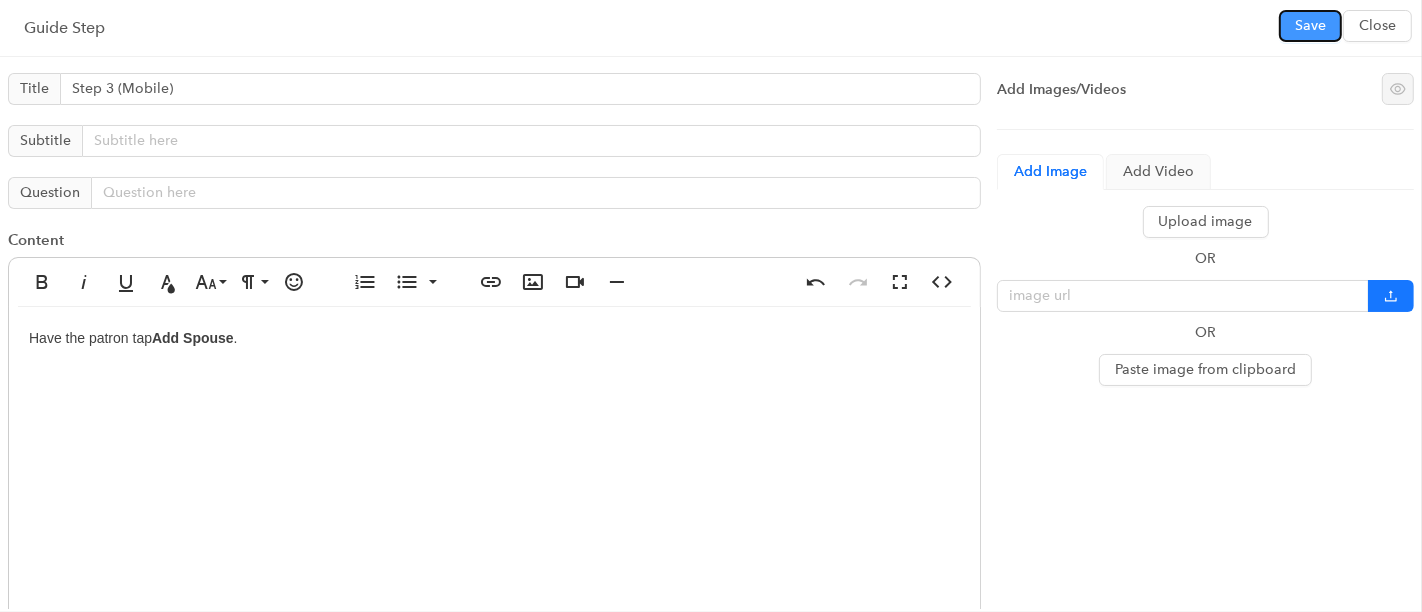 click on "Save" at bounding box center (1310, 26) 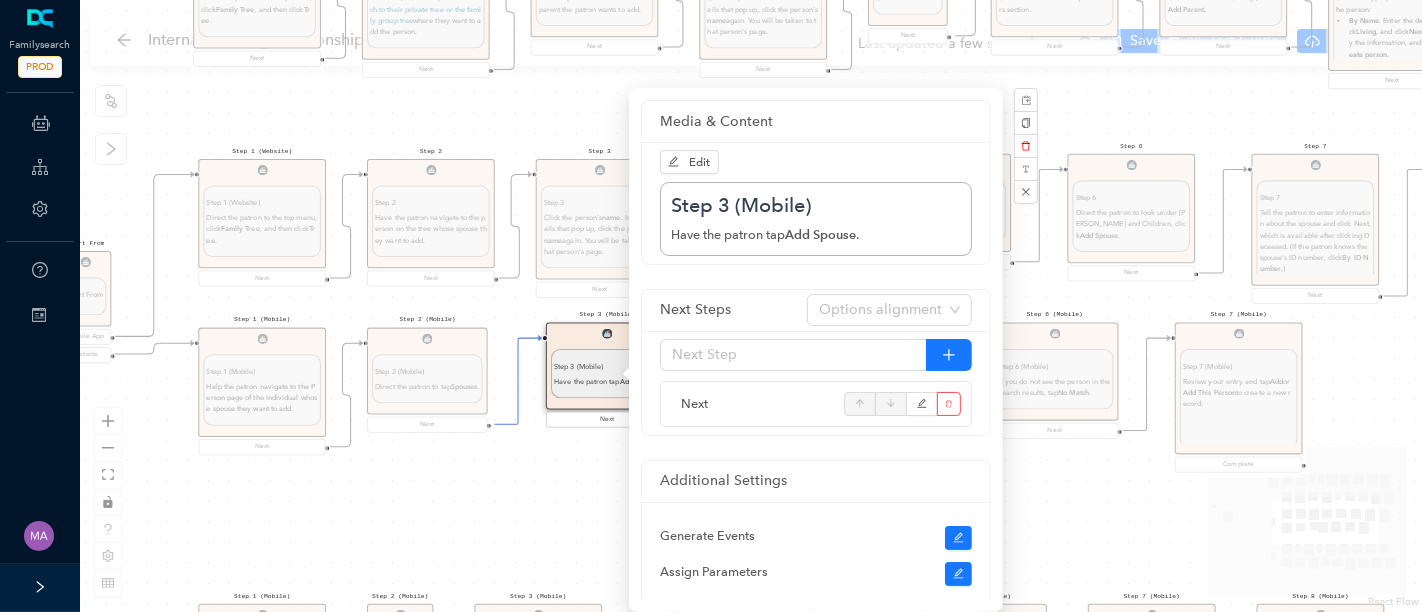 click on "Start From Start From Mobile App Website Directions for adding relationships in FamilyTree Directions for adding relationships in FamilyTree First, what do you need help with? I want to add a parent relationship. I want to add a spouse  I want to add a child relationship Step 1 (Website) Step 1 (Website) Direct the patron to the top menu, click  Family Tree , and then click  Tree. Next Step 2 Step 2 Have the patron navigate to the person on the tree whose spouse they want to add. Next Step 3 Step 3 Click the person's  name . In the details that pop up, click the person's  name  again. You will be taken to that person's page. Next Step 4 Step 4 Have the patron click the  Details  tab. Next Step 5 Step 5 Have the patron scroll down the Family Members section. Next Step 6 Step 6 Direct the patron to look under [PERSON_NAME] and Children, click  Add Spouse . Next Step 7 Step 7 By ID Number .) Next Step 8 Step 8 If the person is already in Family Tree, click  Add Match . Create Person . To adjust the search, click  ." at bounding box center (751, 306) 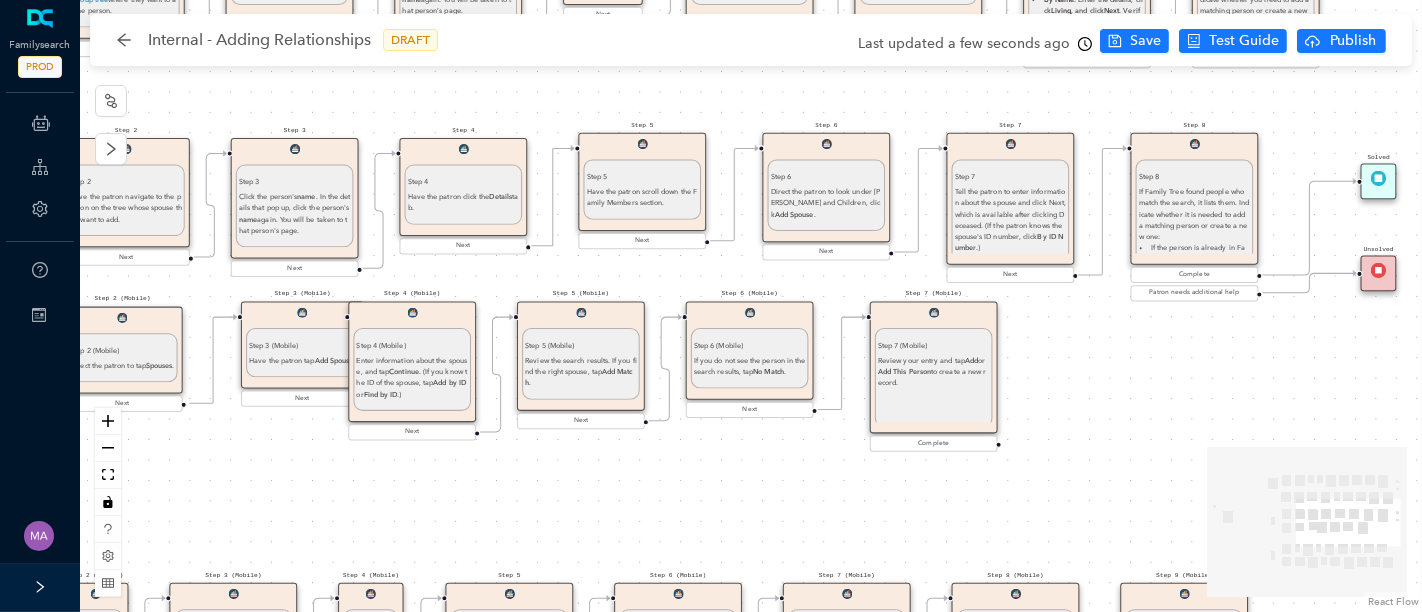 drag, startPoint x: 853, startPoint y: 530, endPoint x: 514, endPoint y: 507, distance: 339.77933 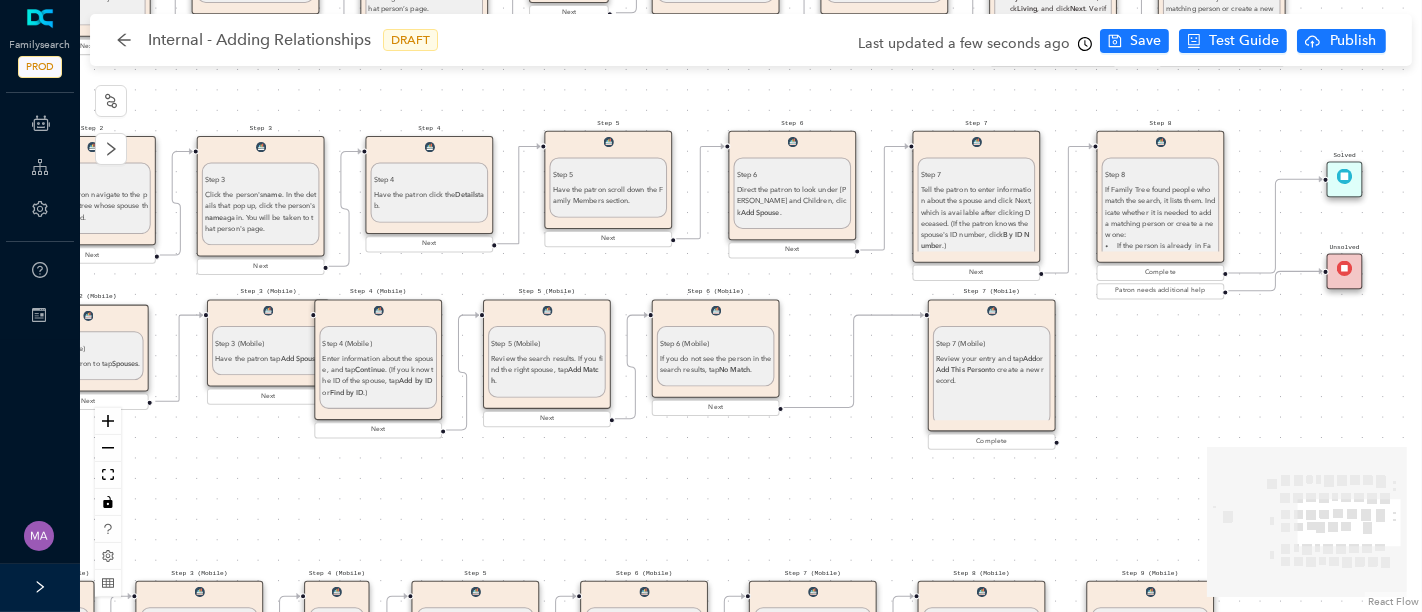 drag, startPoint x: 877, startPoint y: 330, endPoint x: 971, endPoint y: 324, distance: 94.19129 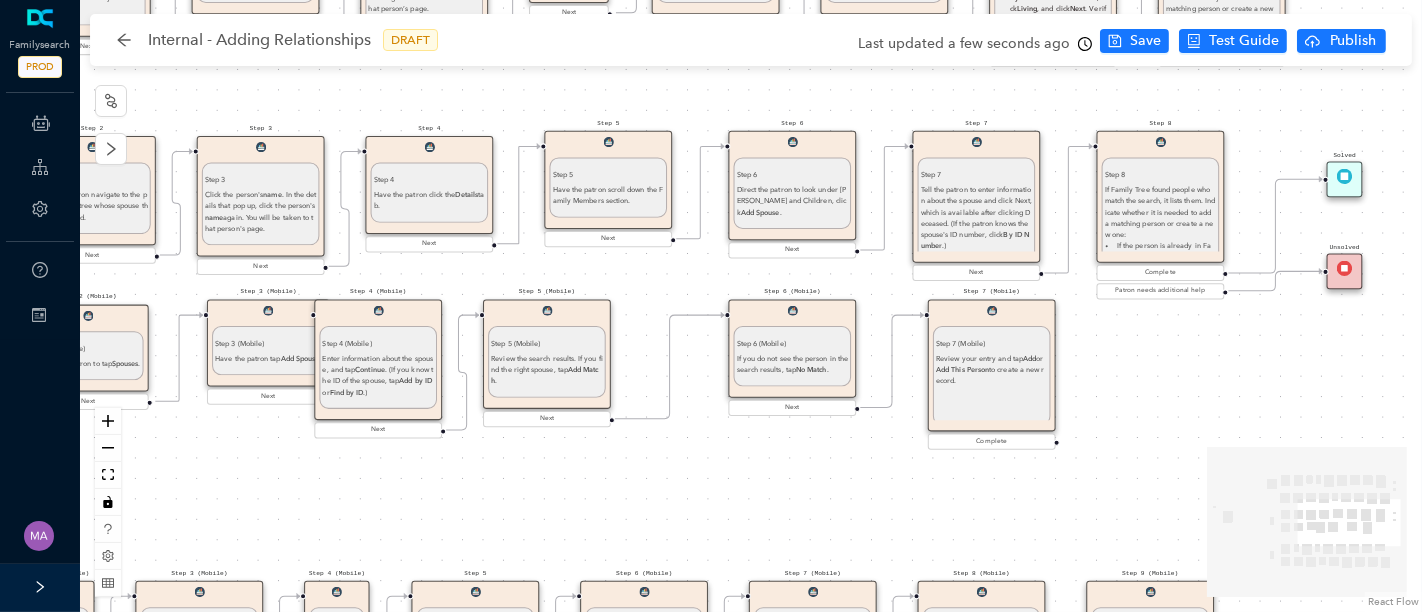 drag, startPoint x: 731, startPoint y: 332, endPoint x: 832, endPoint y: 334, distance: 101.0198 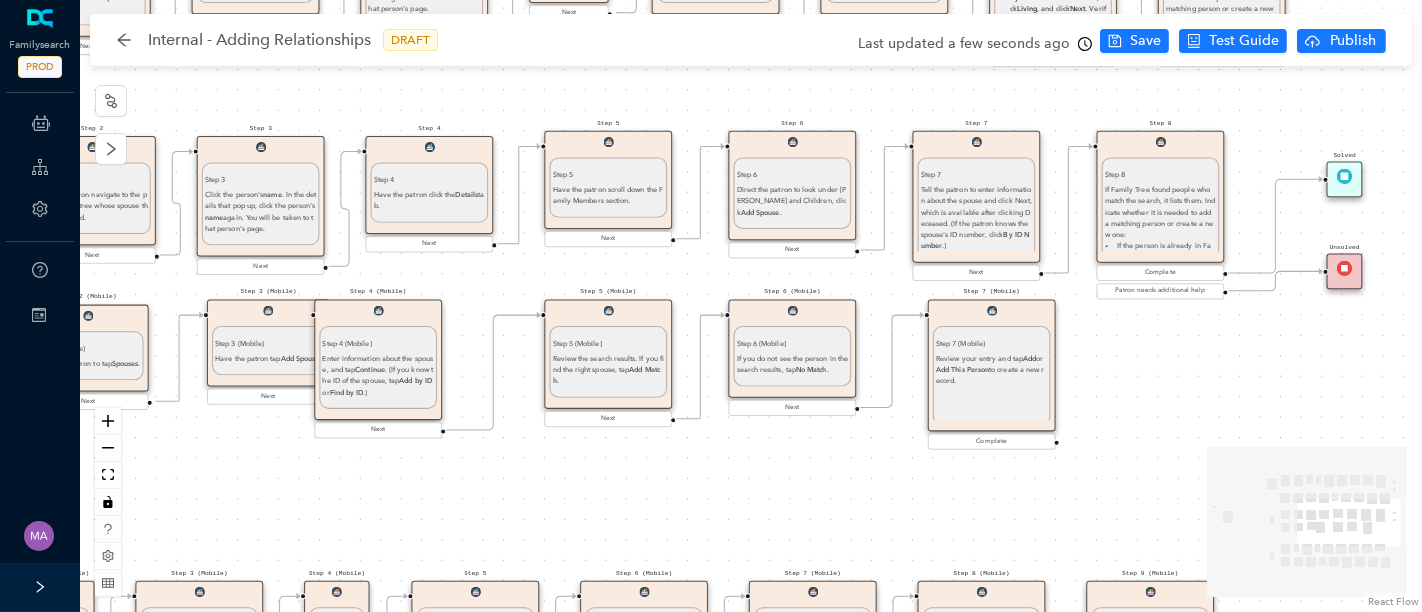 drag, startPoint x: 560, startPoint y: 318, endPoint x: 626, endPoint y: 321, distance: 66.068146 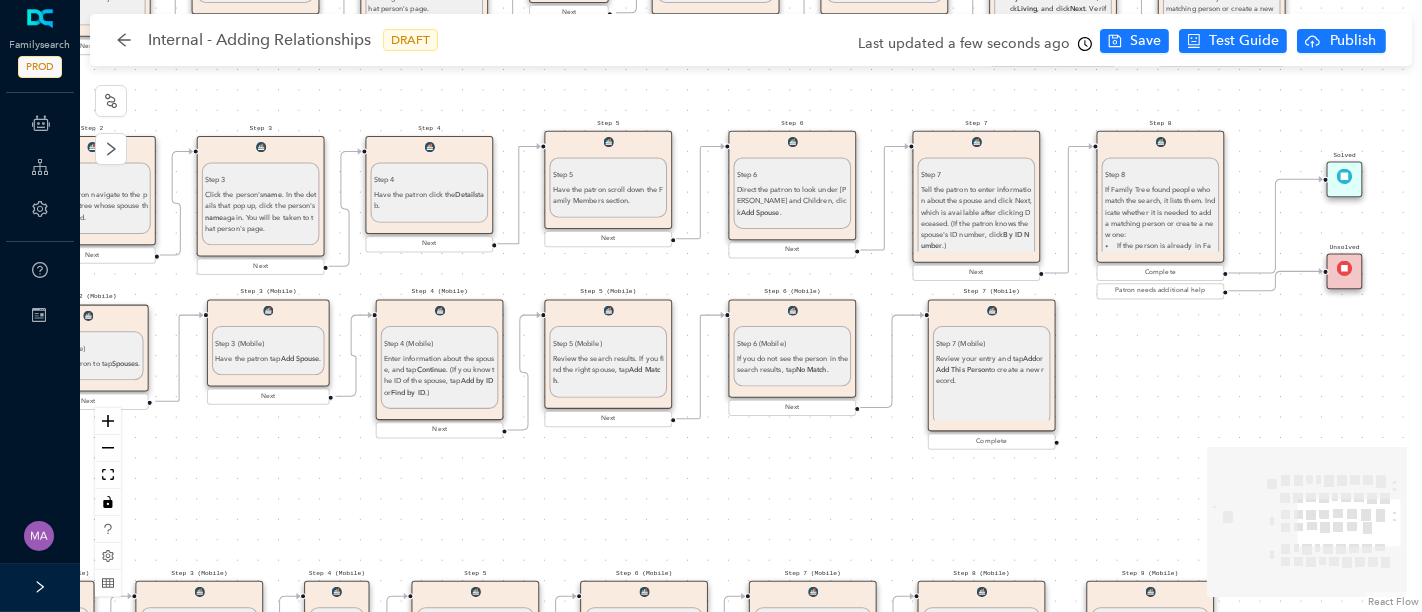 drag, startPoint x: 416, startPoint y: 324, endPoint x: 480, endPoint y: 330, distance: 64.28063 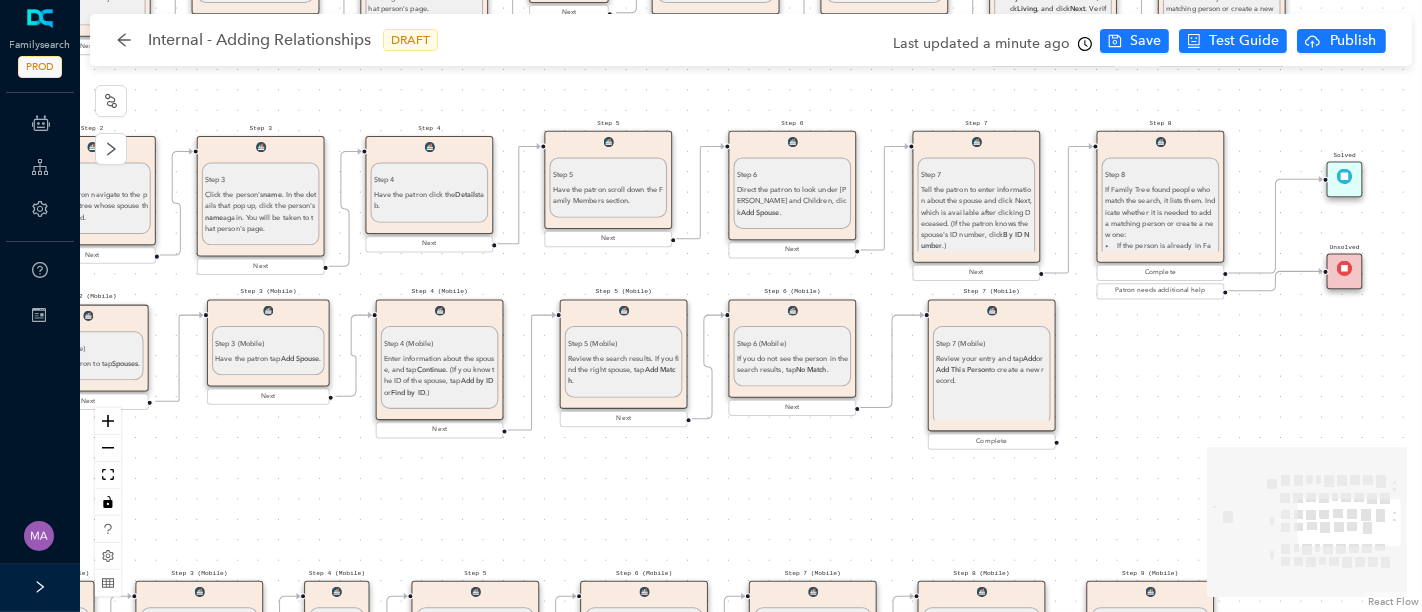 drag, startPoint x: 616, startPoint y: 310, endPoint x: 628, endPoint y: 310, distance: 12 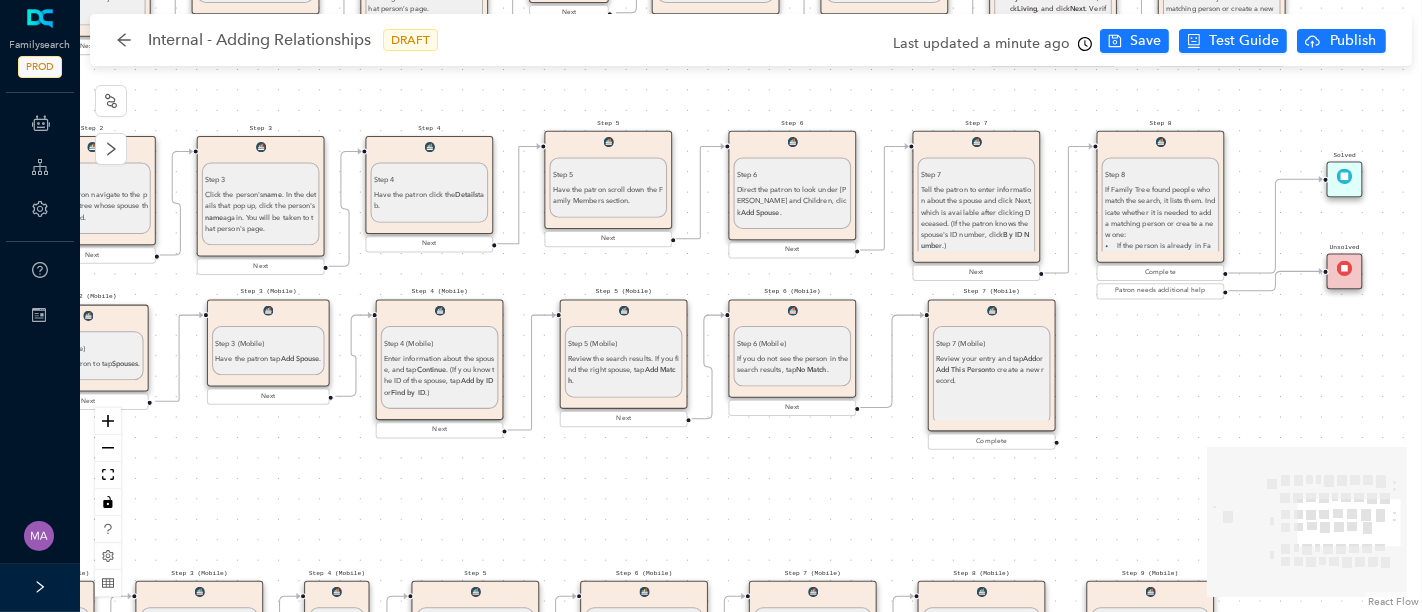 click on "Step 4 (Mobile) Step 4 (Mobile) Enter information about the spouse, and tap  Continue . (If you know the ID of the spouse, tap  Add by ID  or  Find by ID .)" at bounding box center [440, 360] 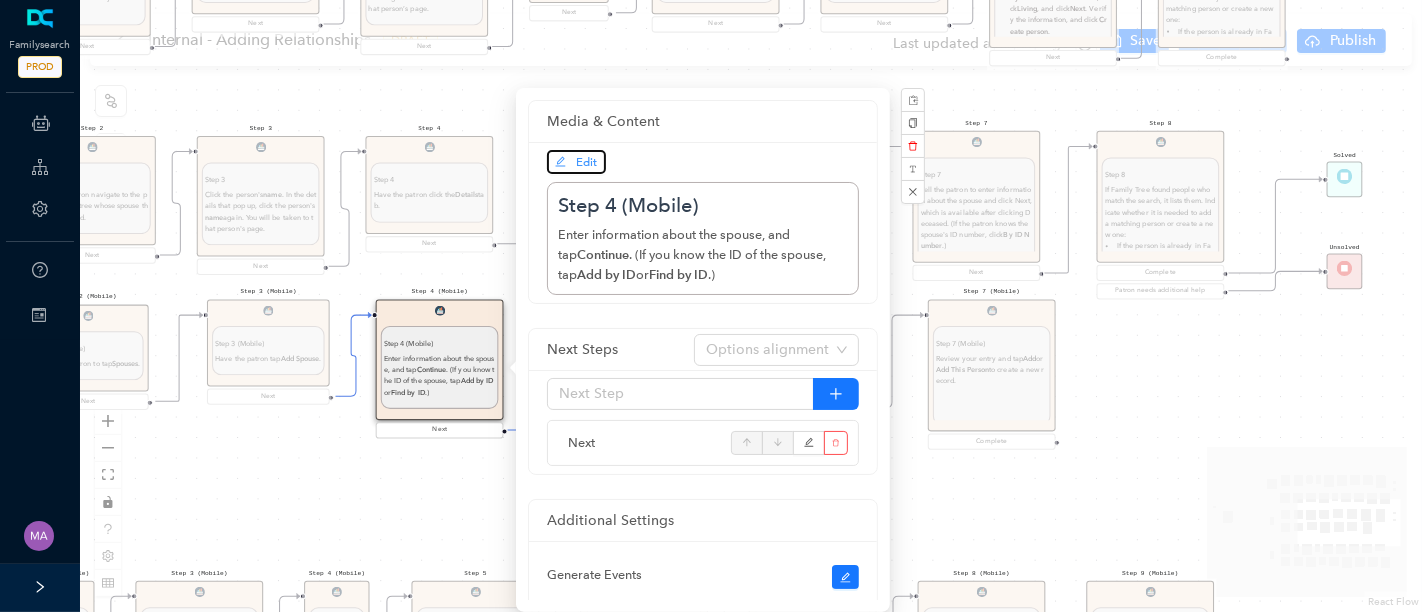 click on "Edit" at bounding box center (587, 162) 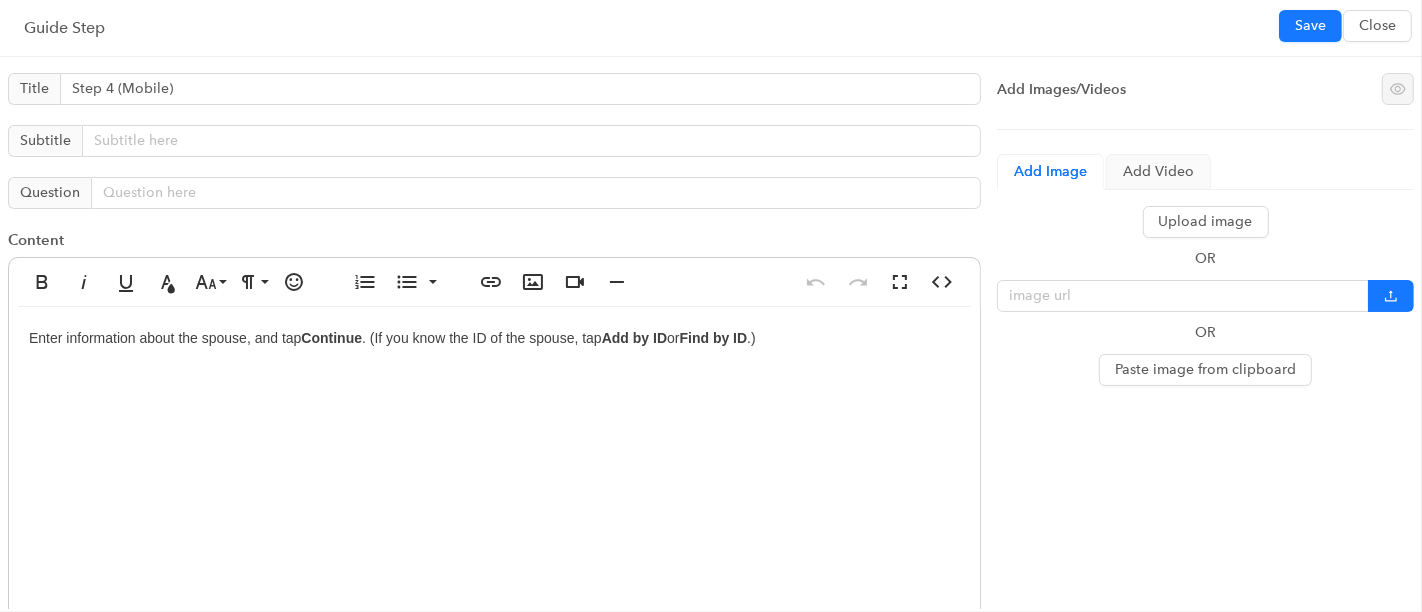 click on "Enter information about the spouse, and tap  Continue . (If you know the ID of the spouse, tap  Add by ID  or  Find by ID .)" at bounding box center [494, 507] 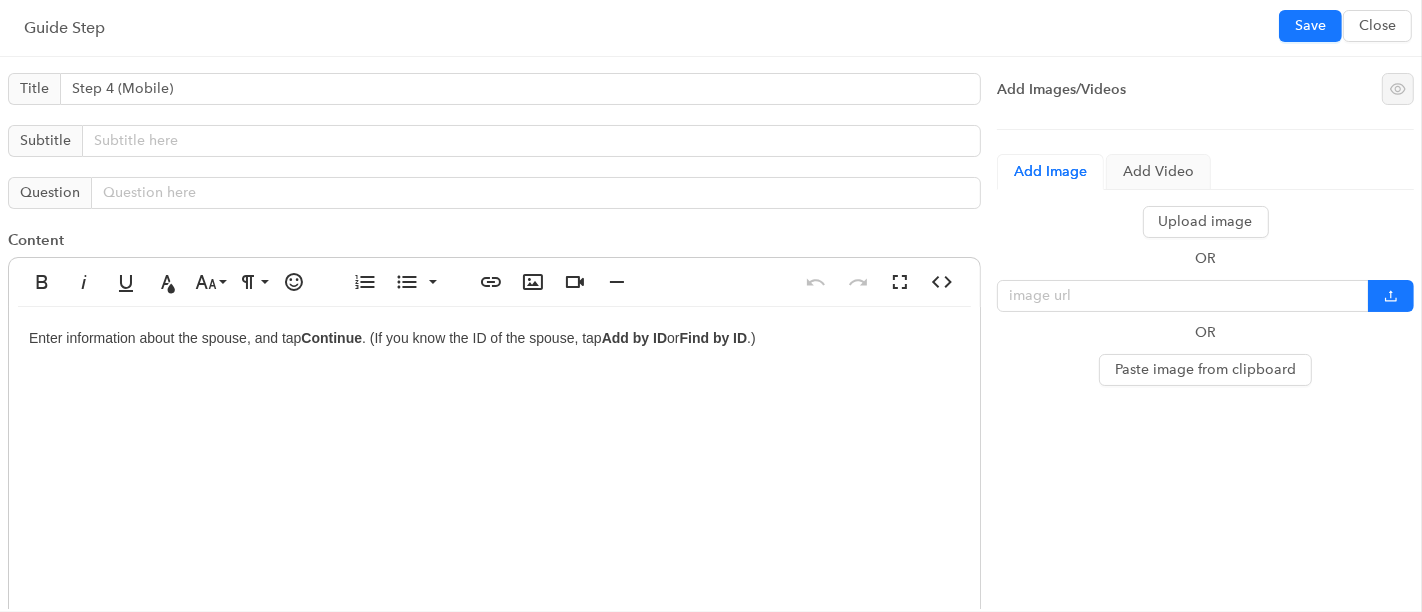 type 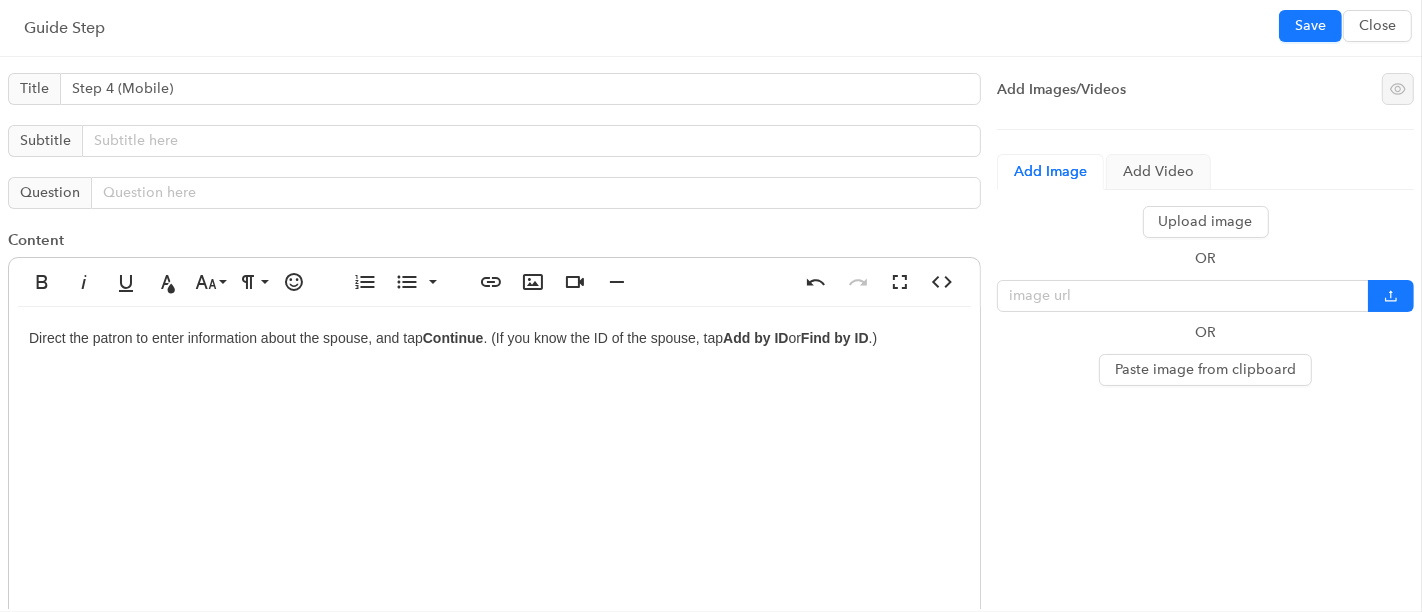 click on "Direct the patron to enter information about the spouse, and tap  Continue . (If you know the ID of the spouse, tap  Add by ID  or  Find by ID .)" at bounding box center [494, 507] 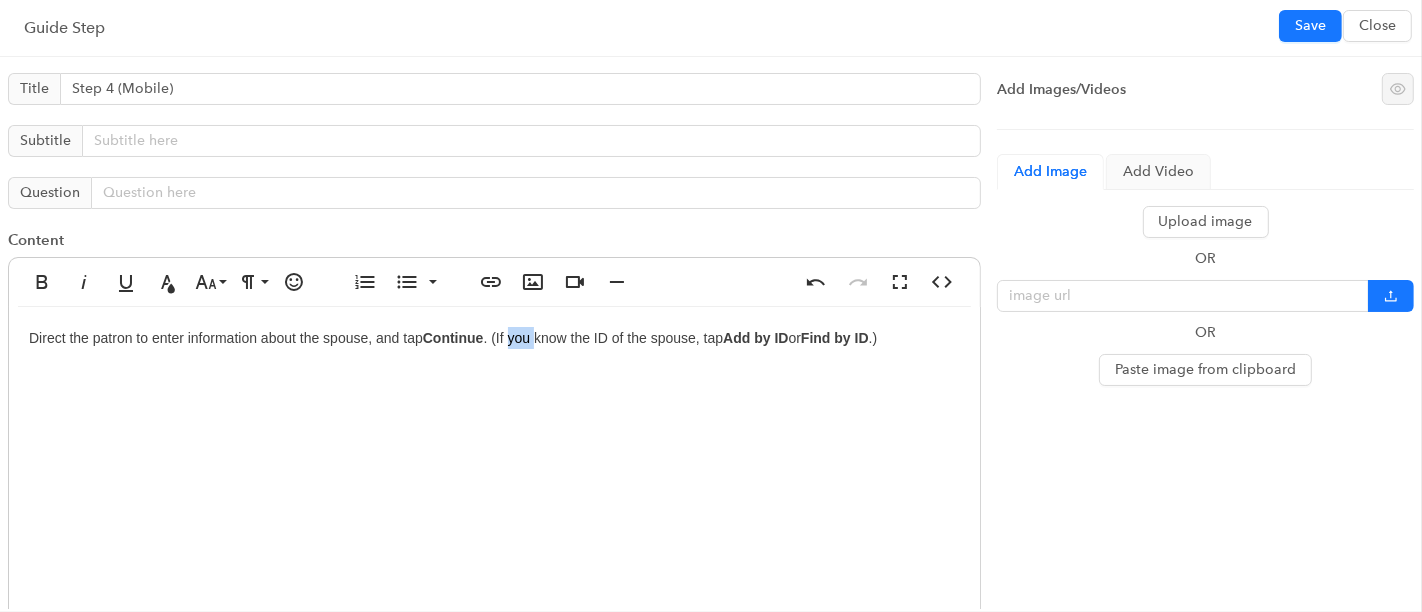 click on "Direct the patron to enter information about the spouse, and tap  Continue . (If you know the ID of the spouse, tap  Add by ID  or  Find by ID .)" at bounding box center (494, 507) 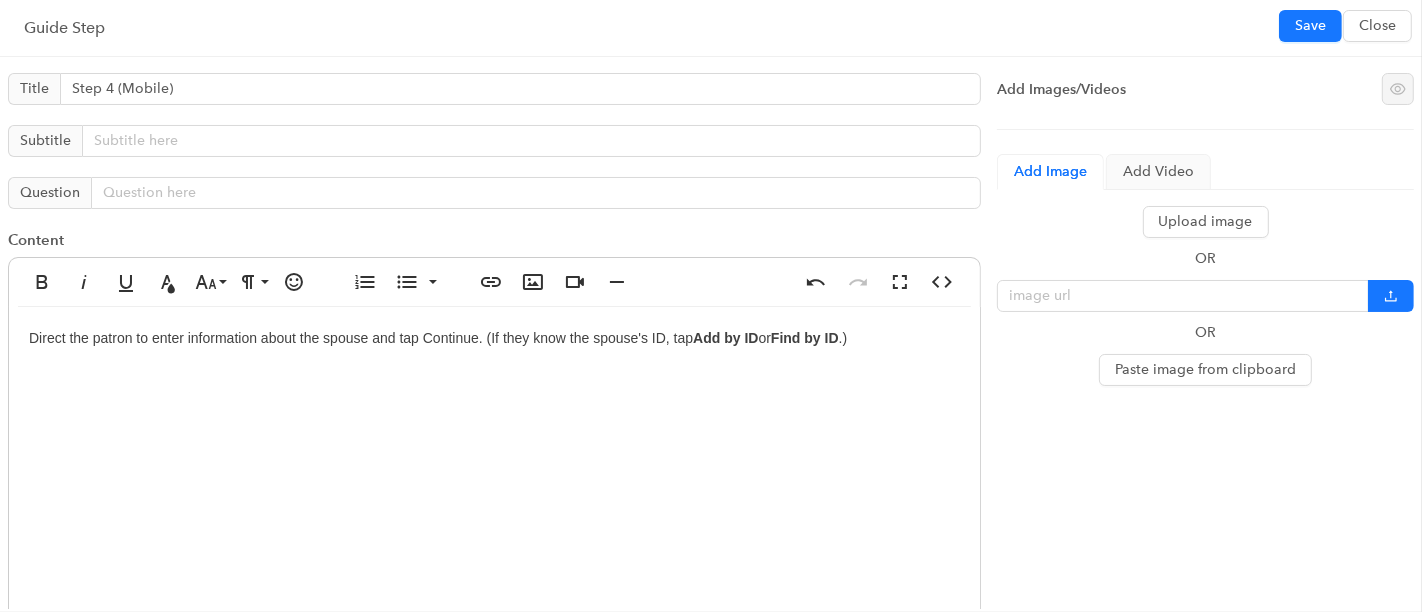 scroll, scrollTop: 169, scrollLeft: 8, axis: both 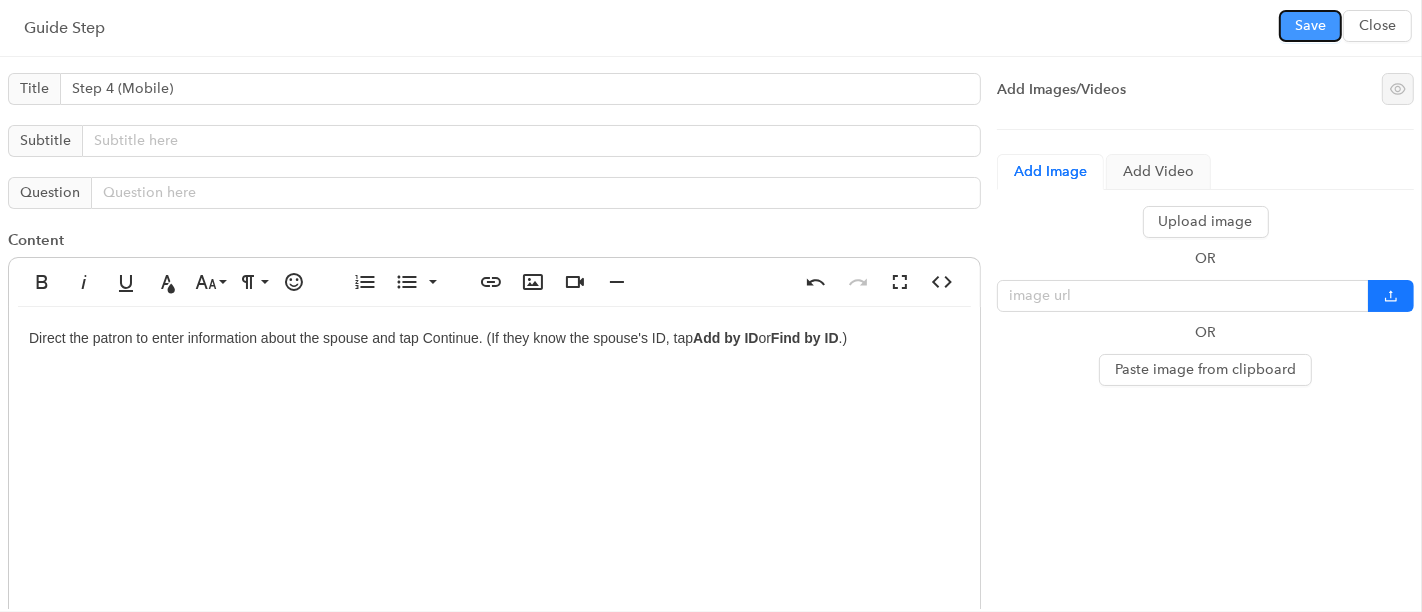 click on "Save" at bounding box center [1310, 26] 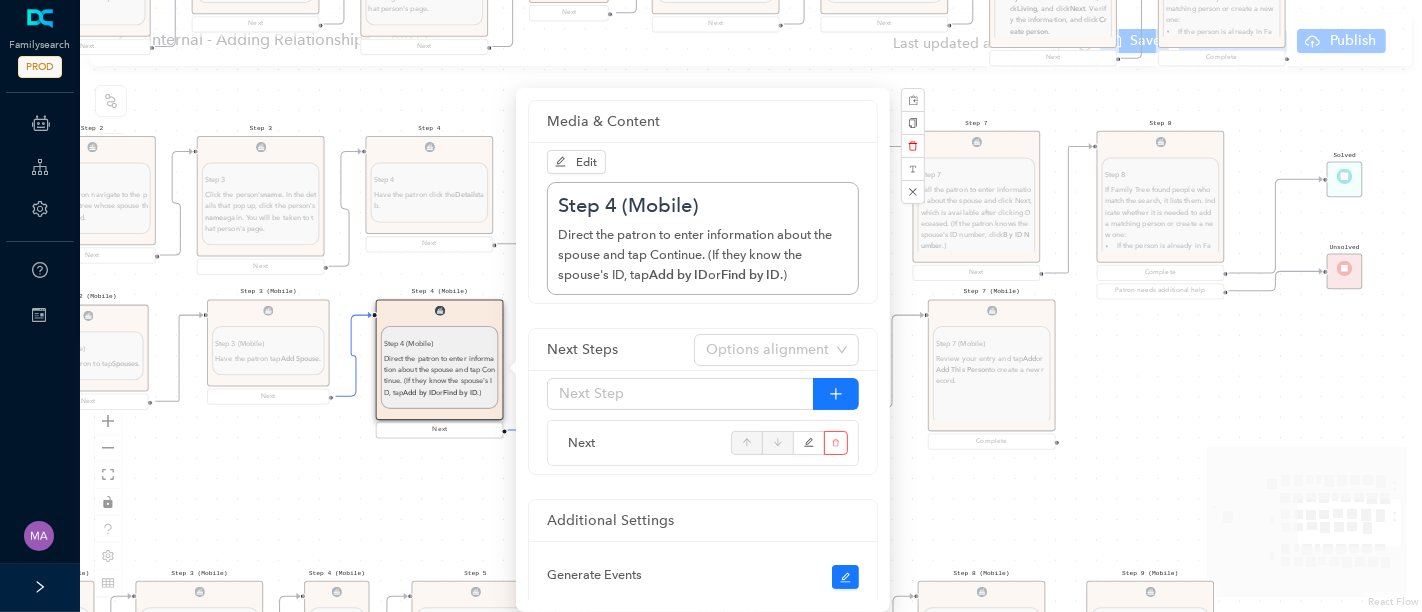 click on "Start From Start From Mobile App Website Directions for adding relationships in FamilyTree Directions for adding relationships in FamilyTree First, what do you need help with? I want to add a parent relationship. I want to add a spouse  I want to add a child relationship Step 1 (Website) Step 1 (Website) Direct the patron to the top menu, click  Family Tree , and then click  Tree. Next Step 2 Step 2 Have the patron navigate to the person on the tree whose spouse they want to add. Next Step 3 Step 3 Click the person's  name . In the details that pop up, click the person's  name  again. You will be taken to that person's page. Next Step 4 Step 4 Have the patron click the  Details  tab. Next Step 5 Step 5 Have the patron scroll down the Family Members section. Next Step 6 Step 6 Direct the patron to look under [PERSON_NAME] and Children, click  Add Spouse . Next Step 7 Step 7 By ID Number .) Next Step 8 Step 8 If the person is already in Family Tree, click  Add Match . Create Person . To adjust the search, click  ." at bounding box center [751, 306] 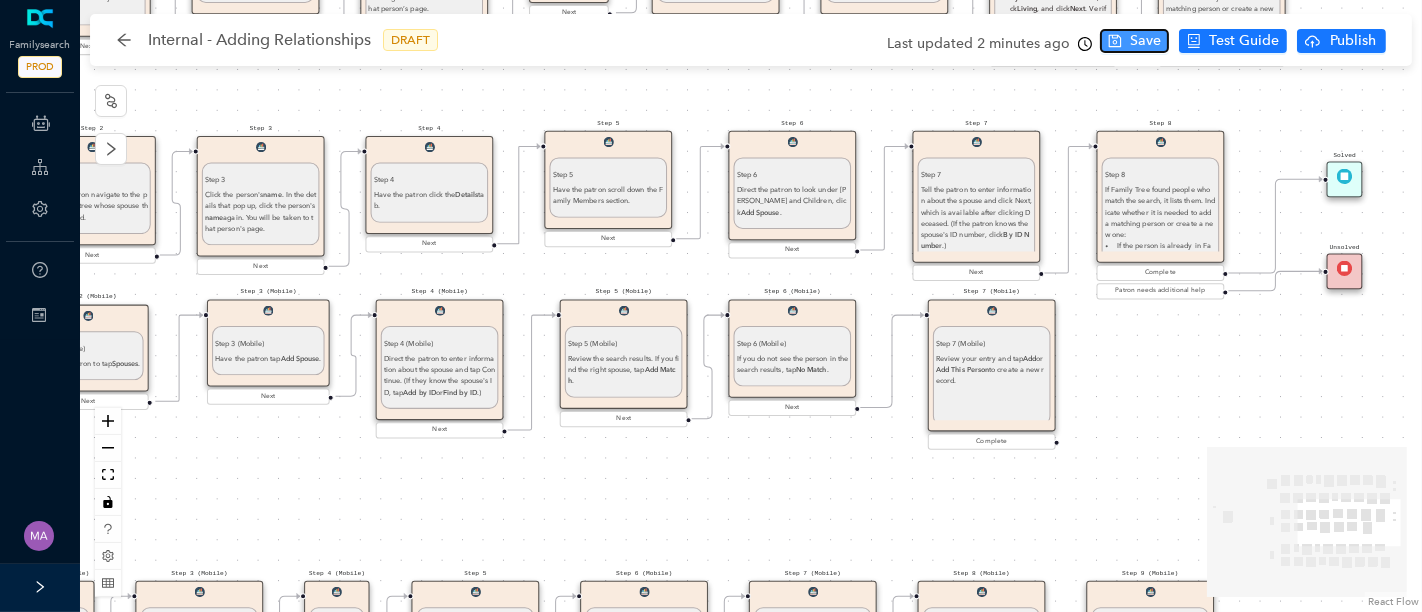click on "Save" at bounding box center [1145, 41] 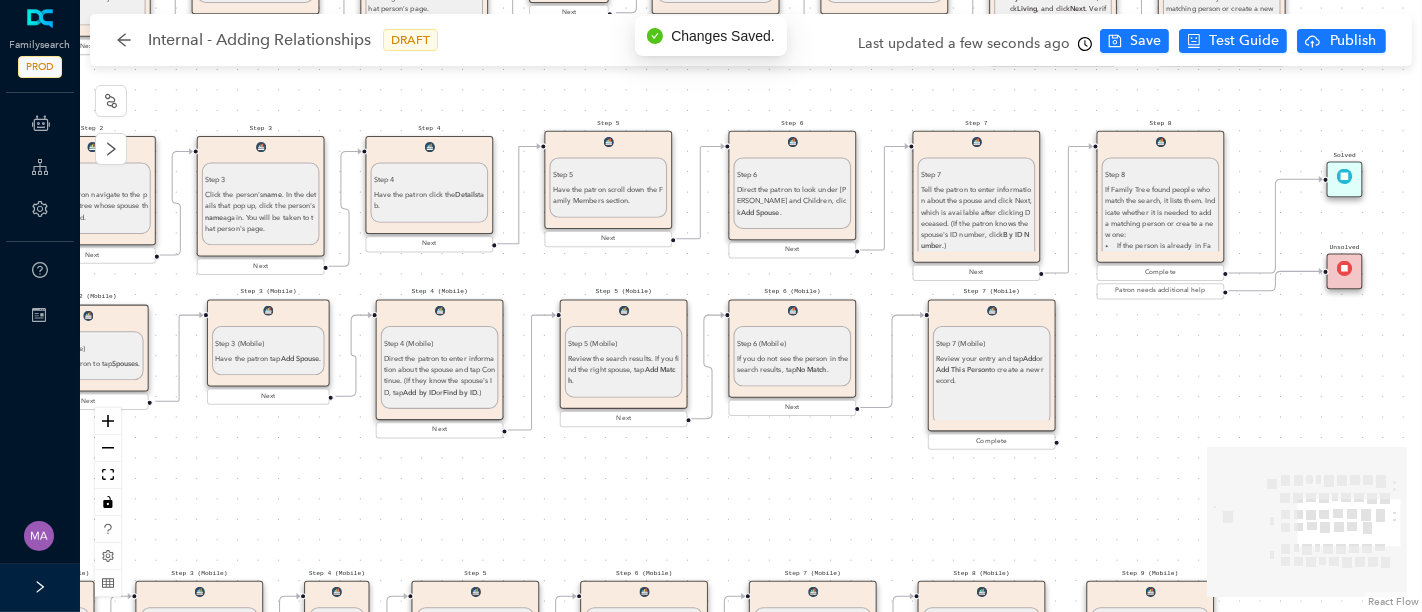 click on "Step 5 (Mobile)" at bounding box center (623, 342) 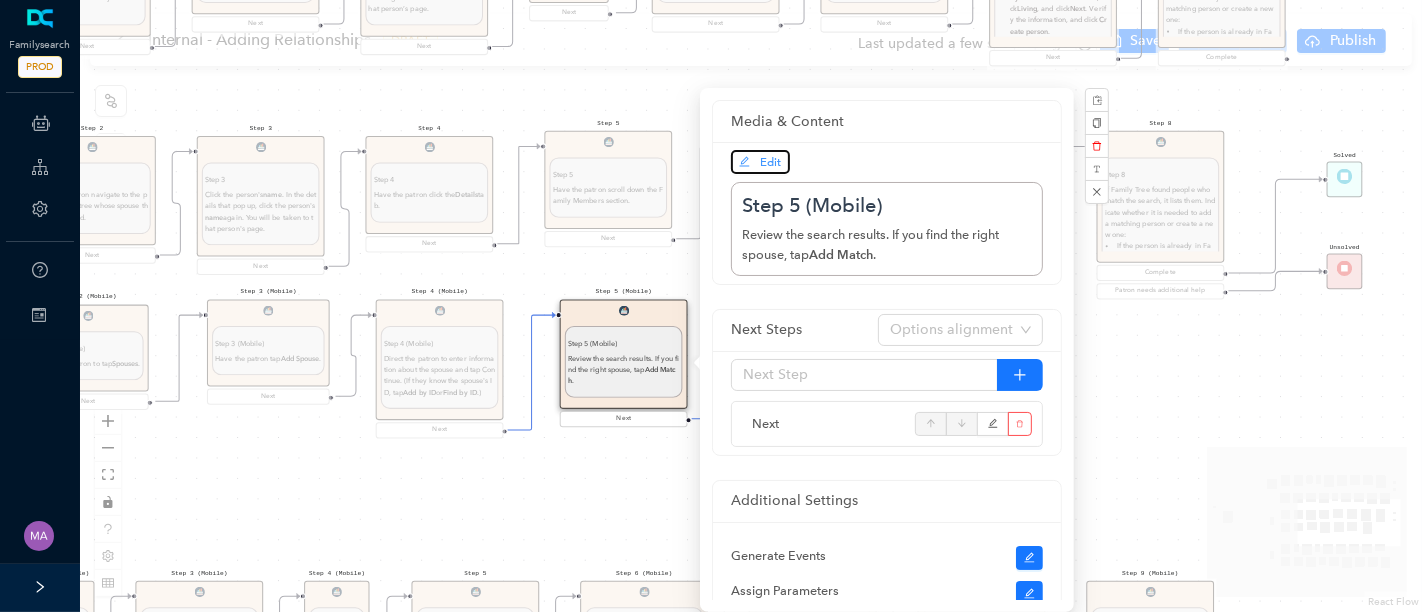 click on "Edit" at bounding box center [771, 162] 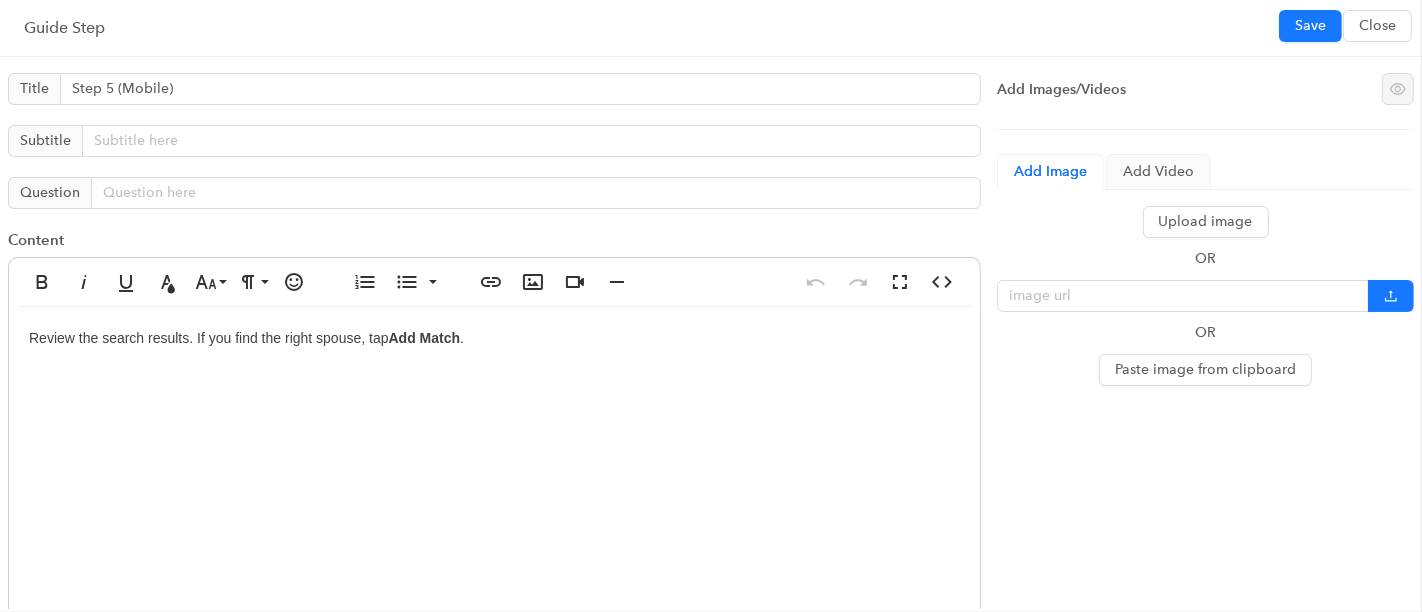 click on "Review the search results. If you find the right spouse, tap  Add Match ." at bounding box center (494, 507) 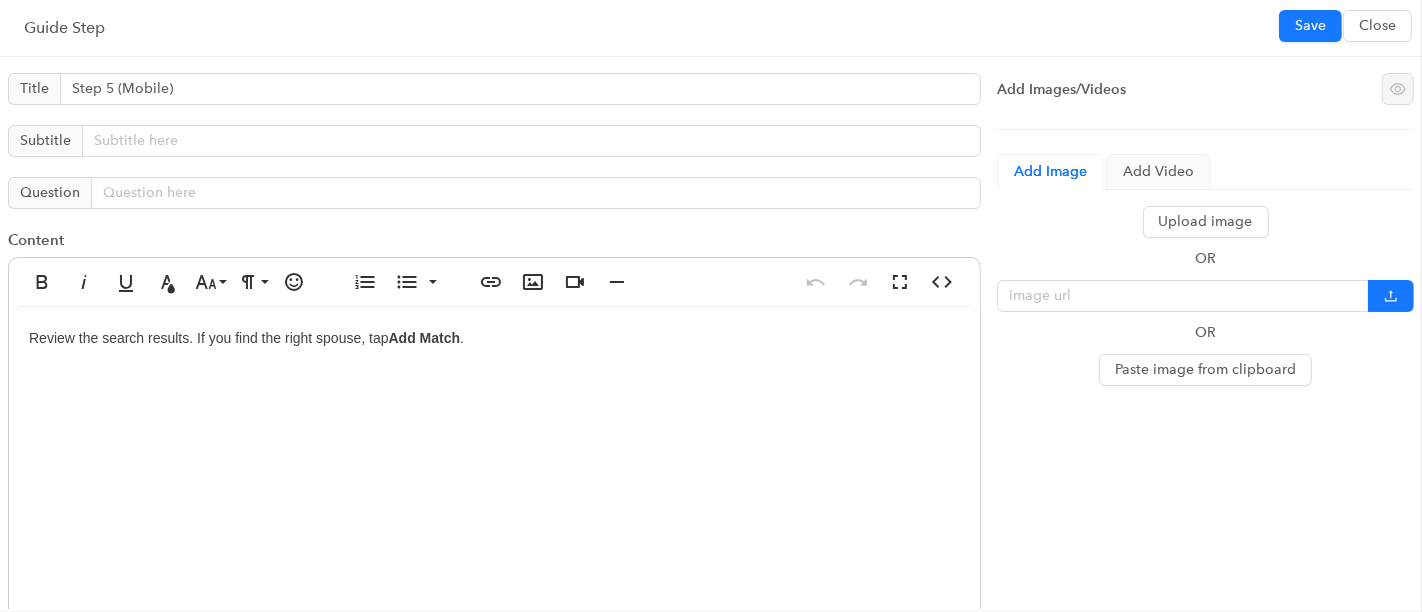 type 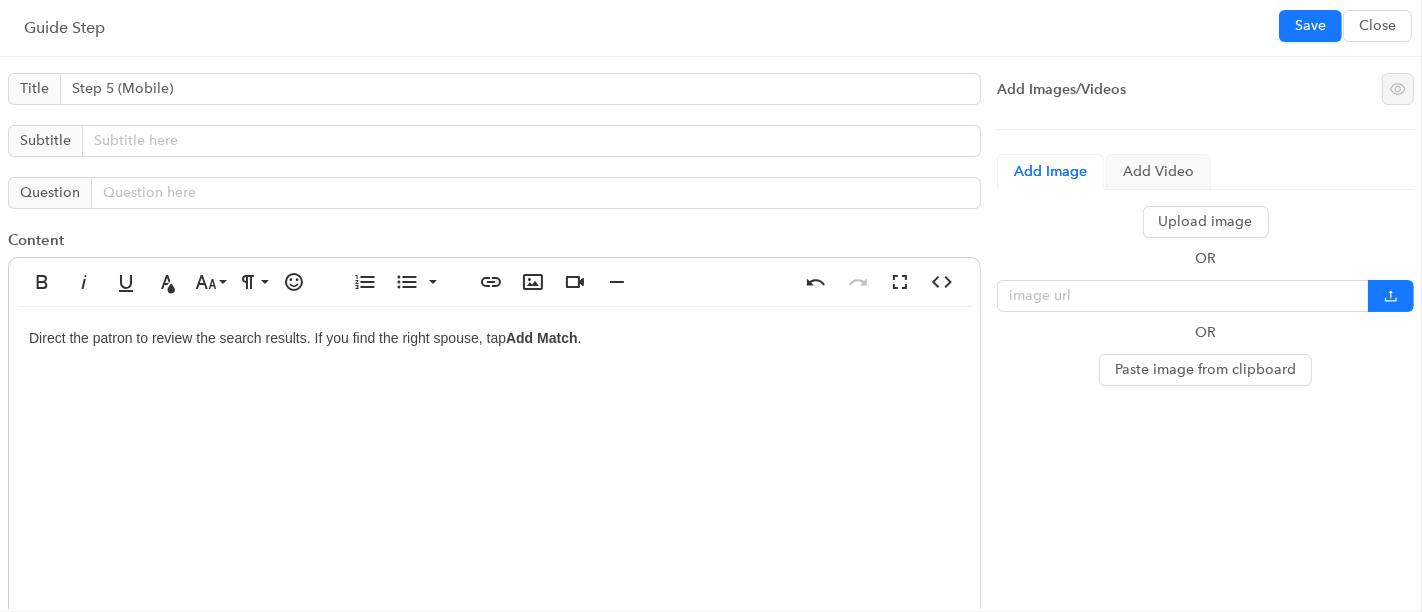 click on "Direct the patron to review the search results. If you find the right spouse, tap  Add Match ." at bounding box center [494, 507] 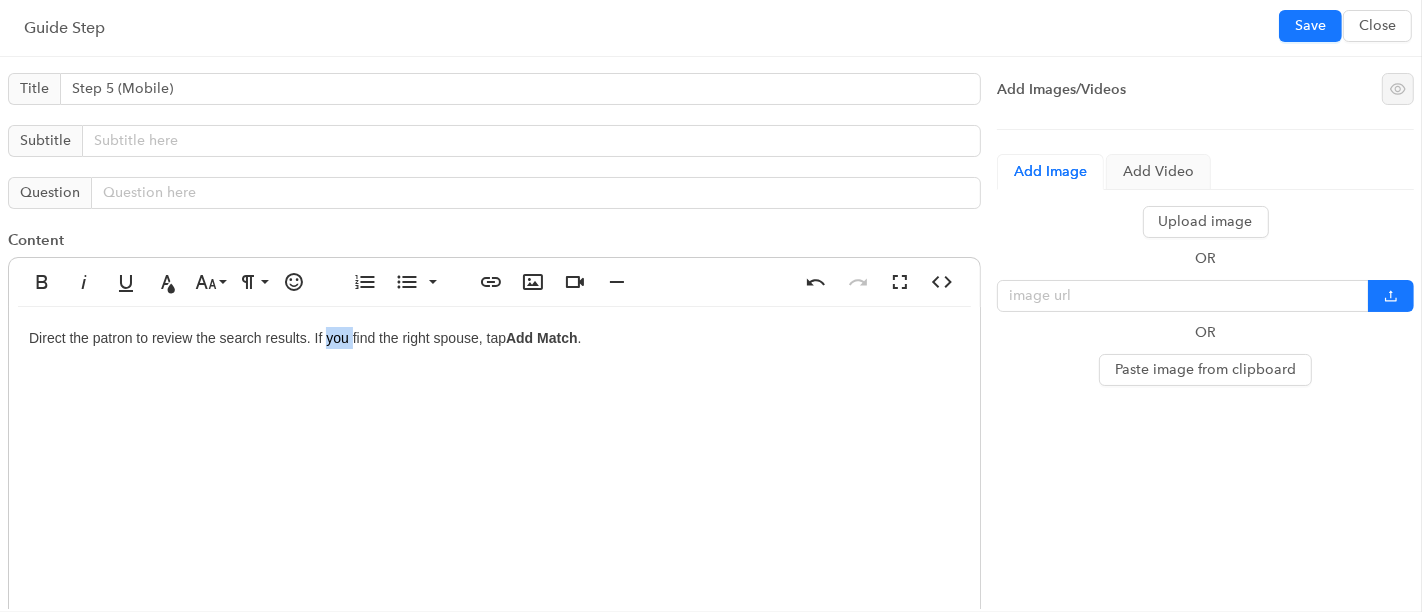 click on "Direct the patron to review the search results. If you find the right spouse, tap  Add Match ." at bounding box center [494, 507] 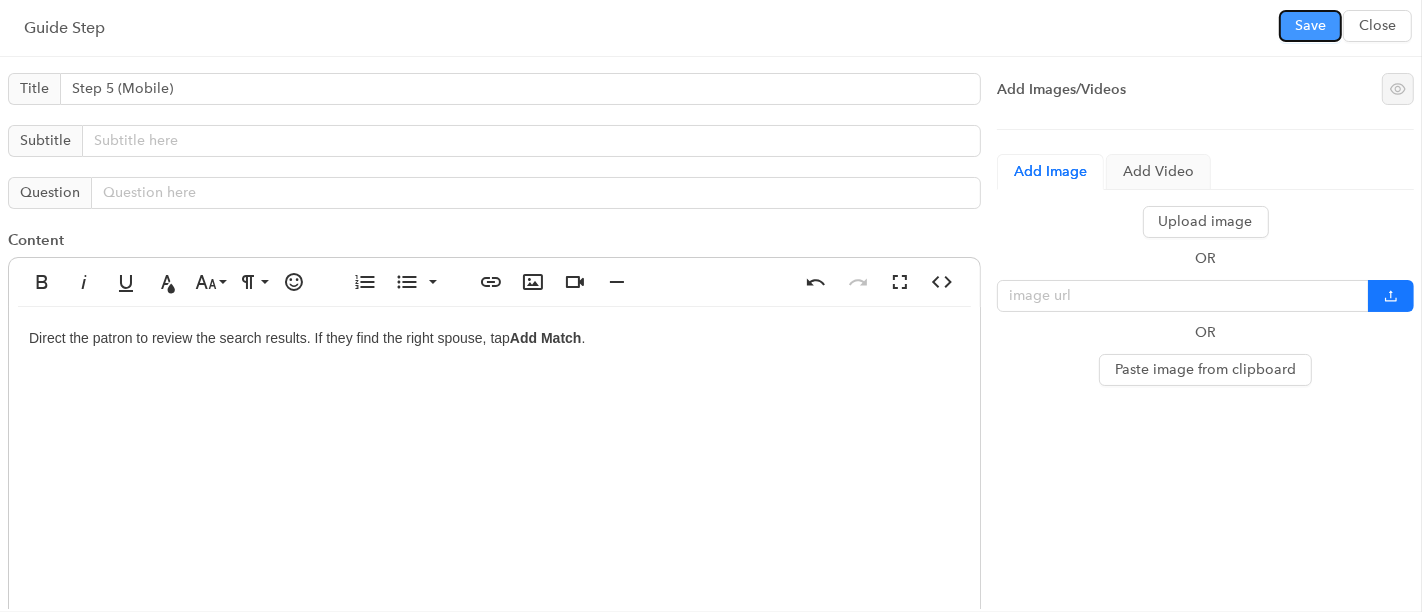 click on "Save" at bounding box center [1310, 26] 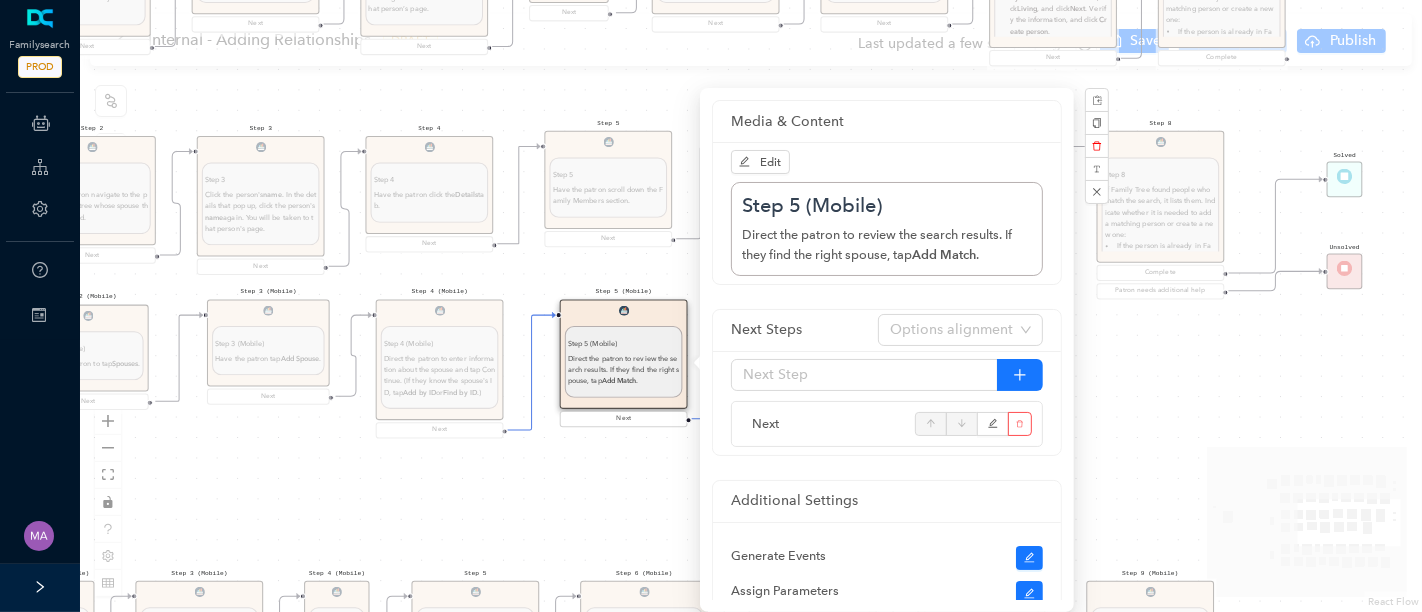 click on "Start From Start From Mobile App Website Directions for adding relationships in FamilyTree Directions for adding relationships in FamilyTree First, what do you need help with? I want to add a parent relationship. I want to add a spouse  I want to add a child relationship Step 1 (Website) Step 1 (Website) Direct the patron to the top menu, click  Family Tree , and then click  Tree. Next Step 2 Step 2 Have the patron navigate to the person on the tree whose spouse they want to add. Next Step 3 Step 3 Click the person's  name . In the details that pop up, click the person's  name  again. You will be taken to that person's page. Next Step 4 Step 4 Have the patron click the  Details  tab. Next Step 5 Step 5 Have the patron scroll down the Family Members section. Next Step 6 Step 6 Direct the patron to look under [PERSON_NAME] and Children, click  Add Spouse . Next Step 7 Step 7 By ID Number .) Next Step 8 Step 8 If the person is already in Family Tree, click  Add Match . Create Person . To adjust the search, click  ." at bounding box center (751, 306) 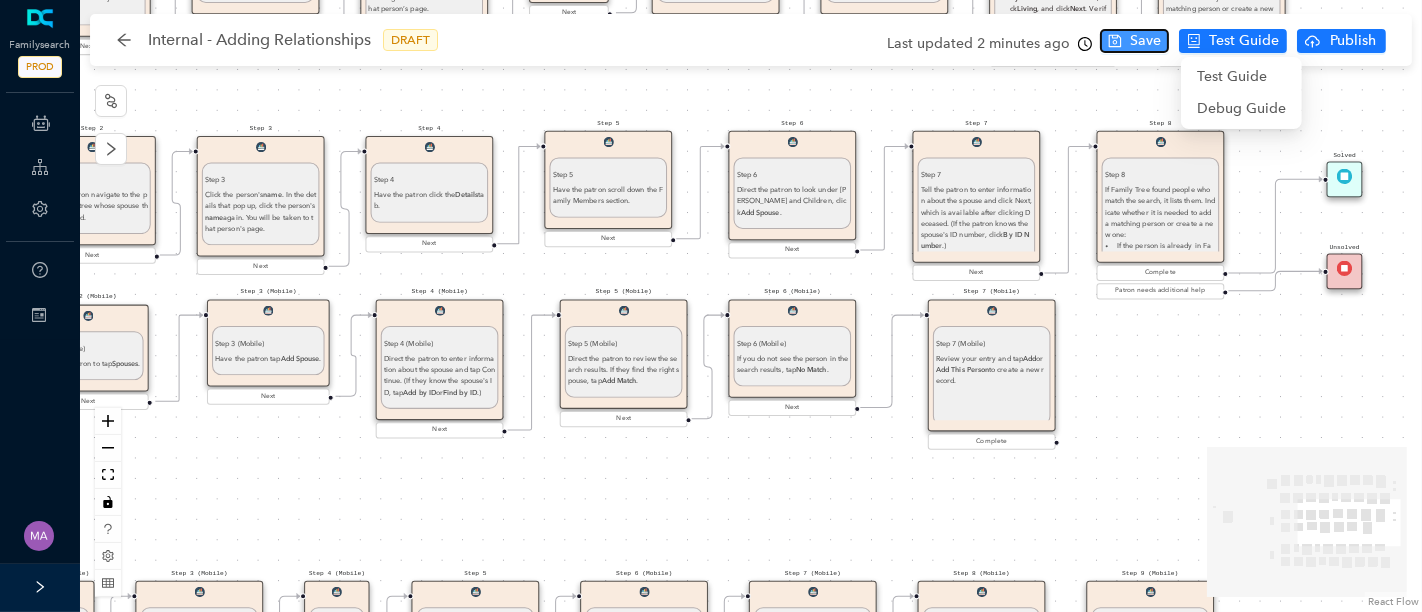 click on "Save" at bounding box center (1145, 41) 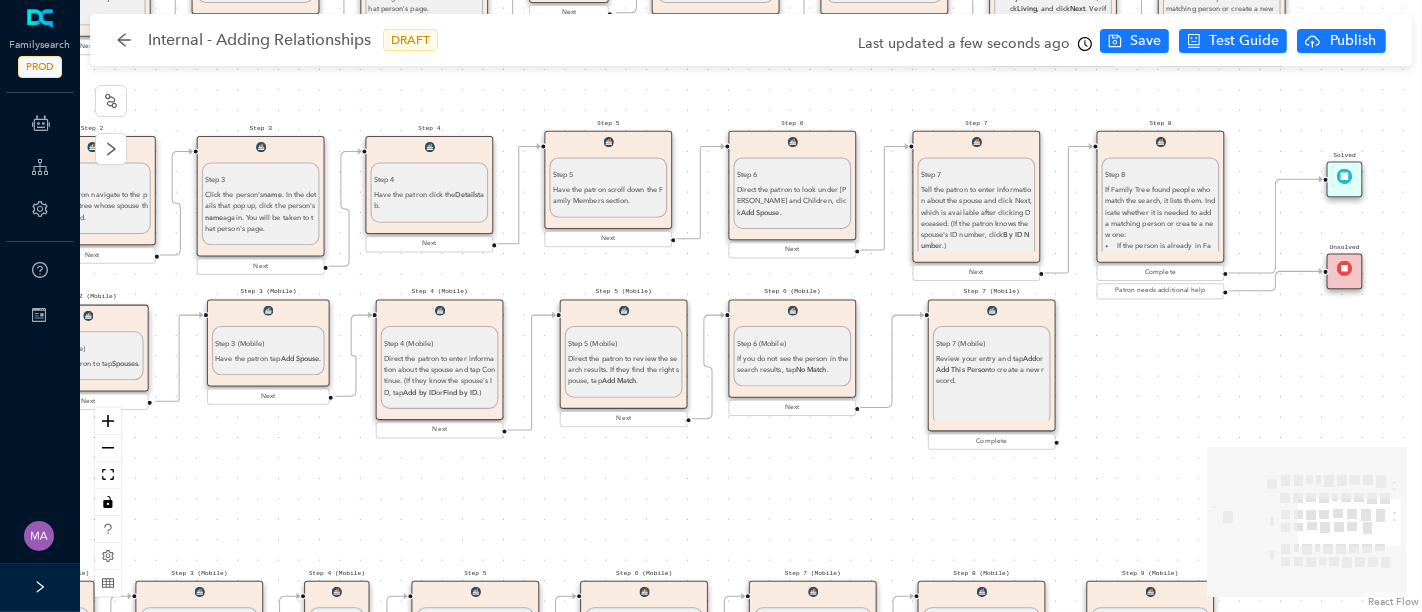 click on "Step 6 (Mobile)" at bounding box center (792, 342) 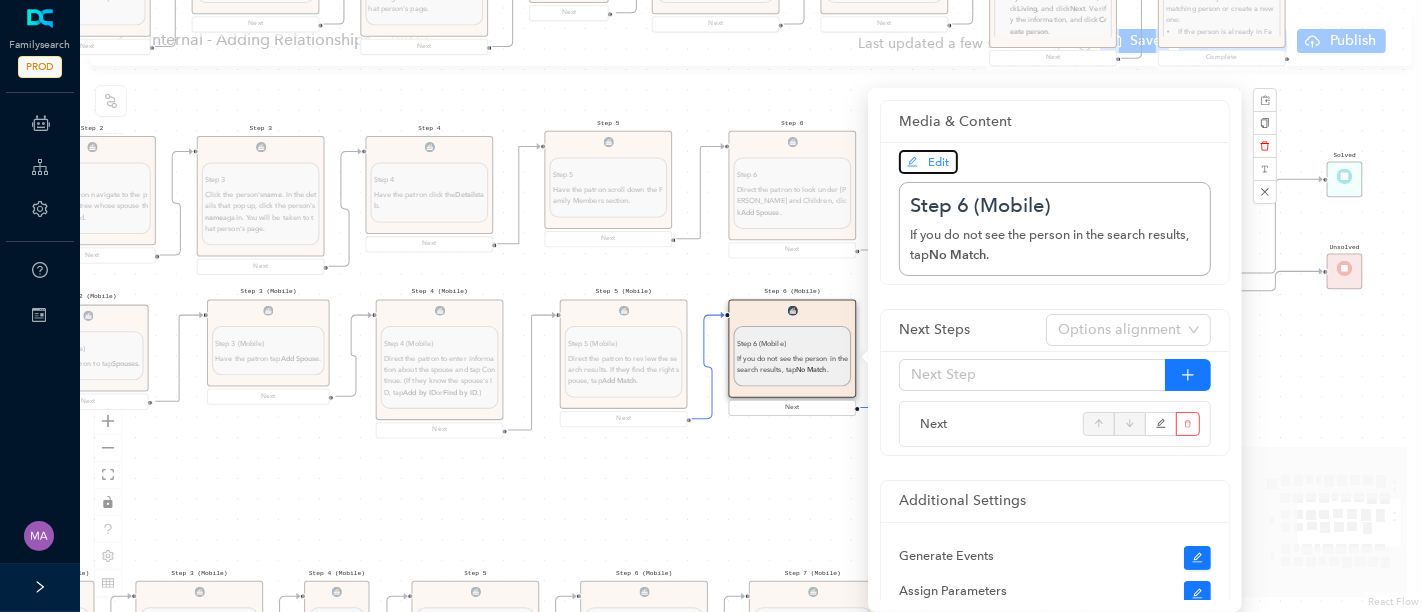 click on "Edit" at bounding box center (939, 162) 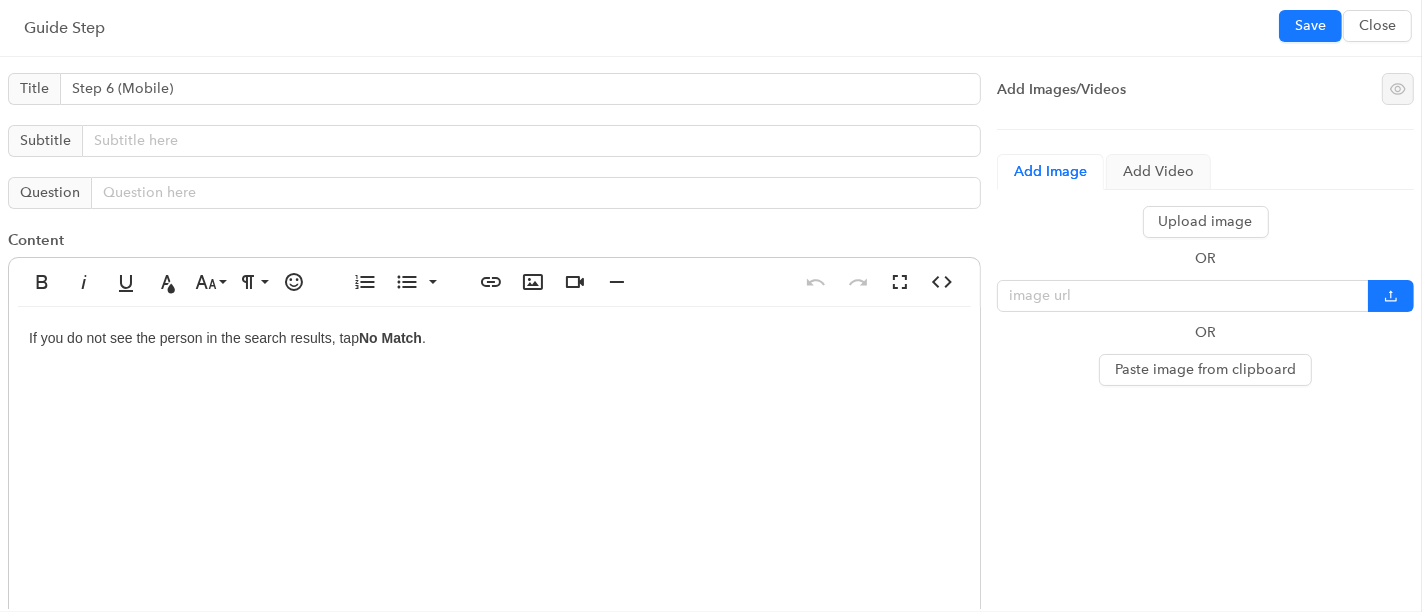 click on "If you do not see the person in the search results, tap  No Match ." at bounding box center [494, 507] 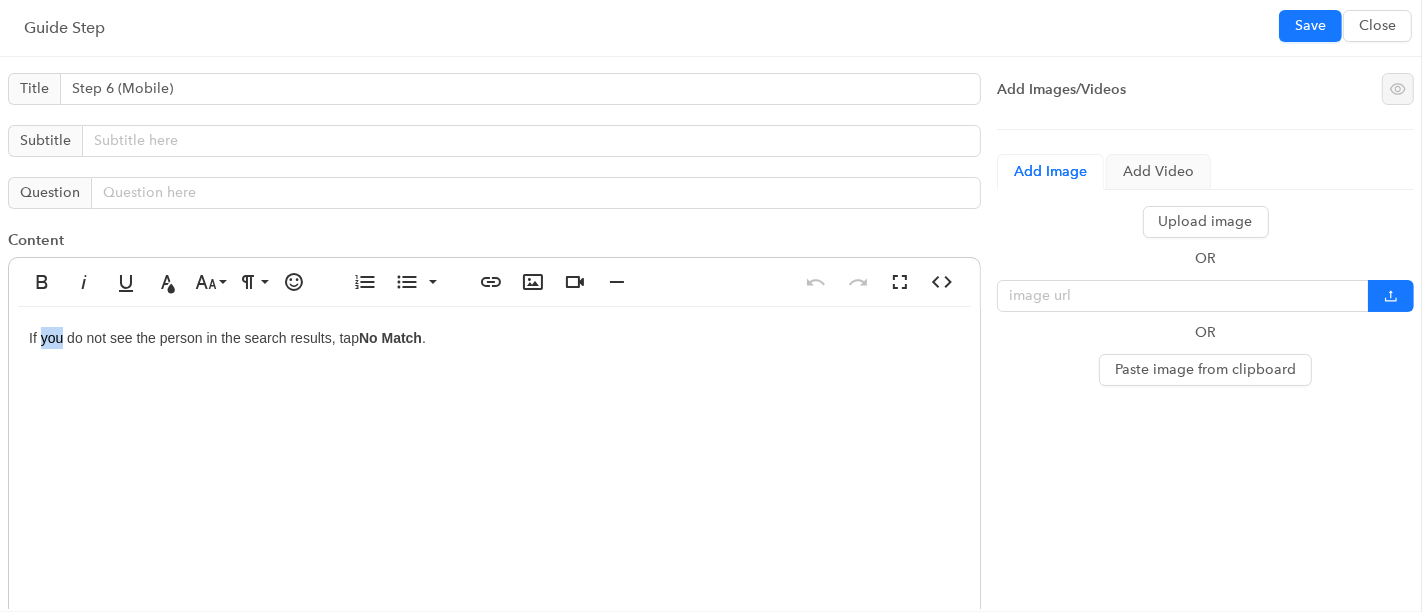click on "If you do not see the person in the search results, tap  No Match ." at bounding box center [494, 507] 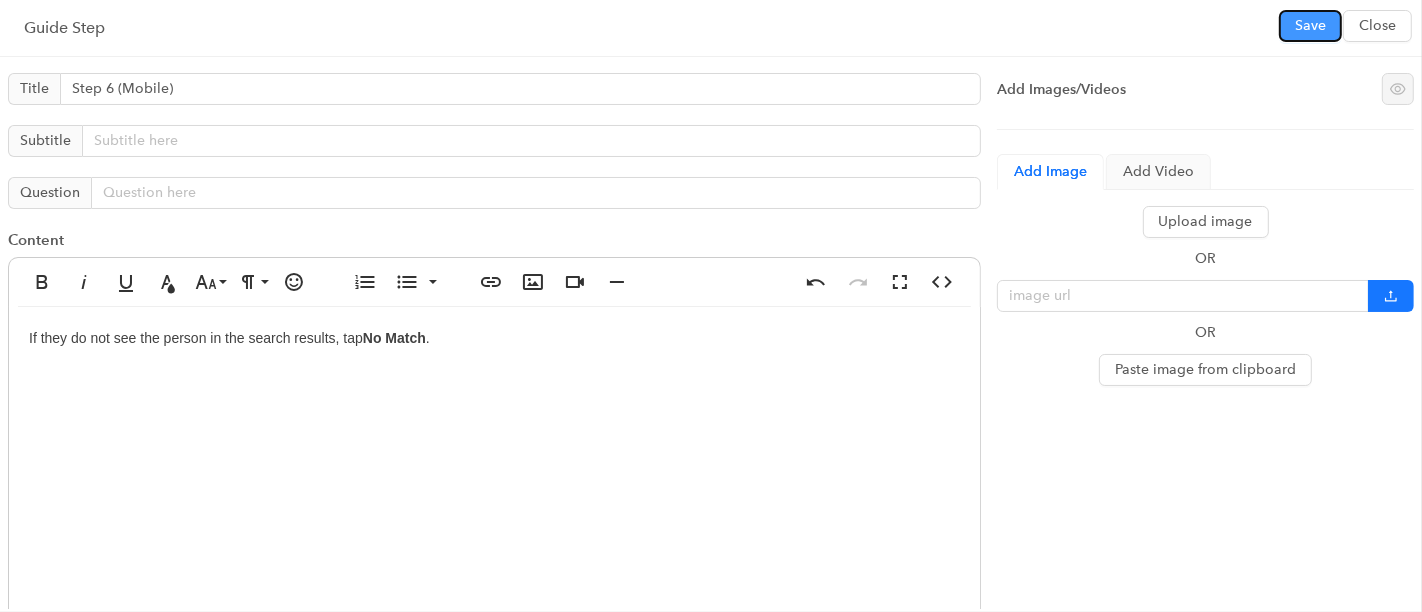 click on "Save" at bounding box center [1310, 26] 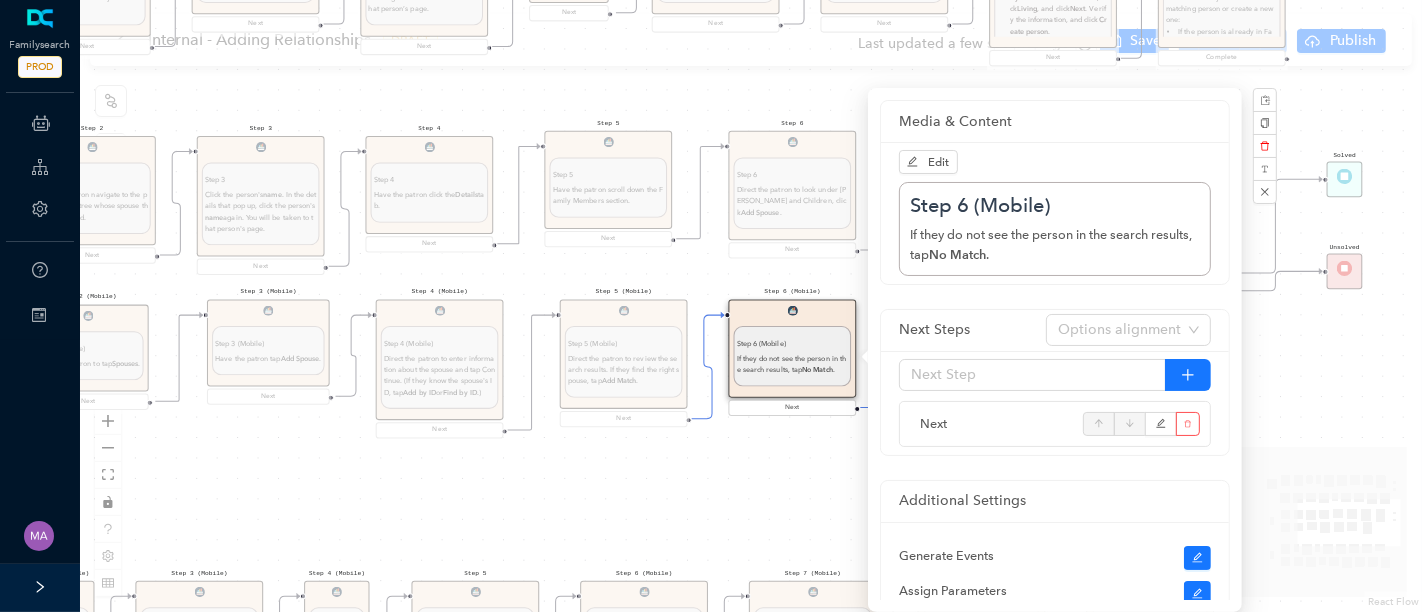 click on "Start From Start From Mobile App Website Directions for adding relationships in FamilyTree Directions for adding relationships in FamilyTree First, what do you need help with? I want to add a parent relationship. I want to add a spouse  I want to add a child relationship Step 1 (Website) Step 1 (Website) Direct the patron to the top menu, click  Family Tree , and then click  Tree. Next Step 2 Step 2 Have the patron navigate to the person on the tree whose spouse they want to add. Next Step 3 Step 3 Click the person's  name . In the details that pop up, click the person's  name  again. You will be taken to that person's page. Next Step 4 Step 4 Have the patron click the  Details  tab. Next Step 5 Step 5 Have the patron scroll down the Family Members section. Next Step 6 Step 6 Direct the patron to look under [PERSON_NAME] and Children, click  Add Spouse . Next Step 7 Step 7 By ID Number .) Next Step 8 Step 8 If the person is already in Family Tree, click  Add Match . Create Person . To adjust the search, click  ." at bounding box center [751, 306] 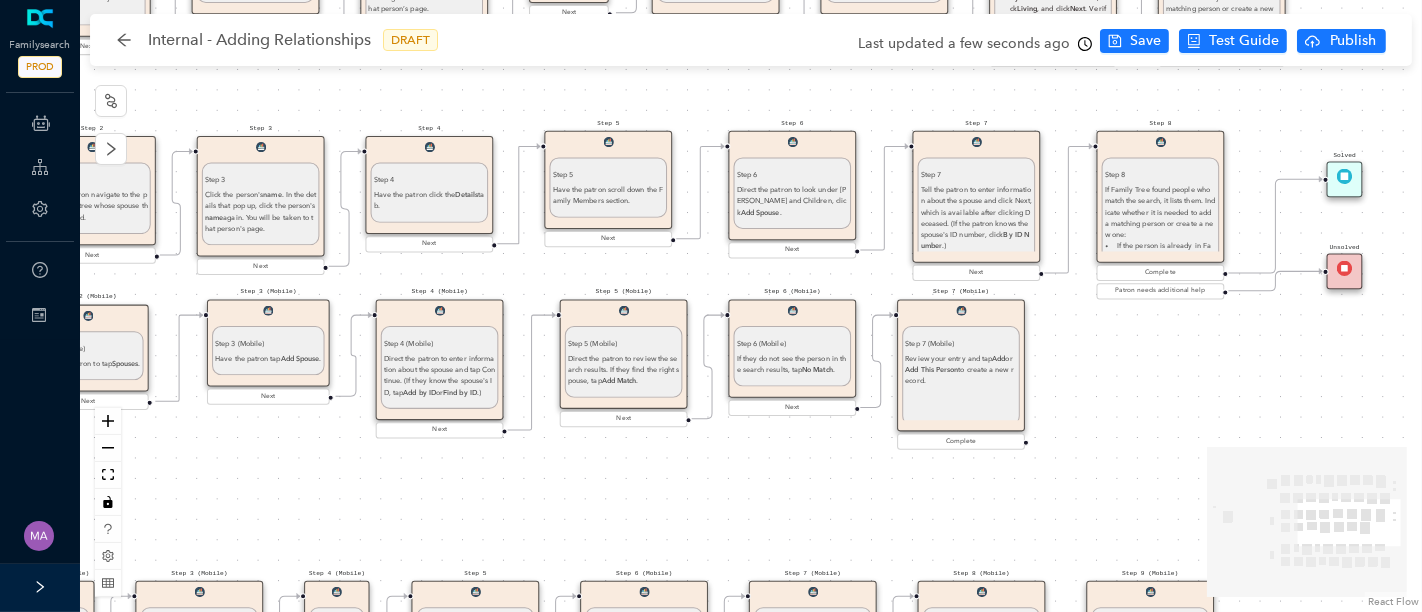 drag, startPoint x: 1017, startPoint y: 313, endPoint x: 988, endPoint y: 317, distance: 29.274563 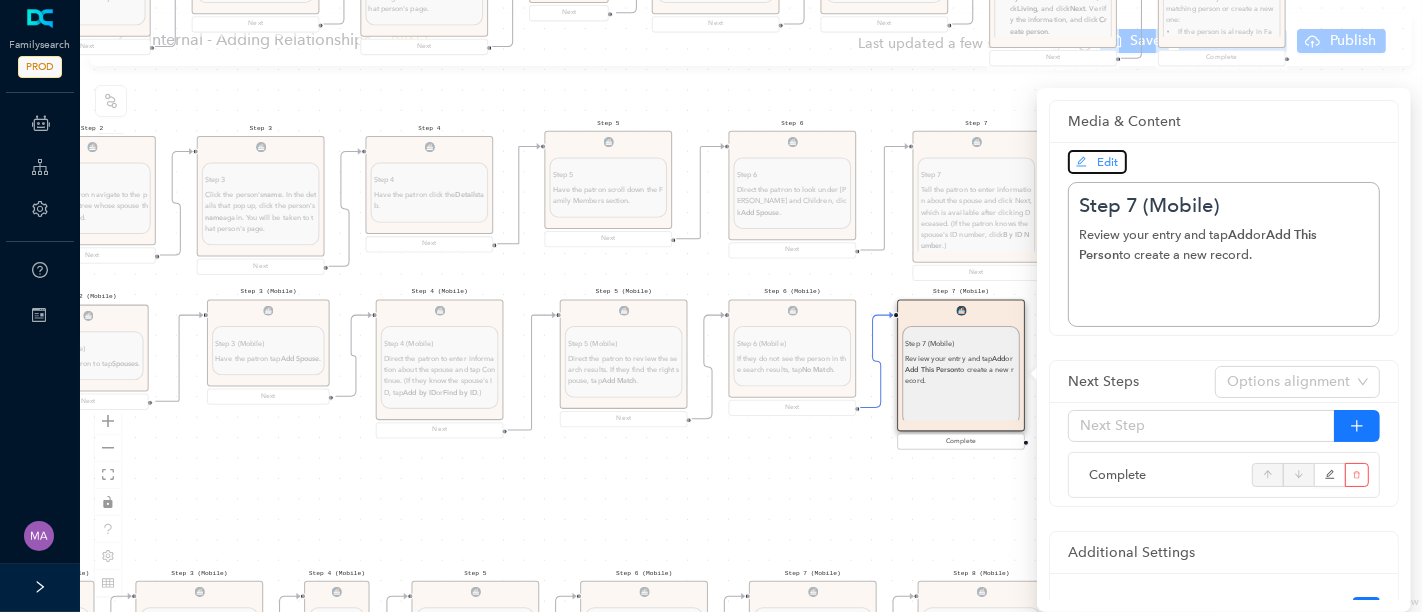 click on "Edit" at bounding box center (1108, 162) 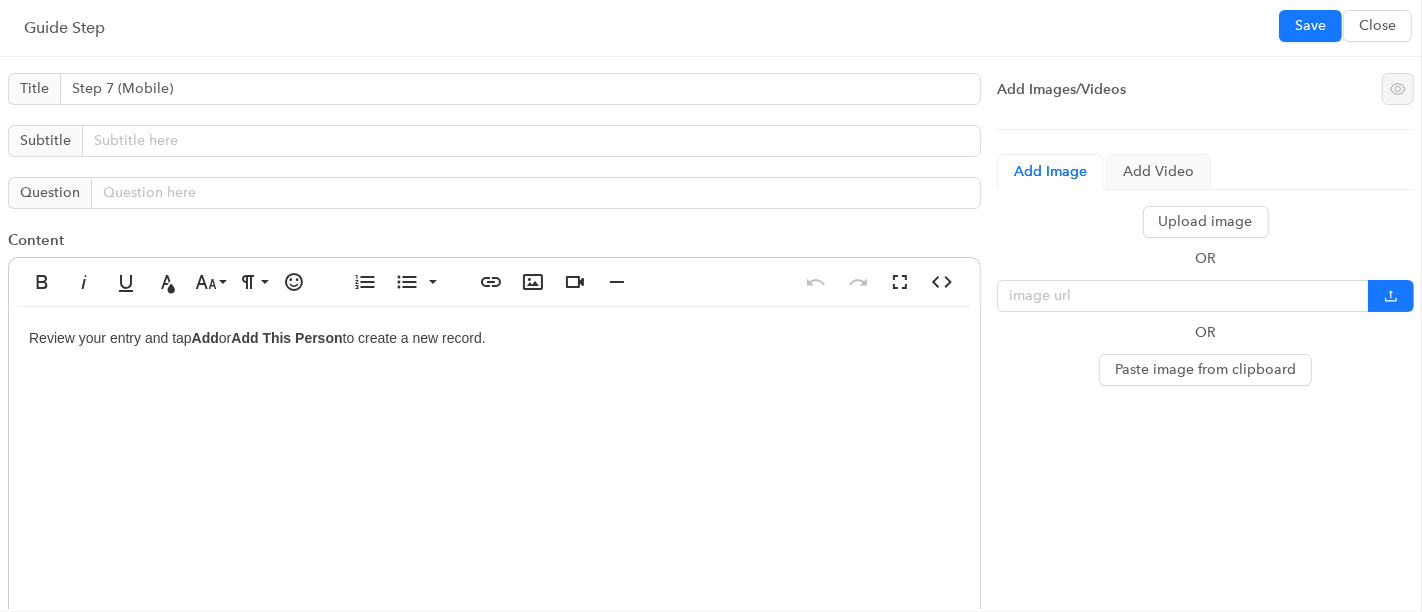 click on "Review your entry and tap  Add  or  Add This Person  to create a new record." at bounding box center [494, 507] 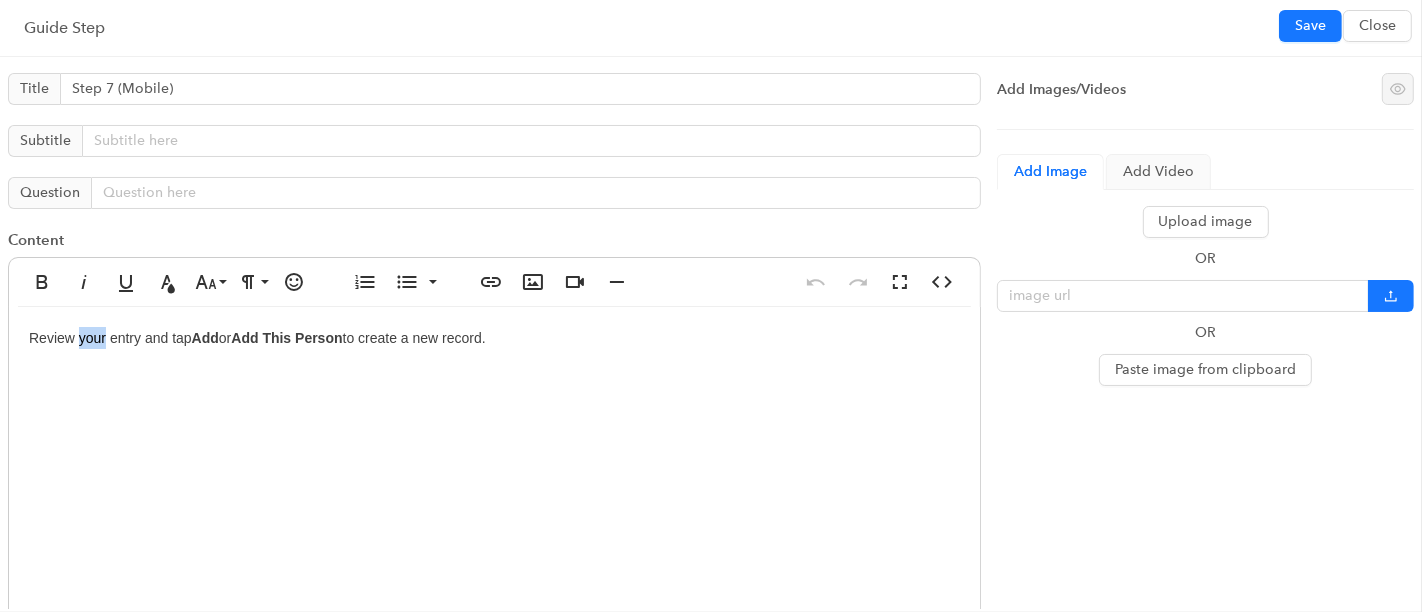 click on "Review your entry and tap  Add  or  Add This Person  to create a new record." at bounding box center (494, 507) 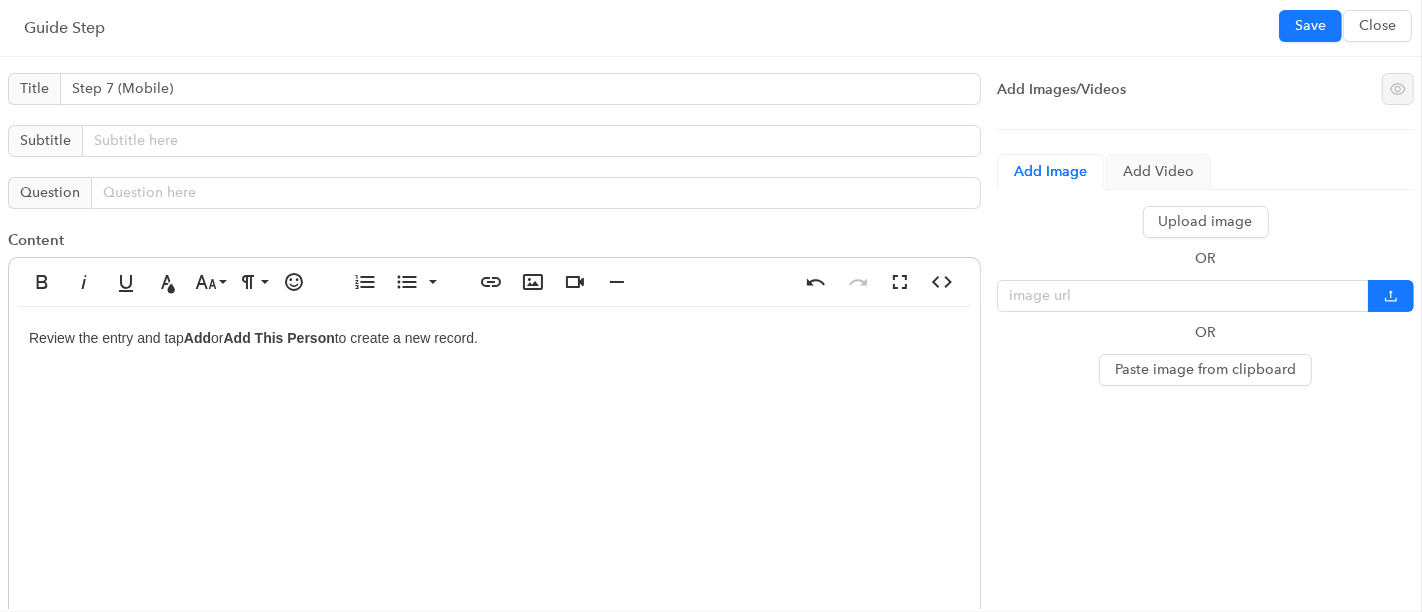 click on "Review the entry and tap  Add  or  Add This Person  to create a new record." at bounding box center (494, 507) 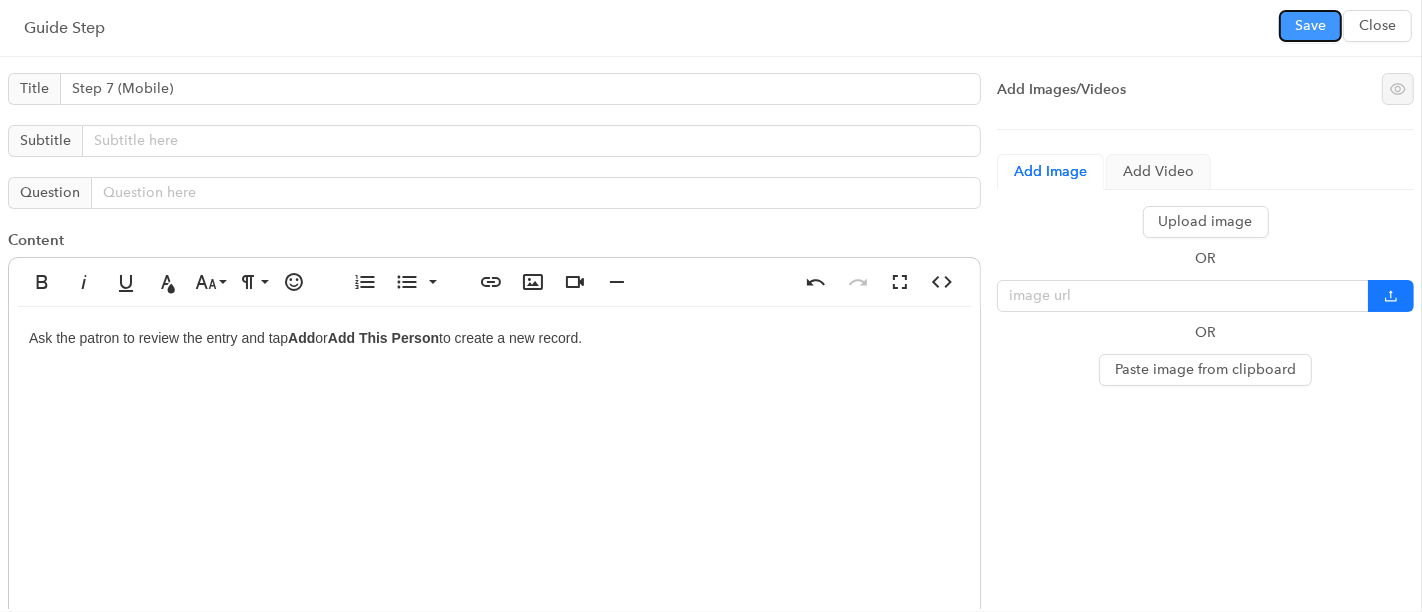 click on "Save" at bounding box center (1310, 26) 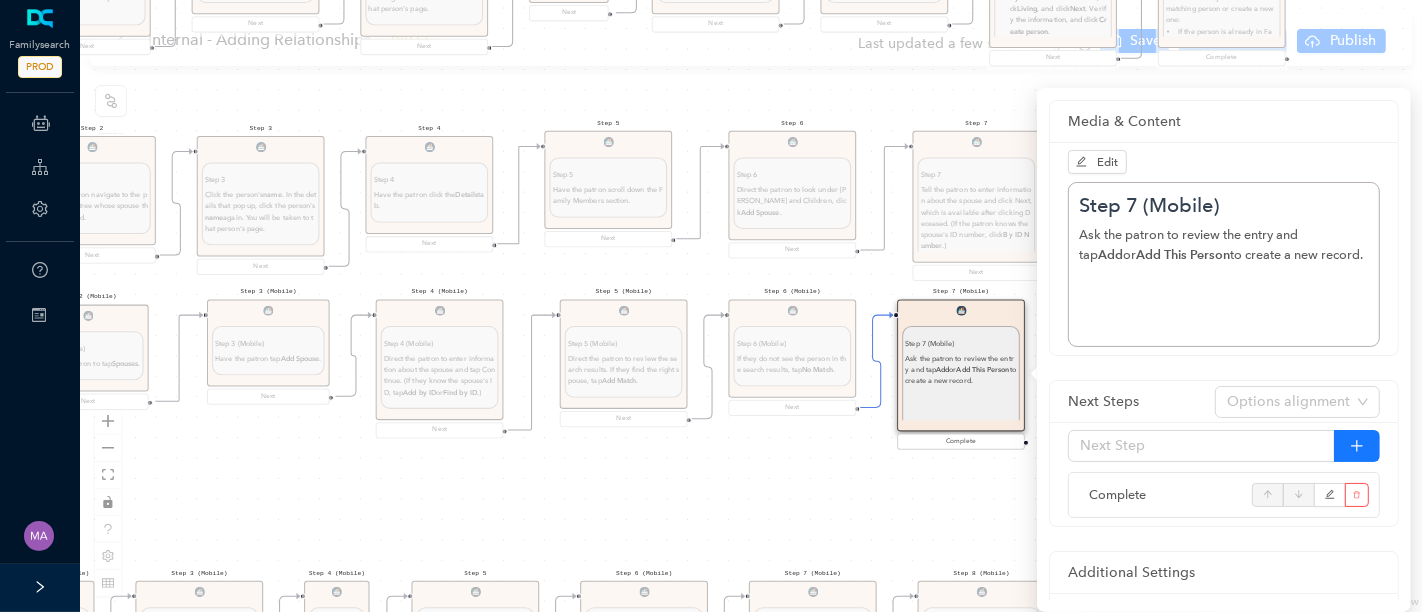 click on "Start From Start From Mobile App Website Directions for adding relationships in FamilyTree Directions for adding relationships in FamilyTree First, what do you need help with? I want to add a parent relationship. I want to add a spouse  I want to add a child relationship Step 1 (Website) Step 1 (Website) Direct the patron to the top menu, click  Family Tree , and then click  Tree. Next Step 2 Step 2 Have the patron navigate to the person on the tree whose spouse they want to add. Next Step 3 Step 3 Click the person's  name . In the details that pop up, click the person's  name  again. You will be taken to that person's page. Next Step 4 Step 4 Have the patron click the  Details  tab. Next Step 5 Step 5 Have the patron scroll down the Family Members section. Next Step 6 Step 6 Direct the patron to look under [PERSON_NAME] and Children, click  Add Spouse . Next Step 7 Step 7 By ID Number .) Next Step 8 Step 8 If the person is already in Family Tree, click  Add Match . Create Person . To adjust the search, click  ." at bounding box center (751, 306) 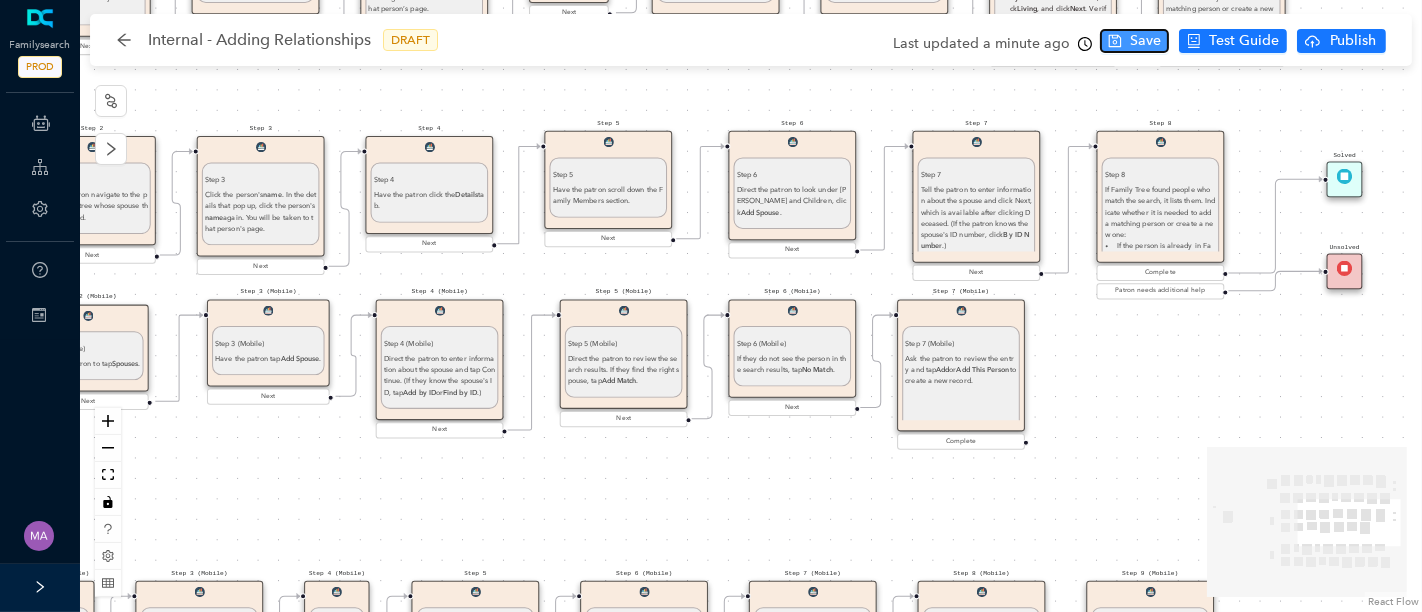 click on "Save" at bounding box center (1145, 41) 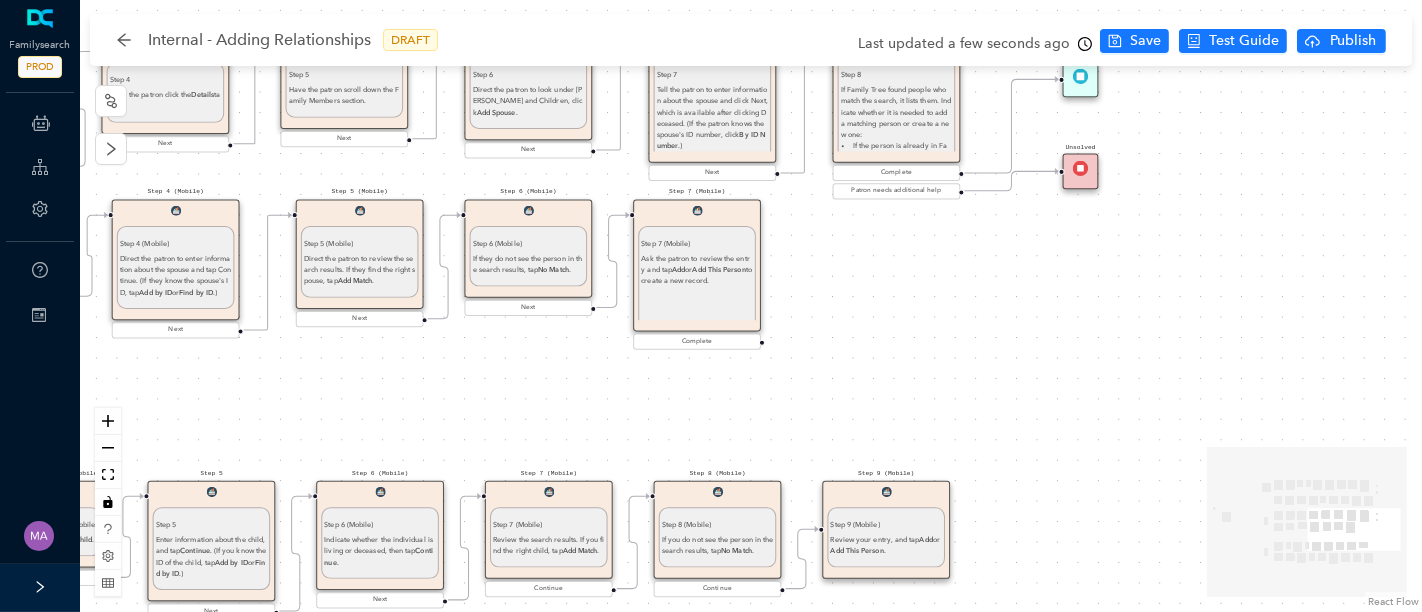 drag, startPoint x: 830, startPoint y: 490, endPoint x: 566, endPoint y: 390, distance: 282.3048 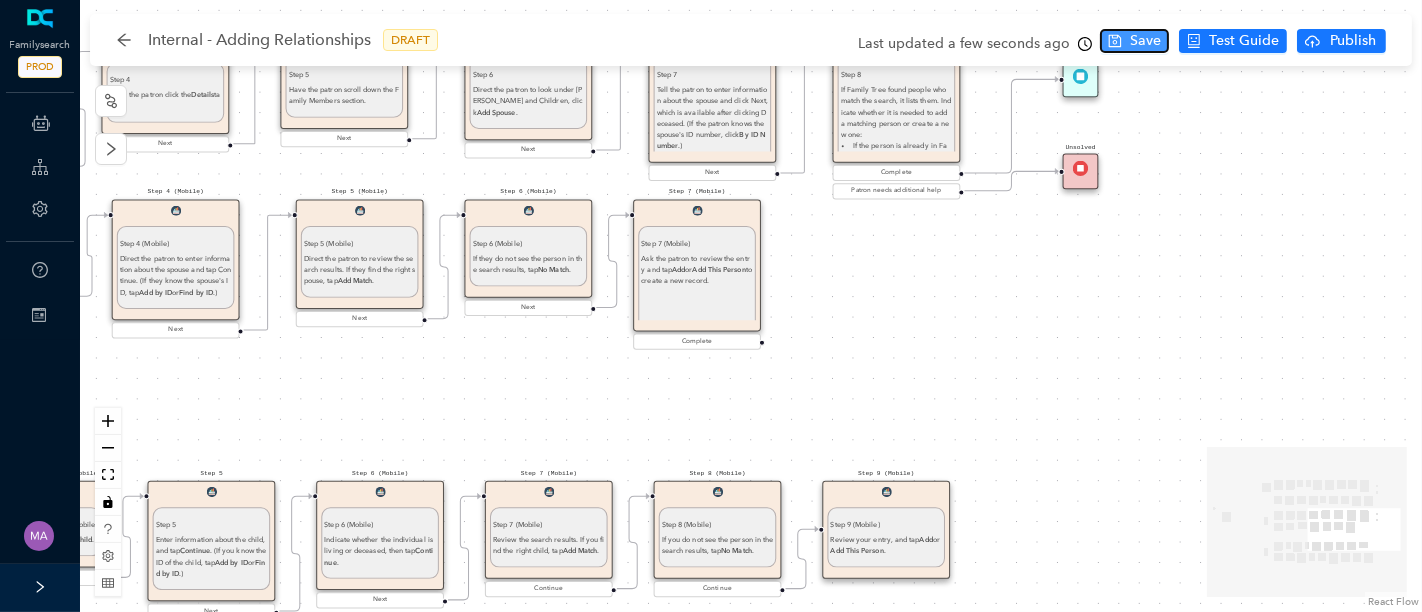 click on "Save" at bounding box center [1145, 41] 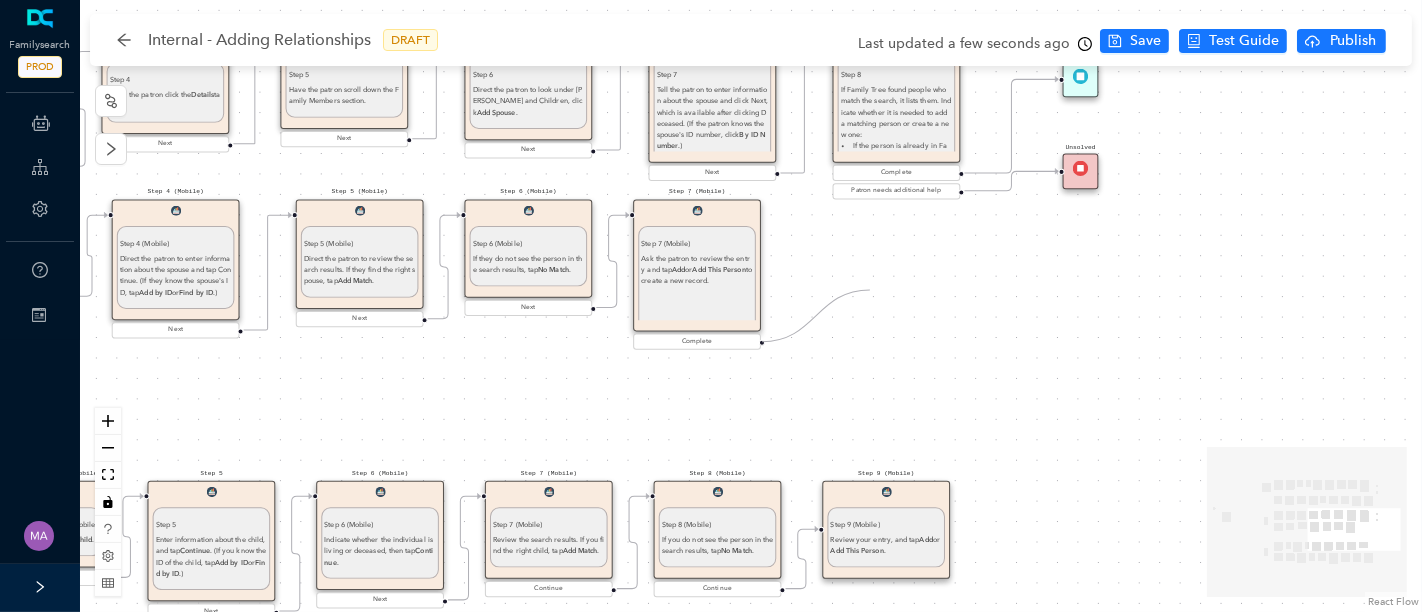 drag, startPoint x: 762, startPoint y: 341, endPoint x: 870, endPoint y: 290, distance: 119.43617 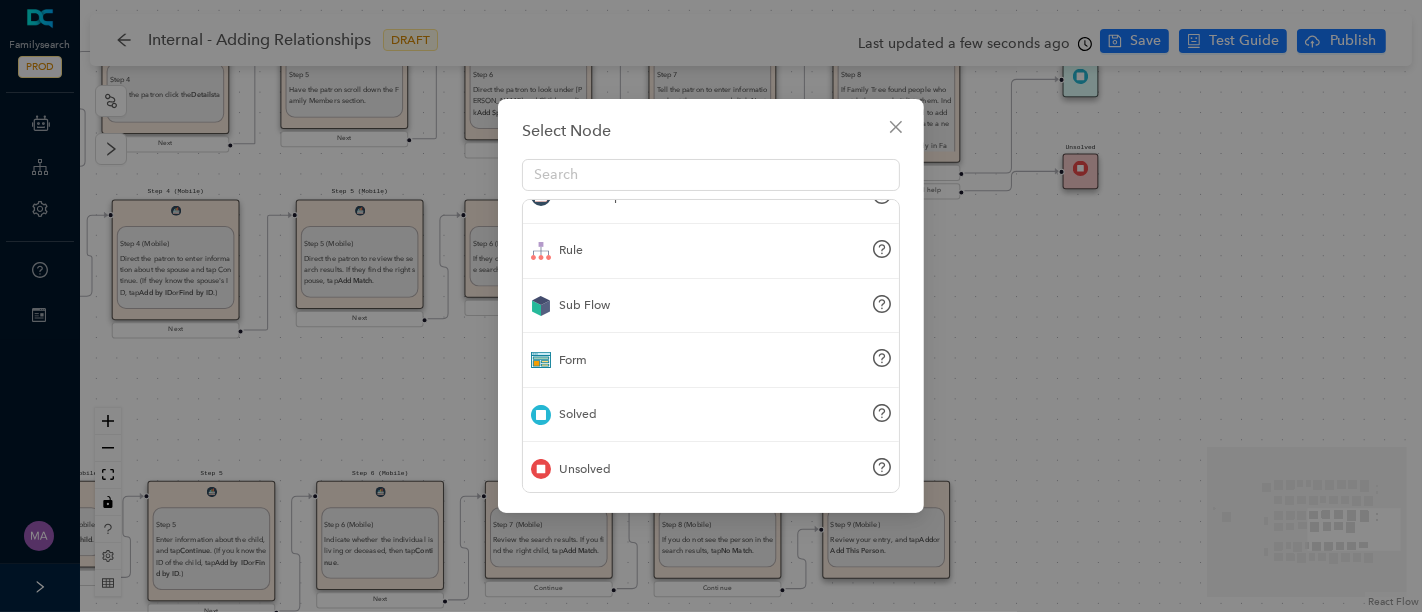 scroll, scrollTop: 80, scrollLeft: 0, axis: vertical 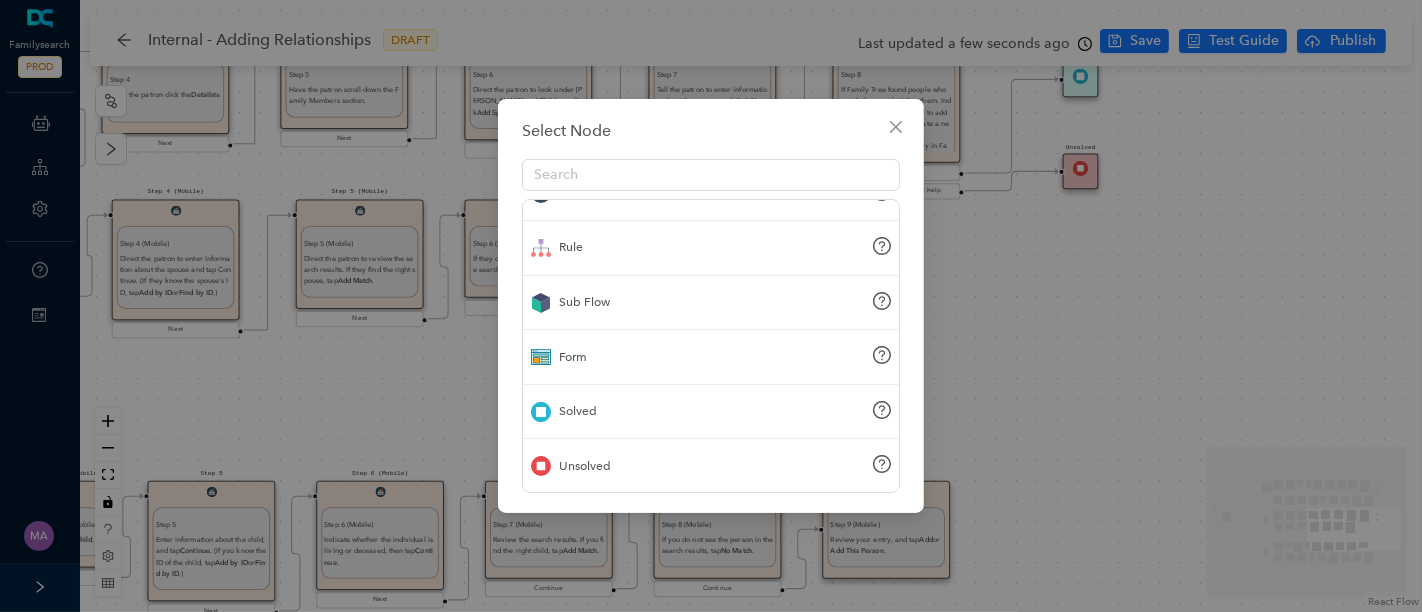 click on "Solved" at bounding box center (711, 412) 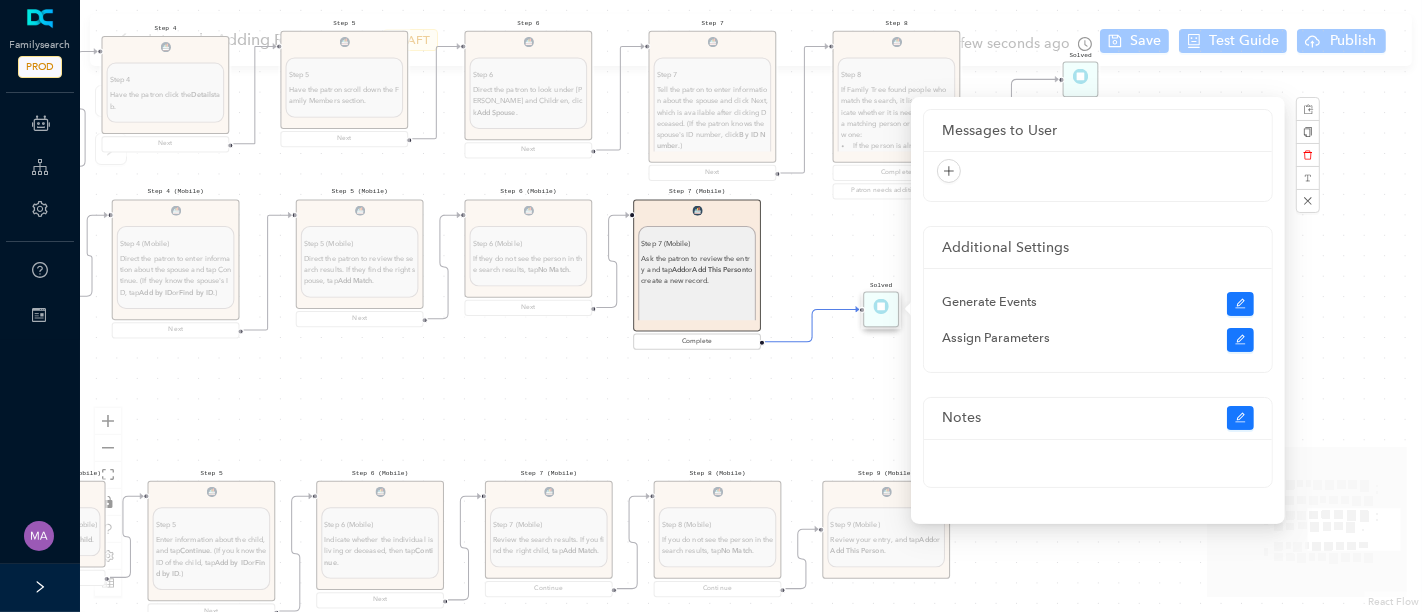 click on "Step 7 (Mobile) Step 7 (Mobile) Ask the patron to review the entry and tap  Add  or  Add This Person  to create a new record.
Complete" at bounding box center [697, 276] 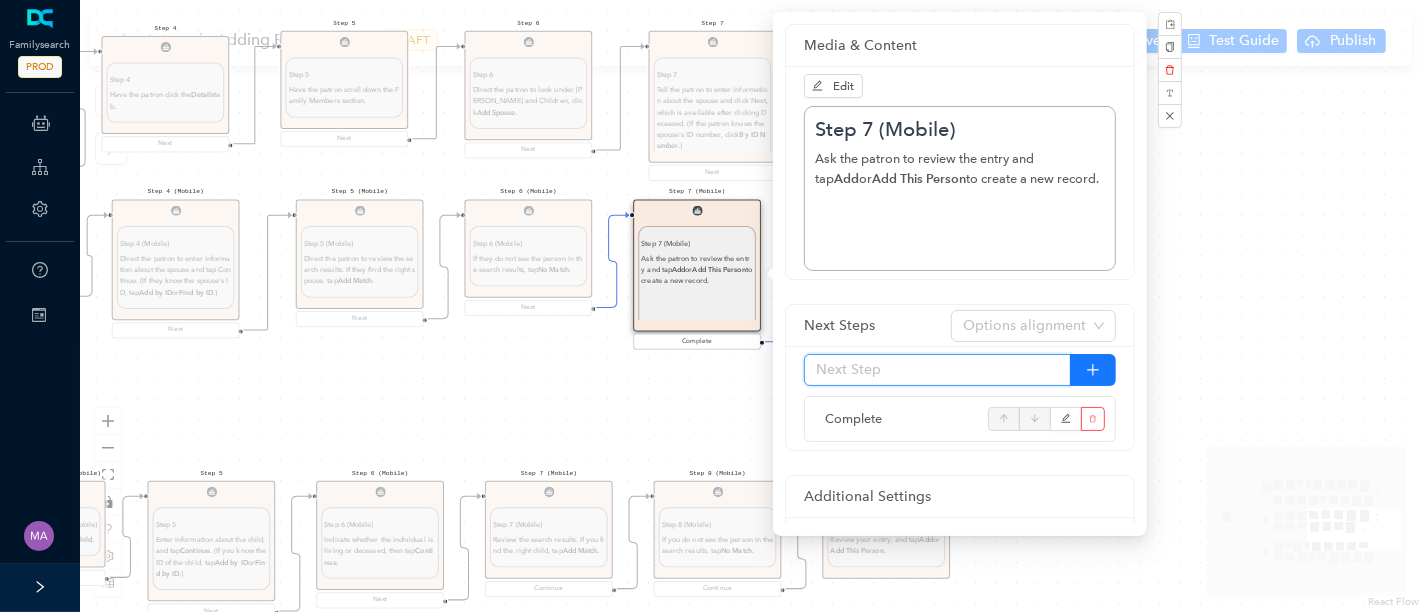 click at bounding box center (937, 370) 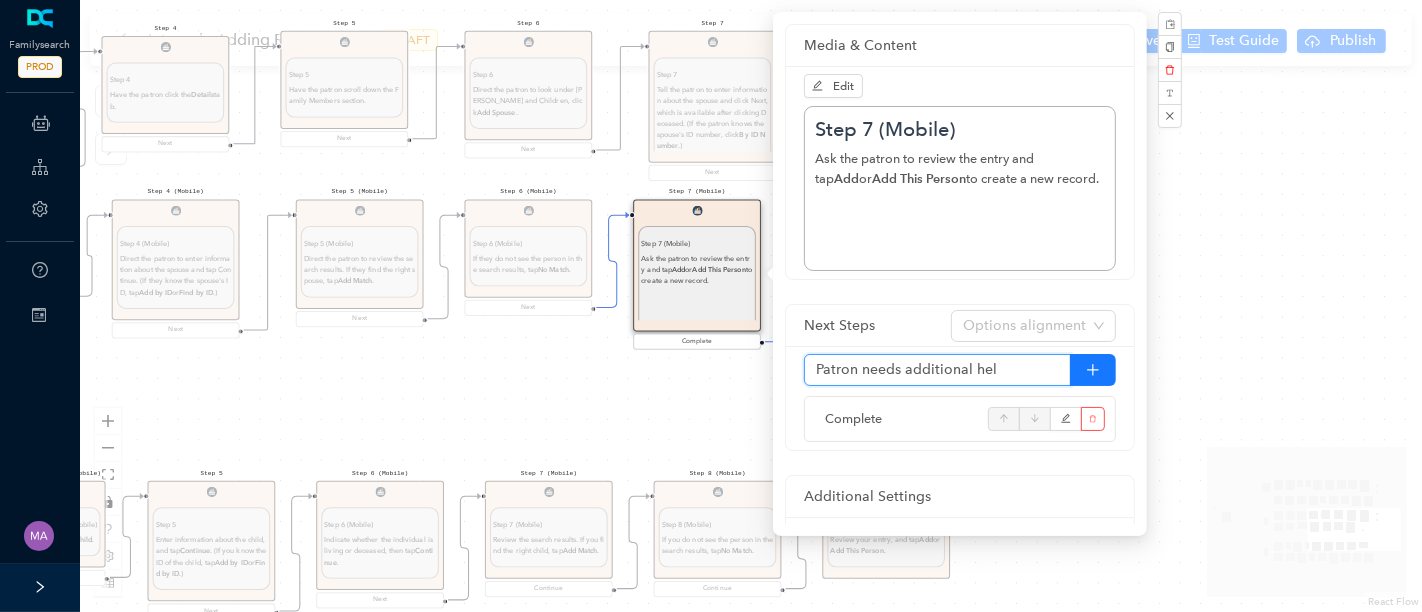 type on "Patron needs additional help" 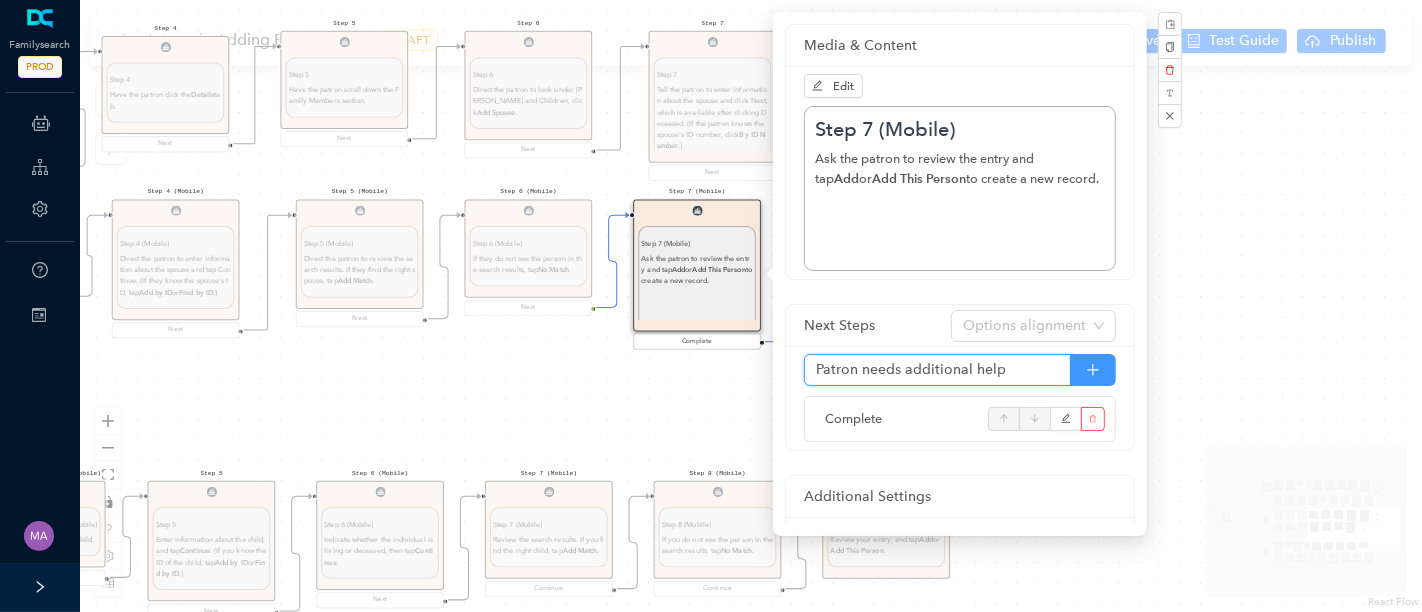 click 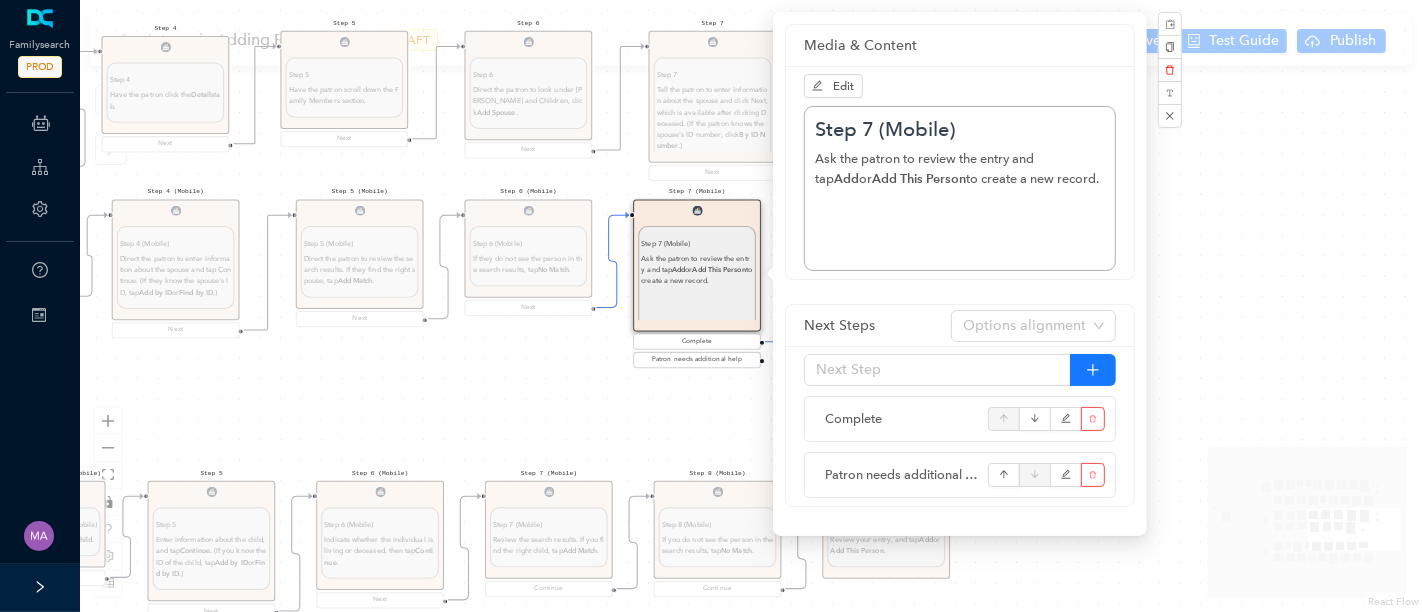 click on "Start From Start From Mobile App Website Directions for adding relationships in FamilyTree Directions for adding relationships in FamilyTree First, what do you need help with? I want to add a parent relationship. I want to add a spouse  I want to add a child relationship Step 1 (Website) Step 1 (Website) Direct the patron to the top menu, click  Family Tree , and then click  Tree. Next Step 2 Step 2 Have the patron navigate to the person on the tree whose spouse they want to add. Next Step 3 Step 3 Click the person's  name . In the details that pop up, click the person's  name  again. You will be taken to that person's page. Next Step 4 Step 4 Have the patron click the  Details  tab. Next Step 5 Step 5 Have the patron scroll down the Family Members section. Next Step 6 Step 6 Direct the patron to look under [PERSON_NAME] and Children, click  Add Spouse . Next Step 7 Step 7 By ID Number .) Next Step 8 Step 8 If the person is already in Family Tree, click  Add Match . Create Person . To adjust the search, click  ." at bounding box center [751, 306] 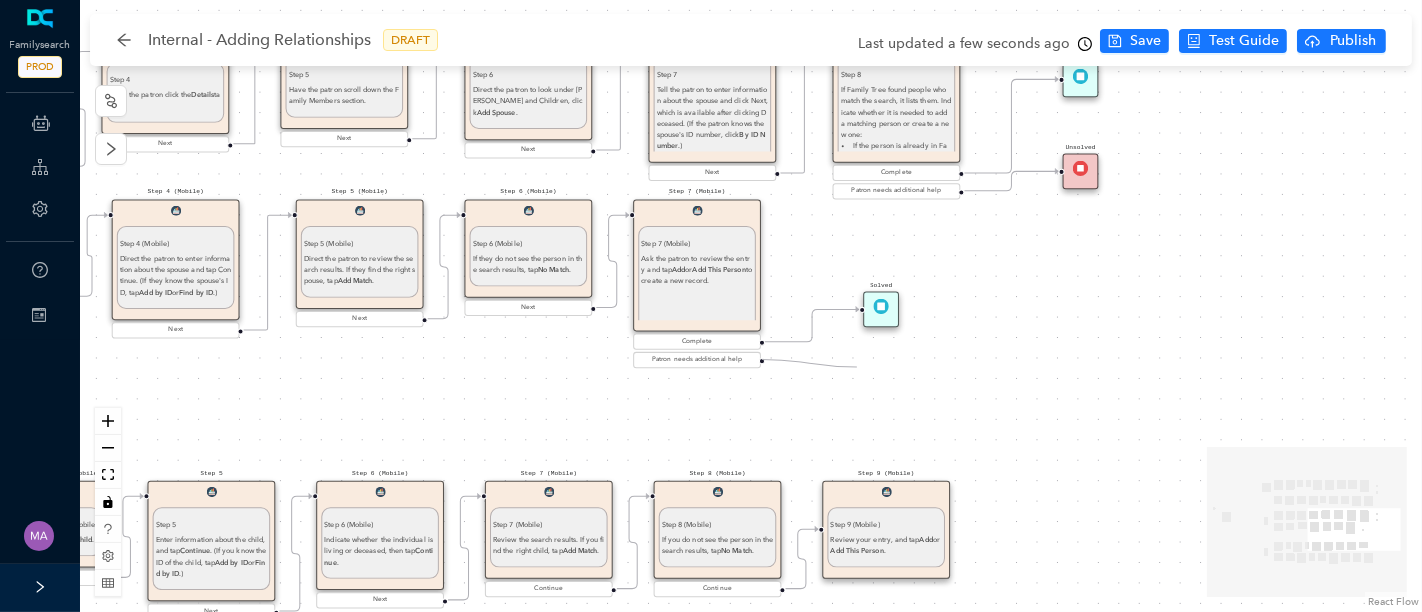 drag, startPoint x: 762, startPoint y: 361, endPoint x: 859, endPoint y: 367, distance: 97.18539 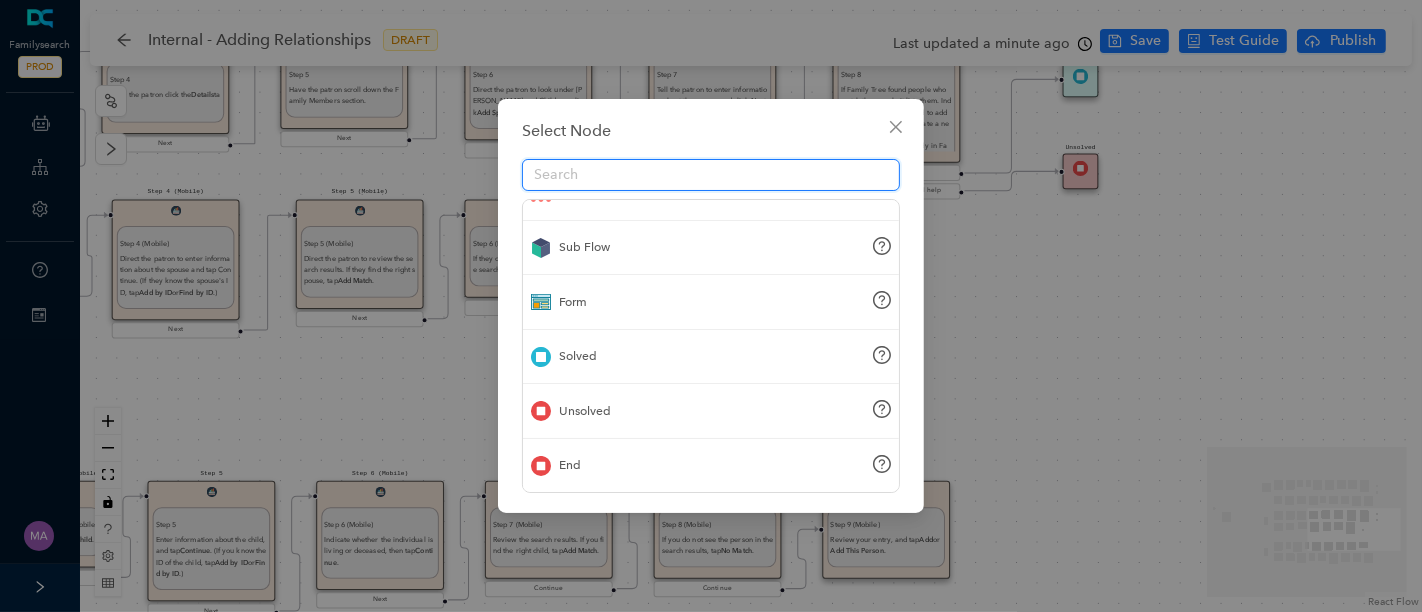 scroll, scrollTop: 137, scrollLeft: 0, axis: vertical 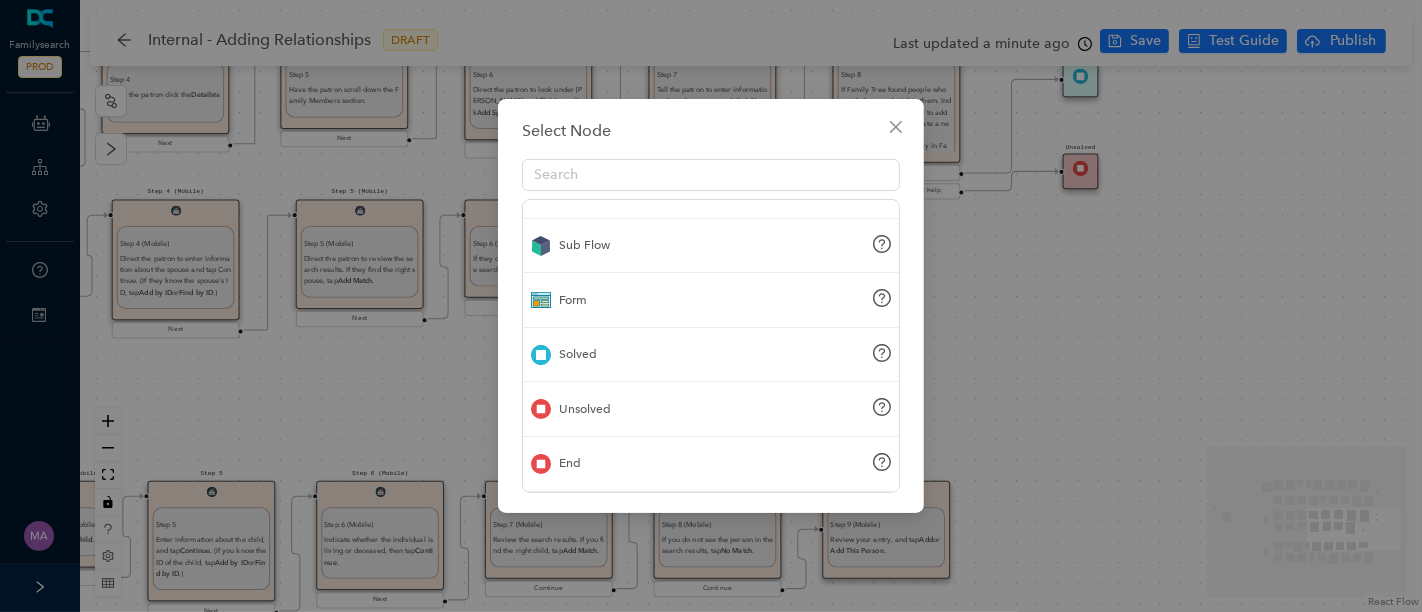 click on "Unsolved" at bounding box center [711, 409] 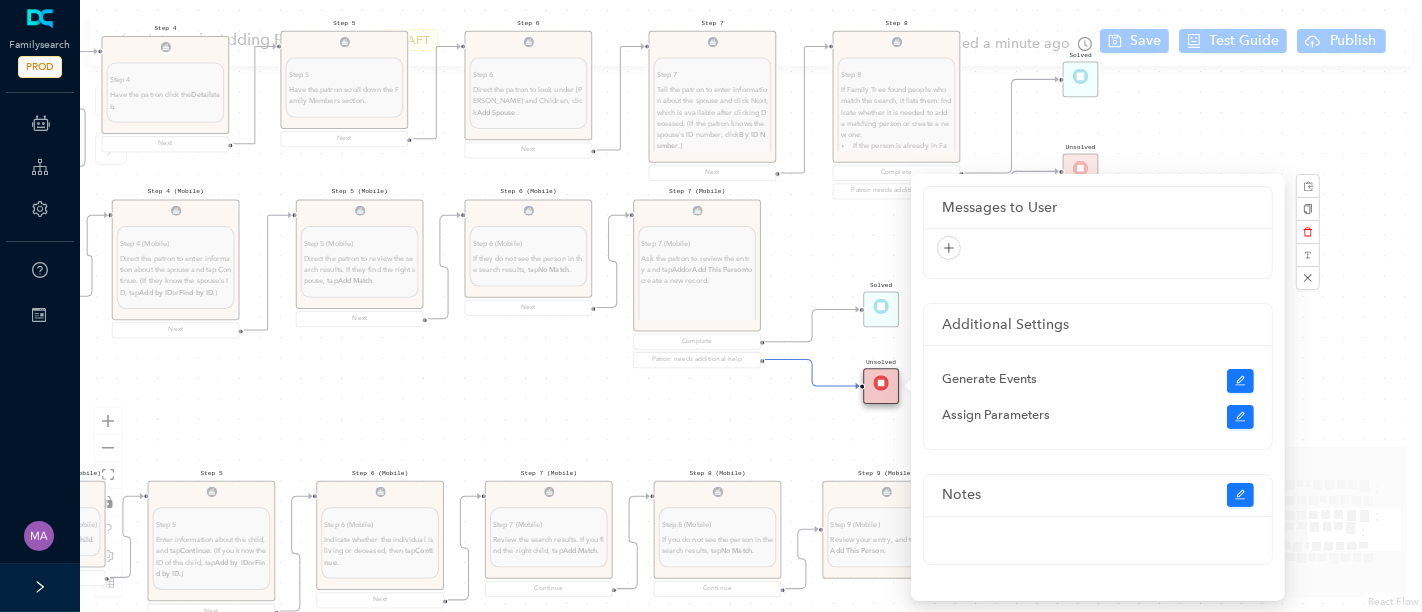 click on "Start From Start From Mobile App Website Directions for adding relationships in FamilyTree Directions for adding relationships in FamilyTree First, what do you need help with? I want to add a parent relationship. I want to add a spouse  I want to add a child relationship Step 1 (Website) Step 1 (Website) Direct the patron to the top menu, click  Family Tree , and then click  Tree. Next Step 2 Step 2 Have the patron navigate to the person on the tree whose spouse they want to add. Next Step 3 Step 3 Click the person's  name . In the details that pop up, click the person's  name  again. You will be taken to that person's page. Next Step 4 Step 4 Have the patron click the  Details  tab. Next Step 5 Step 5 Have the patron scroll down the Family Members section. Next Step 6 Step 6 Direct the patron to look under [PERSON_NAME] and Children, click  Add Spouse . Next Step 7 Step 7 By ID Number .) Next Step 8 Step 8 If the person is already in Family Tree, click  Add Match . Create Person . To adjust the search, click  ." at bounding box center (751, 306) 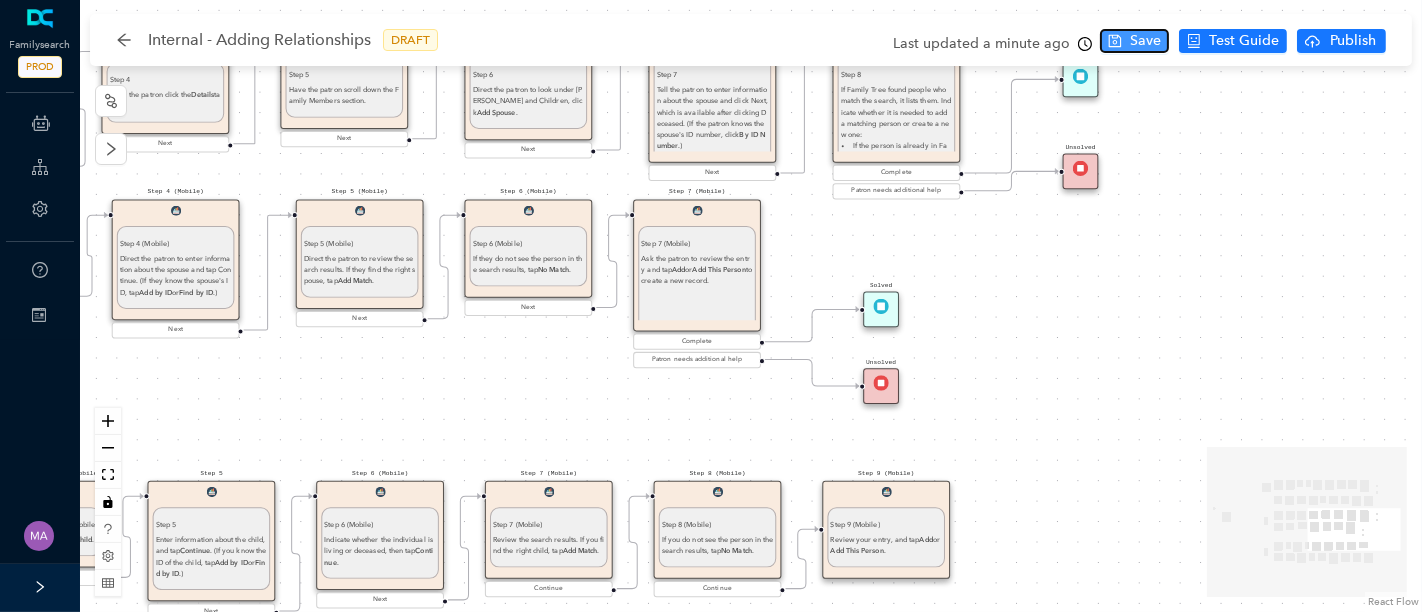 click on "Save" at bounding box center (1145, 41) 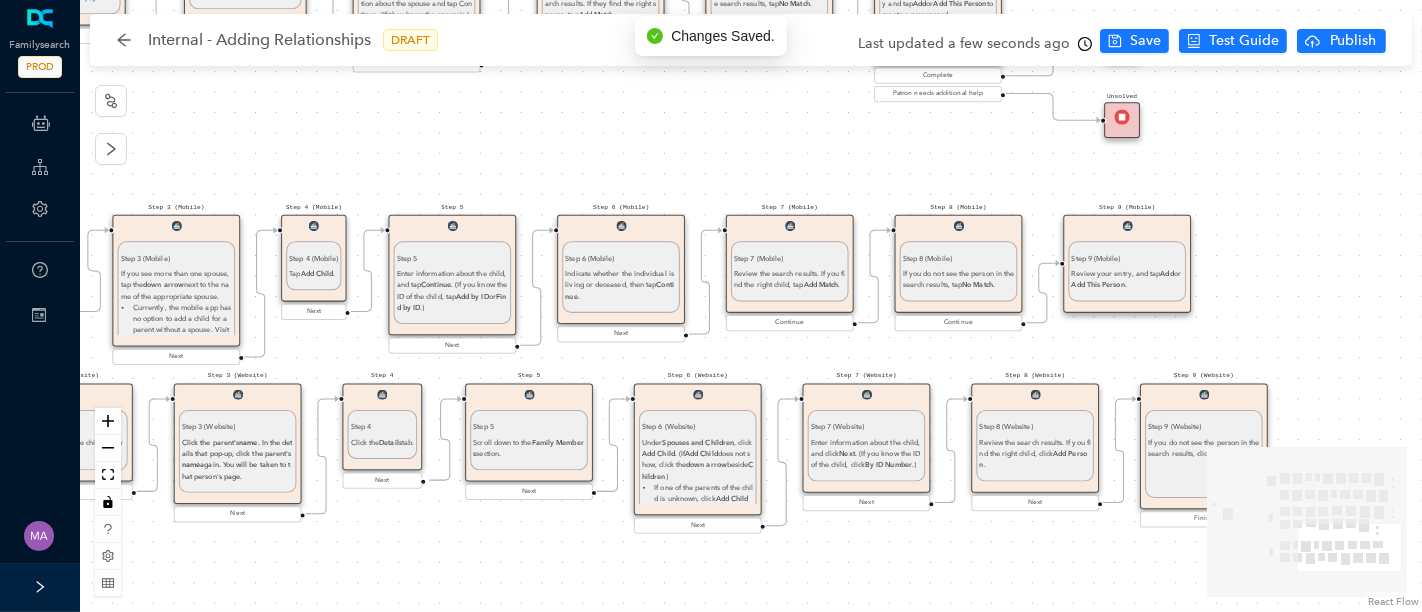 drag, startPoint x: 1027, startPoint y: 370, endPoint x: 1275, endPoint y: 93, distance: 371.797 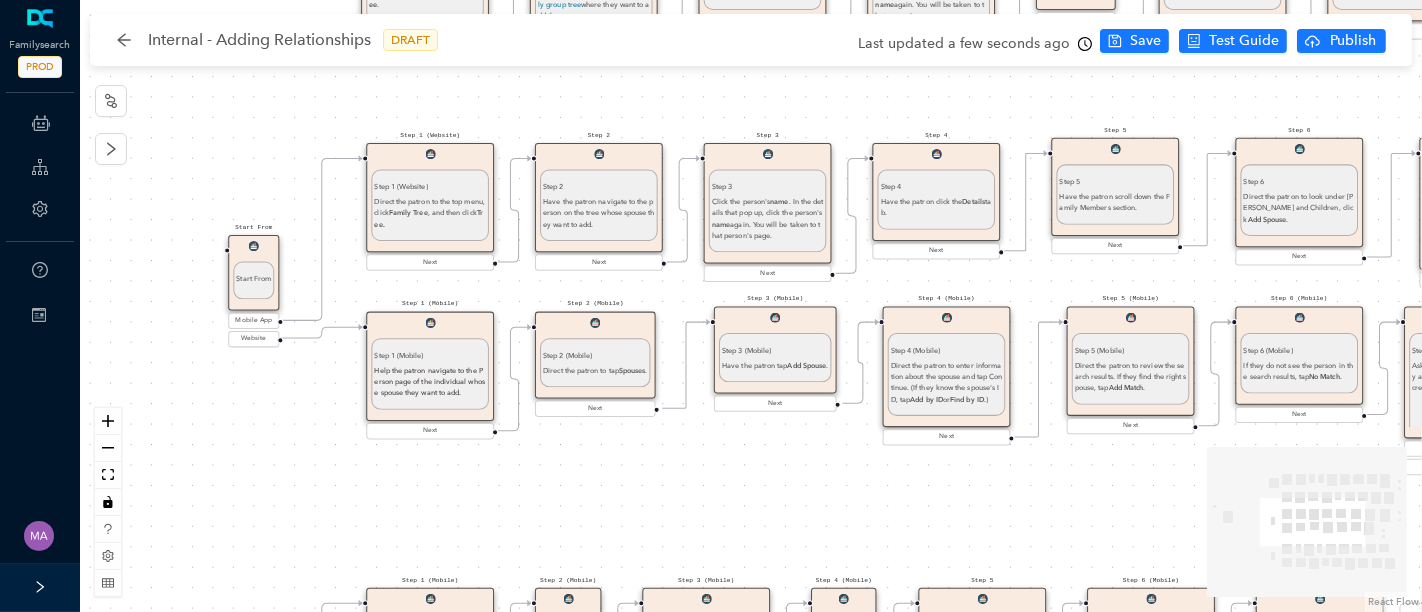drag, startPoint x: 502, startPoint y: 168, endPoint x: 1028, endPoint y: 553, distance: 651.8443 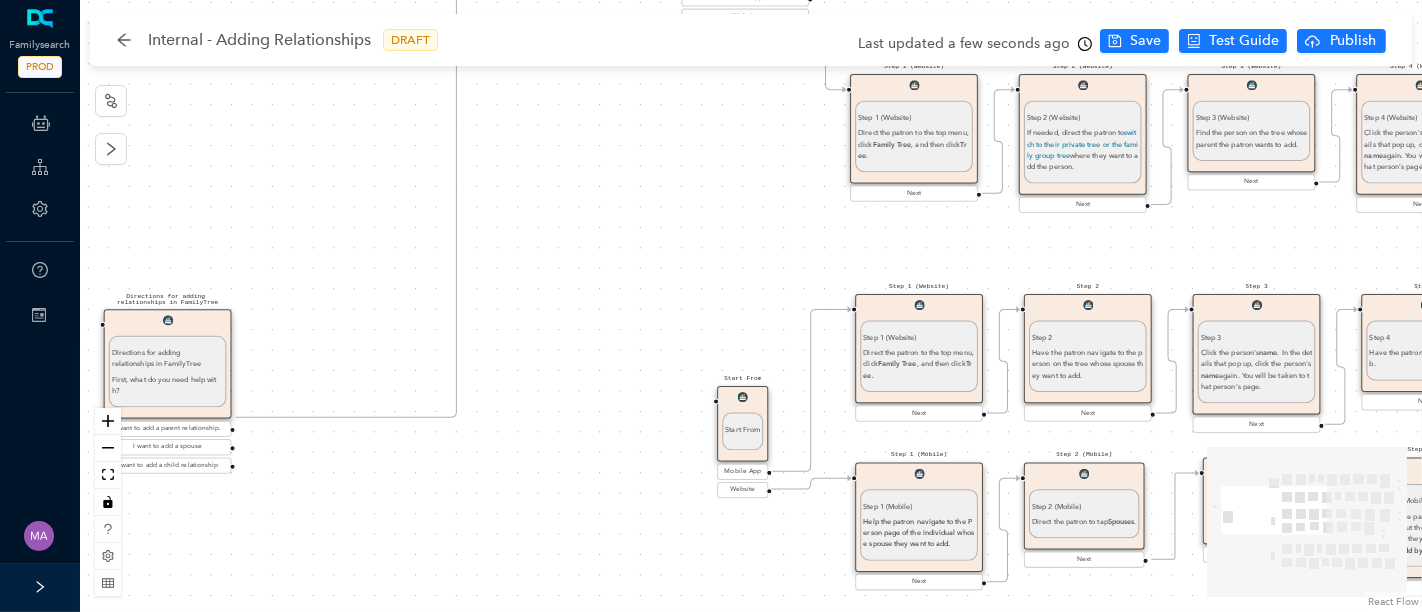 drag, startPoint x: 379, startPoint y: 487, endPoint x: 865, endPoint y: 637, distance: 508.62167 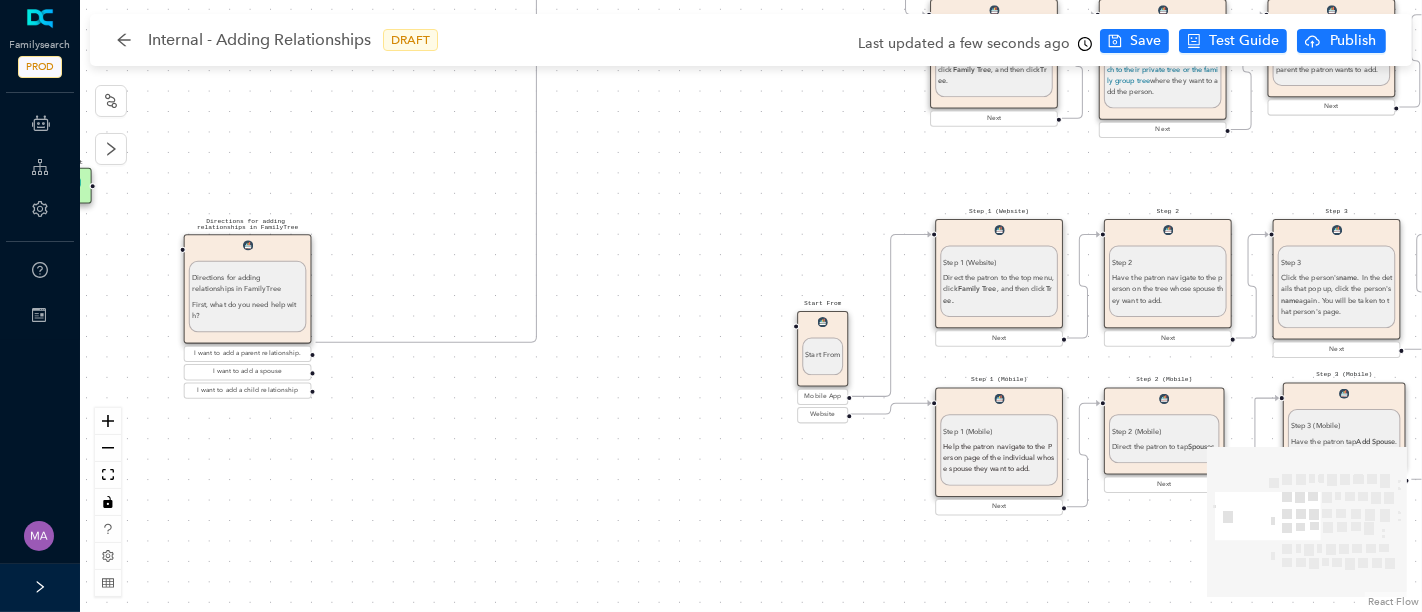drag, startPoint x: 611, startPoint y: 375, endPoint x: 694, endPoint y: 292, distance: 117.37972 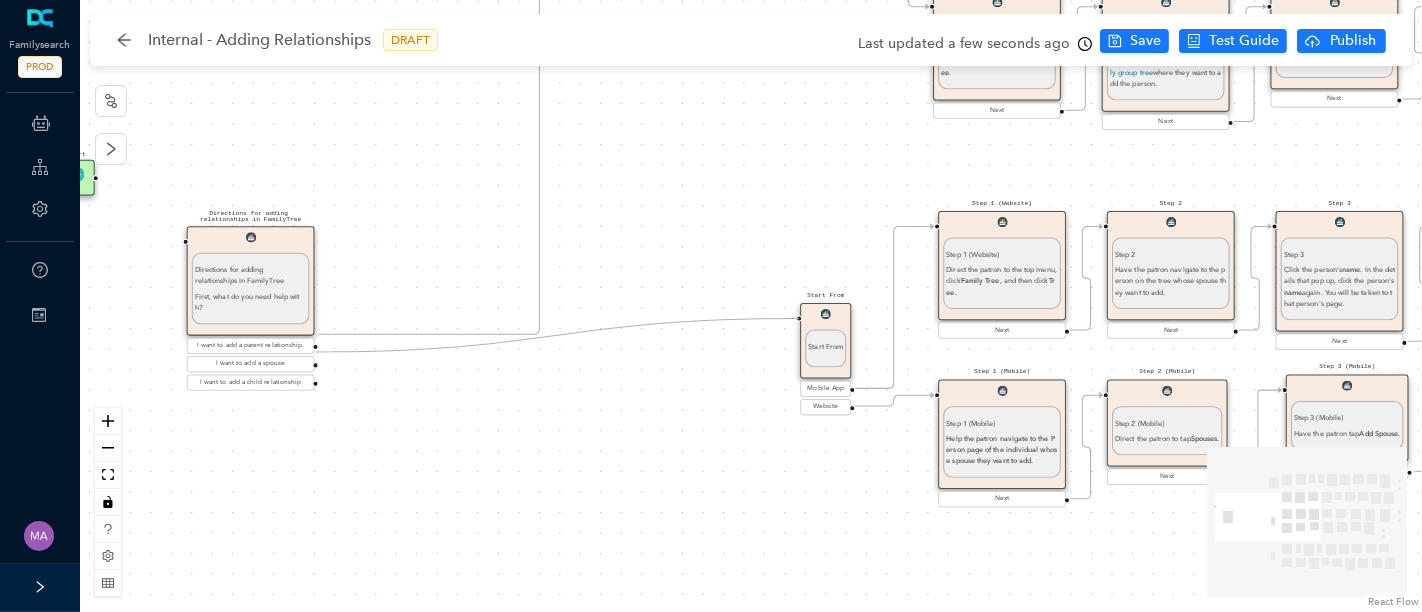 drag, startPoint x: 315, startPoint y: 354, endPoint x: 789, endPoint y: 327, distance: 474.76837 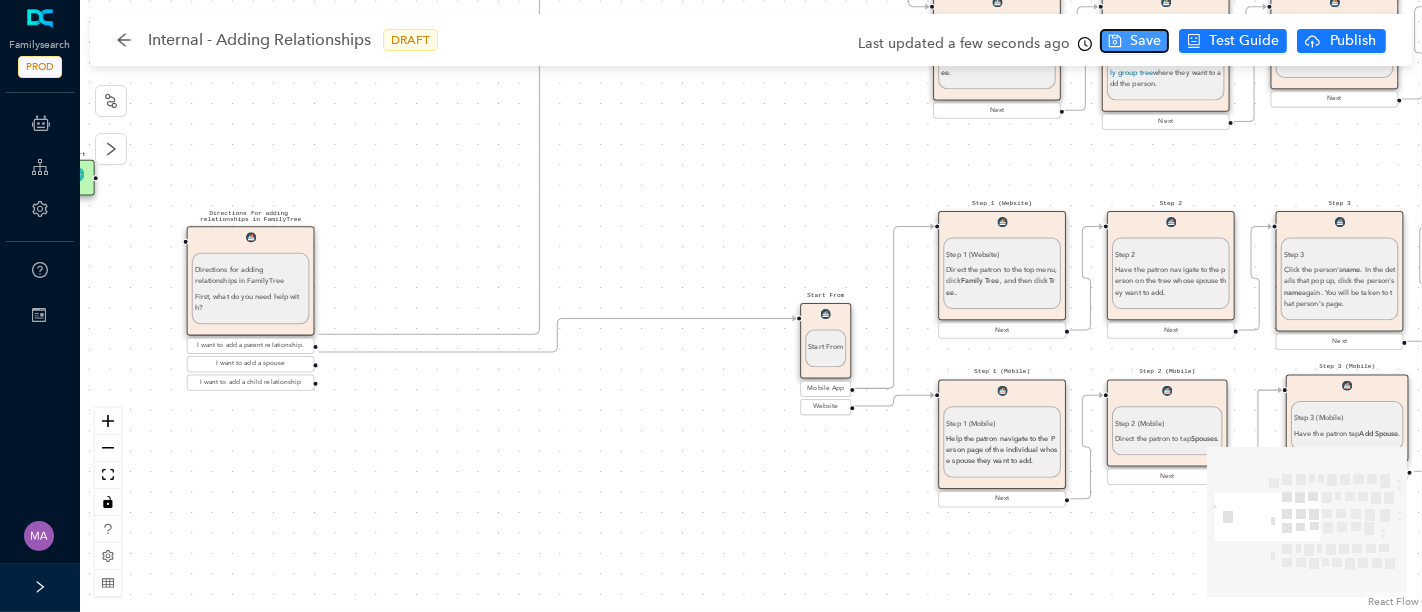 click on "Save" at bounding box center (1145, 41) 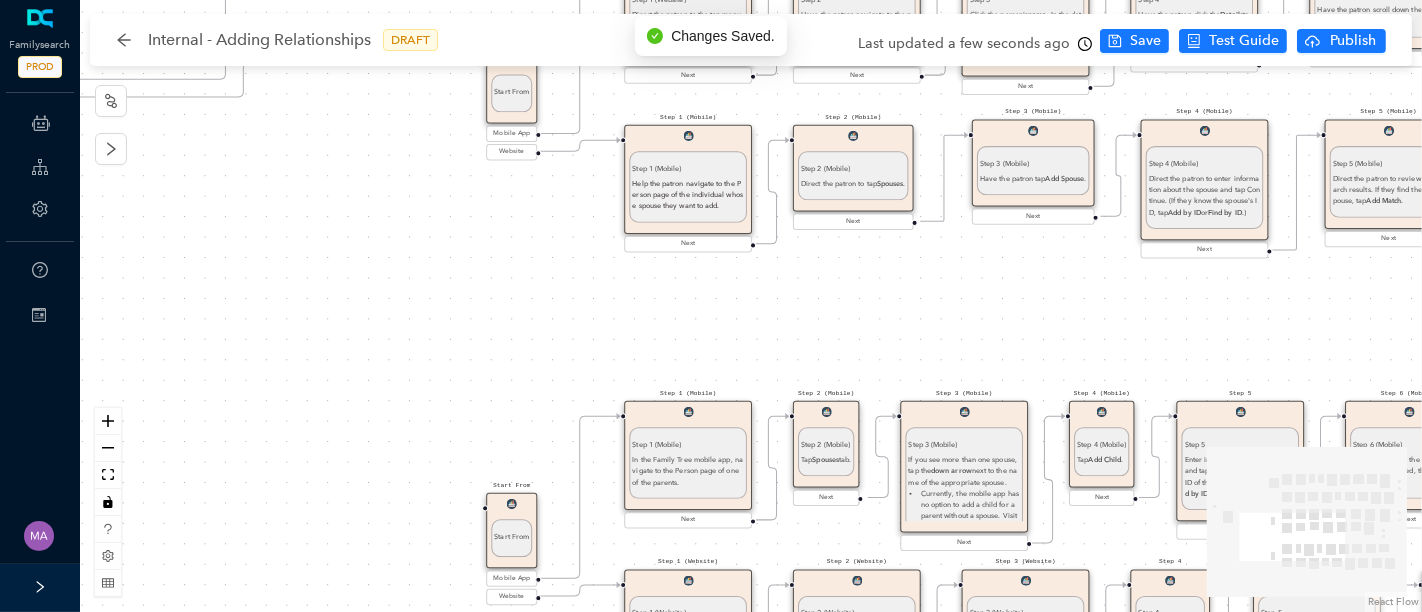 drag, startPoint x: 791, startPoint y: 456, endPoint x: 466, endPoint y: 194, distance: 417.45538 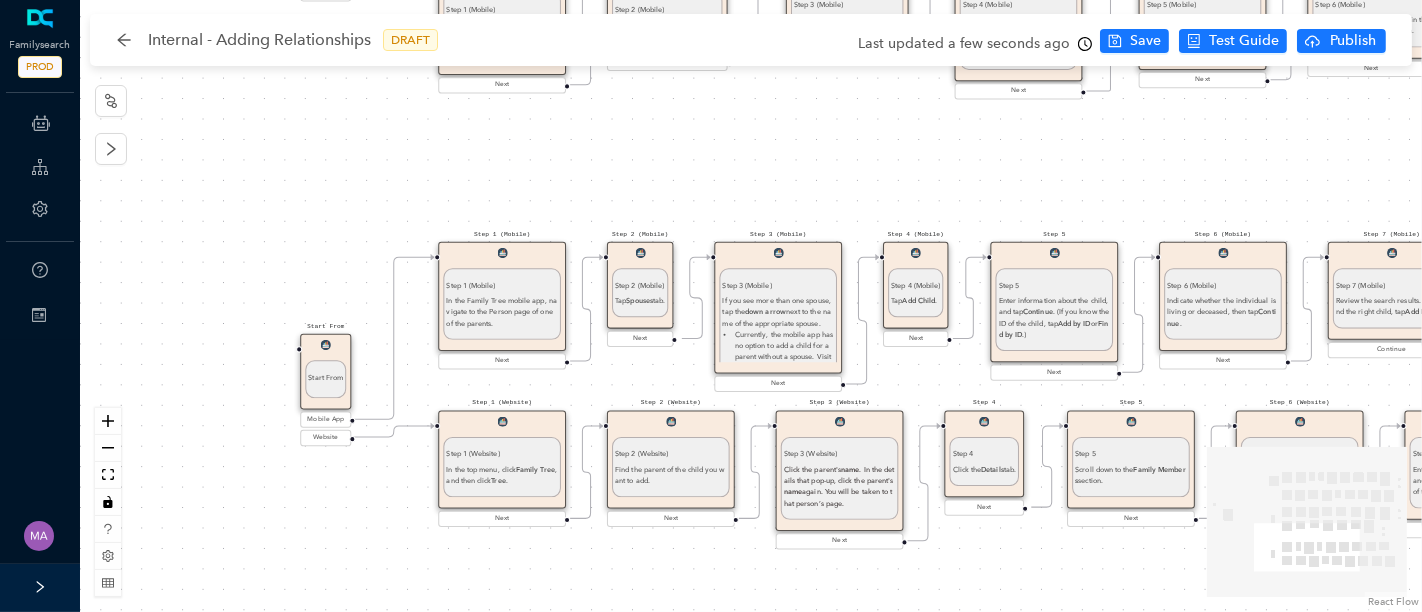 drag, startPoint x: 540, startPoint y: 318, endPoint x: 365, endPoint y: 167, distance: 231.14066 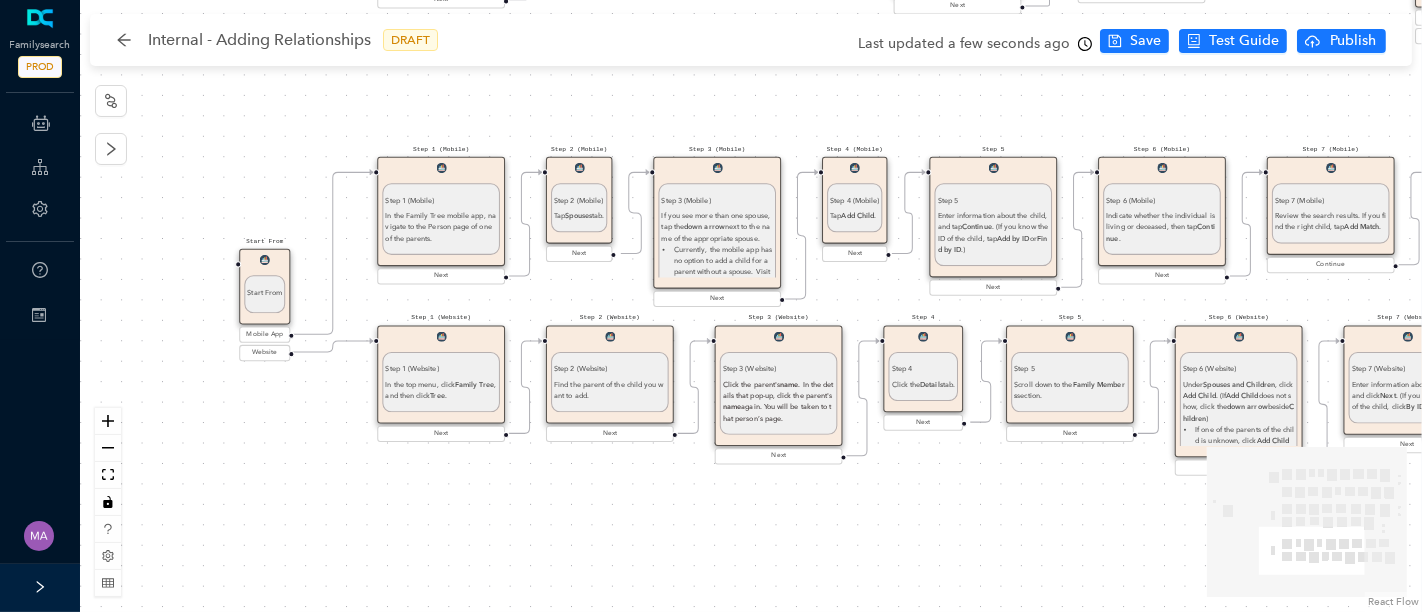 drag, startPoint x: 506, startPoint y: 196, endPoint x: 445, endPoint y: 111, distance: 104.62313 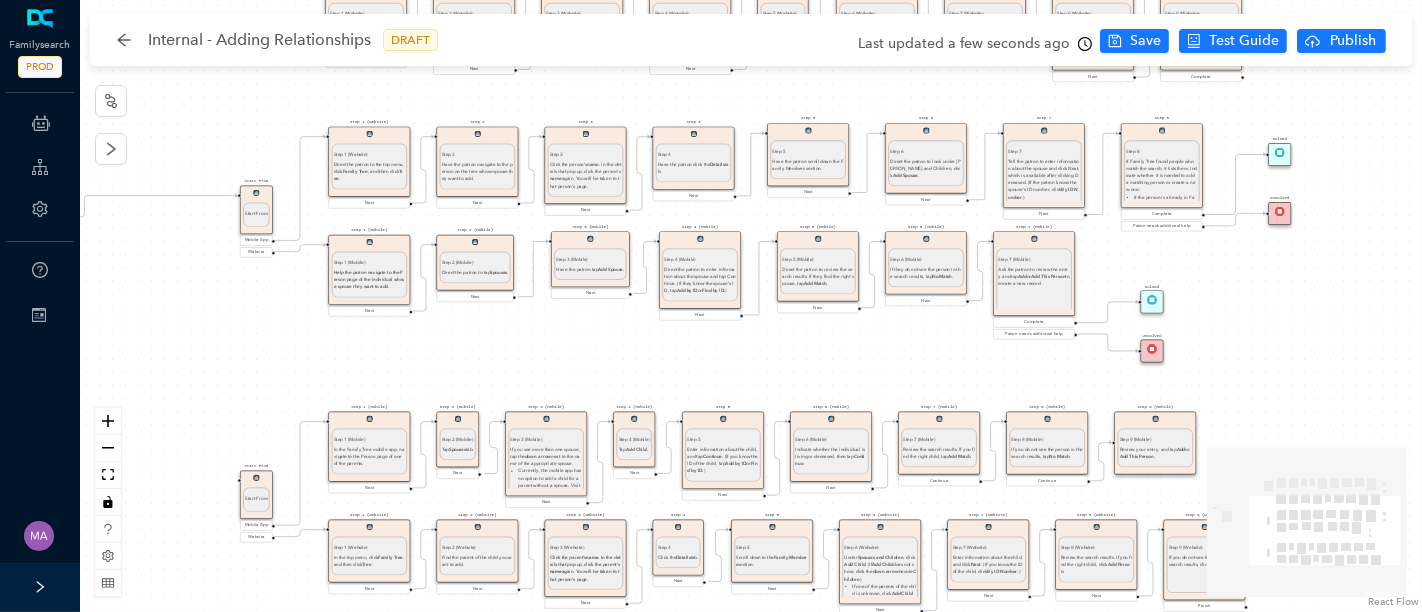 drag, startPoint x: 326, startPoint y: 224, endPoint x: 251, endPoint y: 358, distance: 153.56107 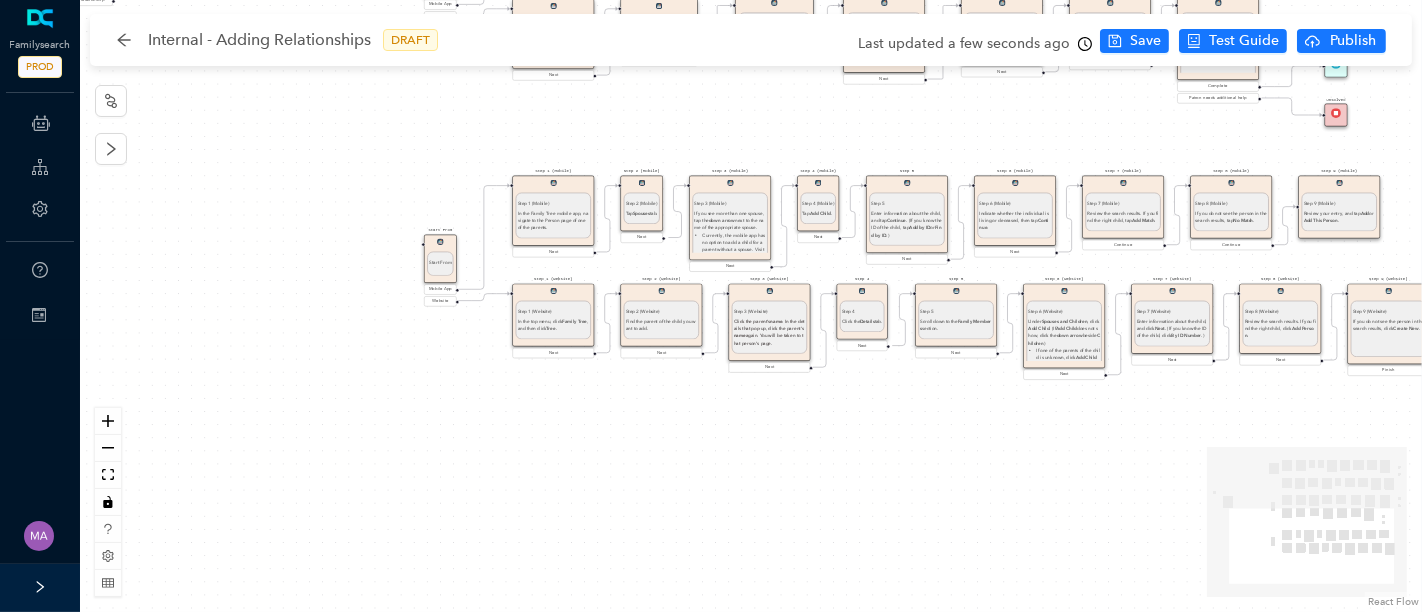 drag, startPoint x: 247, startPoint y: 372, endPoint x: 431, endPoint y: 136, distance: 299.2524 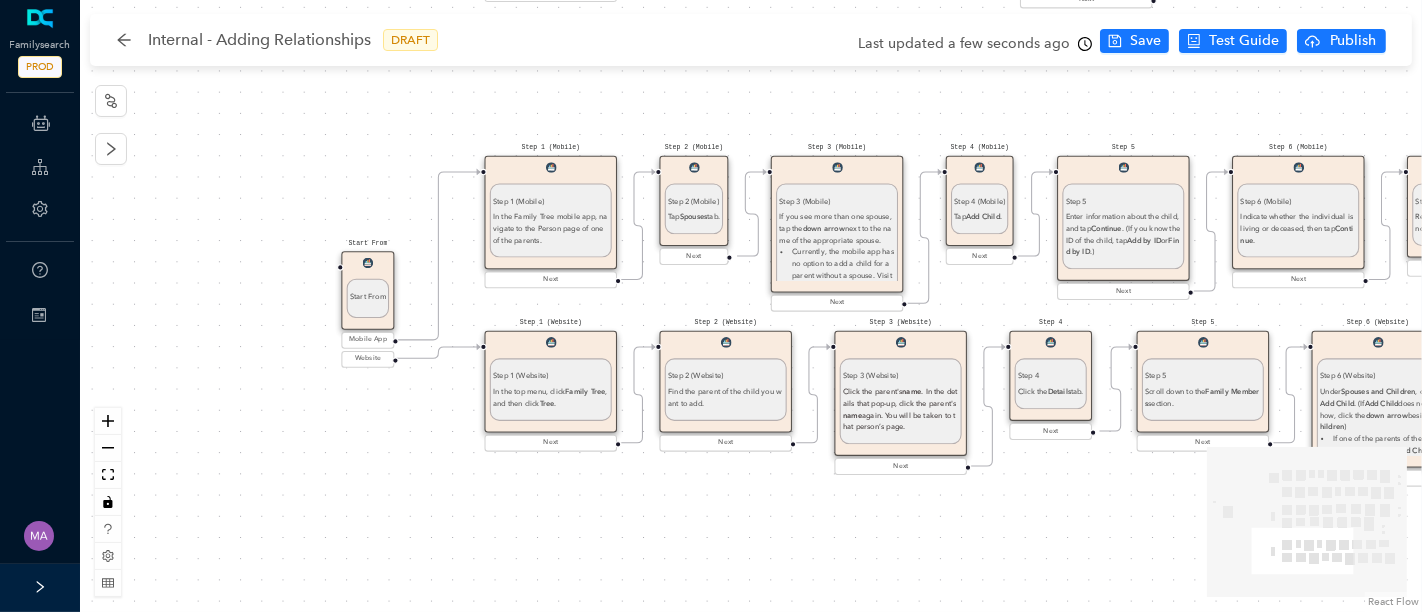 drag, startPoint x: 511, startPoint y: 347, endPoint x: 388, endPoint y: 443, distance: 156.02884 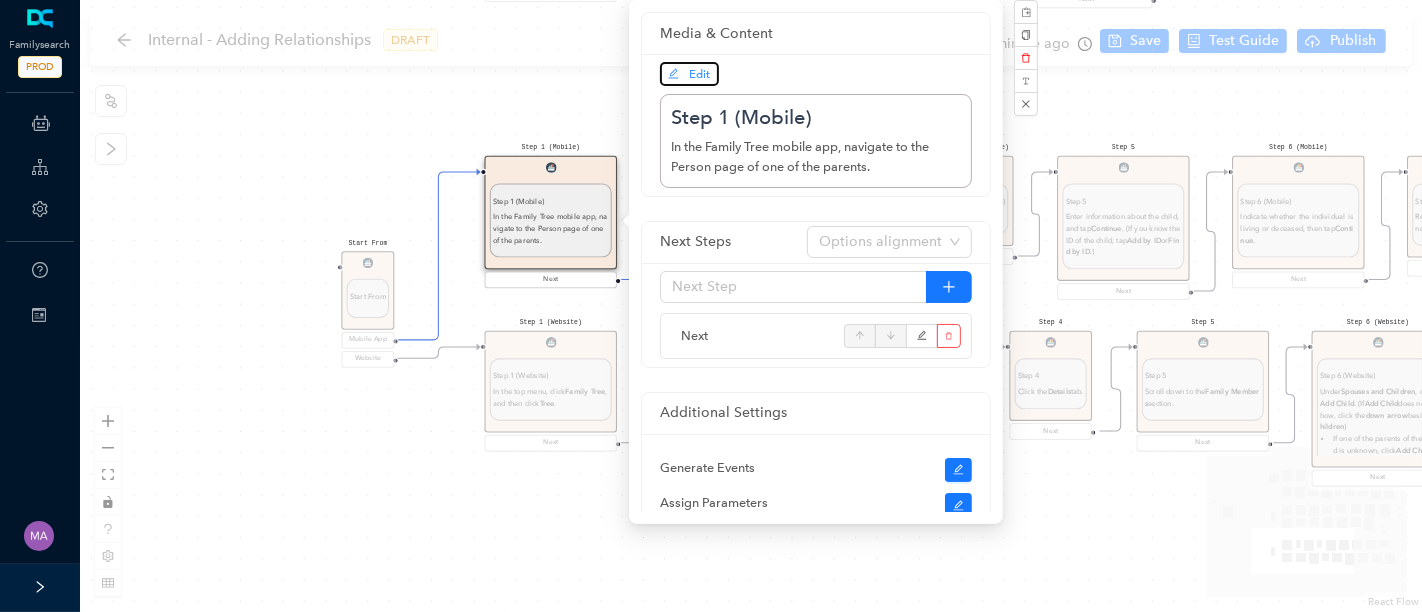 click on "Edit" at bounding box center [700, 74] 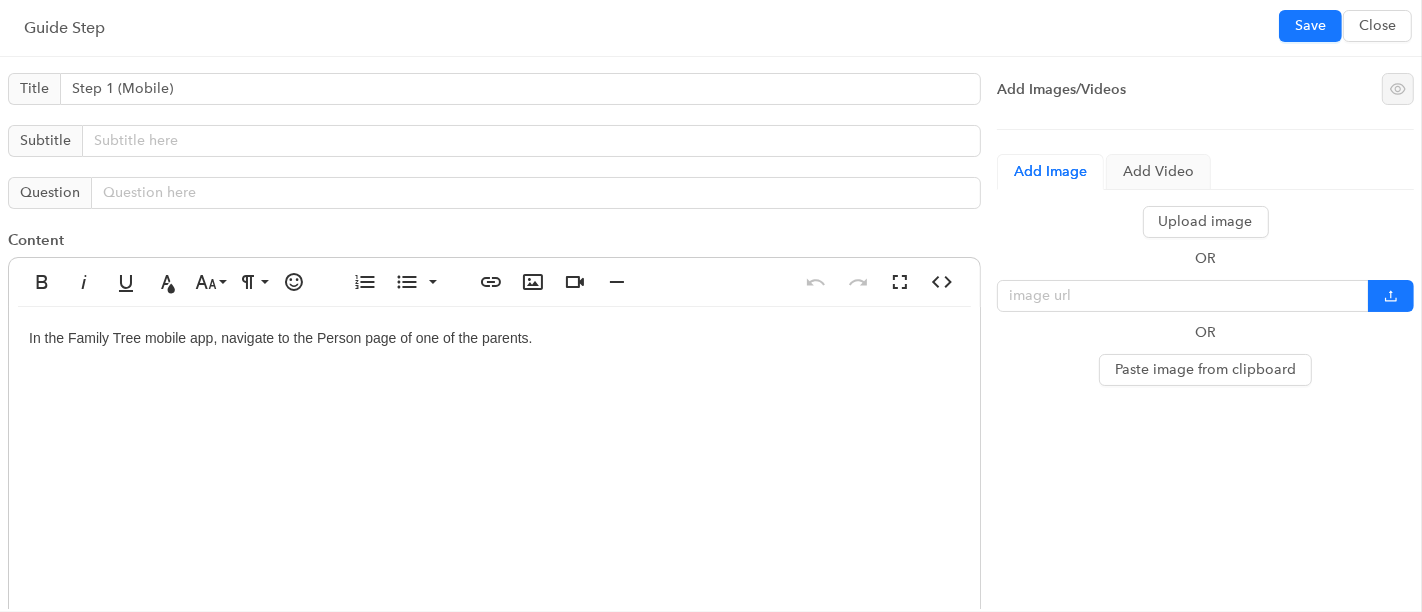 click on "In the Family Tree mobile app, navigate to the Person page of one of the parents." at bounding box center (494, 507) 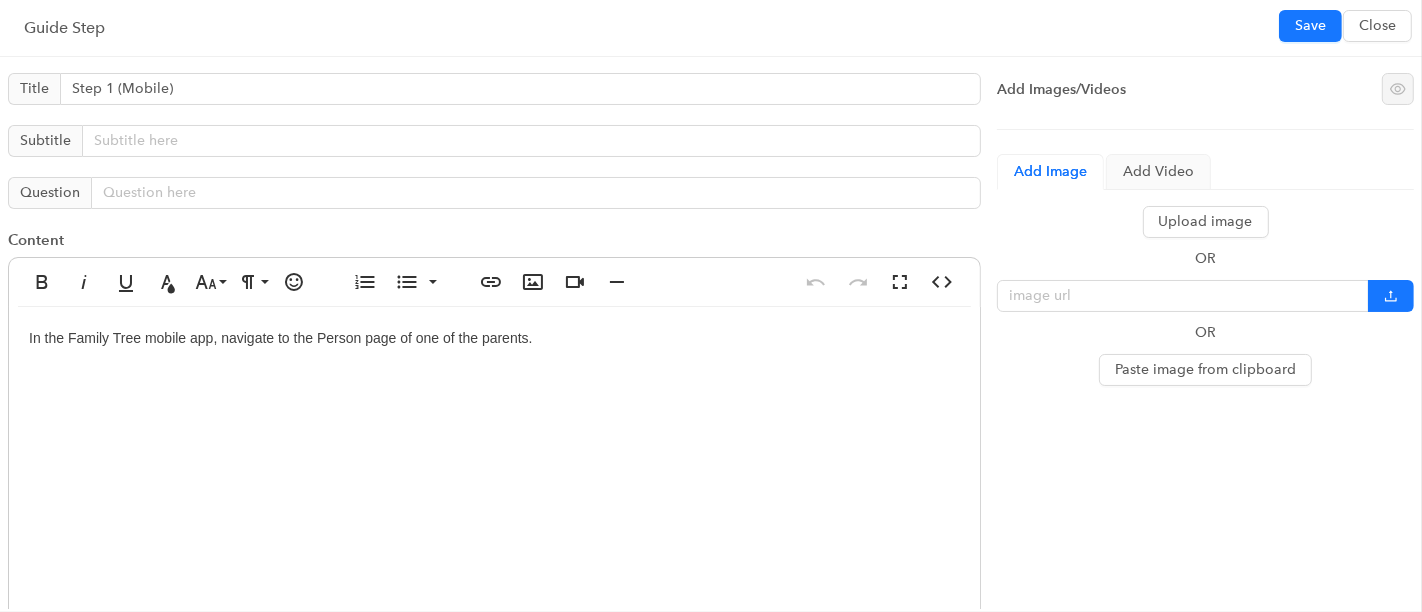 type 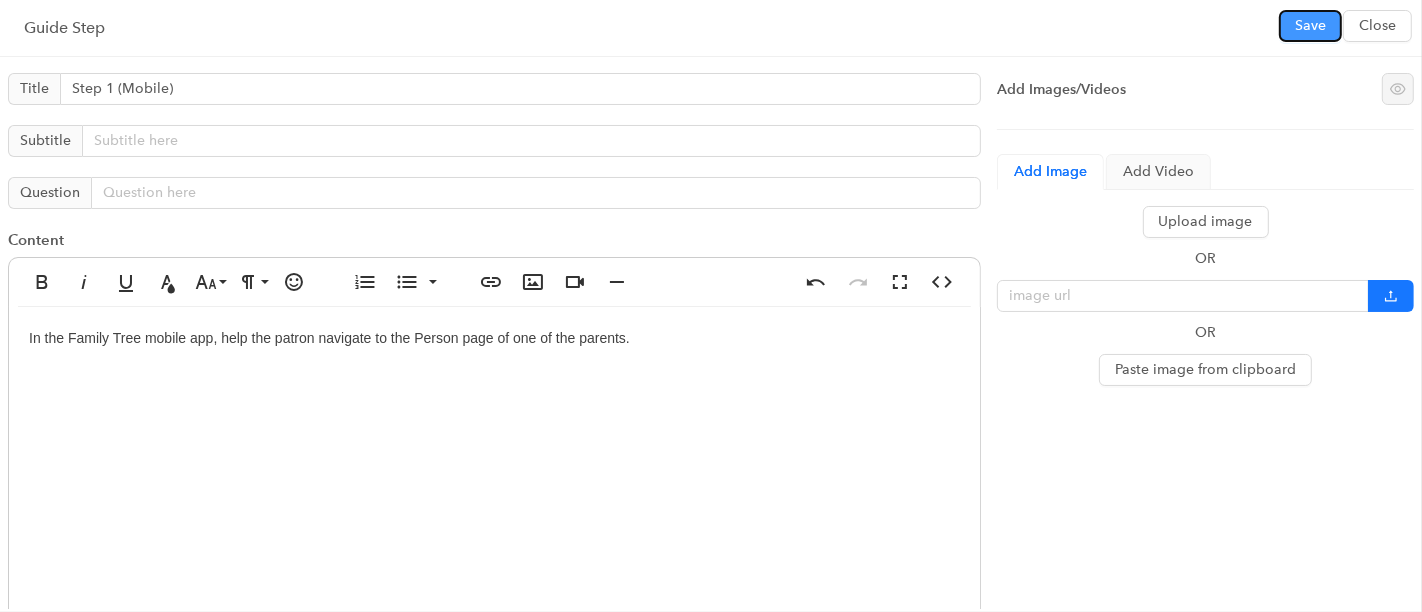 click on "Save" at bounding box center [1310, 26] 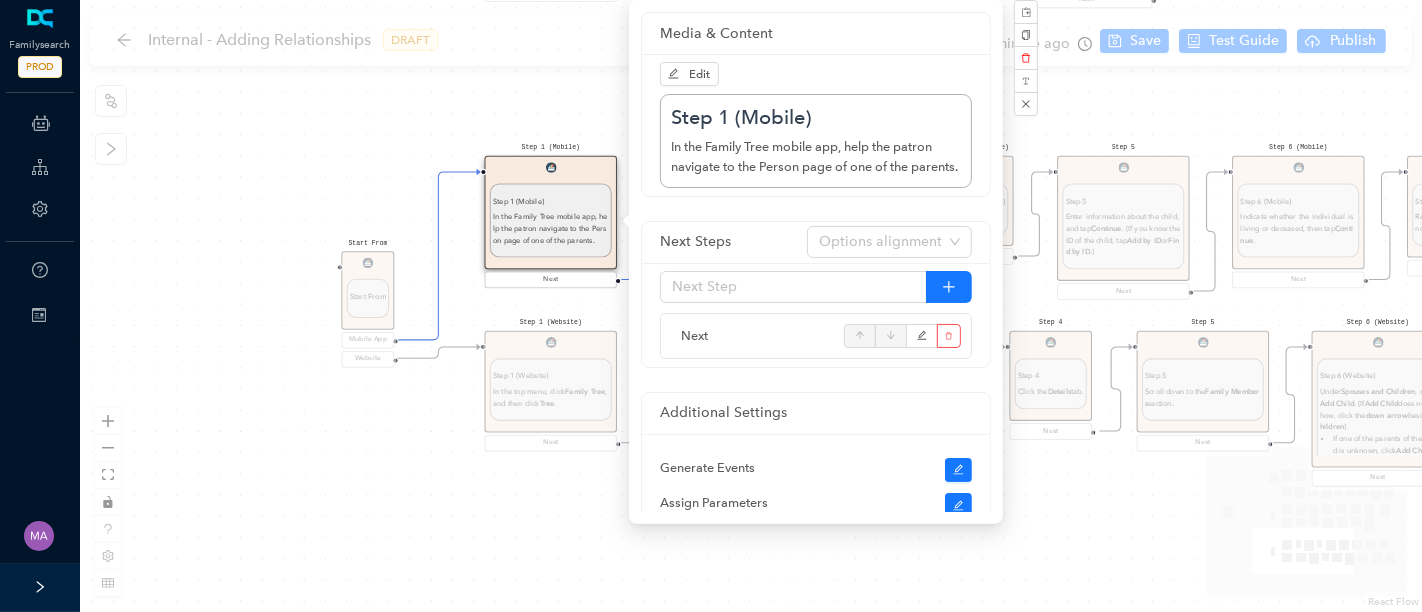 click on "Start From Start From Mobile App Website Directions for adding relationships in FamilyTree Directions for adding relationships in FamilyTree First, what do you need help with? I want to add a parent relationship. I want to add a spouse  I want to add a child relationship Step 1 (Website) Step 1 (Website) Direct the patron to the top menu, click  Family Tree , and then click  Tree. Next Step 2 Step 2 Have the patron navigate to the person on the tree whose spouse they want to add. Next Step 3 Step 3 Click the person's  name . In the details that pop up, click the person's  name  again. You will be taken to that person's page. Next Step 4 Step 4 Have the patron click the  Details  tab. Next Step 5 Step 5 Have the patron scroll down the Family Members section. Next Step 6 Step 6 Direct the patron to look under [PERSON_NAME] and Children, click  Add Spouse . Next Step 7 Step 7 By ID Number .) Next Step 8 Step 8 If the person is already in Family Tree, click  Add Match . Create Person . To adjust the search, click  ." at bounding box center [751, 306] 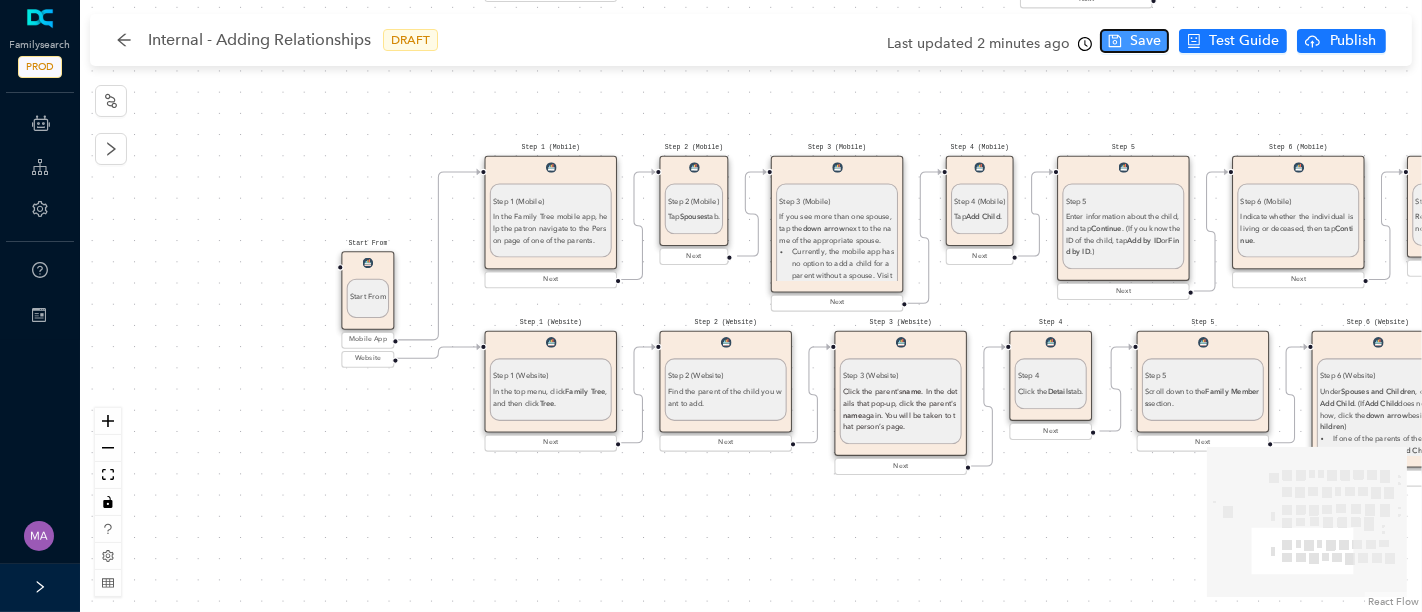 click on "Save" at bounding box center [1145, 41] 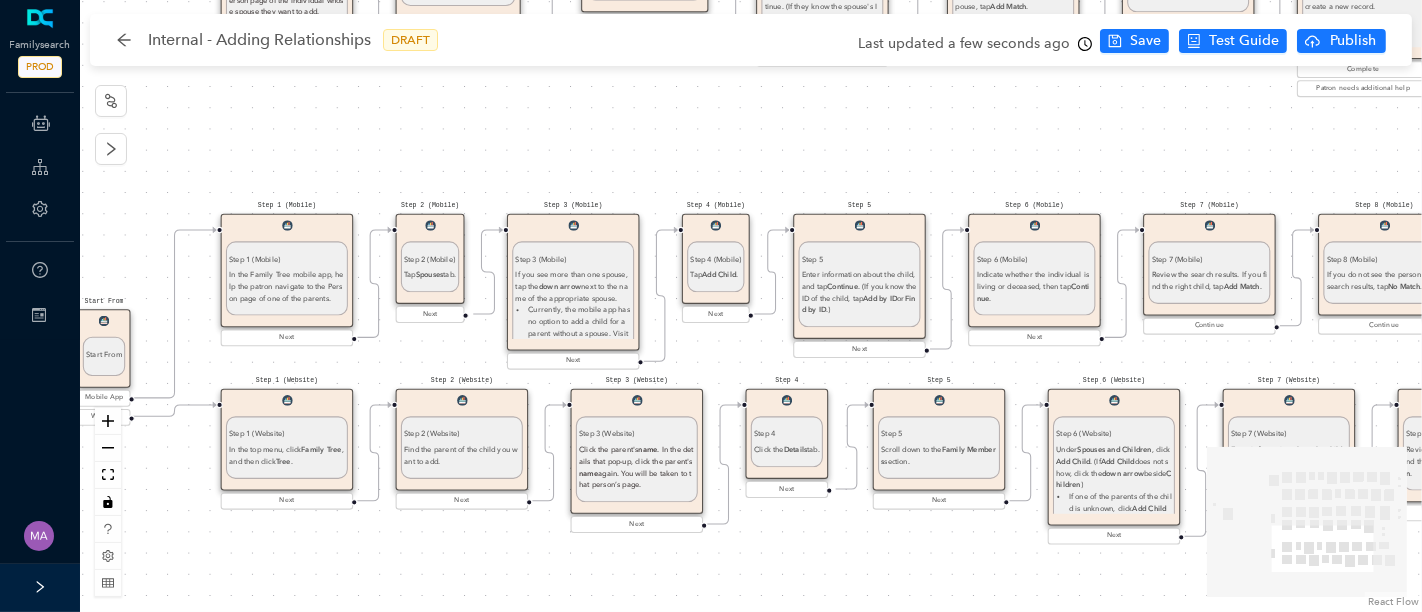 drag, startPoint x: 557, startPoint y: 551, endPoint x: 394, endPoint y: 615, distance: 175.11424 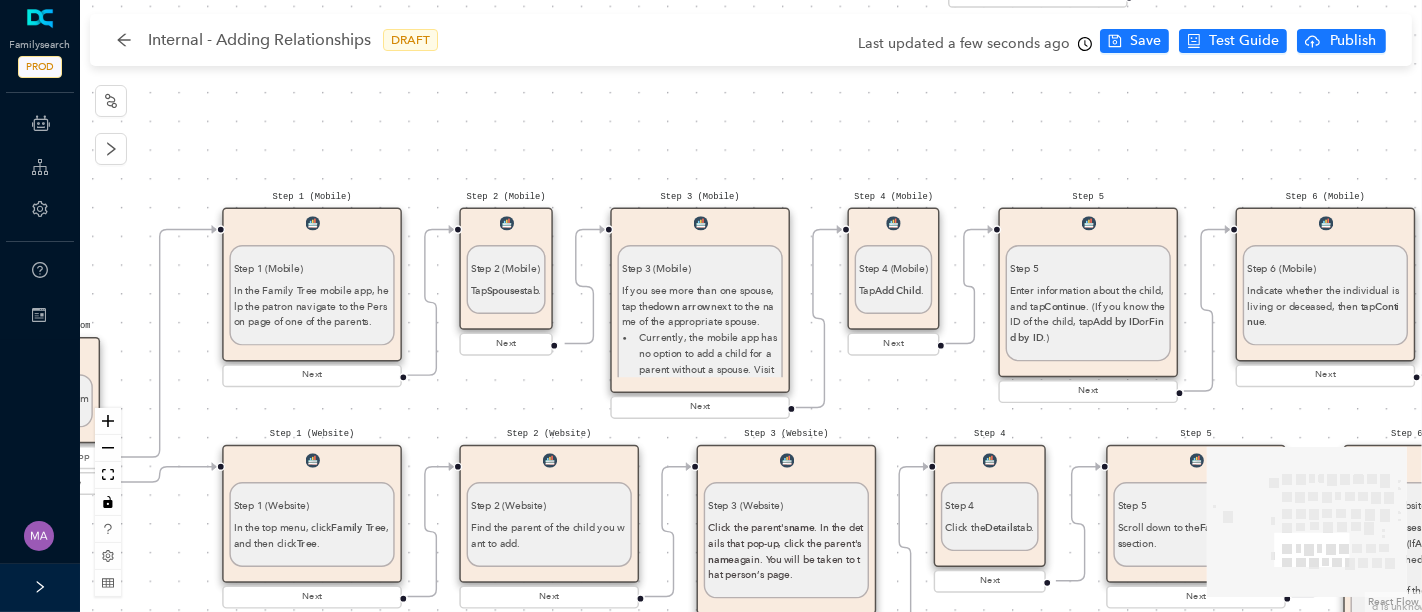 drag, startPoint x: 417, startPoint y: 352, endPoint x: 522, endPoint y: 385, distance: 110.06362 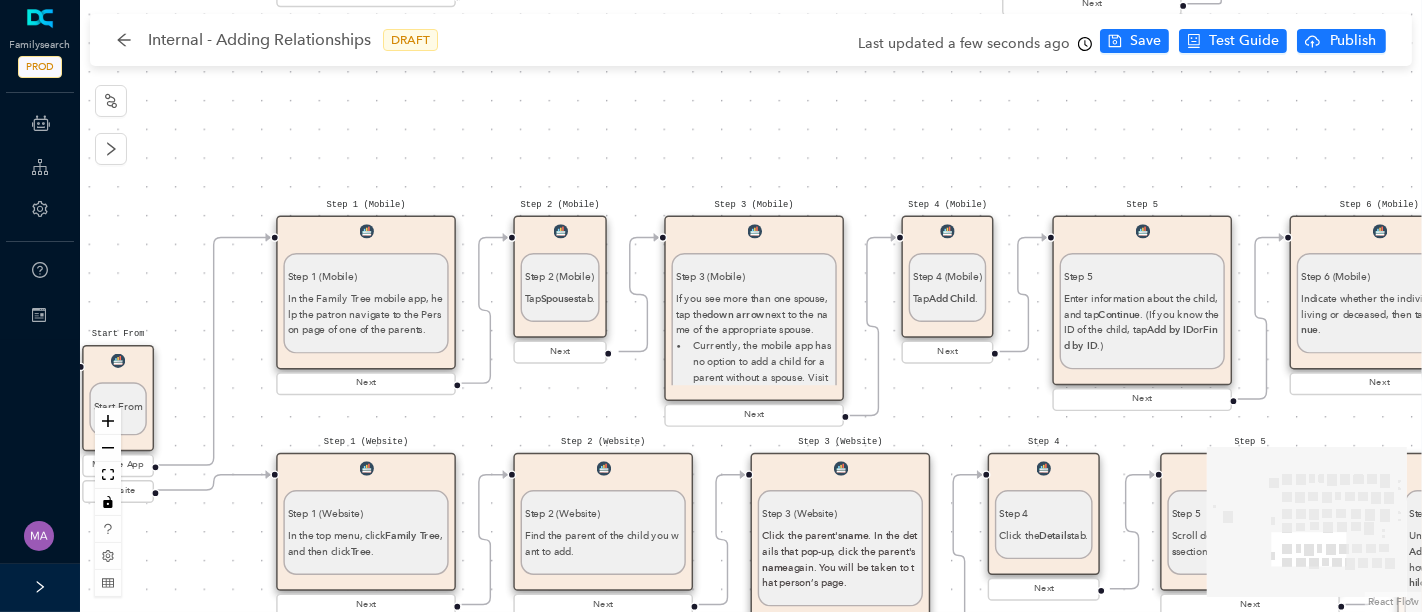 drag, startPoint x: 514, startPoint y: 389, endPoint x: 577, endPoint y: 395, distance: 63.28507 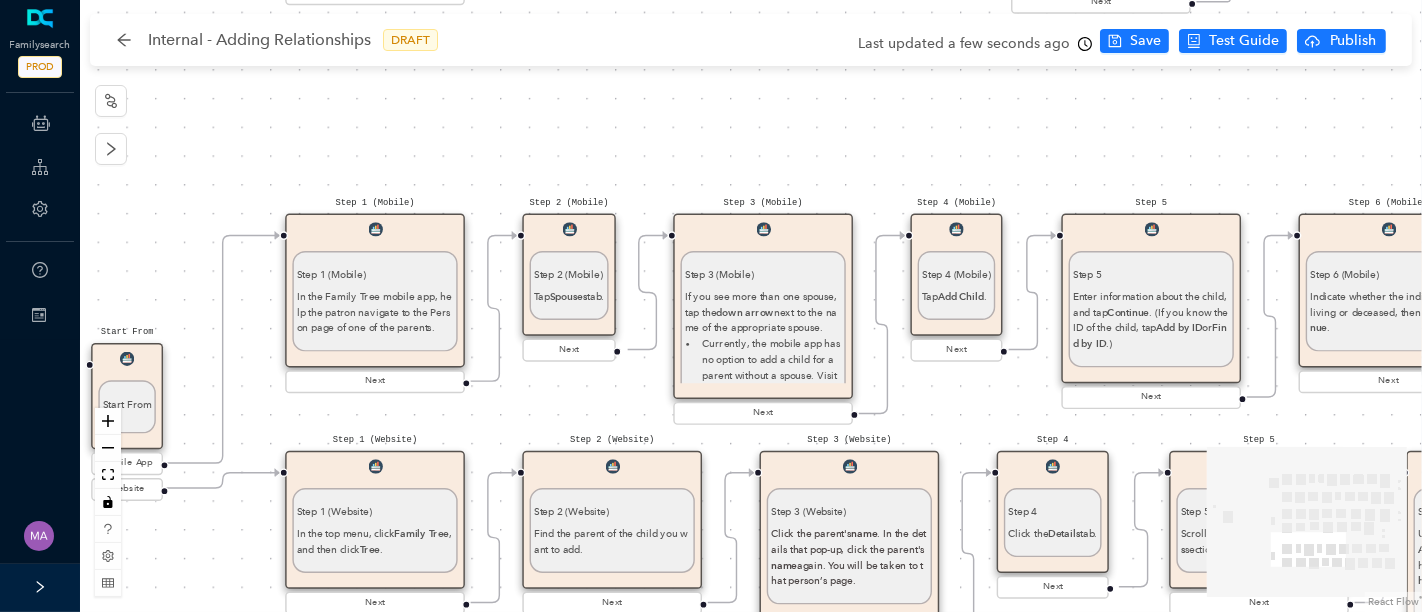 click on "Spouses" at bounding box center [568, 296] 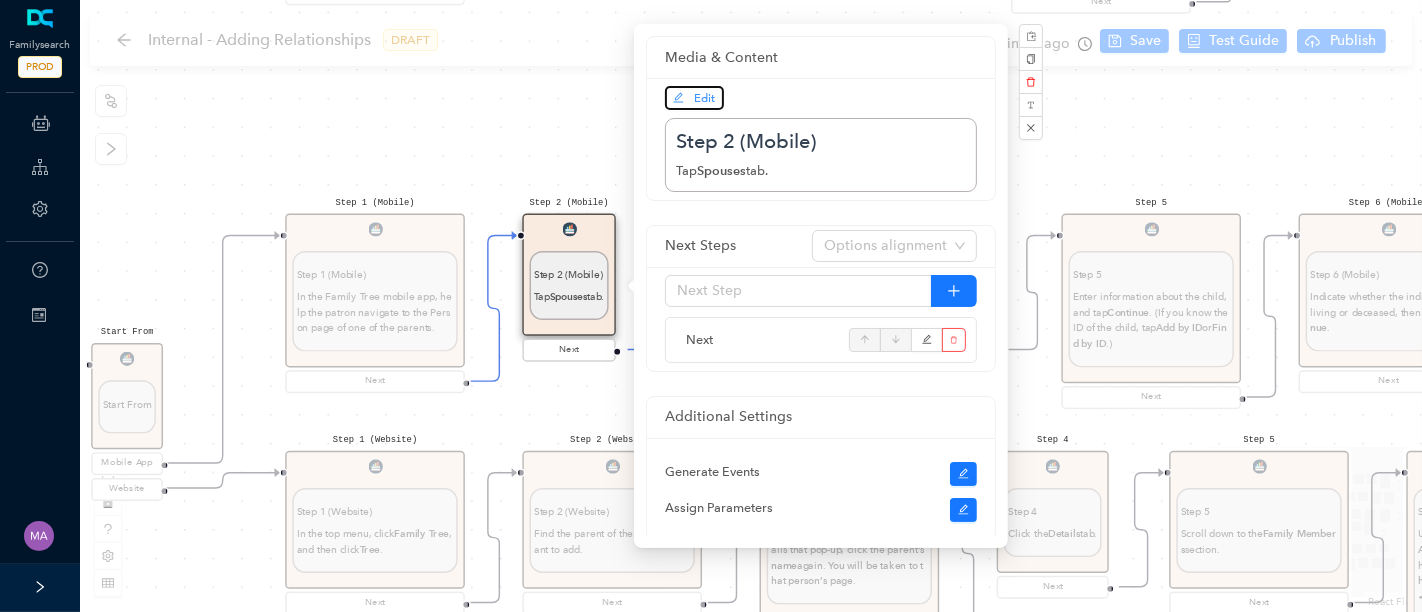 click 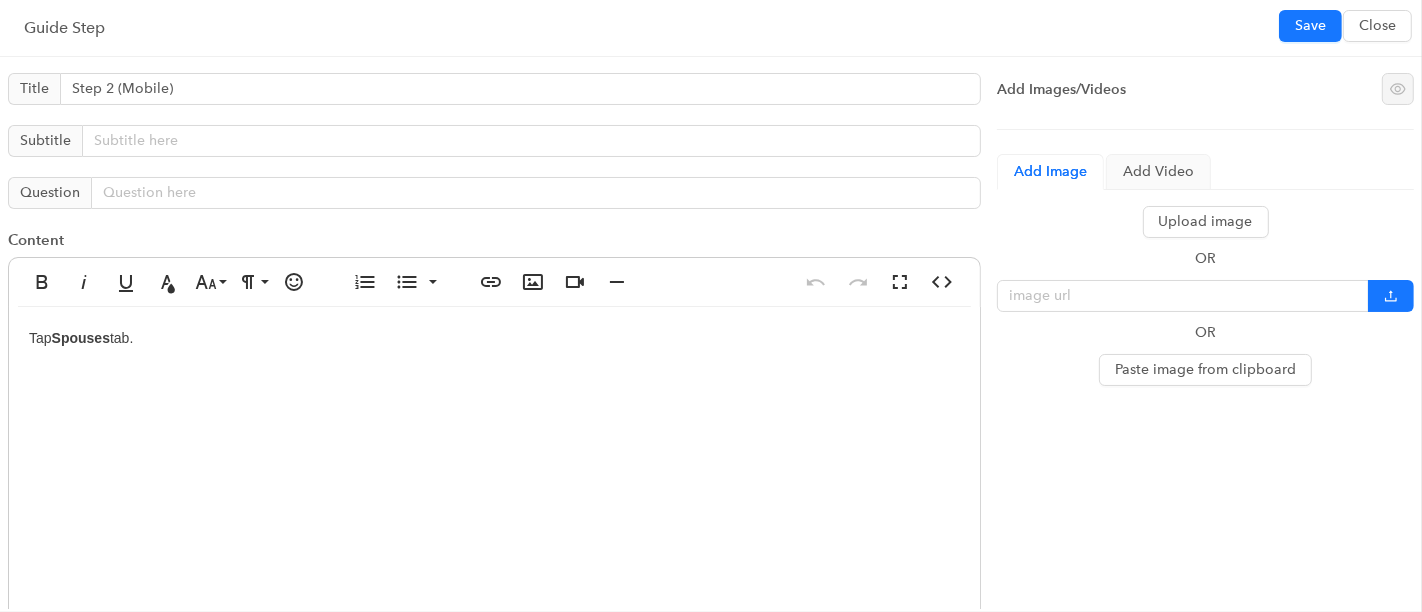 click on "Tap  Spouses  tab." at bounding box center [494, 507] 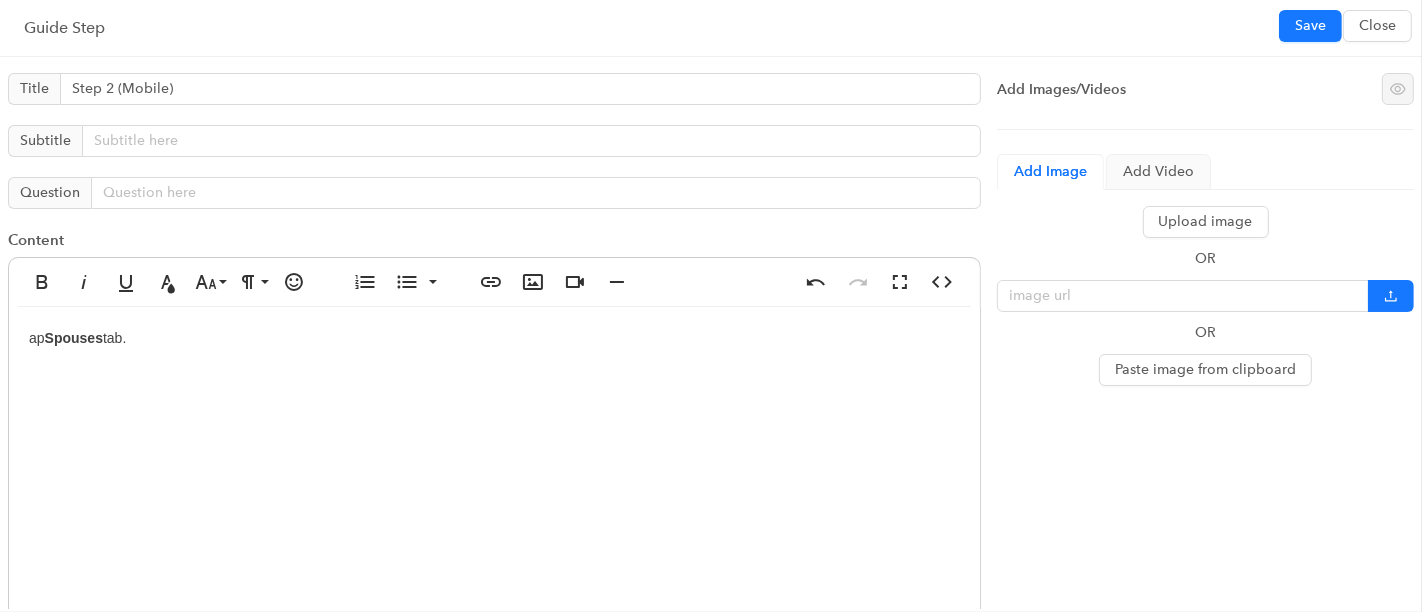 type 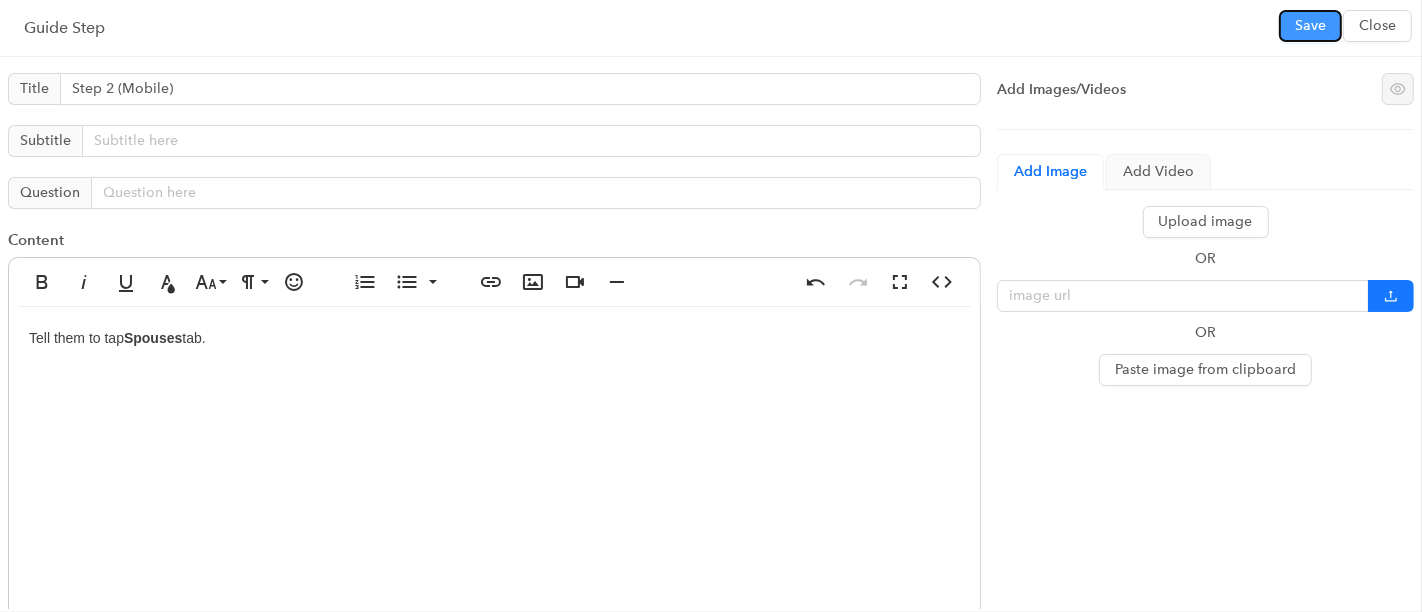click on "Save" at bounding box center (1310, 26) 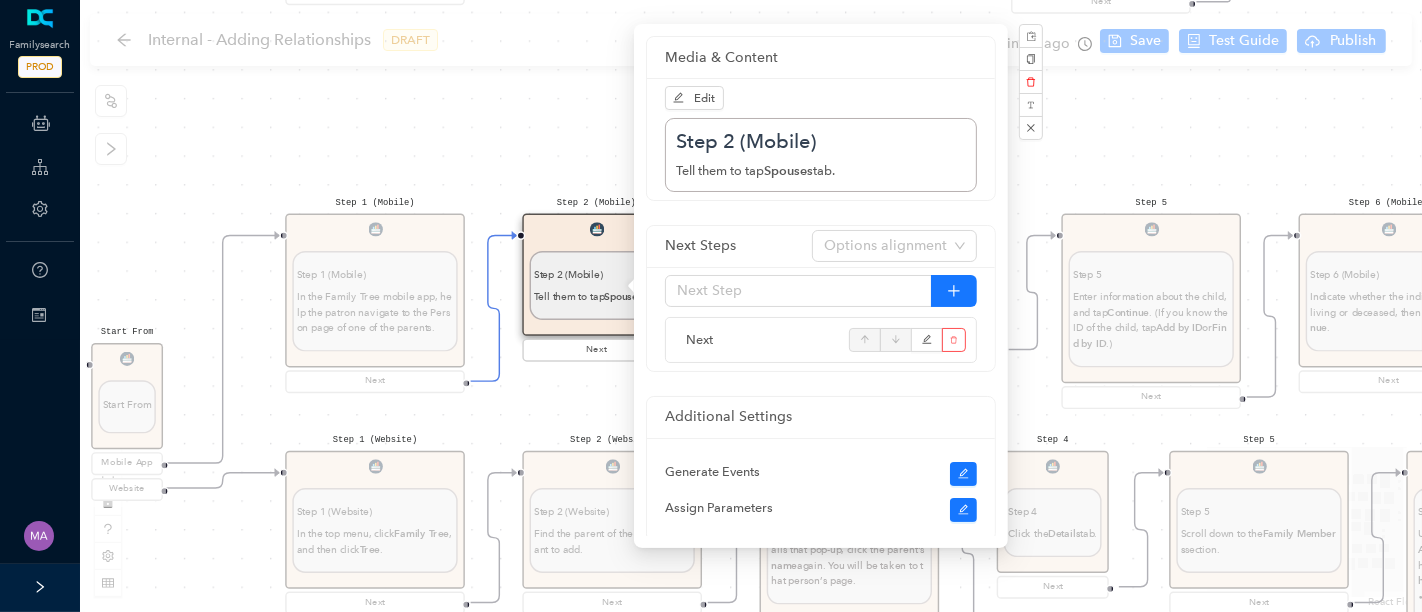 click on "Start From Start From Mobile App Website Directions for adding relationships in FamilyTree Directions for adding relationships in FamilyTree First, what do you need help with? I want to add a parent relationship. I want to add a spouse  I want to add a child relationship Step 1 (Website) Step 1 (Website) Direct the patron to the top menu, click  Family Tree , and then click  Tree. Next Step 2 Step 2 Have the patron navigate to the person on the tree whose spouse they want to add. Next Step 3 Step 3 Click the person's  name . In the details that pop up, click the person's  name  again. You will be taken to that person's page. Next Step 4 Step 4 Have the patron click the  Details  tab. Next Step 5 Step 5 Have the patron scroll down the Family Members section. Next Step 6 Step 6 Direct the patron to look under [PERSON_NAME] and Children, click  Add Spouse . Next Step 7 Step 7 By ID Number .) Next Step 8 Step 8 If the person is already in Family Tree, click  Add Match . Create Person . To adjust the search, click  ." at bounding box center [751, 306] 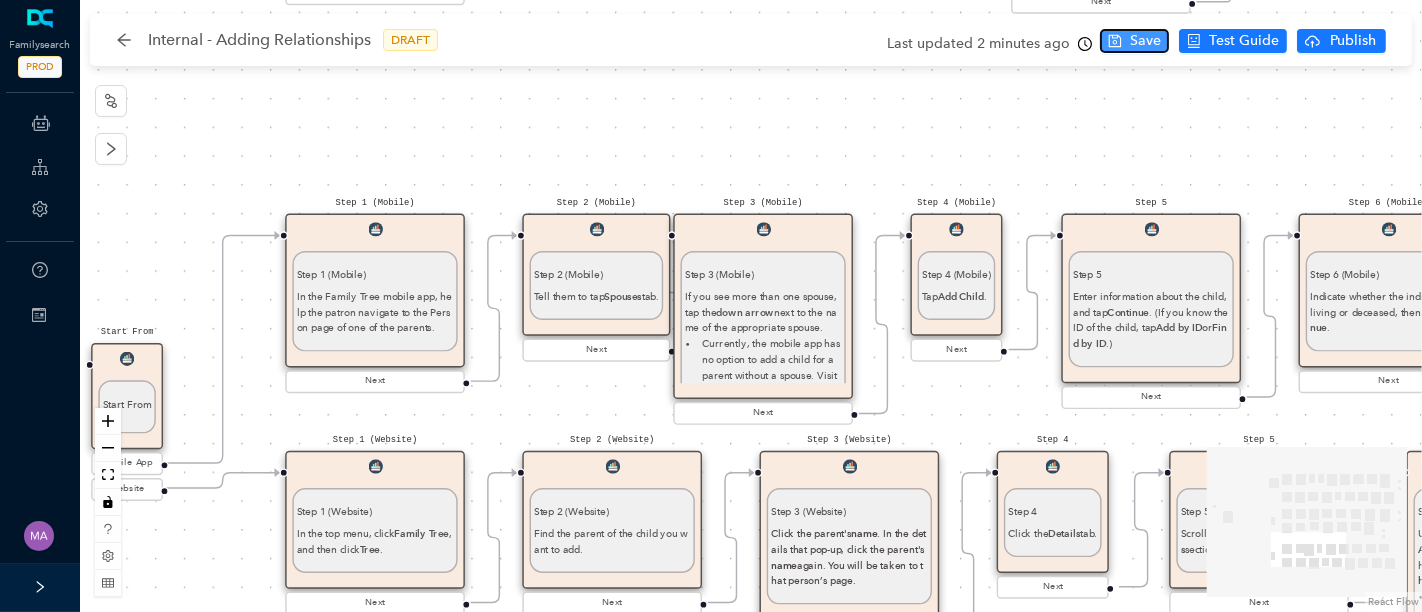 click on "Save" at bounding box center [1134, 41] 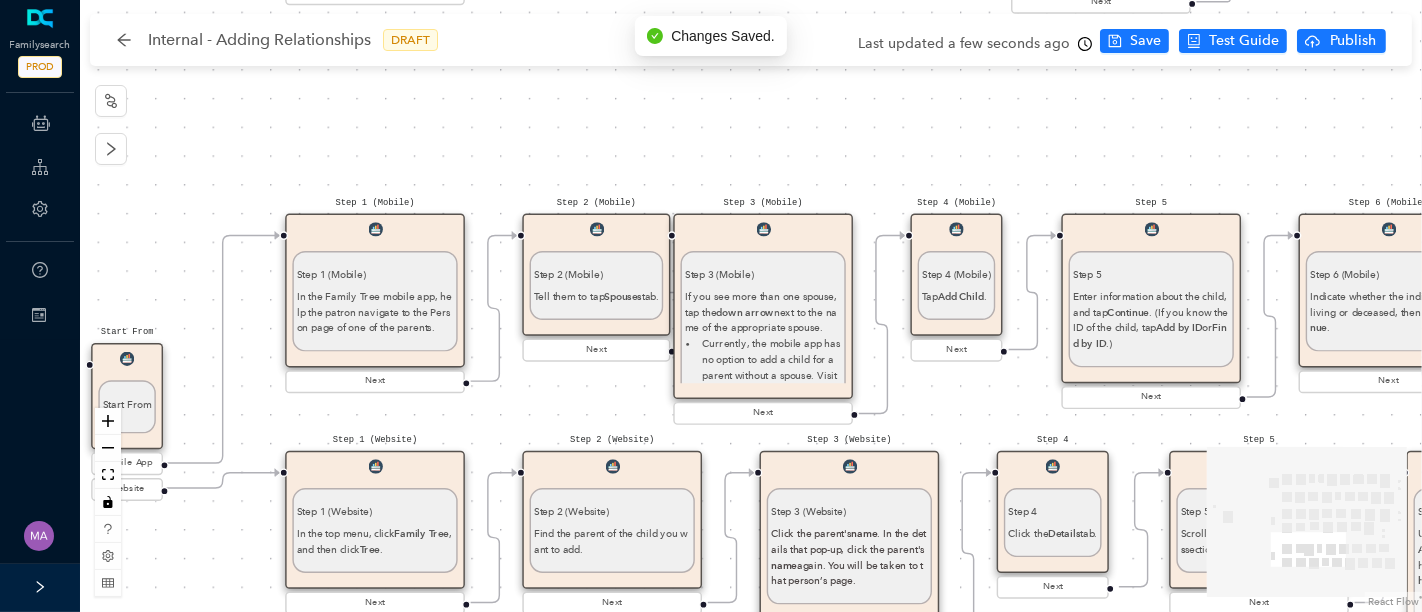 click on "Start From Start From Mobile App Website Directions for adding relationships in FamilyTree Directions for adding relationships in FamilyTree First, what do you need help with? I want to add a parent relationship. I want to add a spouse  I want to add a child relationship Step 1 (Website) Step 1 (Website) Direct the patron to the top menu, click  Family Tree , and then click  Tree. Next Step 2 Step 2 Have the patron navigate to the person on the tree whose spouse they want to add. Next Step 3 Step 3 Click the person's  name . In the details that pop up, click the person's  name  again. You will be taken to that person's page. Next Step 4 Step 4 Have the patron click the  Details  tab. Next Step 5 Step 5 Have the patron scroll down the Family Members section. Next Step 6 Step 6 Direct the patron to look under [PERSON_NAME] and Children, click  Add Spouse . Next Step 7 Step 7 By ID Number .) Next Step 8 Step 8 If the person is already in Family Tree, click  Add Match . Create Person . To adjust the search, click  ." at bounding box center (751, 306) 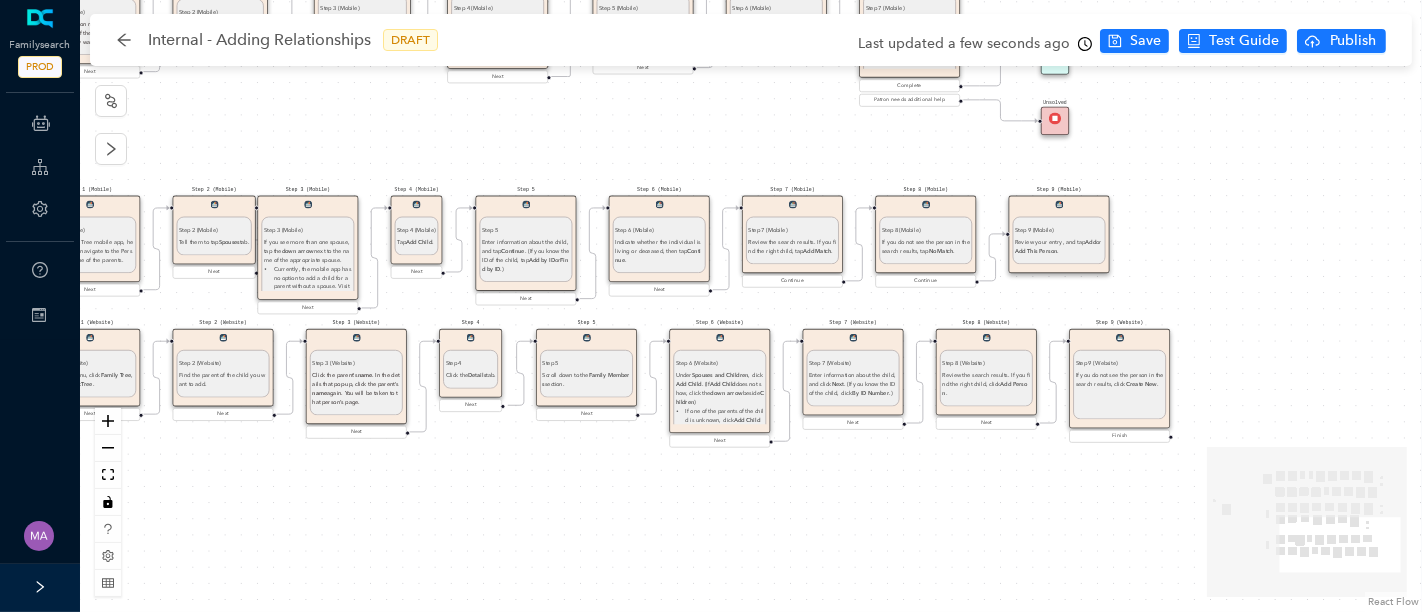 drag, startPoint x: 1024, startPoint y: 138, endPoint x: 513, endPoint y: 154, distance: 511.25043 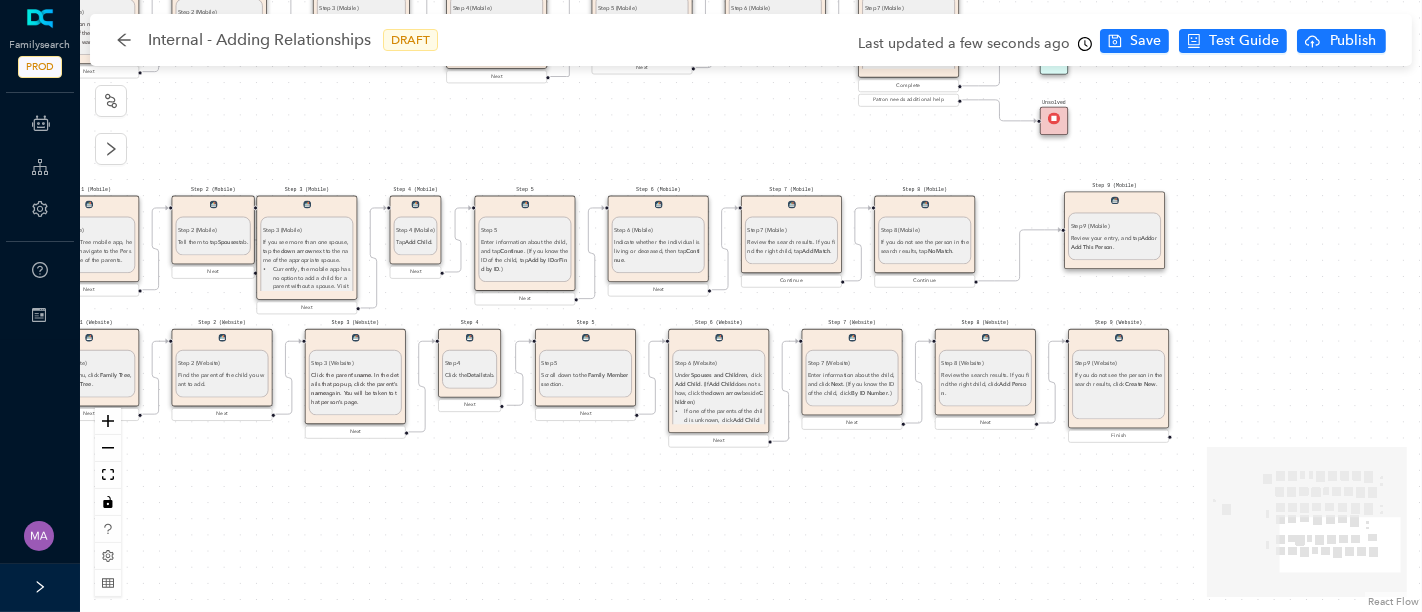 drag, startPoint x: 1055, startPoint y: 221, endPoint x: 1111, endPoint y: 217, distance: 56.142673 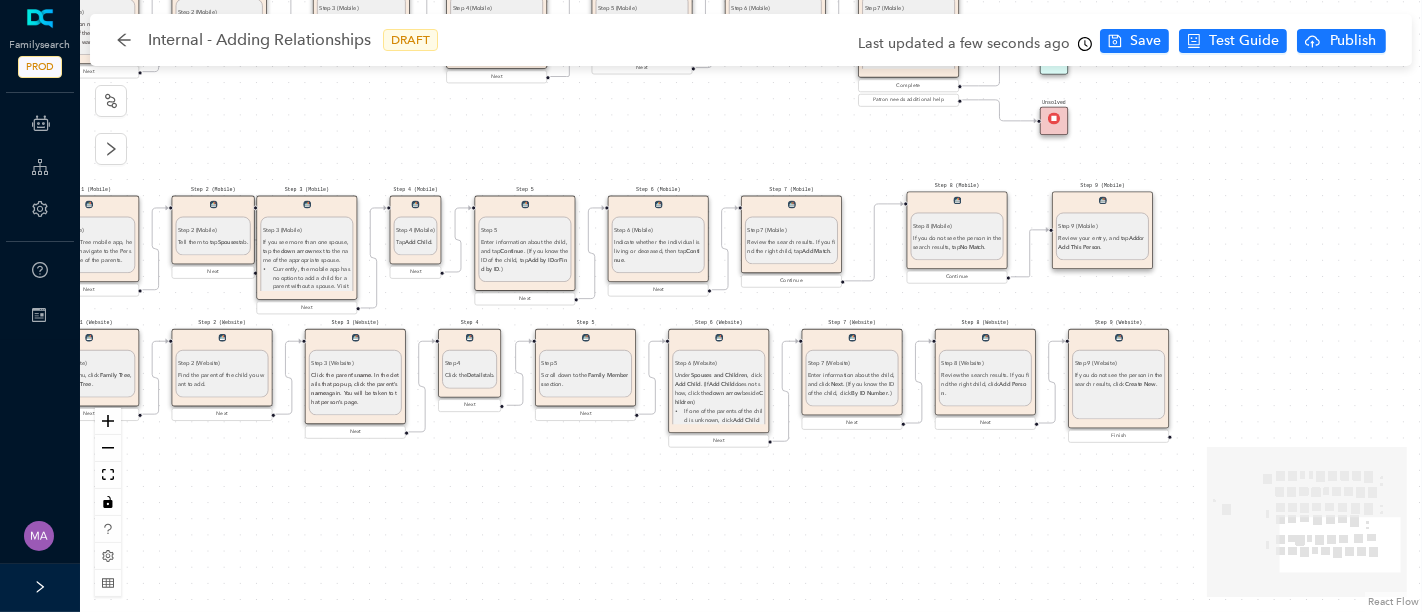 drag, startPoint x: 926, startPoint y: 216, endPoint x: 977, endPoint y: 220, distance: 51.156624 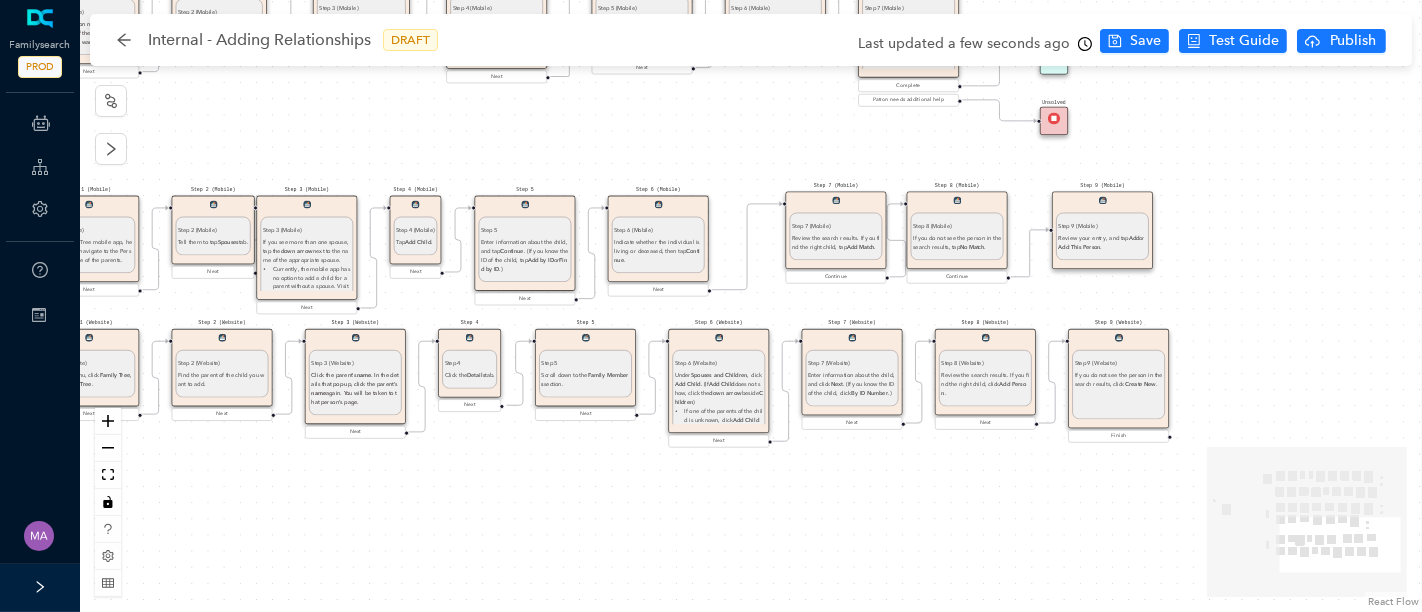 drag, startPoint x: 789, startPoint y: 215, endPoint x: 826, endPoint y: 215, distance: 37 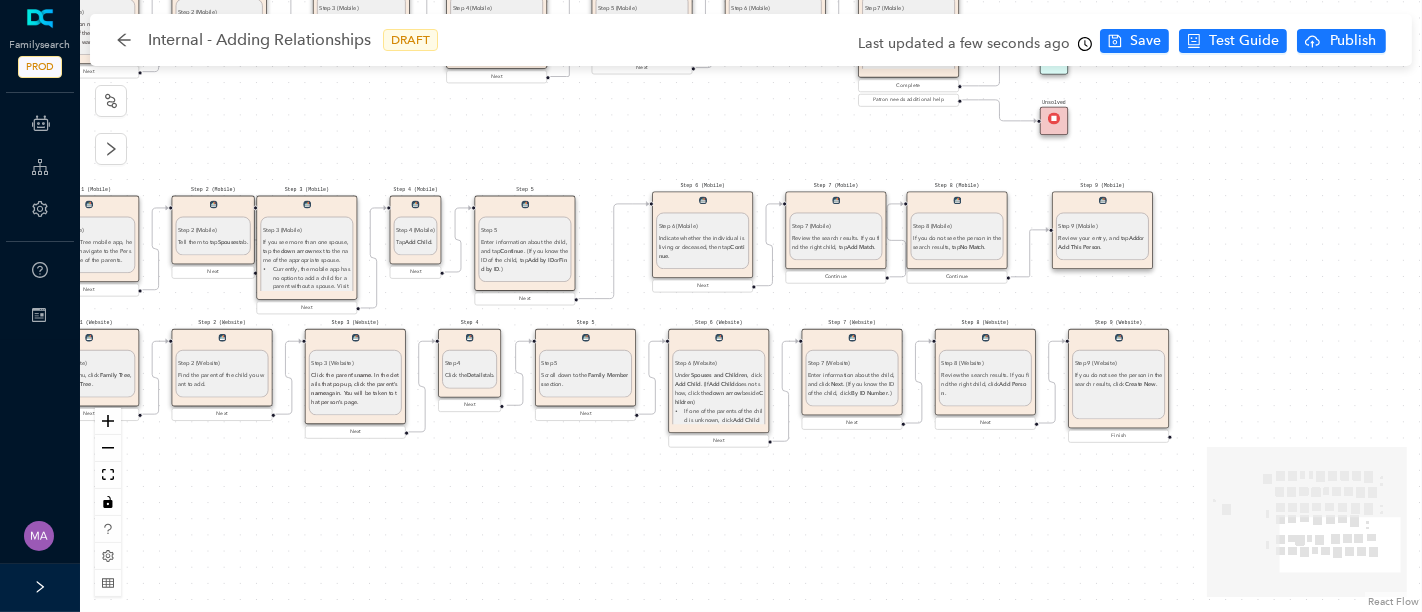 drag, startPoint x: 679, startPoint y: 212, endPoint x: 722, endPoint y: 212, distance: 43 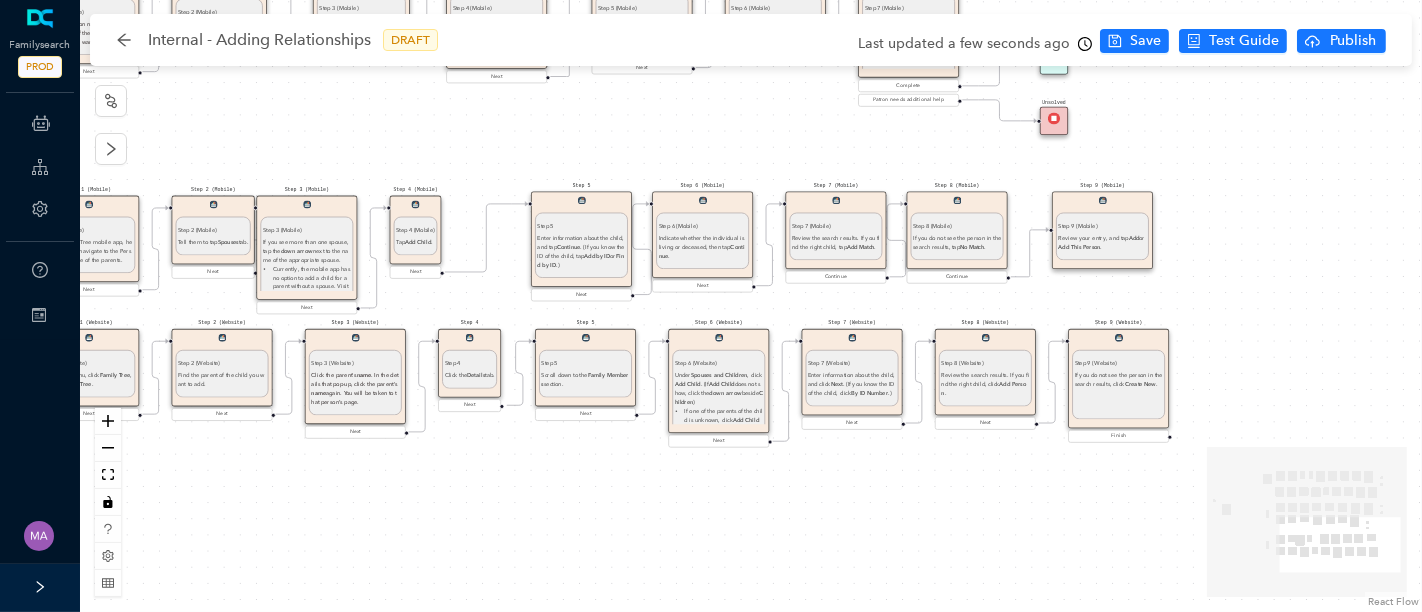 drag, startPoint x: 547, startPoint y: 216, endPoint x: 601, endPoint y: 216, distance: 54 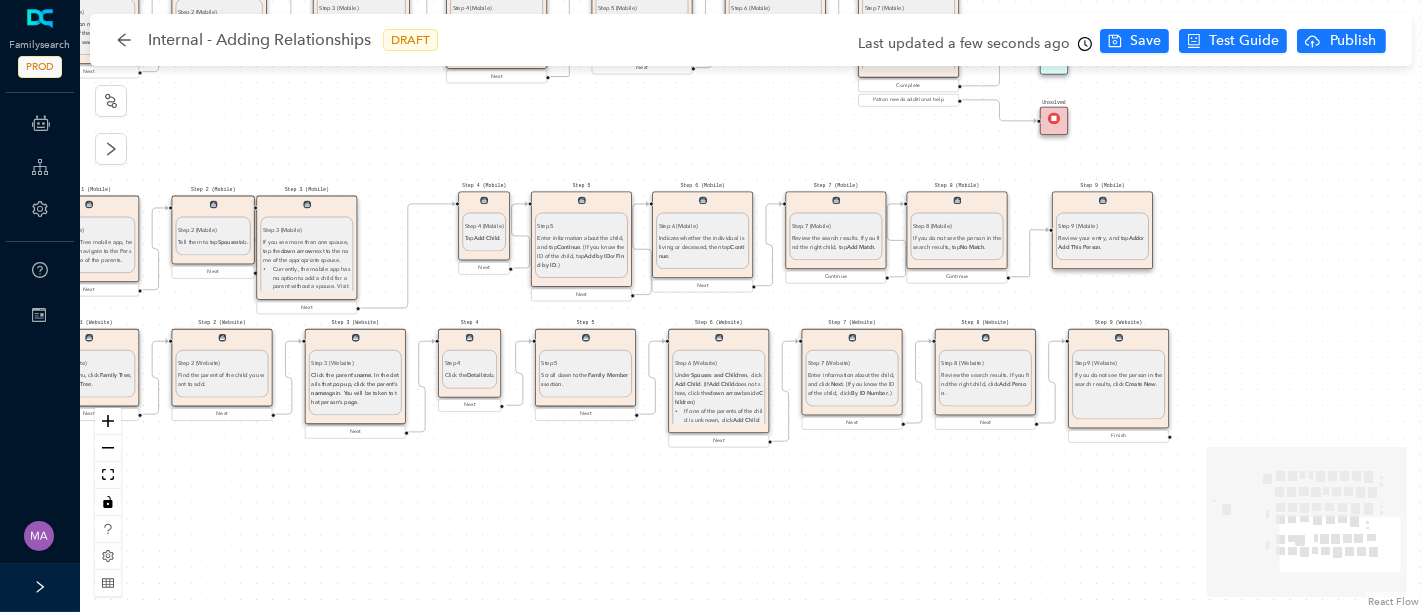 drag, startPoint x: 427, startPoint y: 207, endPoint x: 490, endPoint y: 209, distance: 63.03174 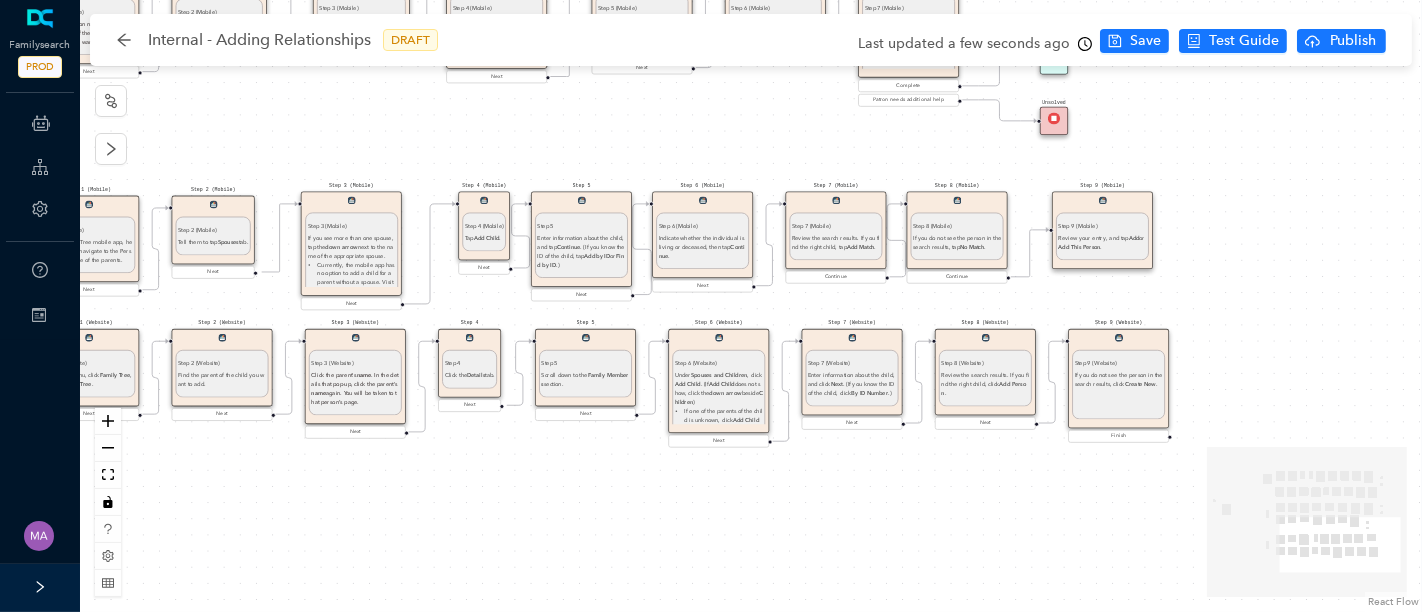 drag, startPoint x: 326, startPoint y: 212, endPoint x: 374, endPoint y: 205, distance: 48.507732 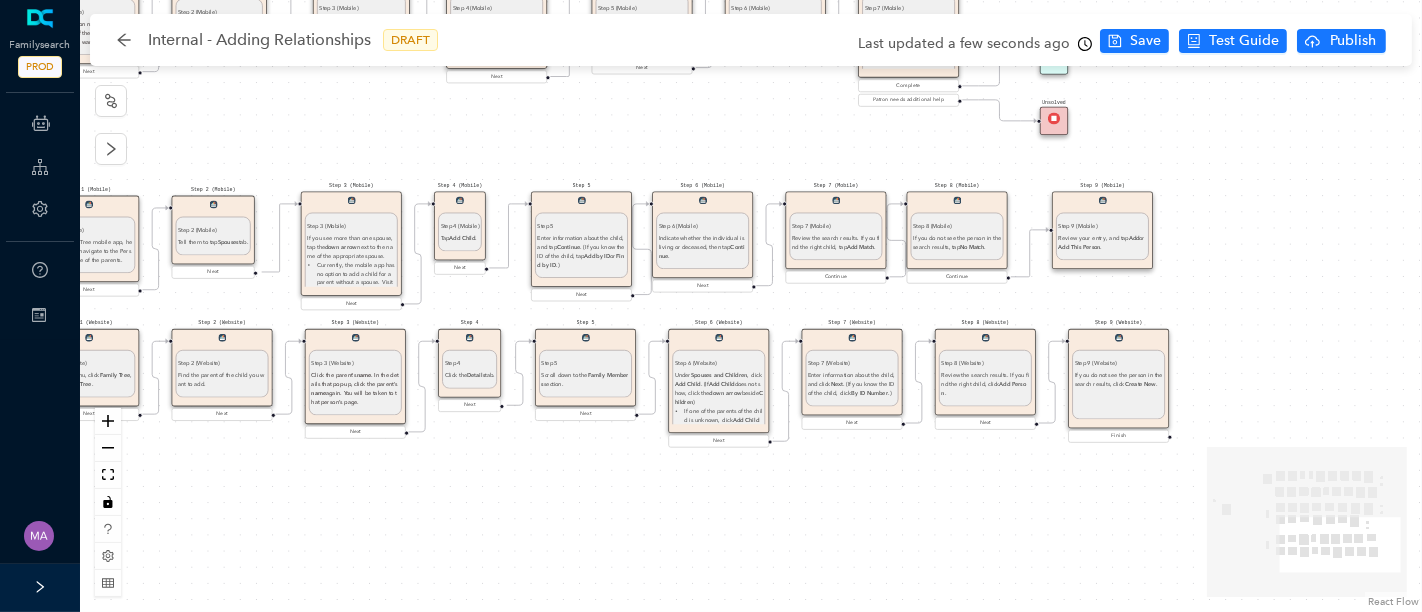drag, startPoint x: 495, startPoint y: 204, endPoint x: 473, endPoint y: 201, distance: 22.203604 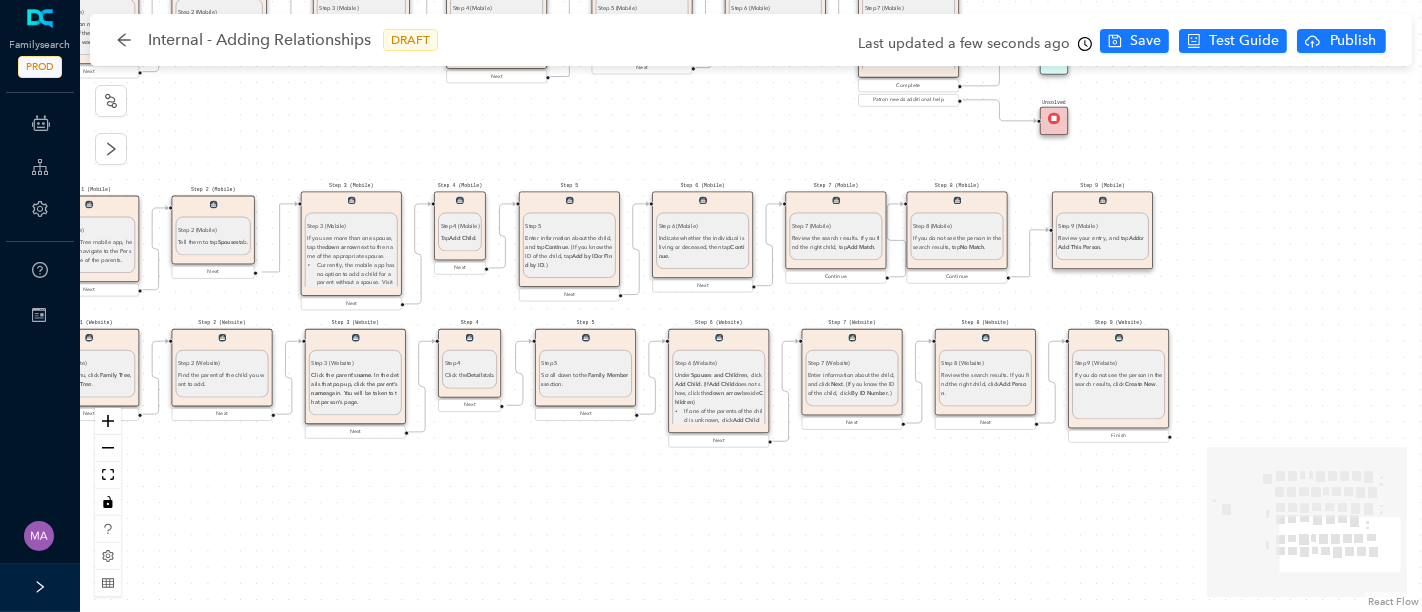 click at bounding box center (569, 200) 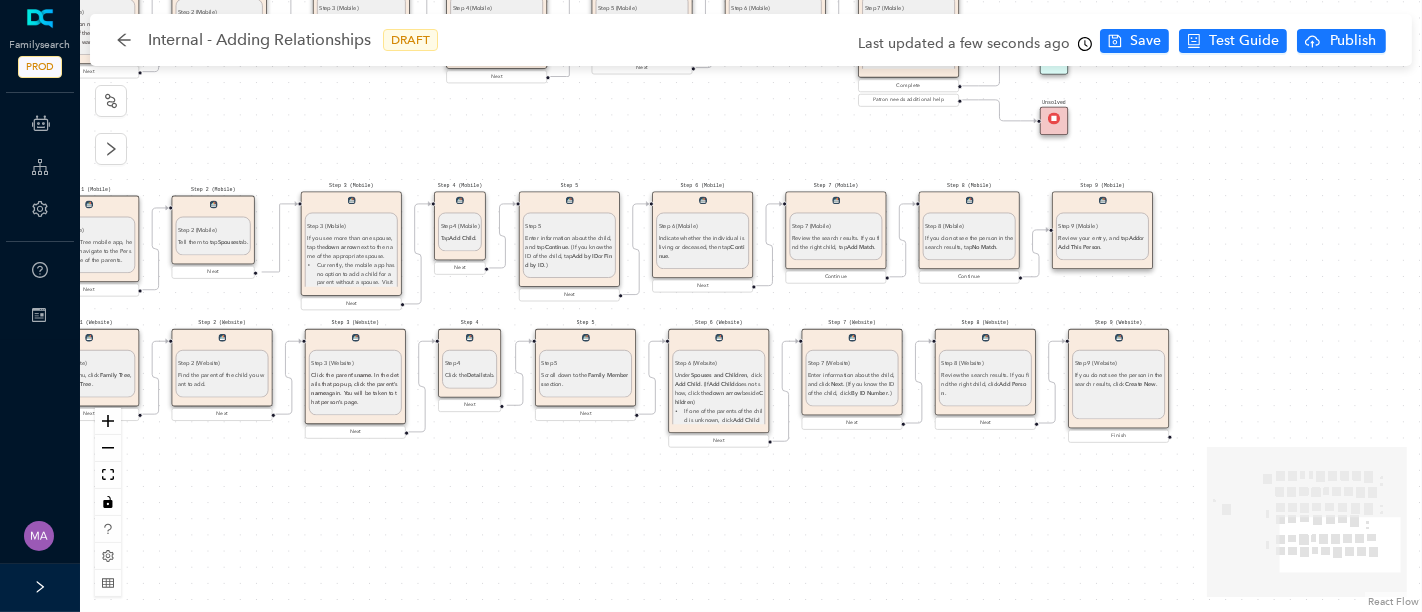 click on "Step 8 (Mobile) Step 8 (Mobile) If you do not see the person in the search results, tap  No Match ." at bounding box center (969, 231) 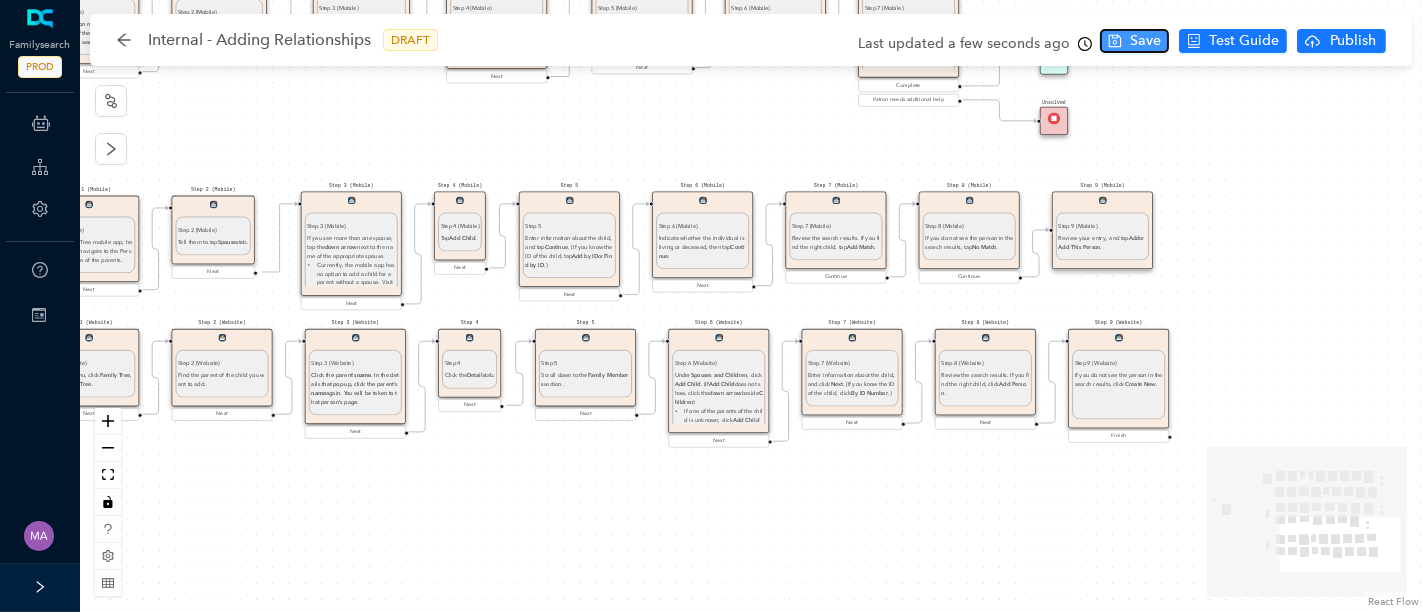 click on "Save" at bounding box center (1145, 41) 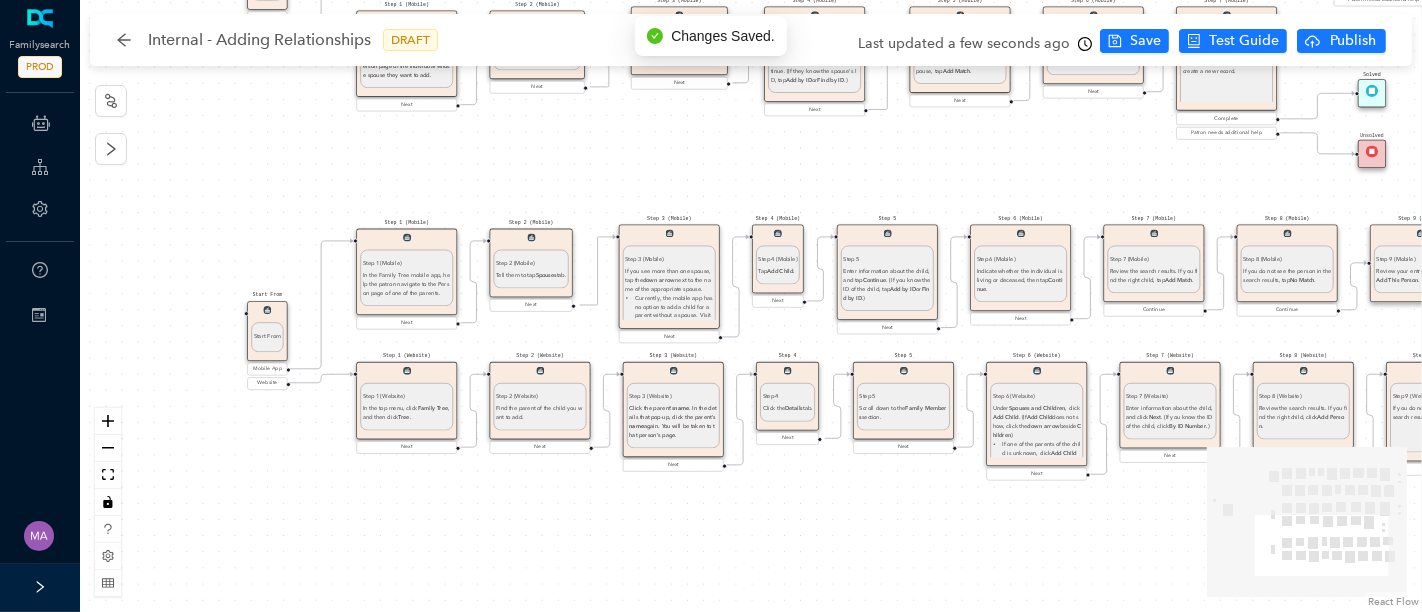 drag, startPoint x: 576, startPoint y: 152, endPoint x: 894, endPoint y: 185, distance: 319.70767 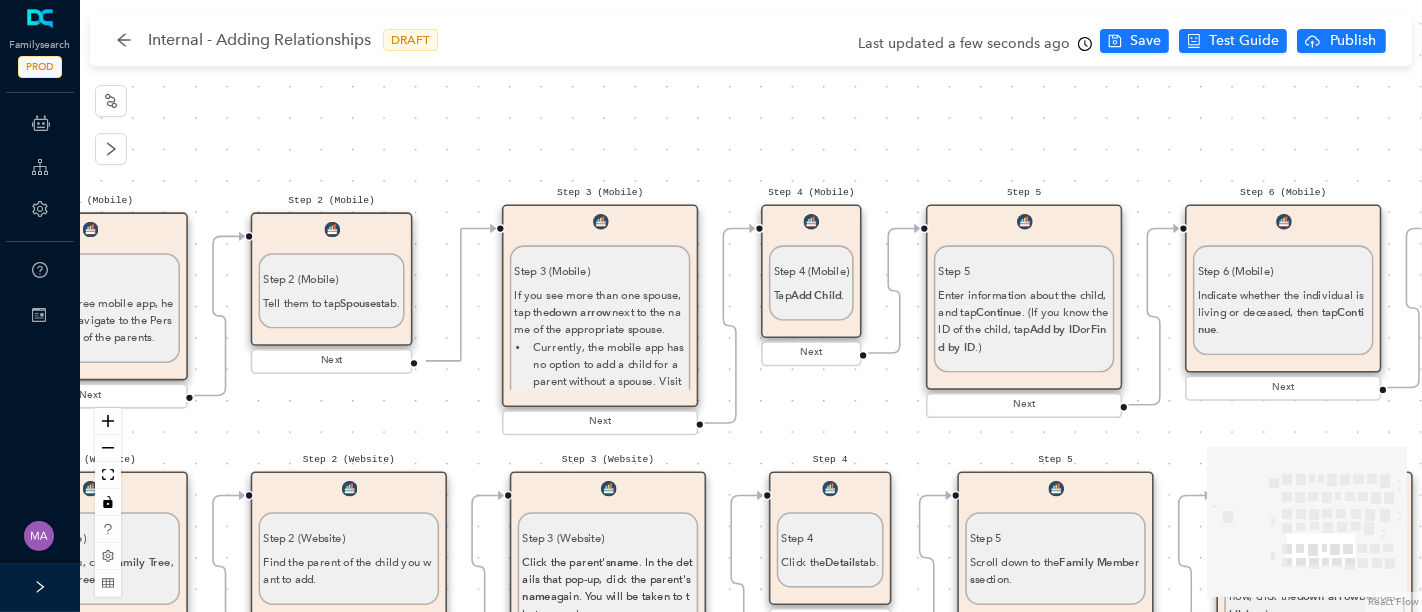 drag, startPoint x: 600, startPoint y: 142, endPoint x: 755, endPoint y: 90, distance: 163.49007 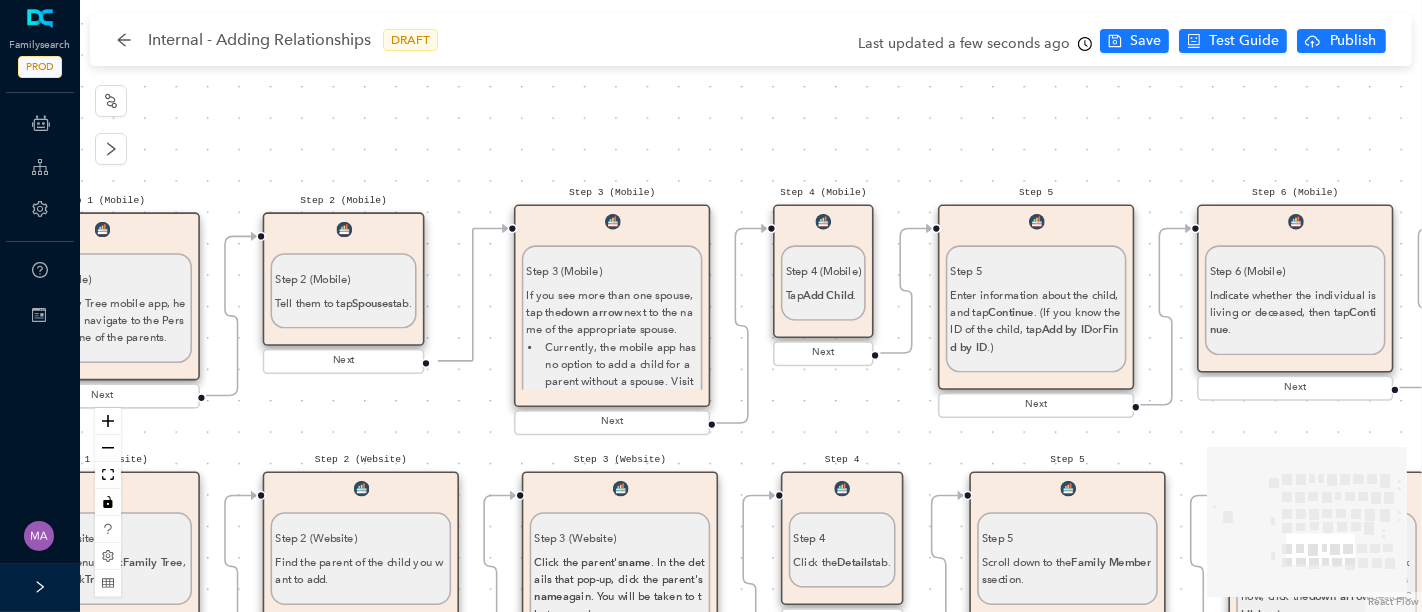 click on "Start From Start From Mobile App Website Directions for adding relationships in FamilyTree Directions for adding relationships in FamilyTree First, what do you need help with? I want to add a parent relationship. I want to add a spouse  I want to add a child relationship Step 1 (Website) Step 1 (Website) Direct the patron to the top menu, click  Family Tree , and then click  Tree. Next Step 2 Step 2 Have the patron navigate to the person on the tree whose spouse they want to add. Next Step 3 Step 3 Click the person's  name . In the details that pop up, click the person's  name  again. You will be taken to that person's page. Next Step 4 Step 4 Have the patron click the  Details  tab. Next Step 5 Step 5 Have the patron scroll down the Family Members section. Next Step 6 Step 6 Direct the patron to look under [PERSON_NAME] and Children, click  Add Spouse . Next Step 7 Step 7 By ID Number .) Next Step 8 Step 8 If the person is already in Family Tree, click  Add Match . Create Person . To adjust the search, click  ." at bounding box center [751, 306] 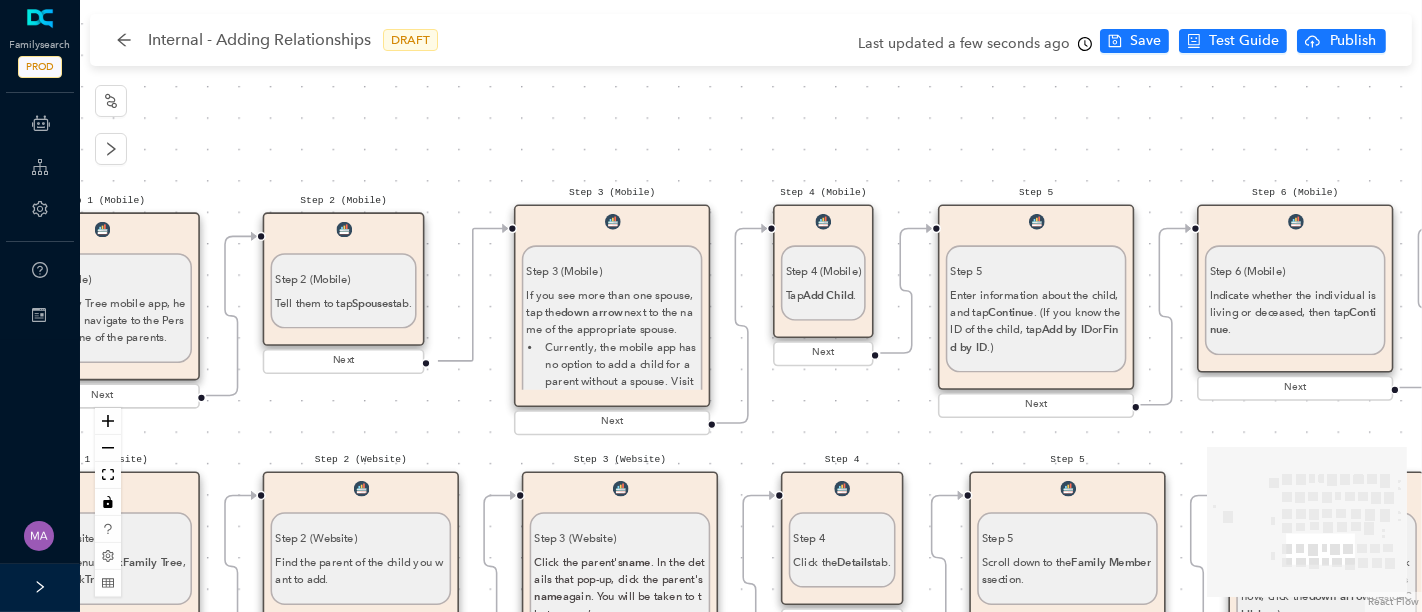 click on "Step 3 (Mobile) Step 3 (Mobile) If you see more than one spouse, tap the  down arrow  next to the name of the appropriate spouse. Currently, the mobile app has no option to add a child for a parent without a spouse. Visit the website for this option." at bounding box center (612, 306) 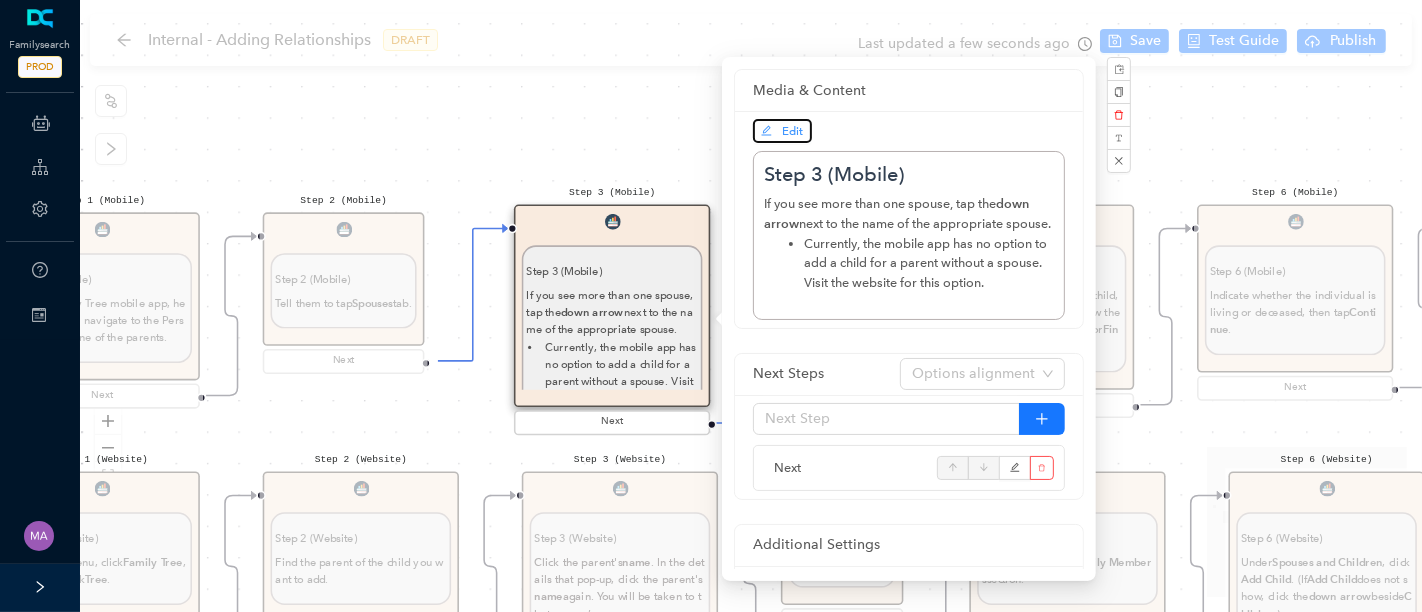 click on "Edit" at bounding box center (793, 131) 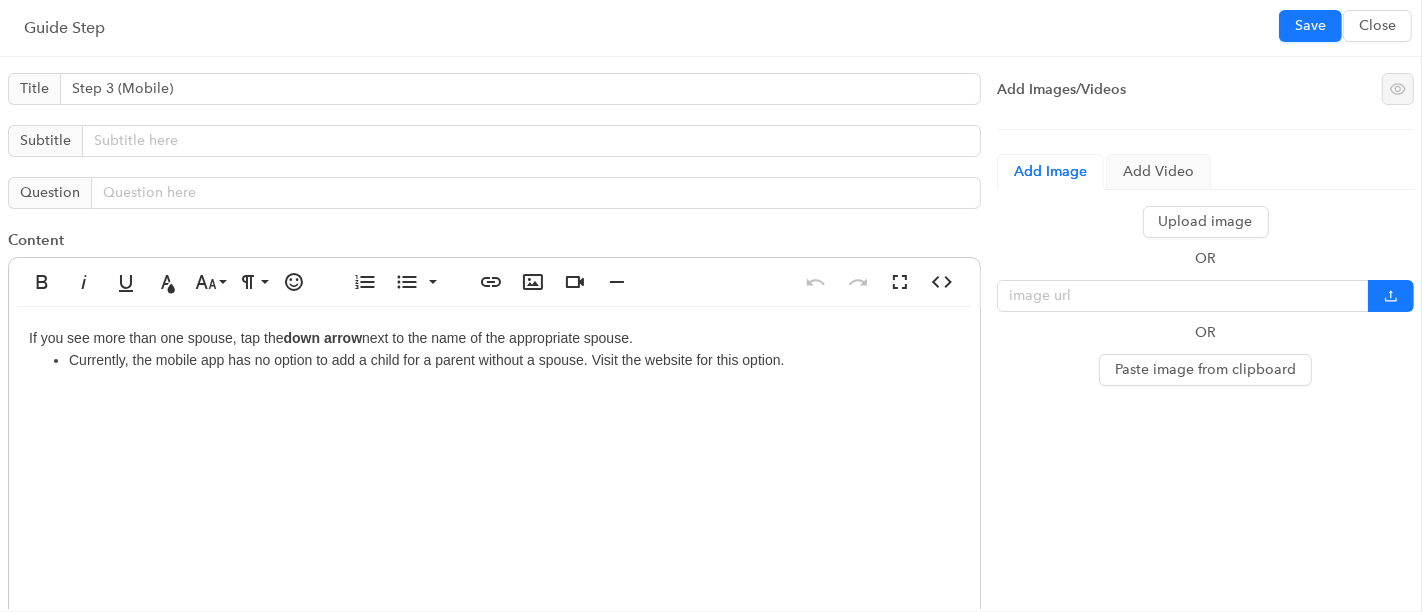 click on "If you see more than one spouse, tap the  down arrow  next to the name of the appropriate spouse. Currently, the mobile app has no option to add a child for a parent without a spouse. Visit the website for this option." at bounding box center [494, 507] 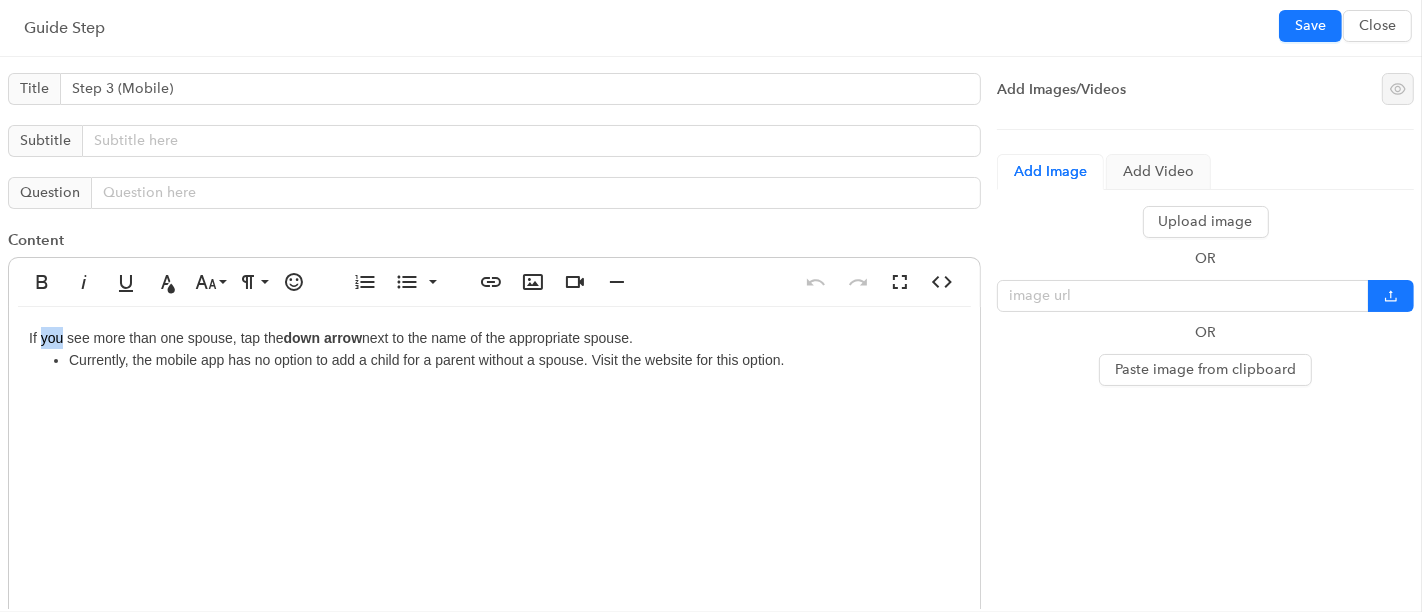 click on "If you see more than one spouse, tap the  down arrow  next to the name of the appropriate spouse. Currently, the mobile app has no option to add a child for a parent without a spouse. Visit the website for this option." at bounding box center [494, 507] 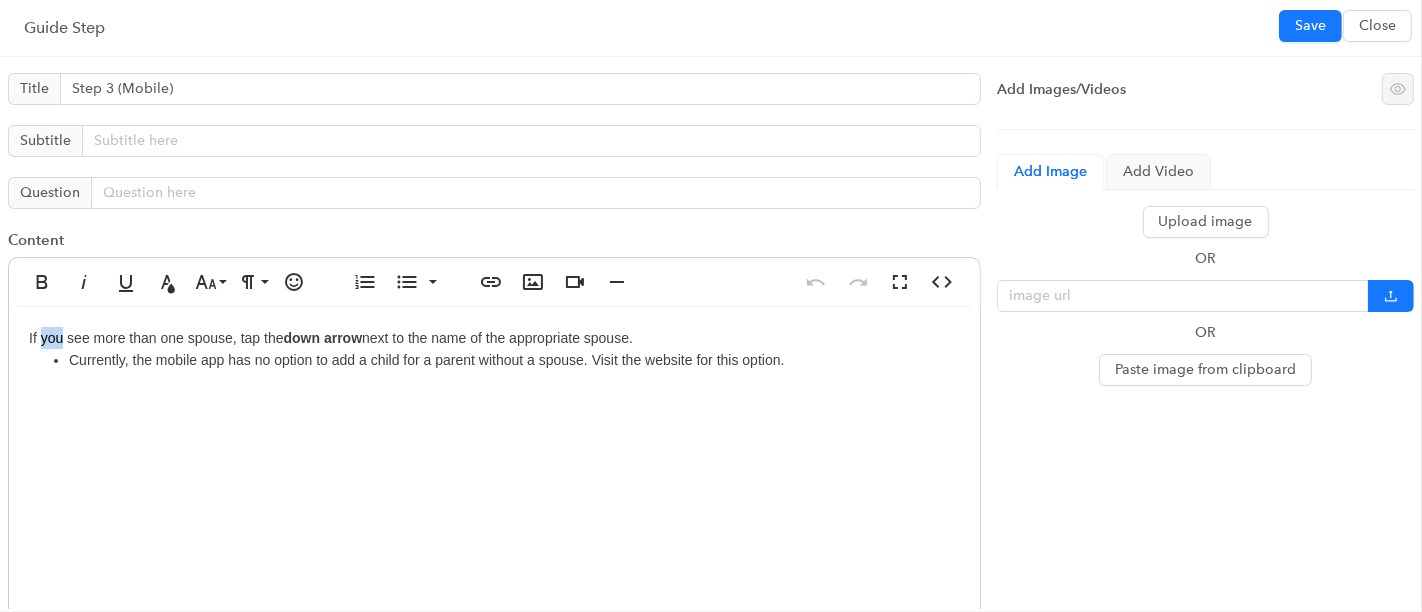 type 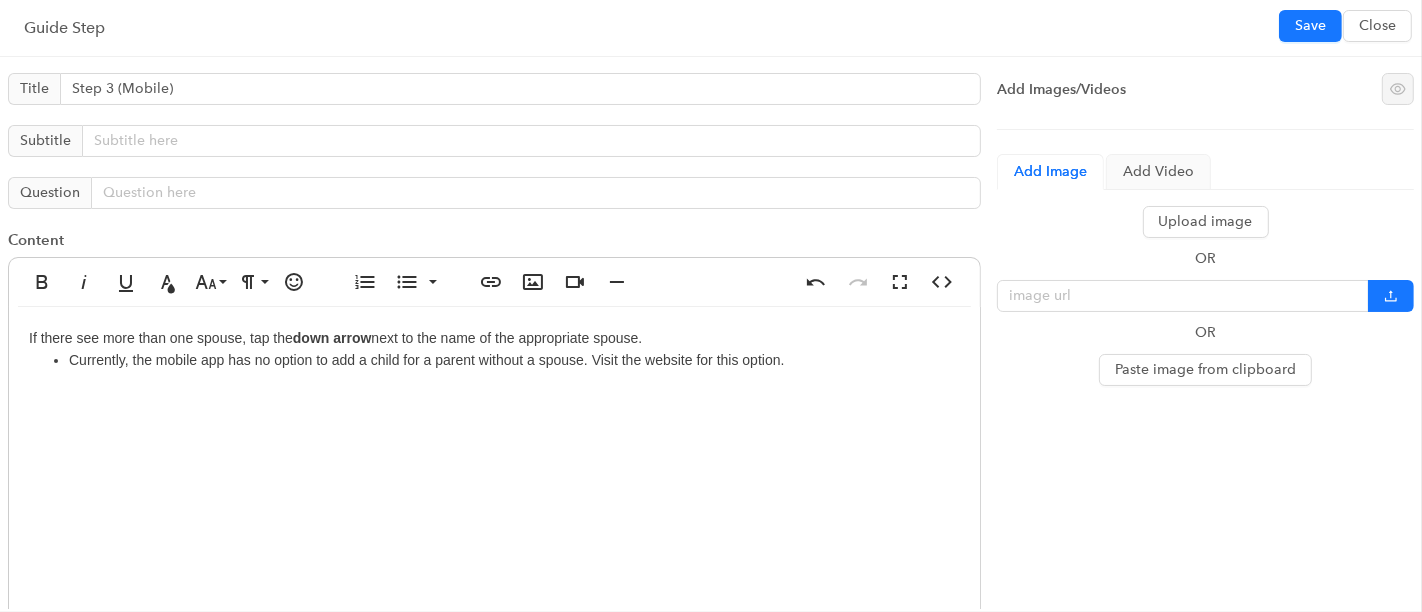 click on "If there see more than one spouse, tap the  down arrow  next to the name of the appropriate spouse. Currently, the mobile app has no option to add a child for a parent without a spouse. Visit the website for this option." at bounding box center (494, 507) 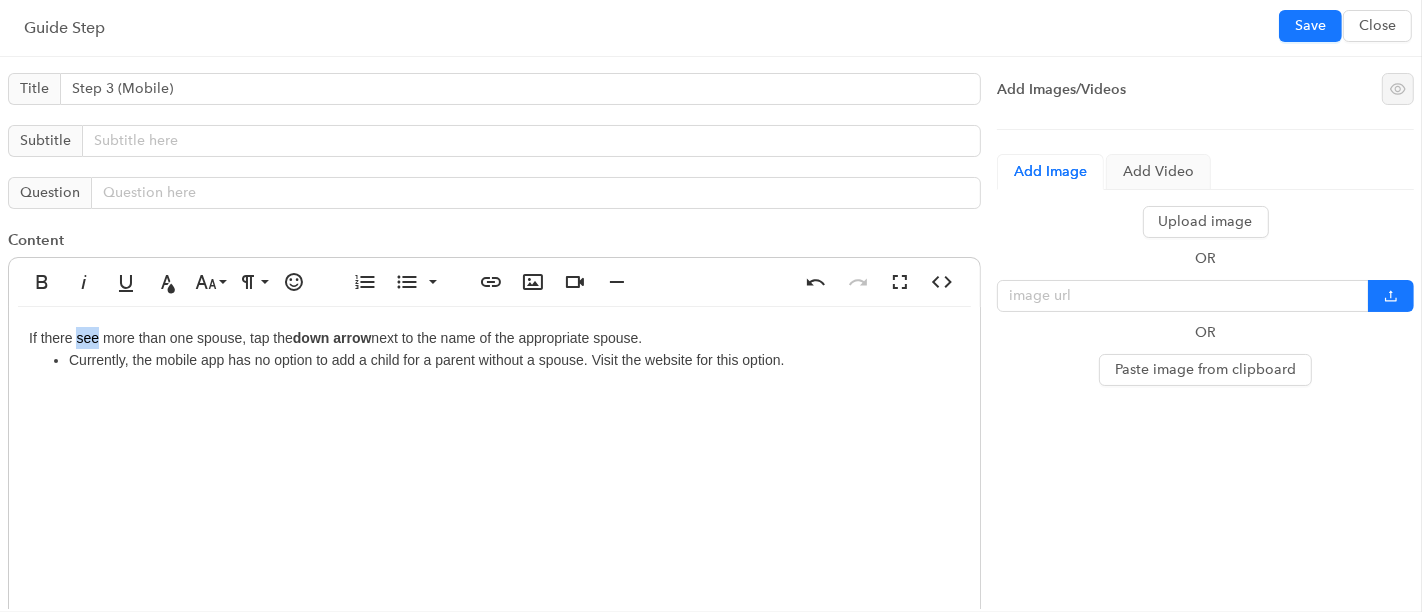 click on "If there see more than one spouse, tap the  down arrow  next to the name of the appropriate spouse. Currently, the mobile app has no option to add a child for a parent without a spouse. Visit the website for this option." at bounding box center (494, 507) 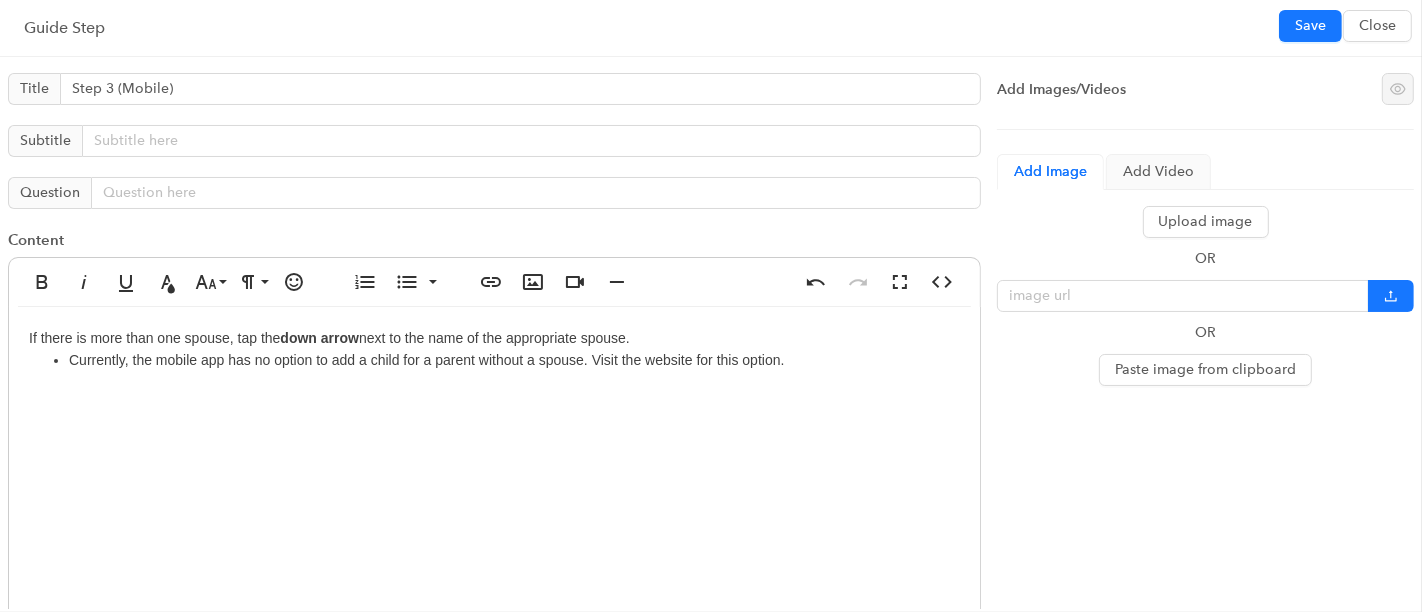 click on "If there is more than one spouse, tap the  down arrow  next to the name of the appropriate spouse. Currently, the mobile app has no option to add a child for a parent without a spouse. Visit the website for this option." at bounding box center (494, 507) 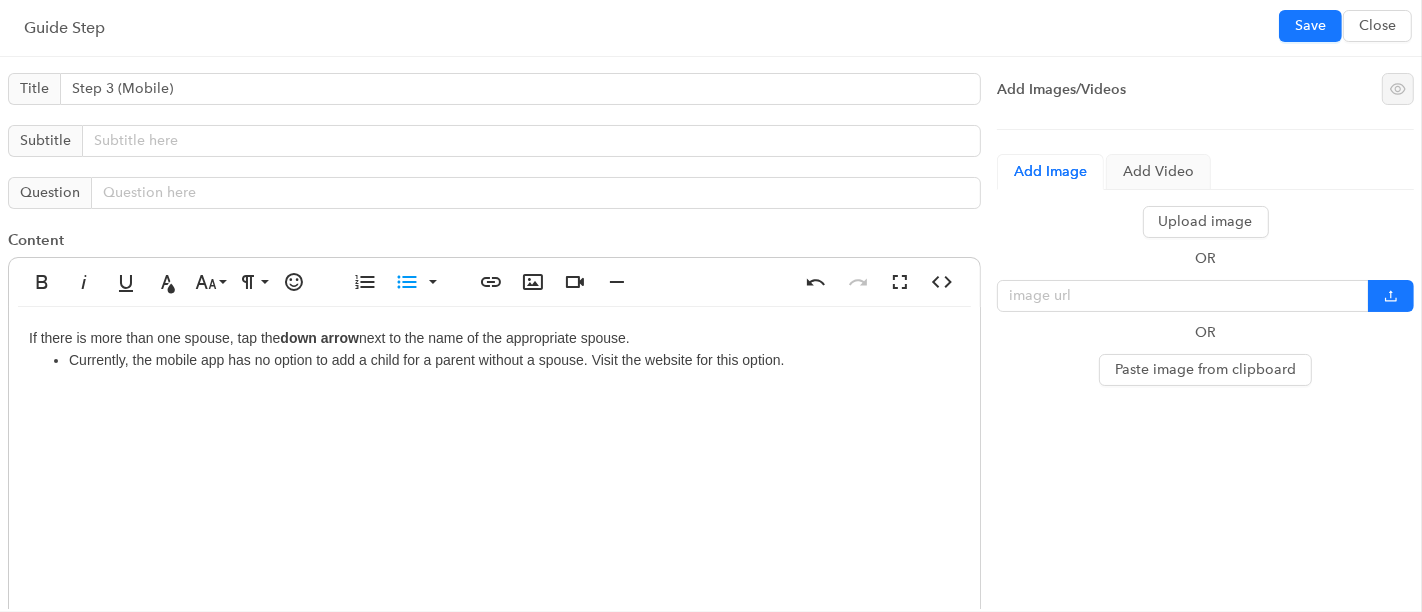 click on "If there is more than one spouse, tap the  down arrow  next to the name of the appropriate spouse. Currently, the mobile app has no option to add a child for a parent without a spouse. Visit the website for this option." at bounding box center [494, 507] 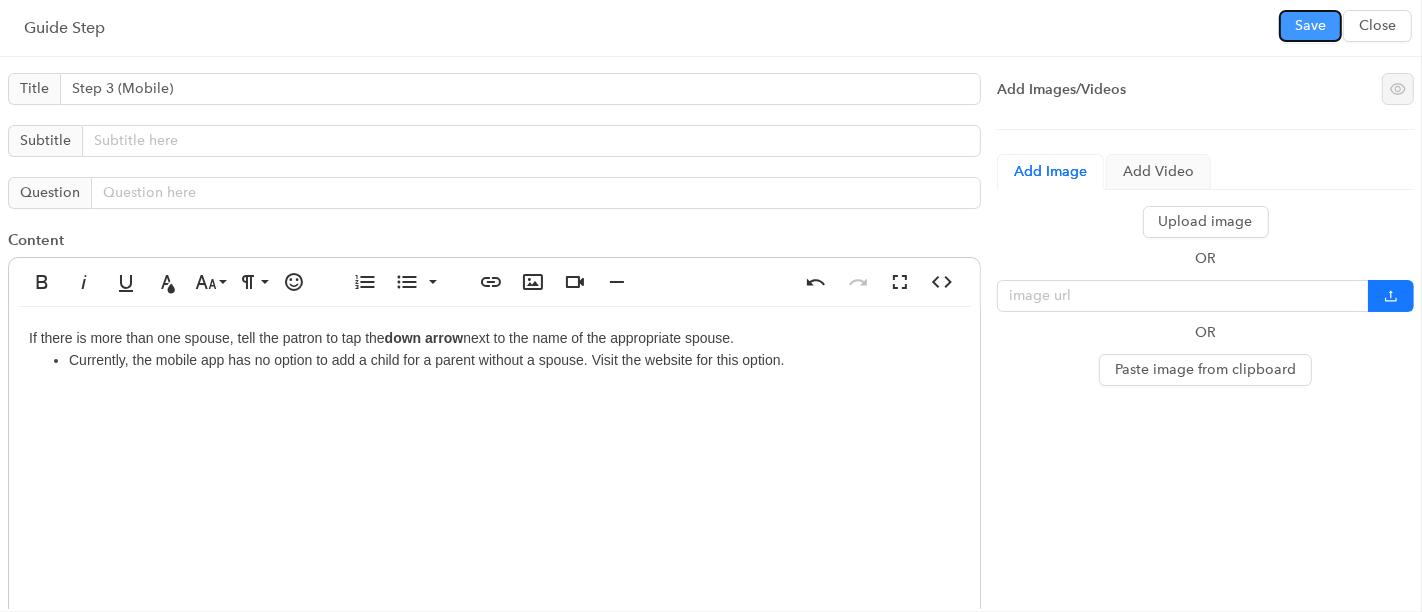 click on "Save" at bounding box center [1310, 26] 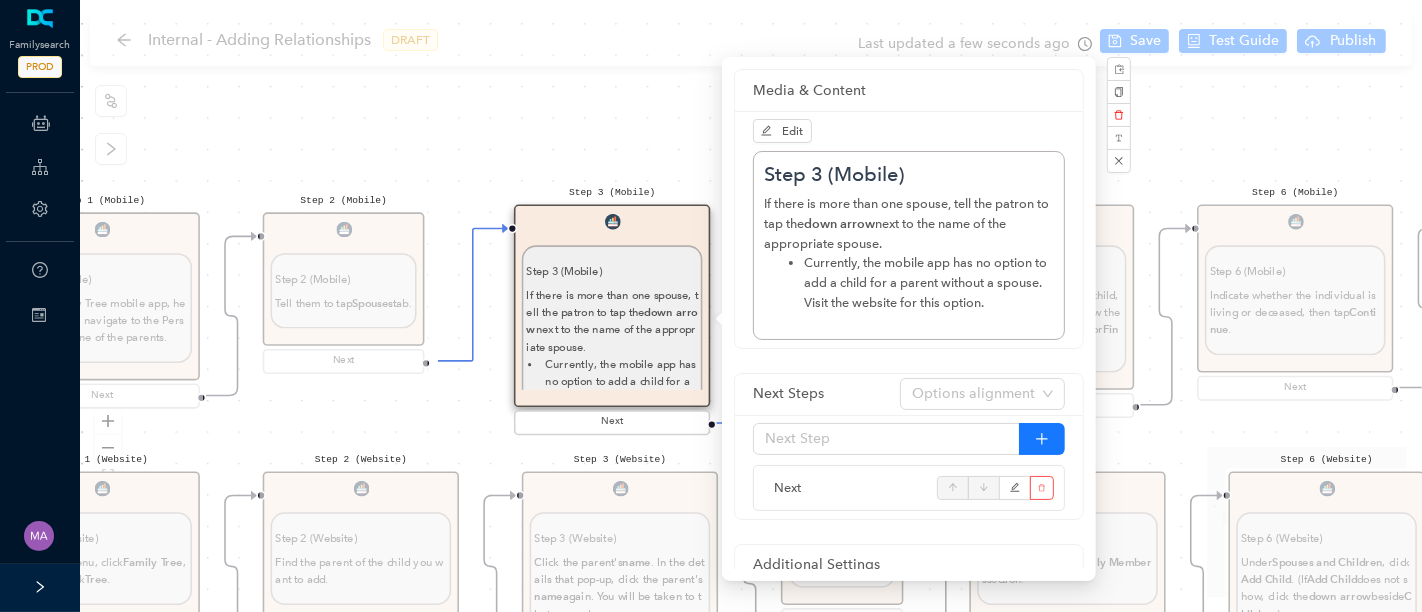 click on "Start From Start From Mobile App Website Directions for adding relationships in FamilyTree Directions for adding relationships in FamilyTree First, what do you need help with? I want to add a parent relationship. I want to add a spouse  I want to add a child relationship Step 1 (Website) Step 1 (Website) Direct the patron to the top menu, click  Family Tree , and then click  Tree. Next Step 2 Step 2 Have the patron navigate to the person on the tree whose spouse they want to add. Next Step 3 Step 3 Click the person's  name . In the details that pop up, click the person's  name  again. You will be taken to that person's page. Next Step 4 Step 4 Have the patron click the  Details  tab. Next Step 5 Step 5 Have the patron scroll down the Family Members section. Next Step 6 Step 6 Direct the patron to look under [PERSON_NAME] and Children, click  Add Spouse . Next Step 7 Step 7 By ID Number .) Next Step 8 Step 8 If the person is already in Family Tree, click  Add Match . Create Person . To adjust the search, click  ." at bounding box center (751, 306) 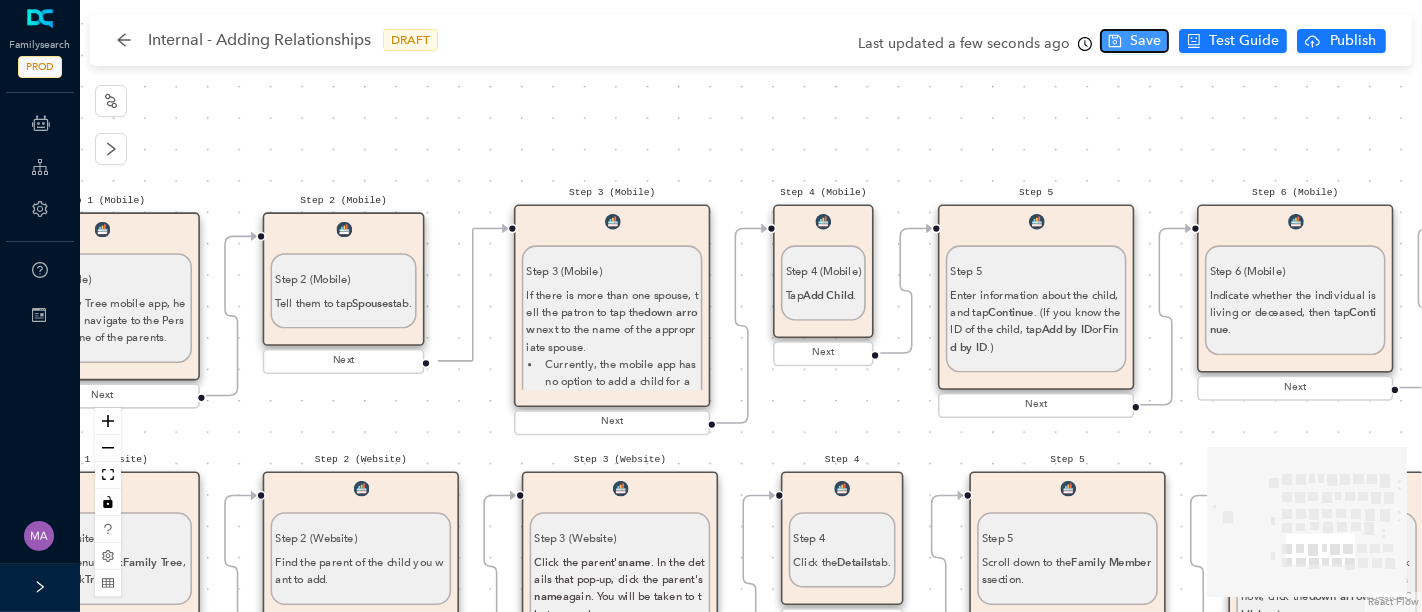 click on "Save" at bounding box center [1145, 41] 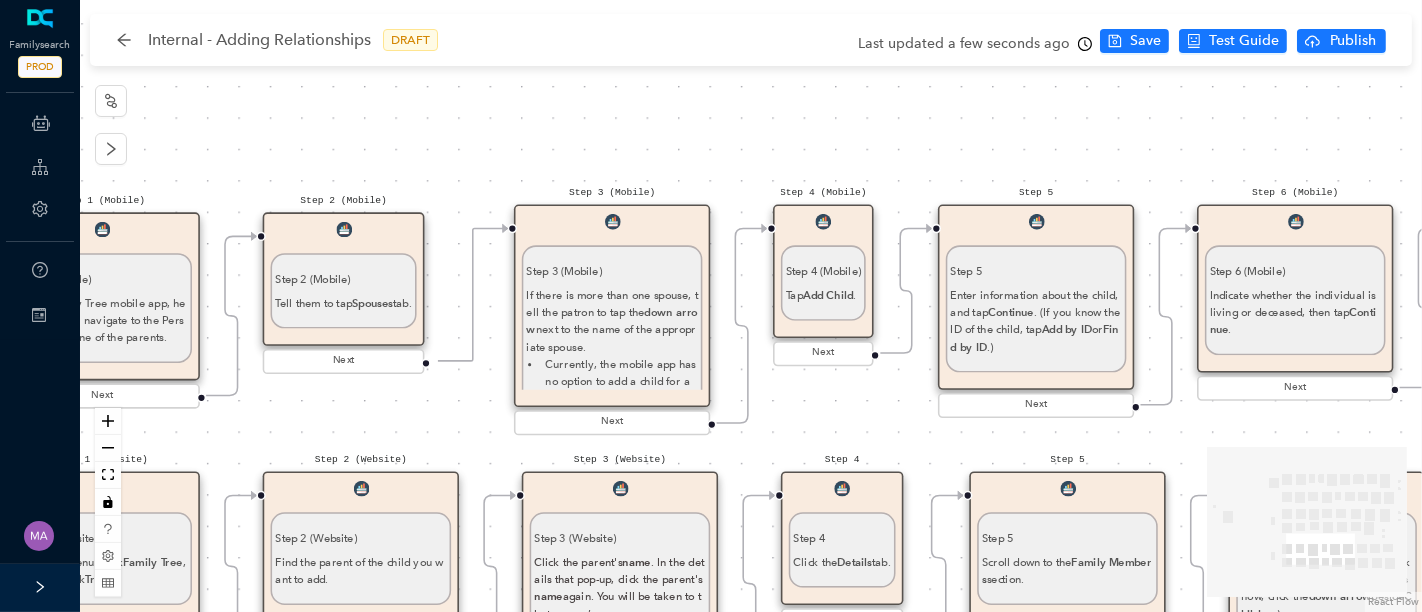 click on "Step 4 (Mobile) Tap  Add Child ." at bounding box center [823, 277] 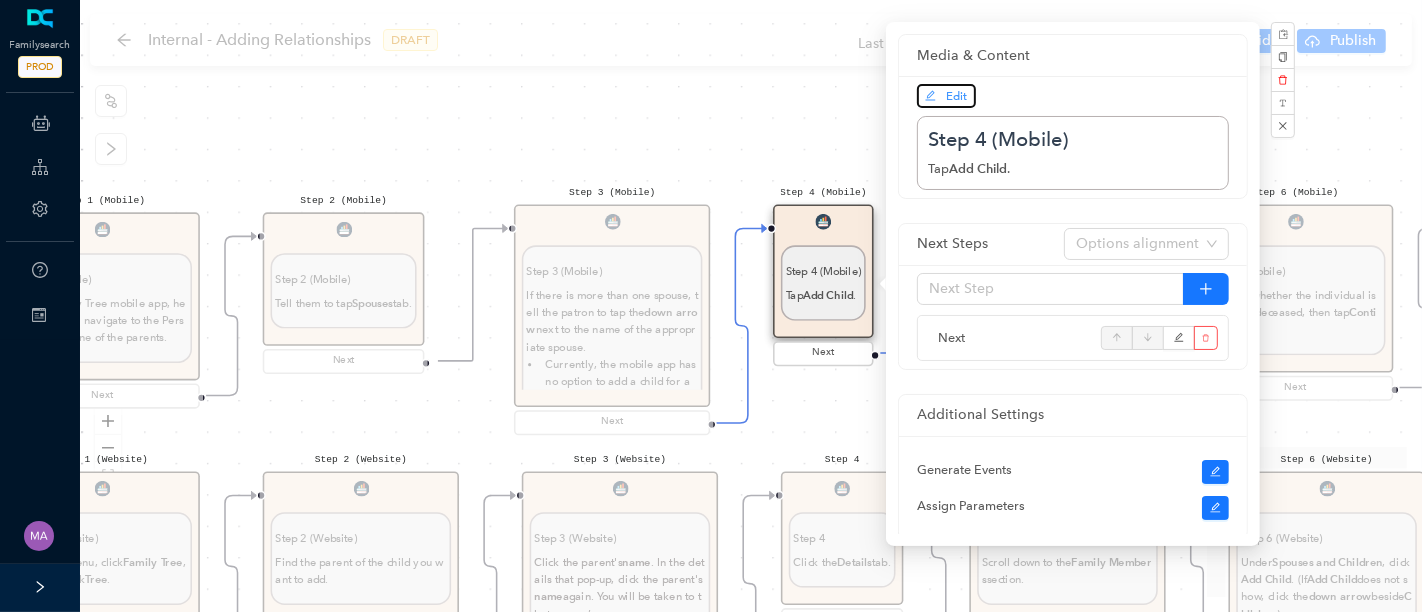 click on "Edit" at bounding box center (957, 96) 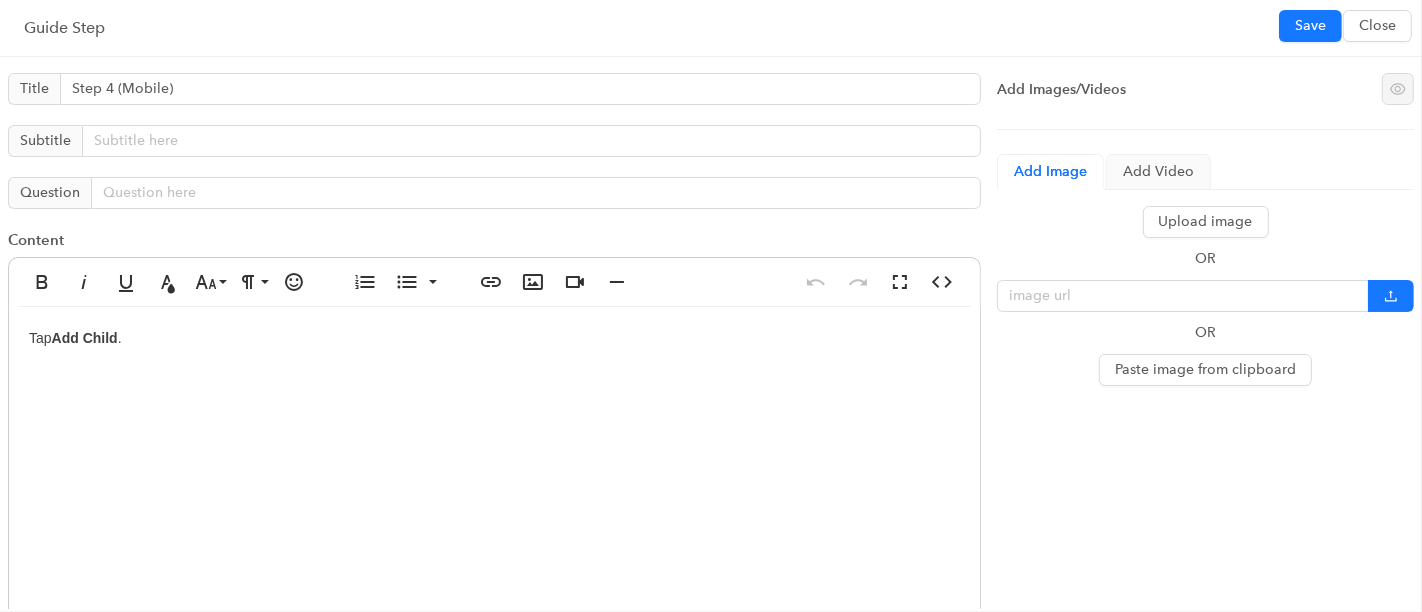 click on "Tap  Add Child ." at bounding box center [494, 507] 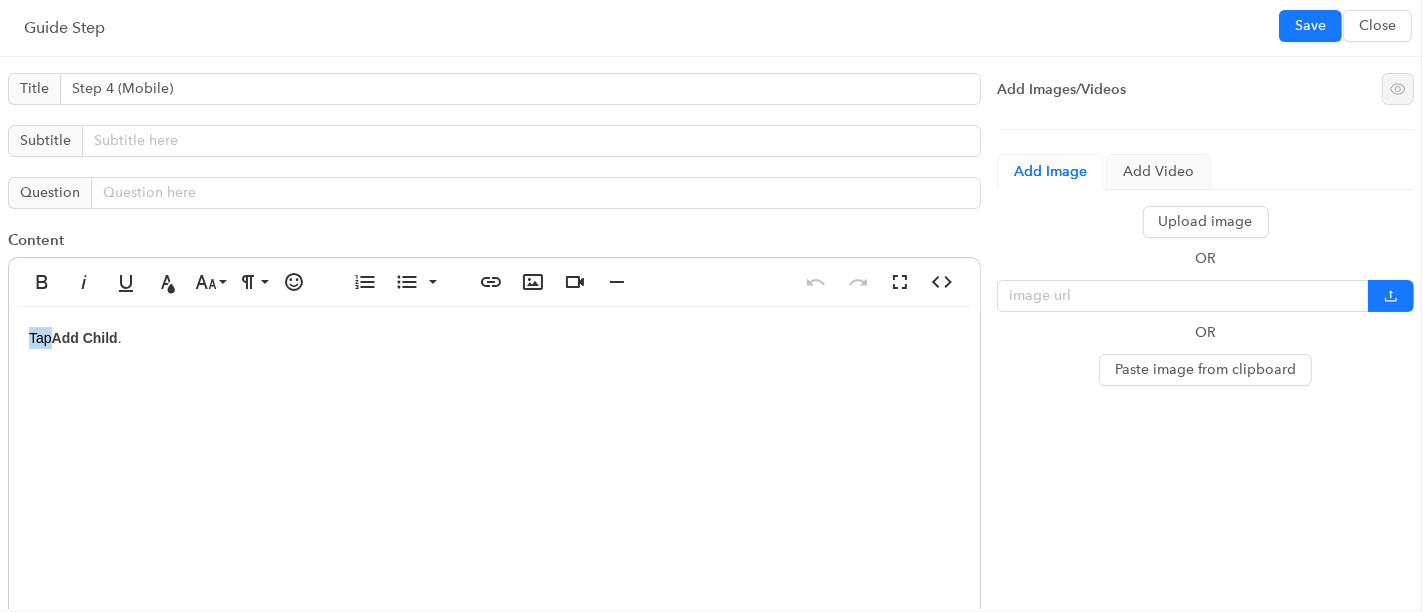 type 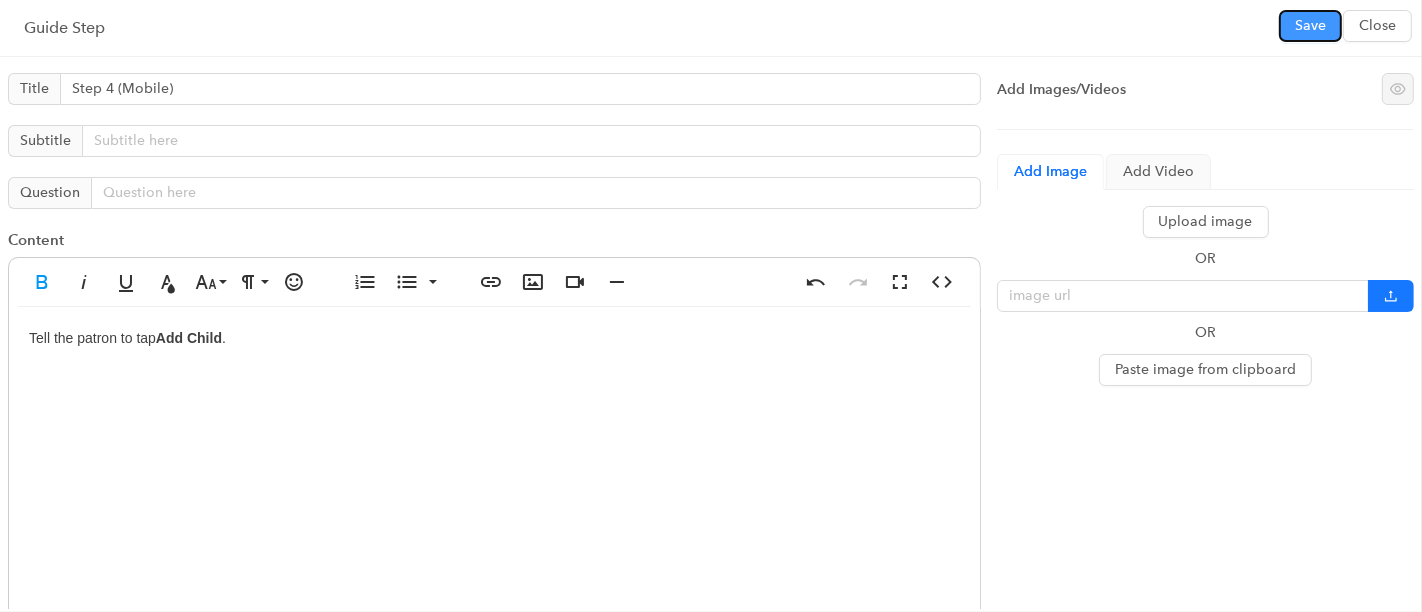 click on "Save" at bounding box center [1310, 26] 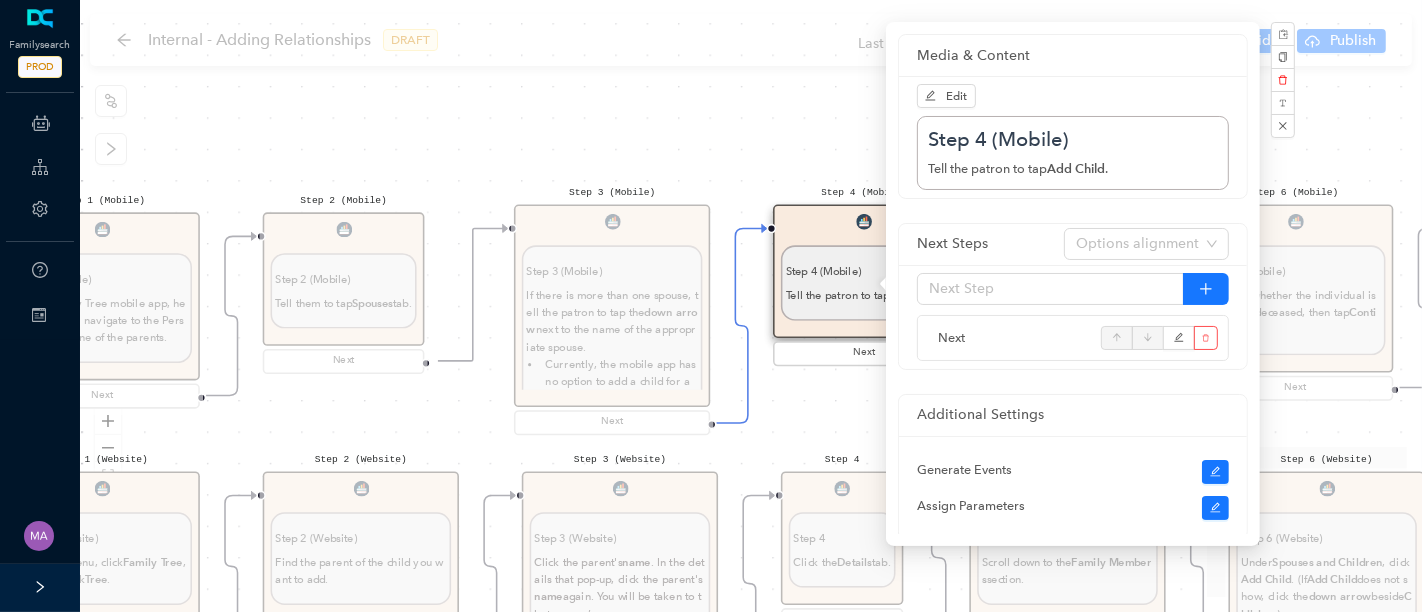 click on "Start From Start From Mobile App Website Directions for adding relationships in FamilyTree Directions for adding relationships in FamilyTree First, what do you need help with? I want to add a parent relationship. I want to add a spouse  I want to add a child relationship Step 1 (Website) Step 1 (Website) Direct the patron to the top menu, click  Family Tree , and then click  Tree. Next Step 2 Step 2 Have the patron navigate to the person on the tree whose spouse they want to add. Next Step 3 Step 3 Click the person's  name . In the details that pop up, click the person's  name  again. You will be taken to that person's page. Next Step 4 Step 4 Have the patron click the  Details  tab. Next Step 5 Step 5 Have the patron scroll down the Family Members section. Next Step 6 Step 6 Direct the patron to look under [PERSON_NAME] and Children, click  Add Spouse . Next Step 7 Step 7 By ID Number .) Next Step 8 Step 8 If the person is already in Family Tree, click  Add Match . Create Person . To adjust the search, click  ." at bounding box center (751, 306) 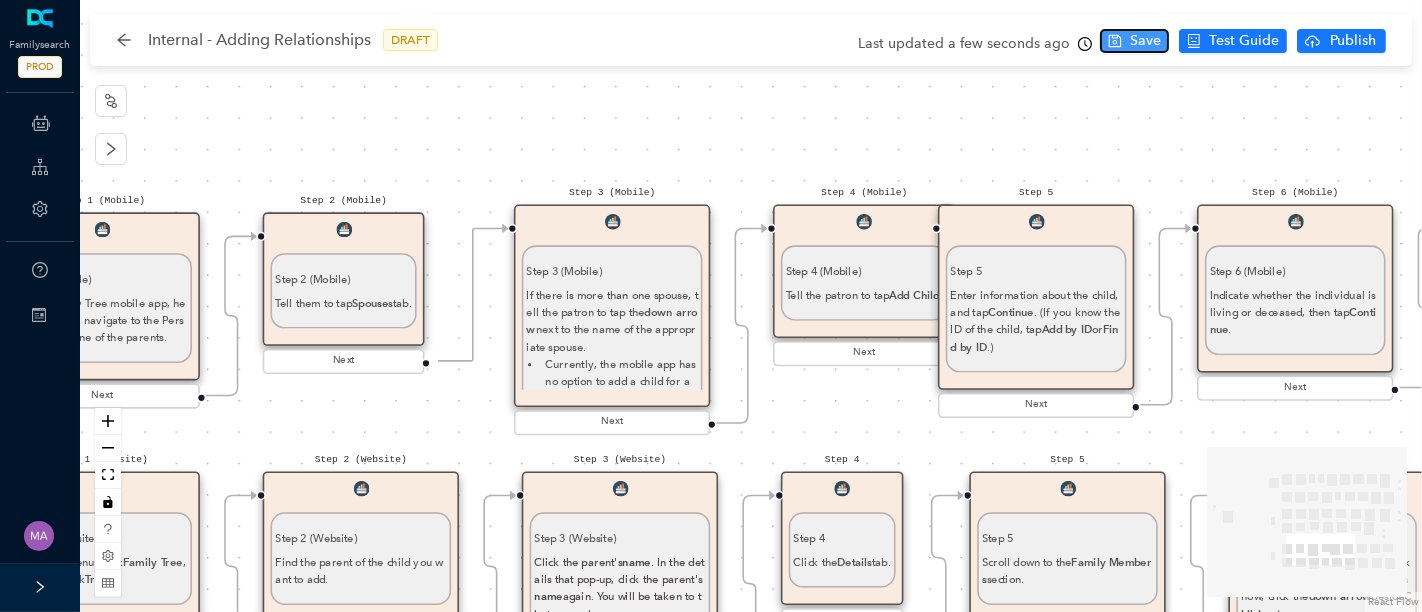 click on "Save" at bounding box center [1145, 41] 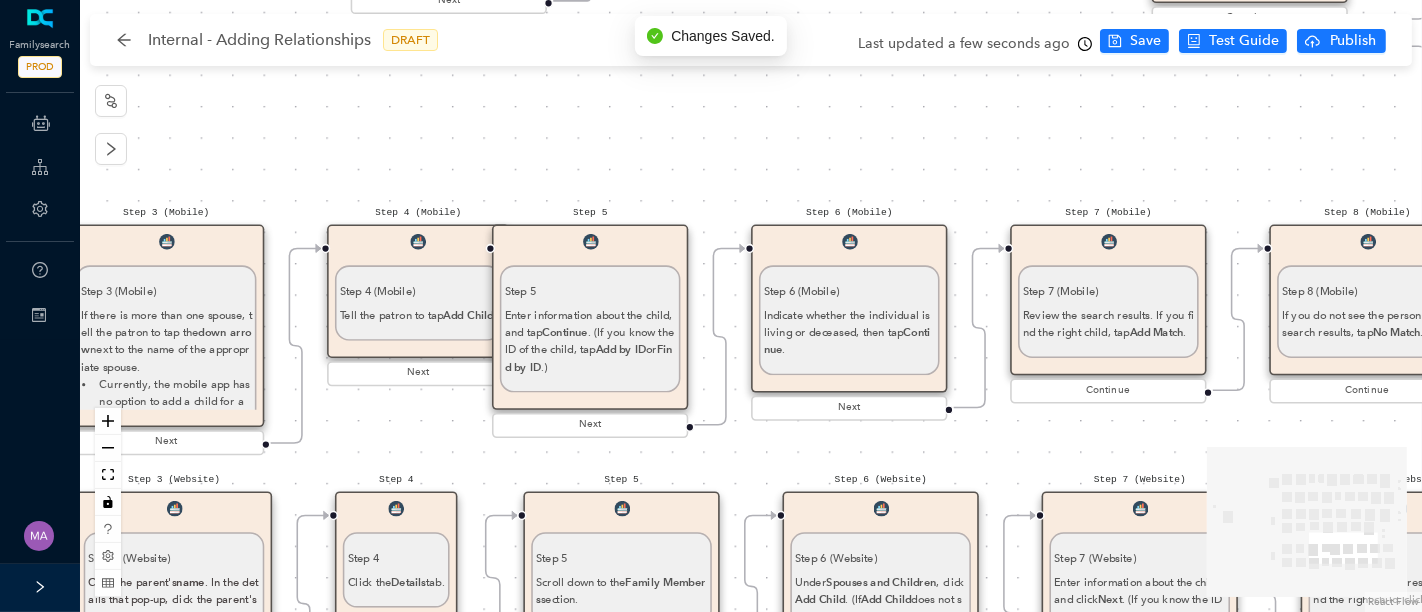 drag, startPoint x: 998, startPoint y: 114, endPoint x: 547, endPoint y: 134, distance: 451.44324 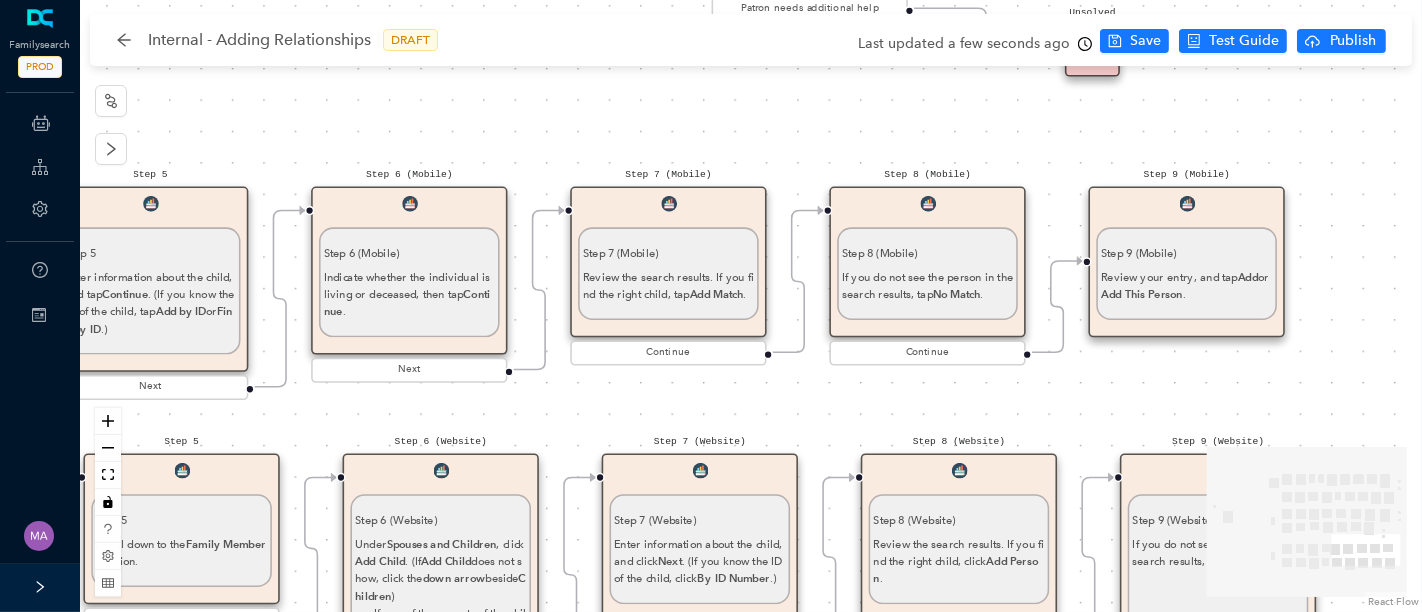 drag, startPoint x: 1110, startPoint y: 168, endPoint x: 622, endPoint y: 121, distance: 490.2581 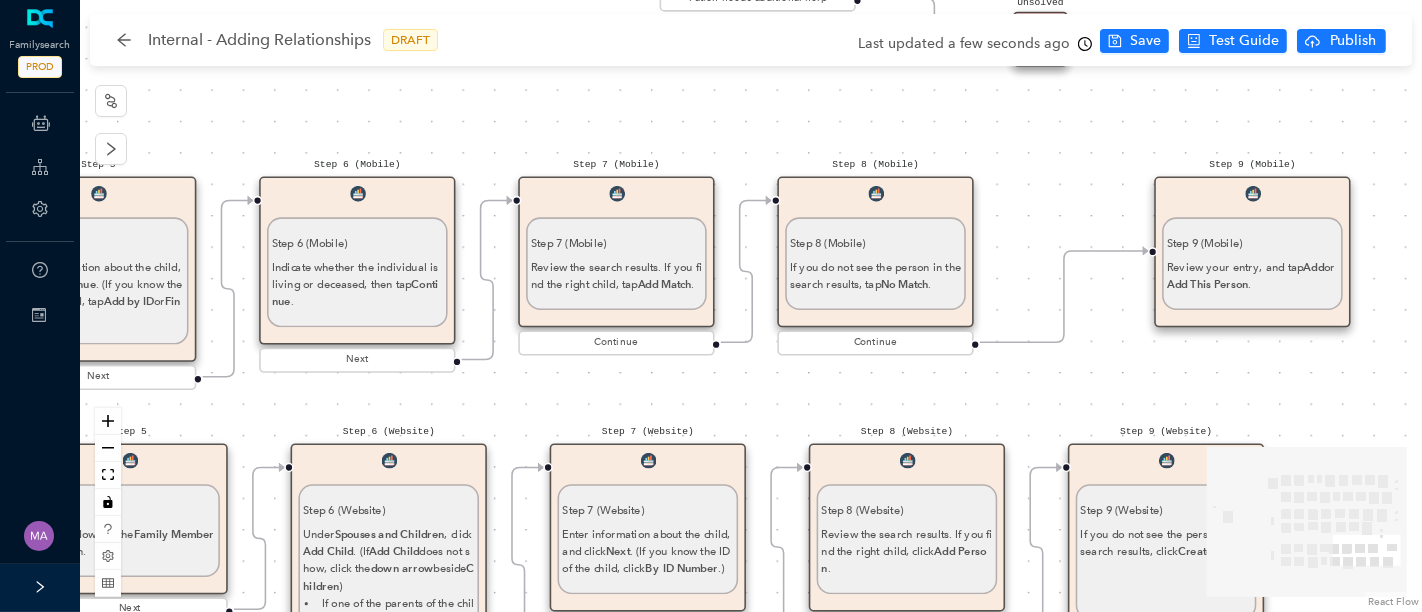 drag, startPoint x: 1100, startPoint y: 210, endPoint x: 1222, endPoint y: 207, distance: 122.03688 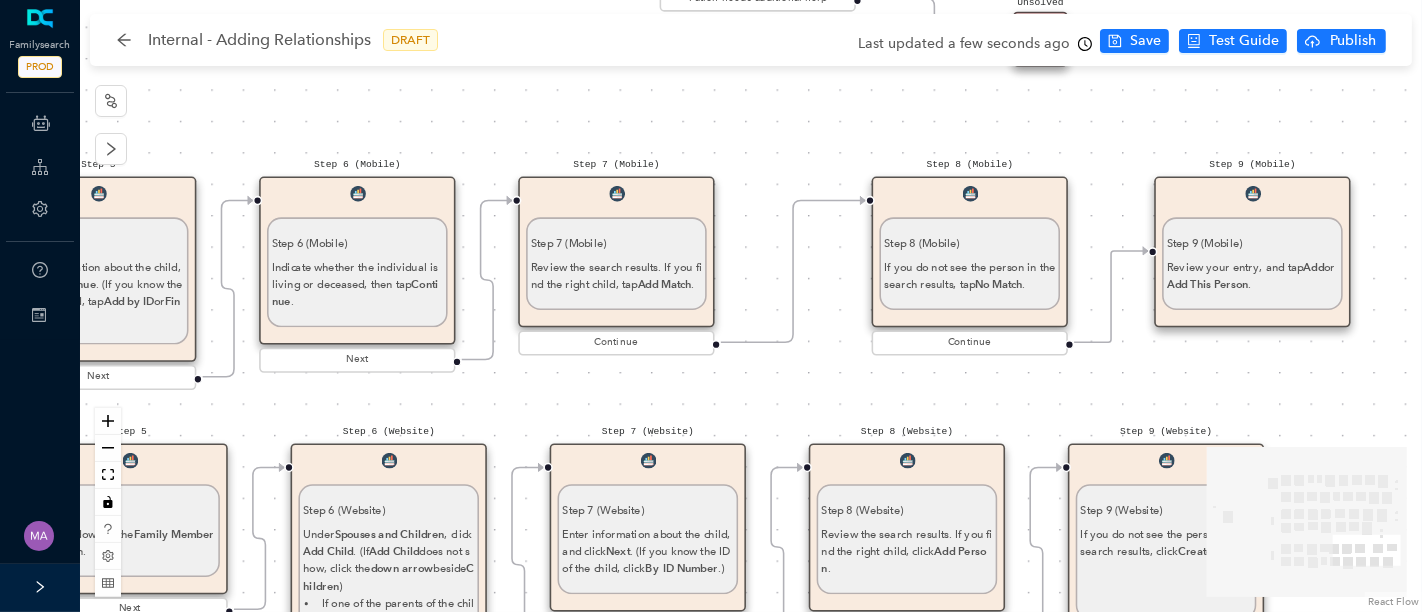 drag, startPoint x: 905, startPoint y: 198, endPoint x: 993, endPoint y: 191, distance: 88.27797 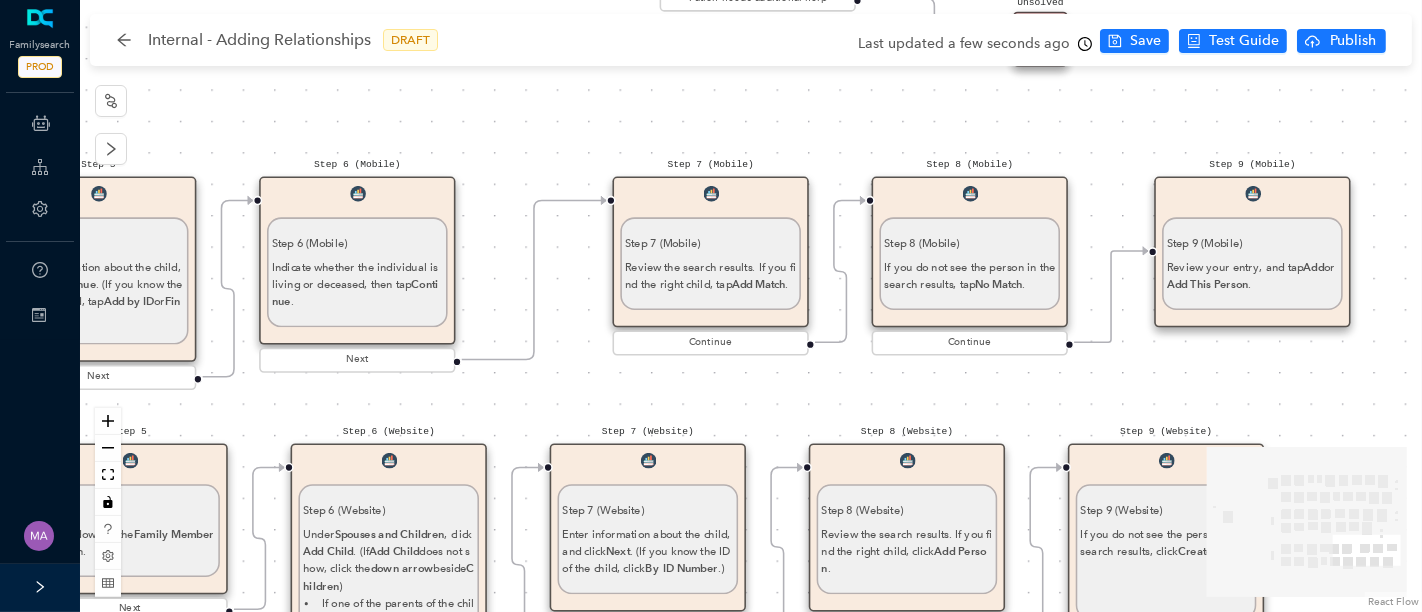 drag, startPoint x: 647, startPoint y: 197, endPoint x: 730, endPoint y: 204, distance: 83.294655 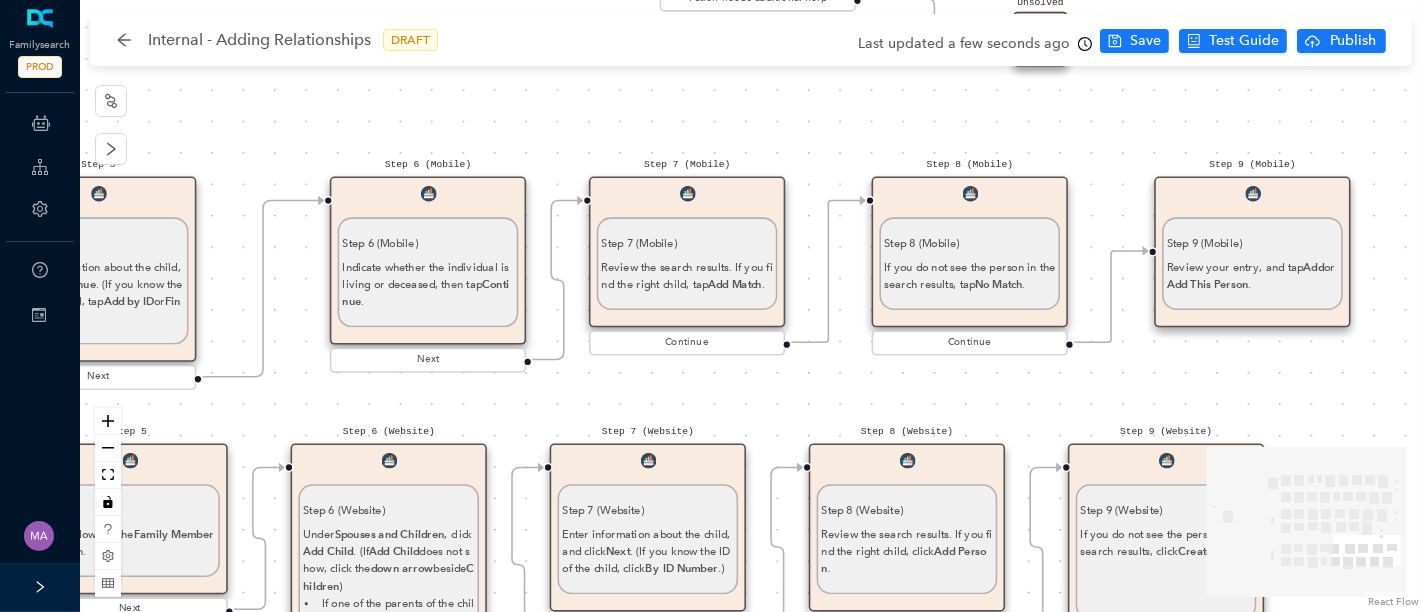 drag, startPoint x: 397, startPoint y: 194, endPoint x: 481, endPoint y: 199, distance: 84.14868 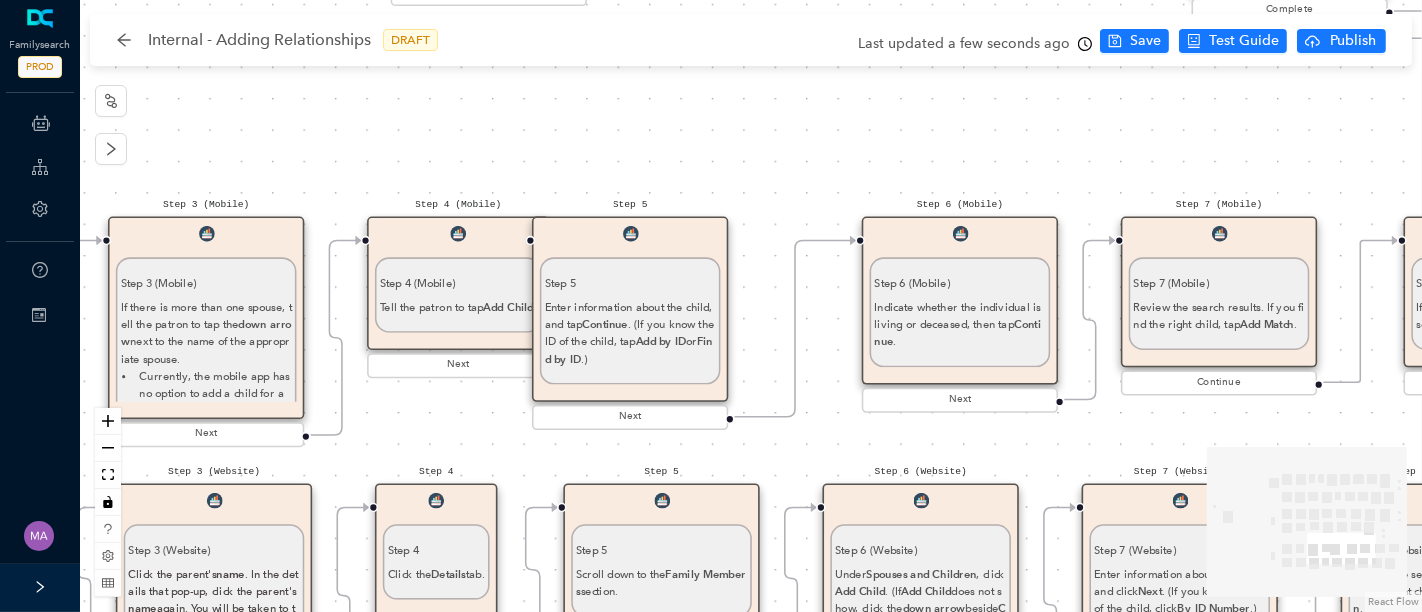 drag, startPoint x: 451, startPoint y: 113, endPoint x: 995, endPoint y: 154, distance: 545.54285 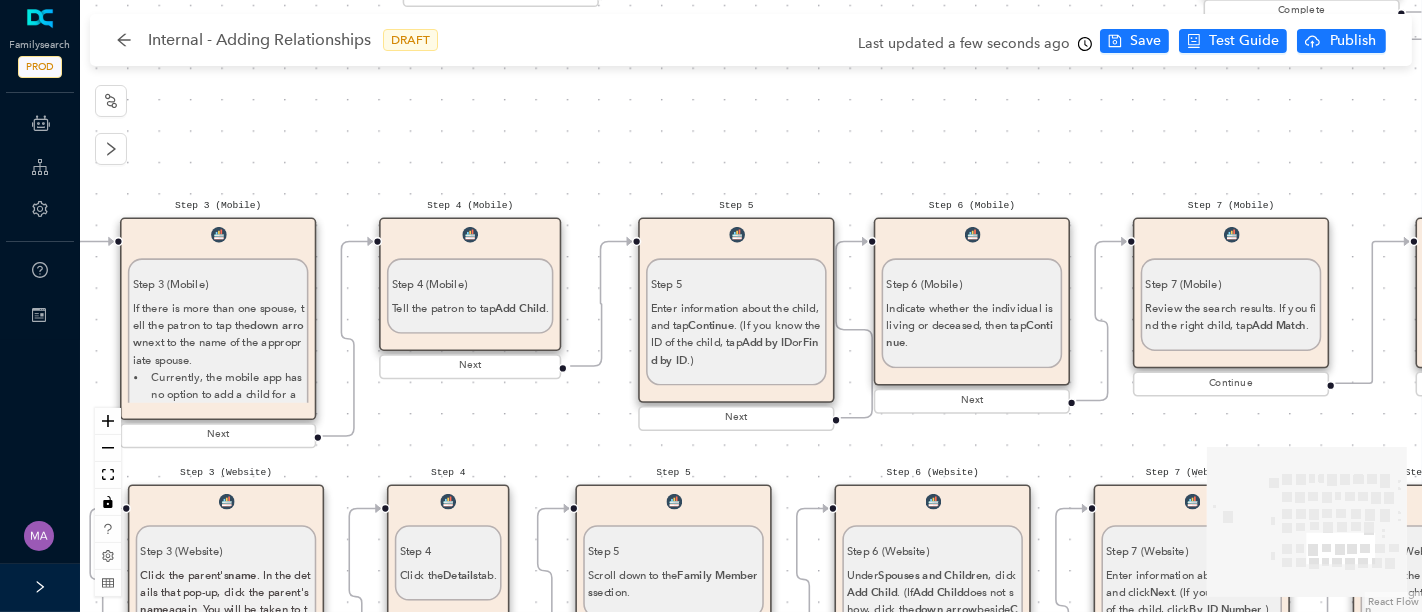 drag, startPoint x: 667, startPoint y: 246, endPoint x: 749, endPoint y: 244, distance: 82.02438 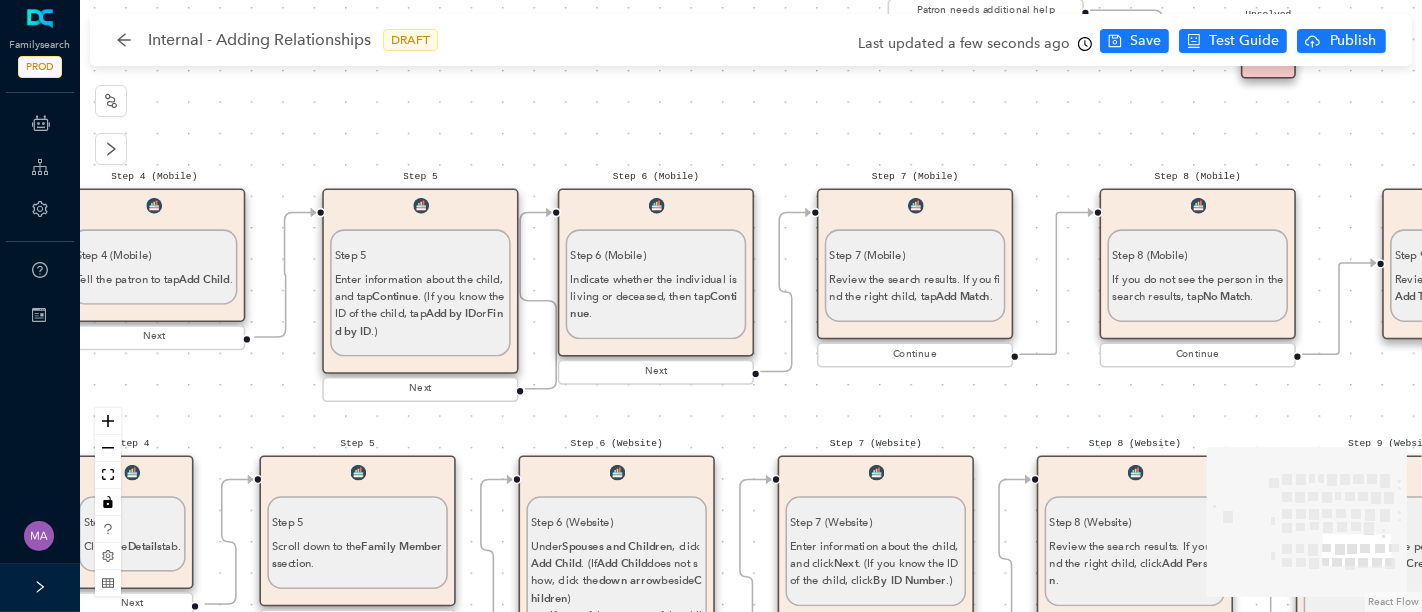 drag, startPoint x: 1044, startPoint y: 173, endPoint x: 728, endPoint y: 144, distance: 317.3279 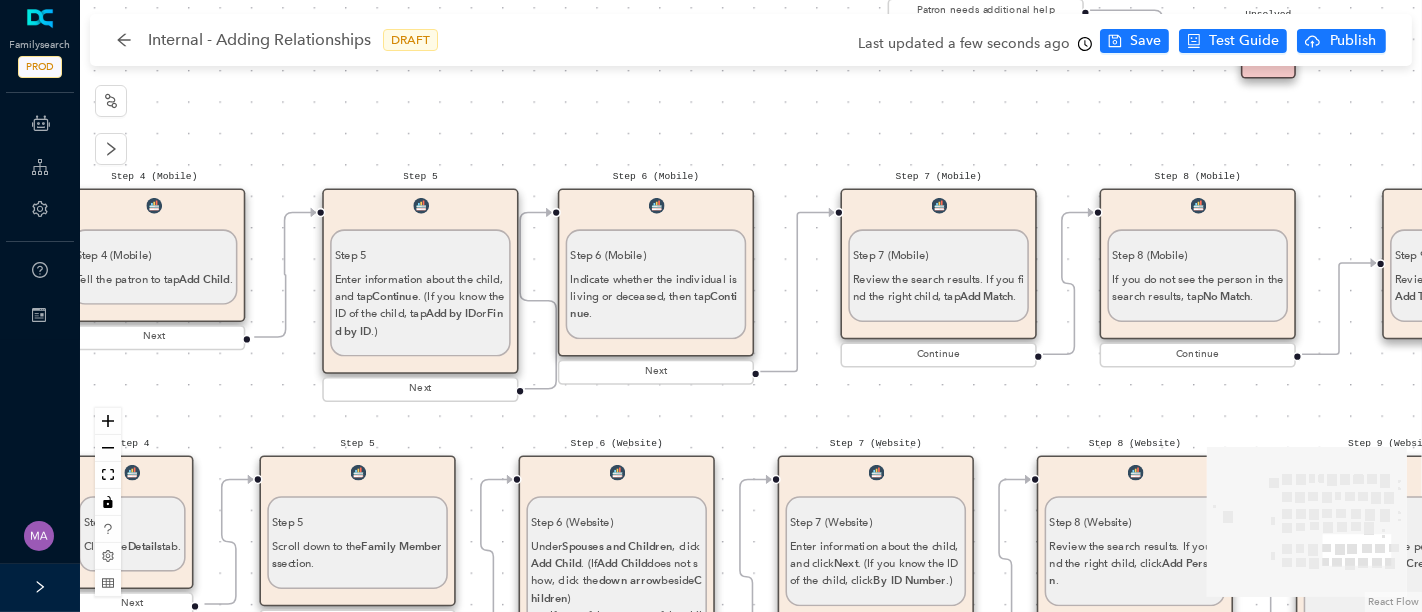drag, startPoint x: 868, startPoint y: 195, endPoint x: 890, endPoint y: 195, distance: 22 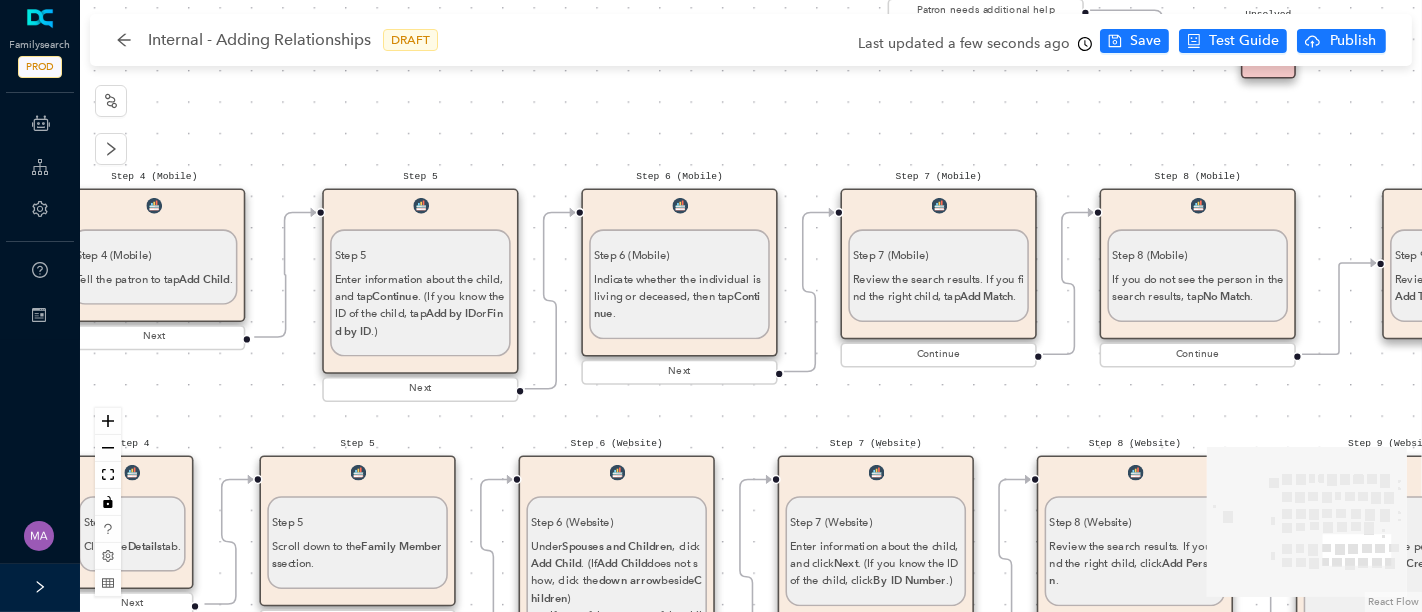 drag, startPoint x: 685, startPoint y: 205, endPoint x: 700, endPoint y: 208, distance: 15.297058 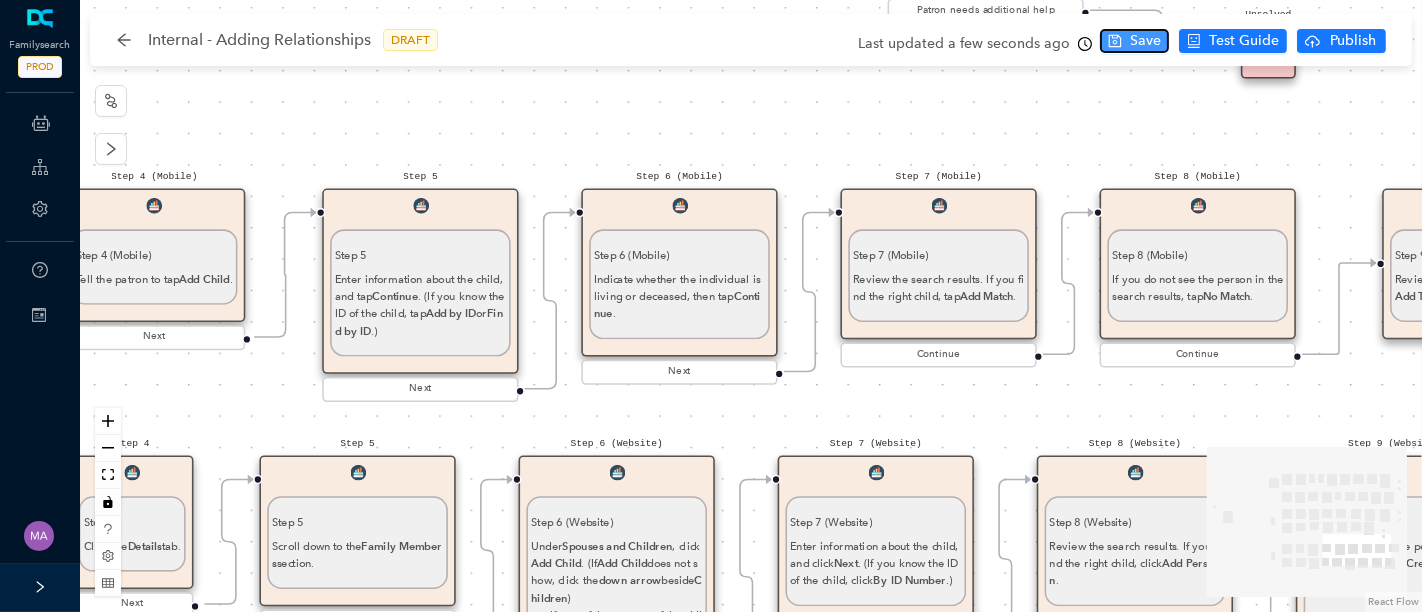 click on "Save" at bounding box center (1145, 41) 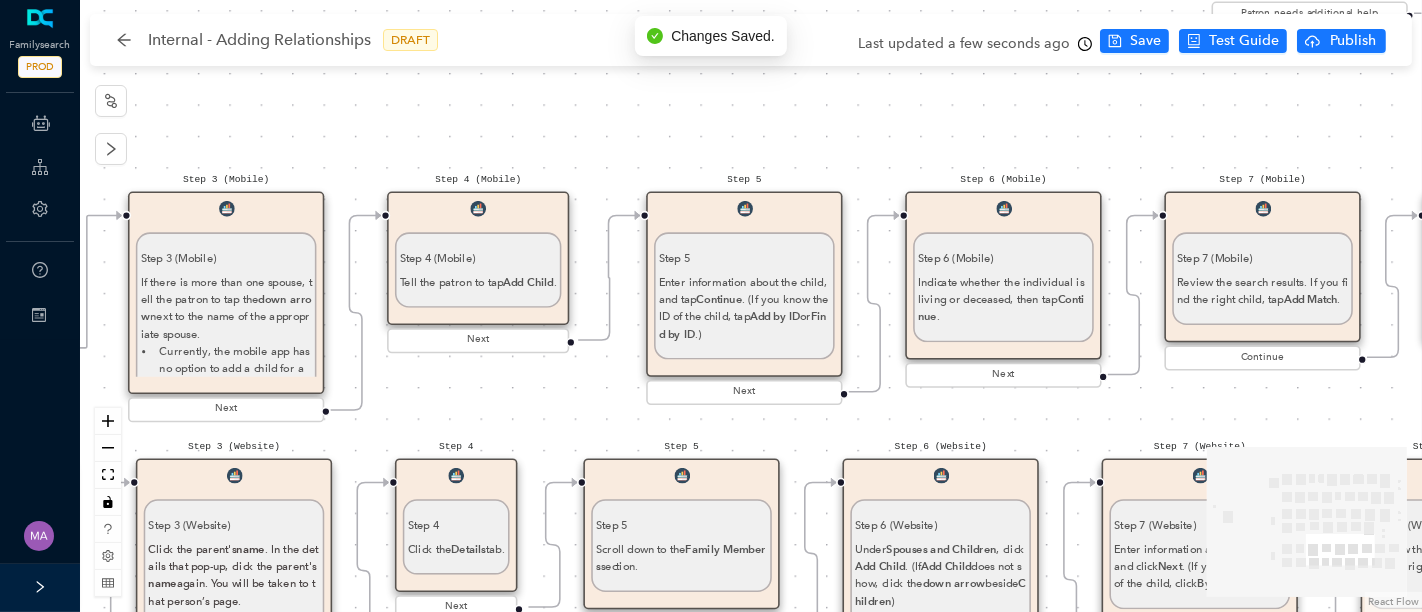 drag, startPoint x: 454, startPoint y: 112, endPoint x: 786, endPoint y: 115, distance: 332.01355 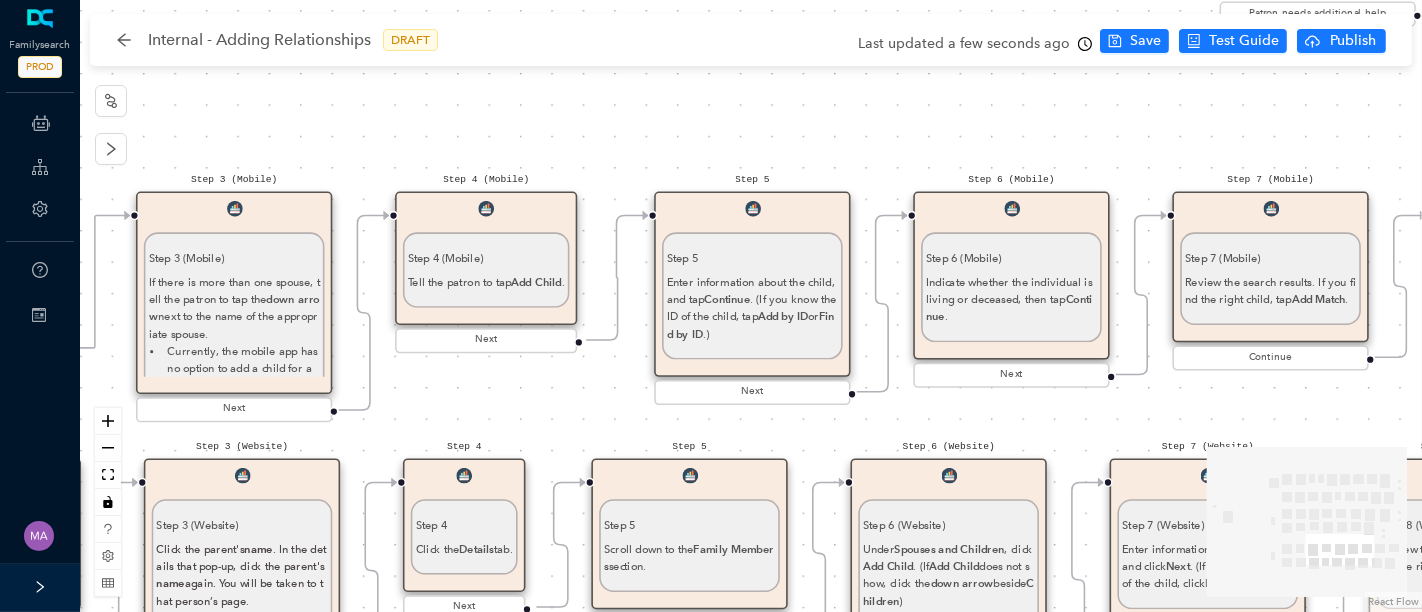 click on "Step 5 Enter information about the child, and tap  Continue . (If you know the ID of the child, tap  Add by ID  or  Find by ID .)" at bounding box center (752, 290) 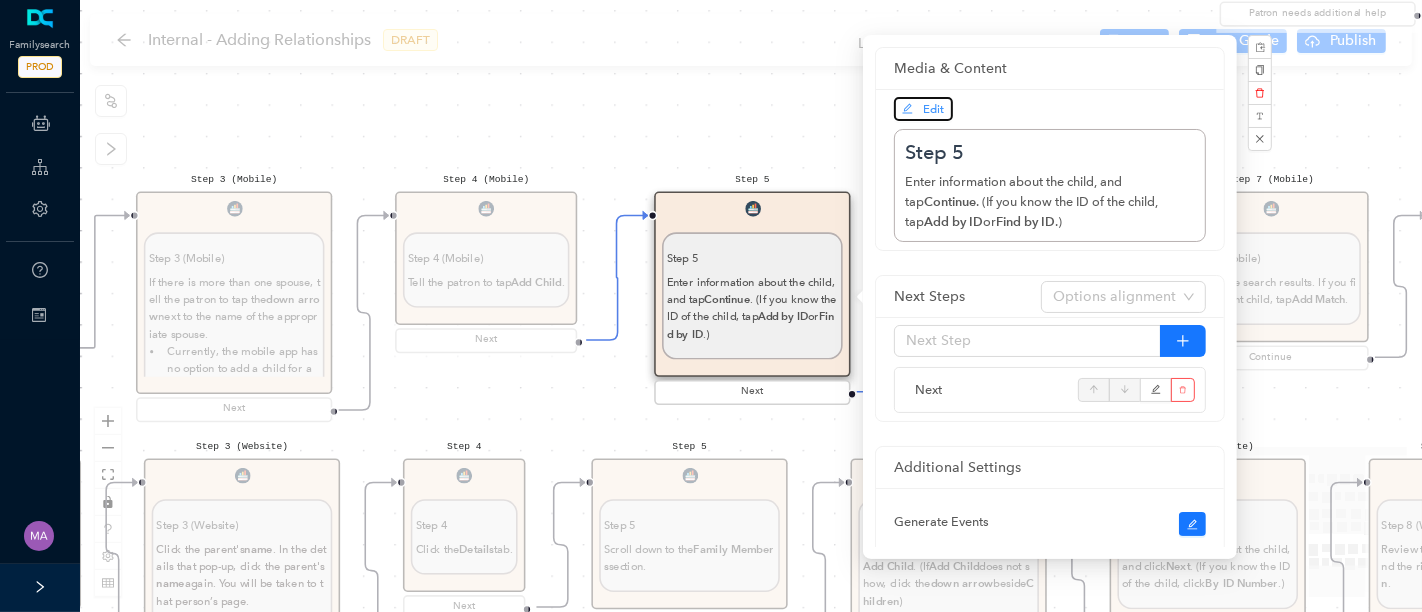 click on "Edit" at bounding box center (923, 109) 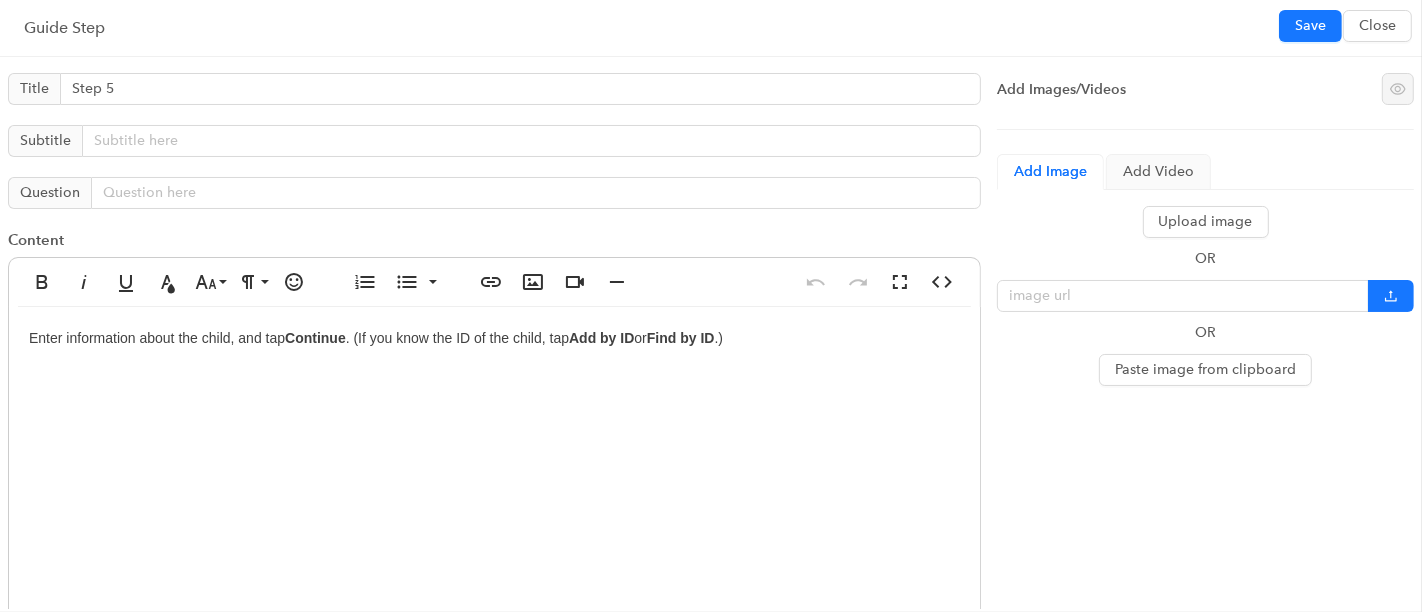 click on "Enter information about the child, and tap  Continue . (If you know the ID of the child, tap  Add by ID  or  Find by ID .)" at bounding box center [494, 507] 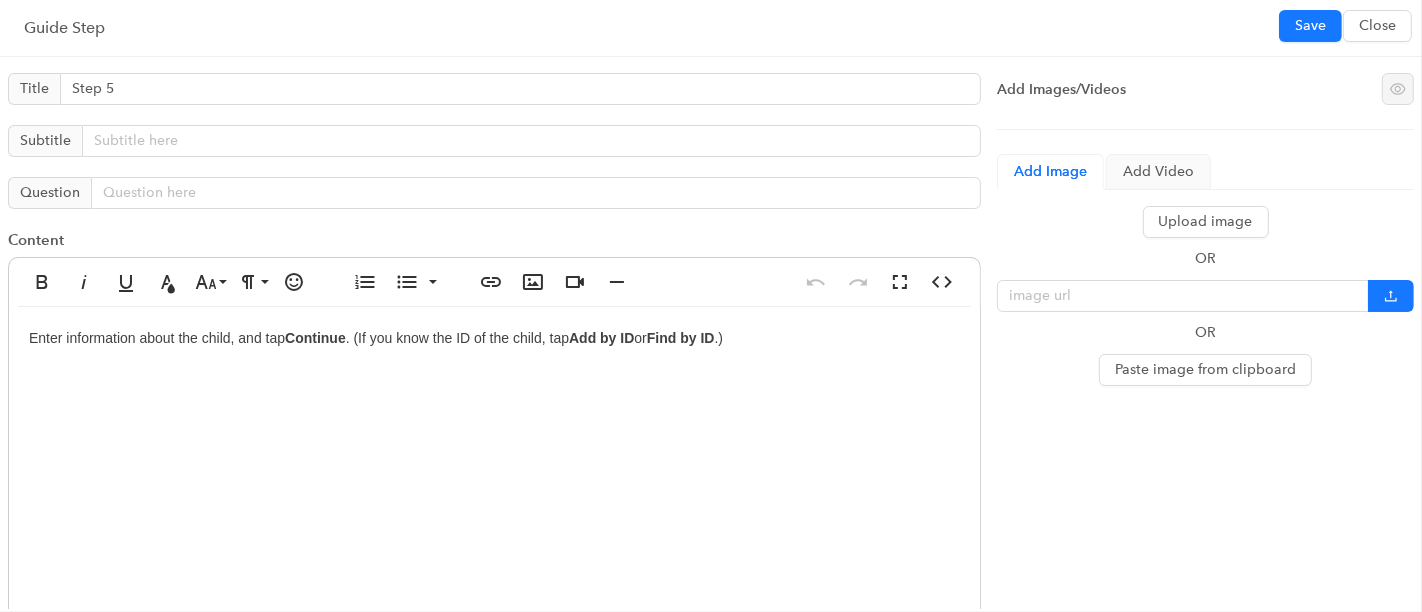 type 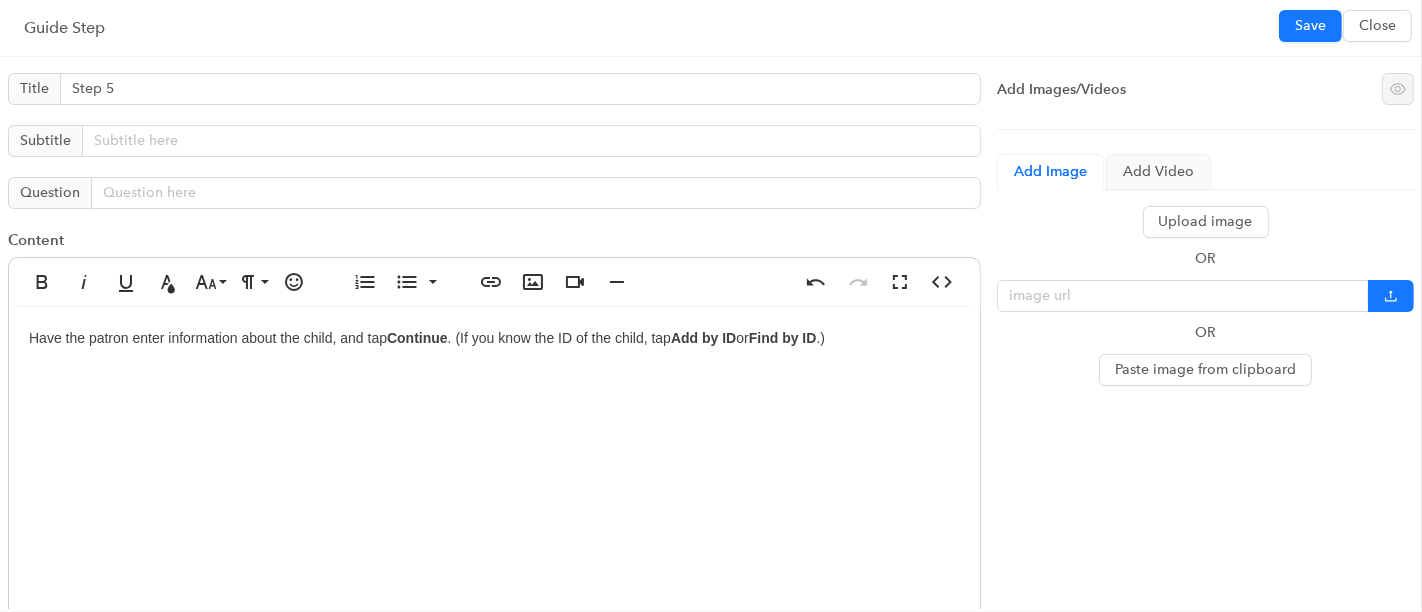 click on "Have the patron enter information about the child, and tap  Continue . (If you know the ID of the child, tap  Add by ID  or  Find by ID .)" at bounding box center [494, 507] 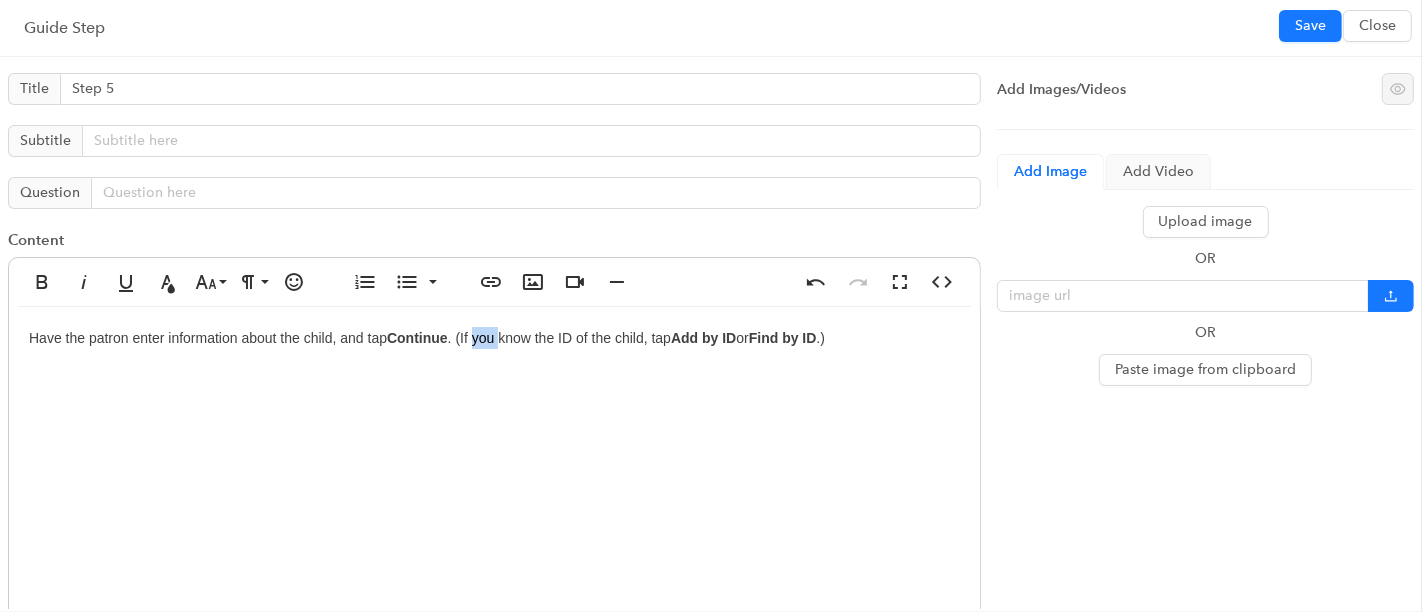 click on "Have the patron enter information about the child, and tap  Continue . (If you know the ID of the child, tap  Add by ID  or  Find by ID .)" at bounding box center [494, 507] 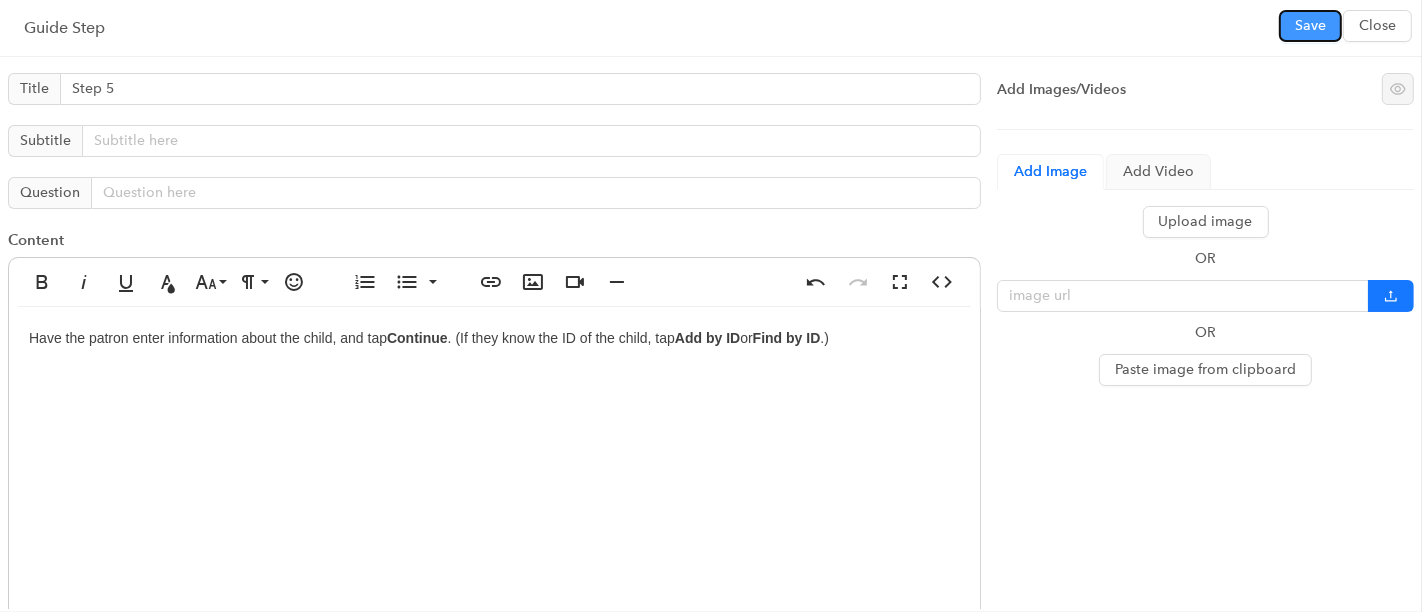 click on "Save" at bounding box center (1310, 26) 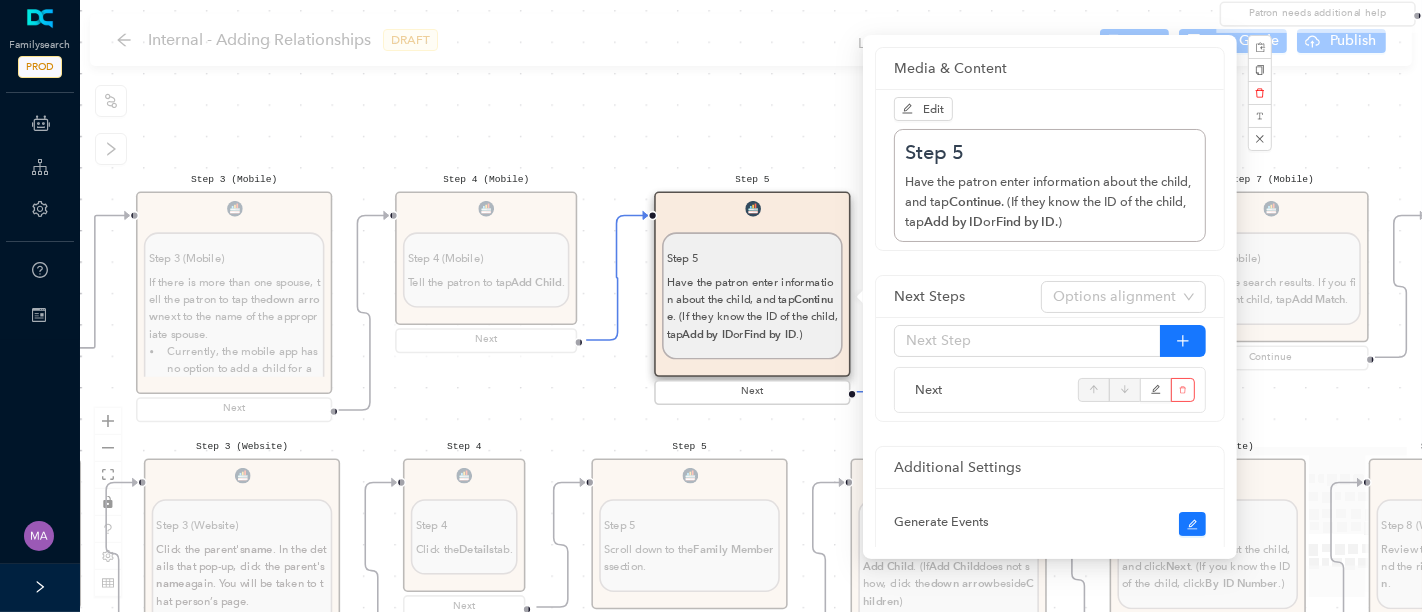 click on "Start From Start From Mobile App Website Directions for adding relationships in FamilyTree Directions for adding relationships in FamilyTree First, what do you need help with? I want to add a parent relationship. I want to add a spouse  I want to add a child relationship Step 1 (Website) Step 1 (Website) Direct the patron to the top menu, click  Family Tree , and then click  Tree. Next Step 2 Step 2 Have the patron navigate to the person on the tree whose spouse they want to add. Next Step 3 Step 3 Click the person's  name . In the details that pop up, click the person's  name  again. You will be taken to that person's page. Next Step 4 Step 4 Have the patron click the  Details  tab. Next Step 5 Step 5 Have the patron scroll down the Family Members section. Next Step 6 Step 6 Direct the patron to look under [PERSON_NAME] and Children, click  Add Spouse . Next Step 7 Step 7 By ID Number .) Next Step 8 Step 8 If the person is already in Family Tree, click  Add Match . Create Person . To adjust the search, click  ." at bounding box center [751, 306] 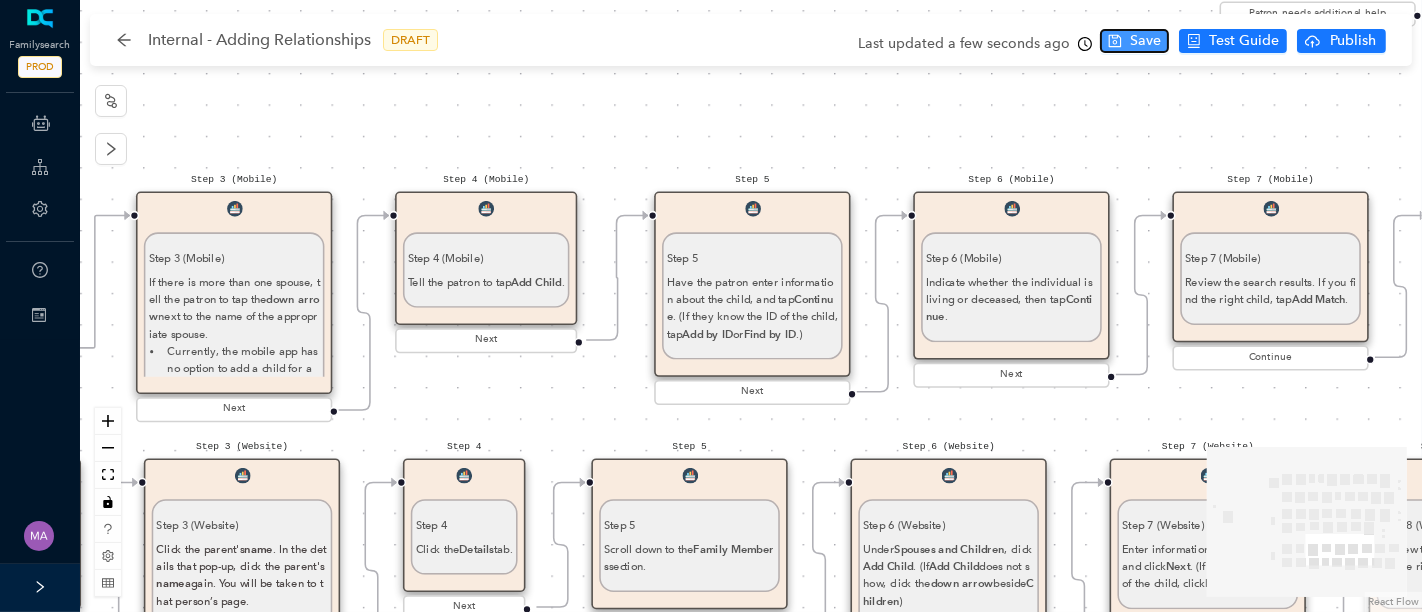 click on "Save" at bounding box center (1145, 41) 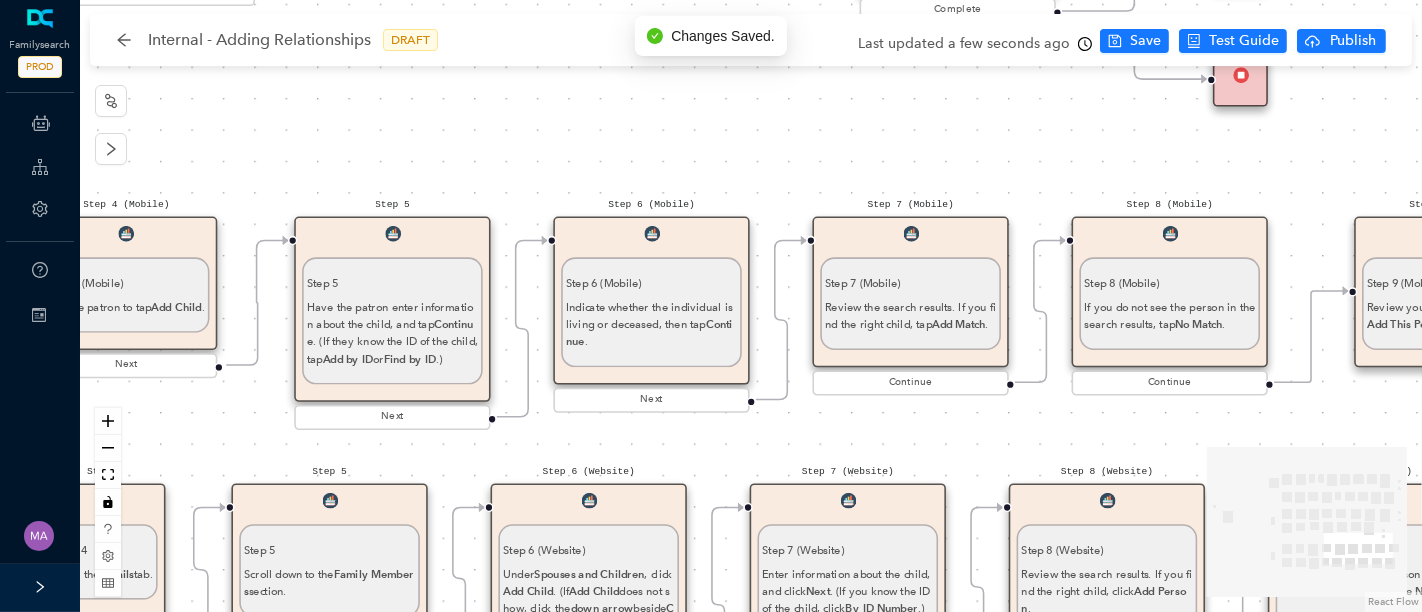 drag, startPoint x: 924, startPoint y: 142, endPoint x: 565, endPoint y: 167, distance: 359.86942 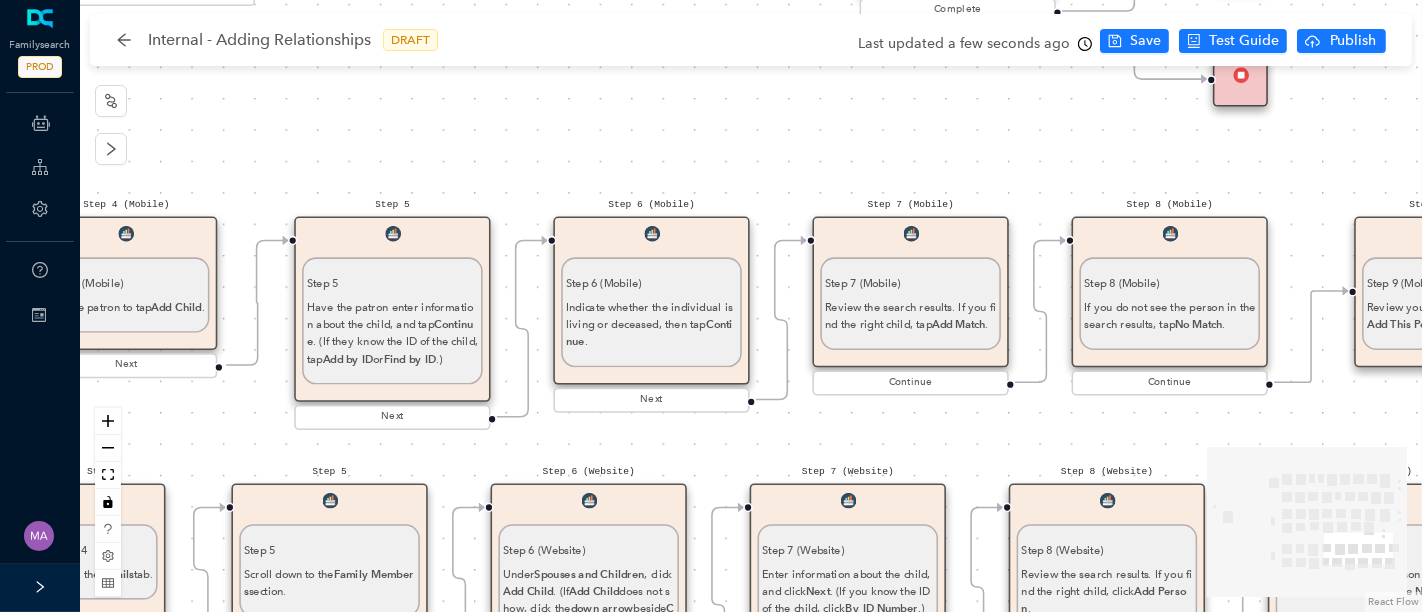 click on "Step 6 (Mobile) Indicate whether the individual is living or deceased, then tap  Continue ." at bounding box center [651, 306] 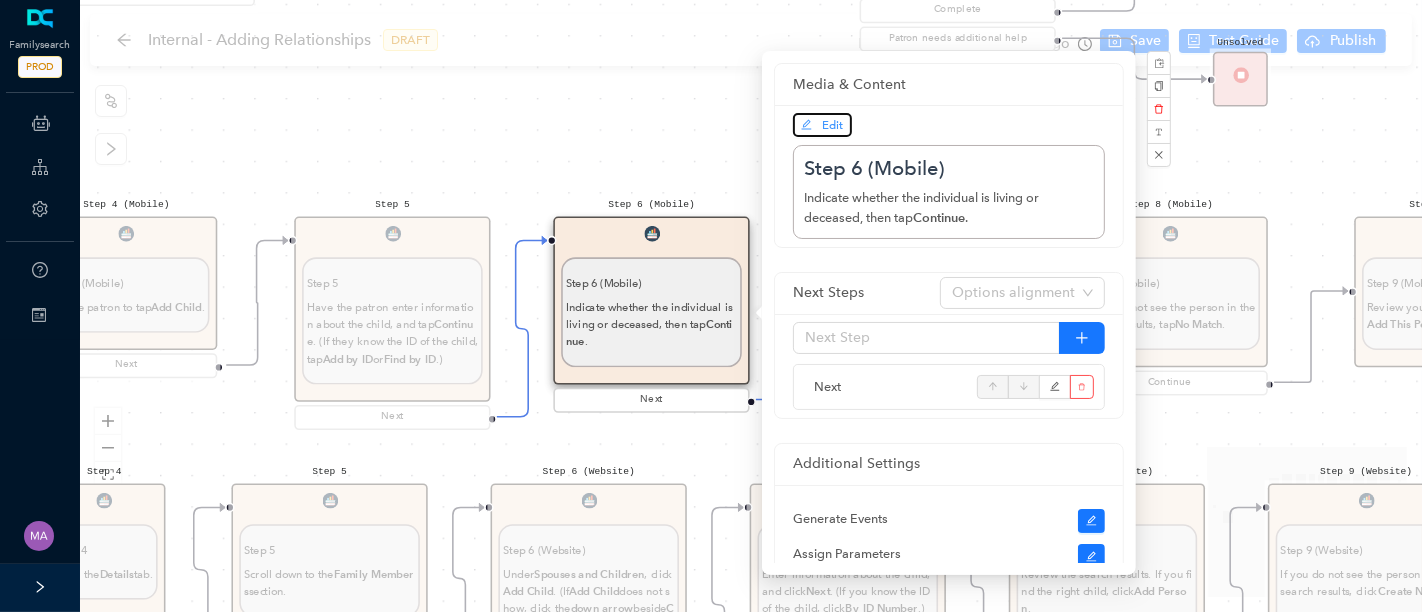 click on "Edit" at bounding box center [833, 125] 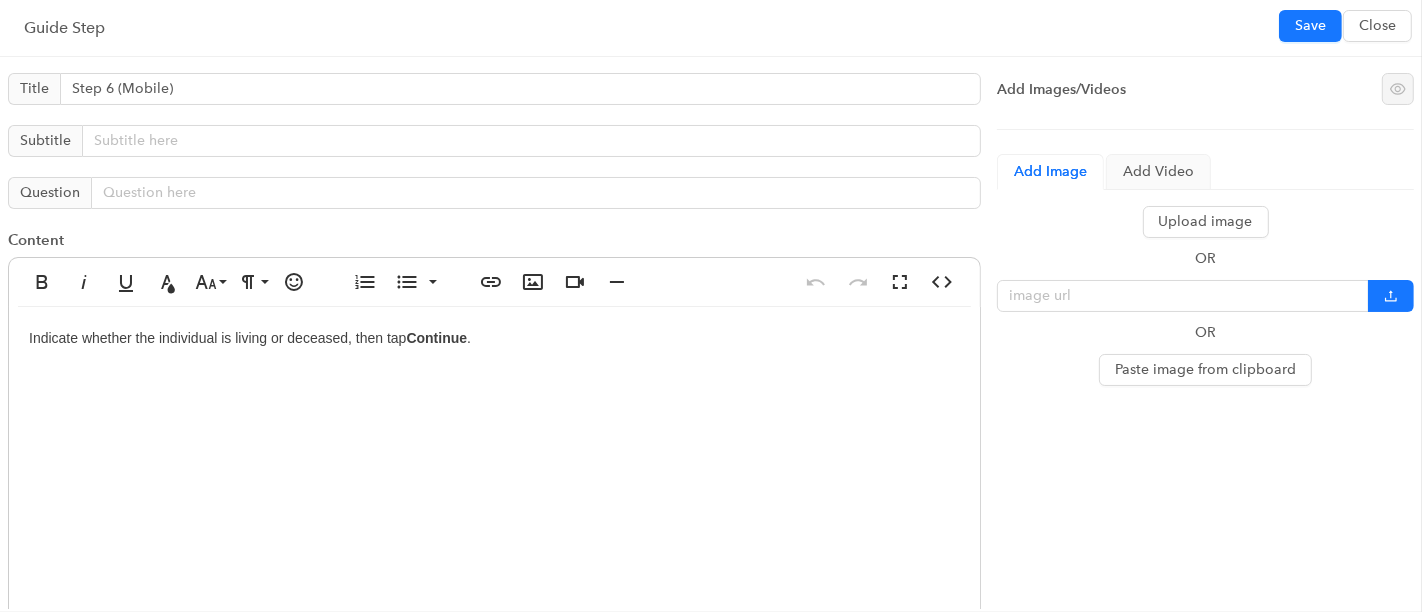 click on "Indicate whether the individual is living or deceased, then tap  Continue ." at bounding box center [494, 507] 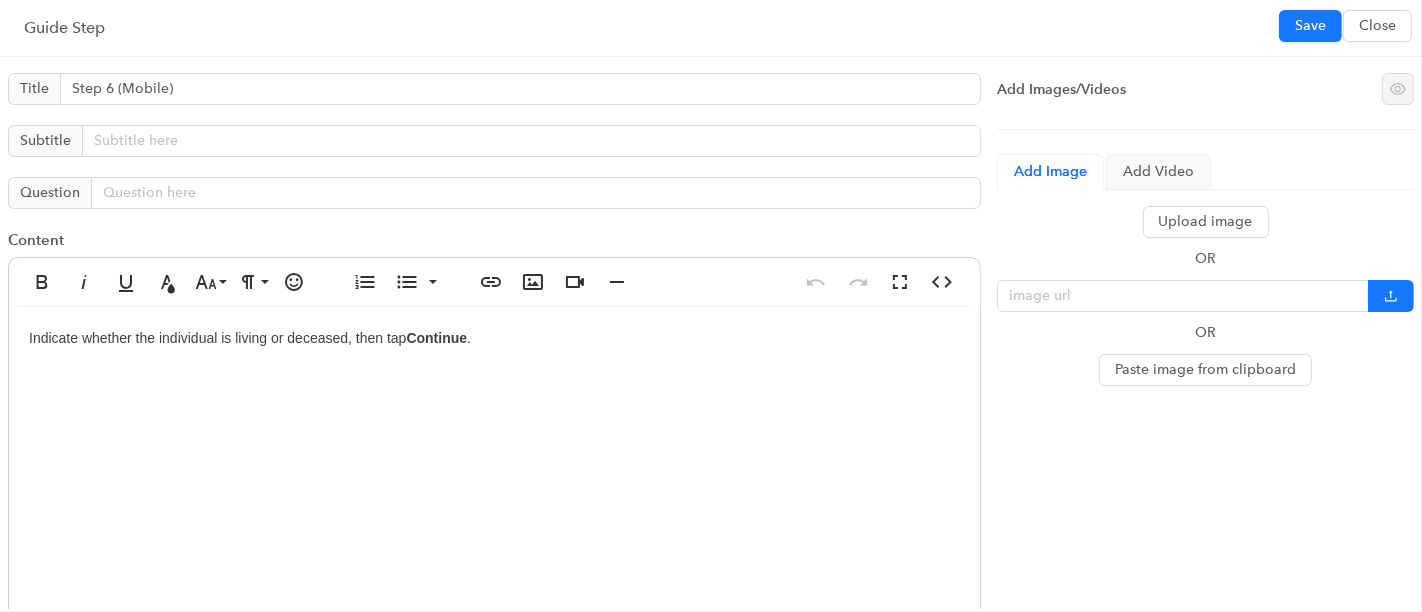 type 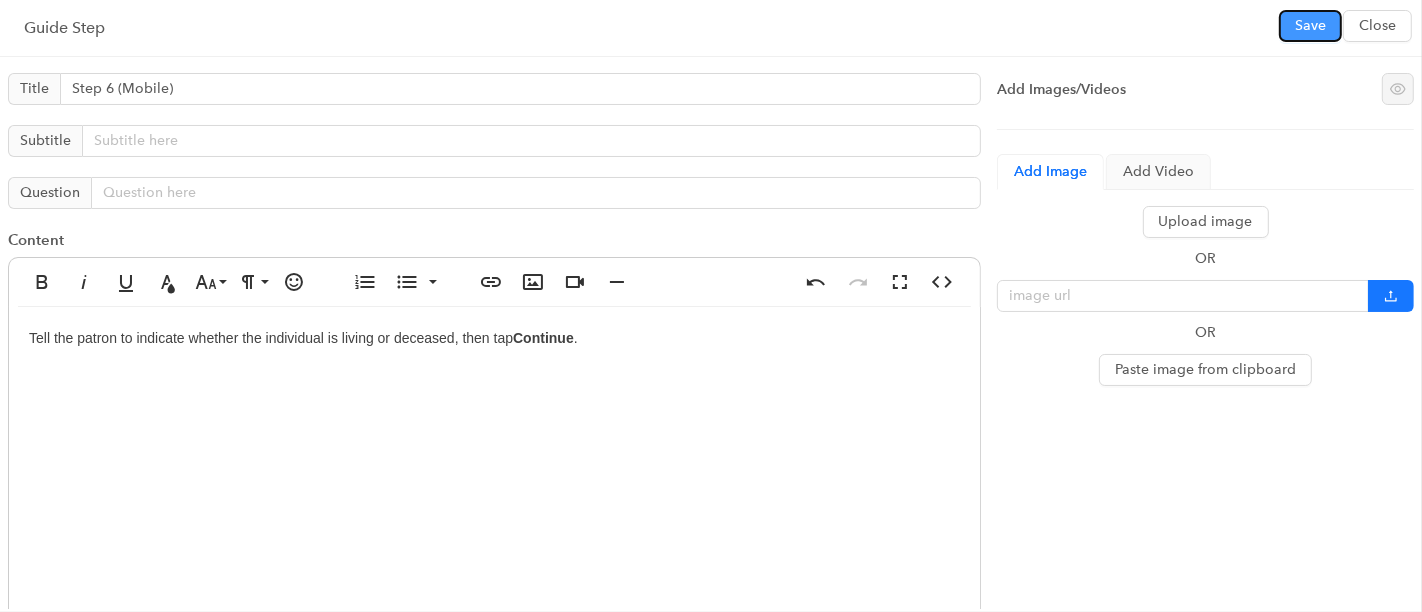 click on "Save" at bounding box center [1310, 26] 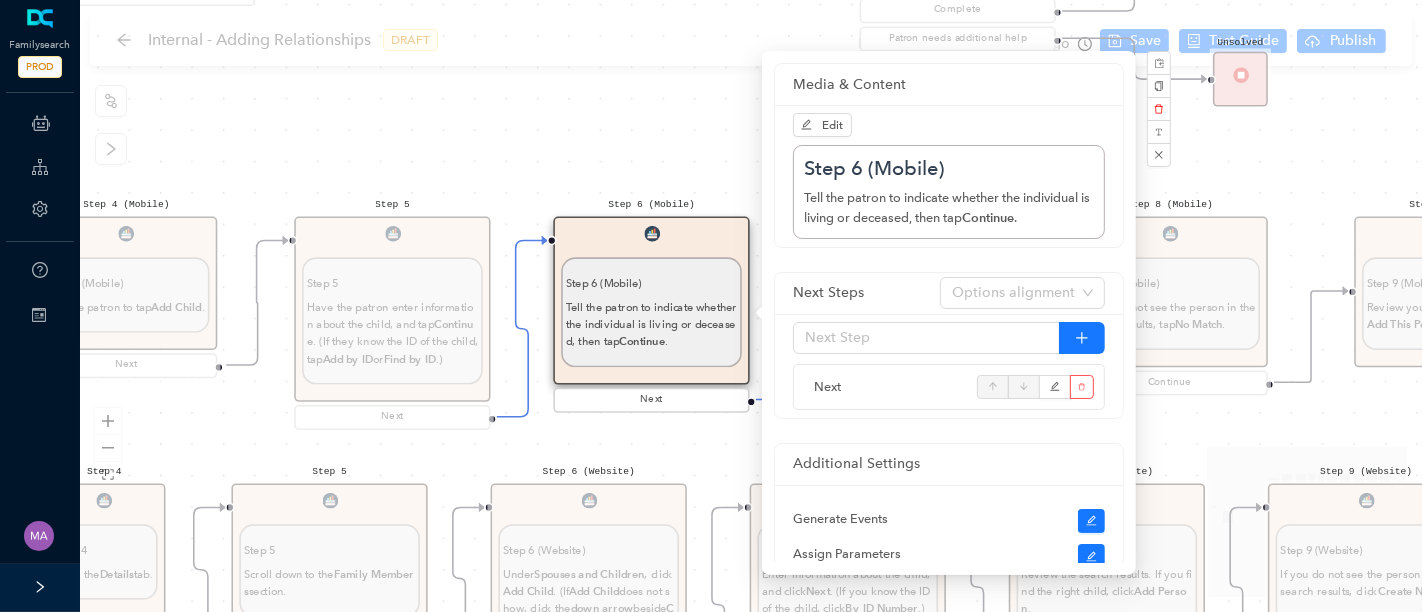 click on "Start From Start From Mobile App Website Directions for adding relationships in FamilyTree Directions for adding relationships in FamilyTree First, what do you need help with? I want to add a parent relationship. I want to add a spouse  I want to add a child relationship Step 1 (Website) Step 1 (Website) Direct the patron to the top menu, click  Family Tree , and then click  Tree. Next Step 2 Step 2 Have the patron navigate to the person on the tree whose spouse they want to add. Next Step 3 Step 3 Click the person's  name . In the details that pop up, click the person's  name  again. You will be taken to that person's page. Next Step 4 Step 4 Have the patron click the  Details  tab. Next Step 5 Step 5 Have the patron scroll down the Family Members section. Next Step 6 Step 6 Direct the patron to look under [PERSON_NAME] and Children, click  Add Spouse . Next Step 7 Step 7 By ID Number .) Next Step 8 Step 8 If the person is already in Family Tree, click  Add Match . Create Person . To adjust the search, click  ." at bounding box center [751, 306] 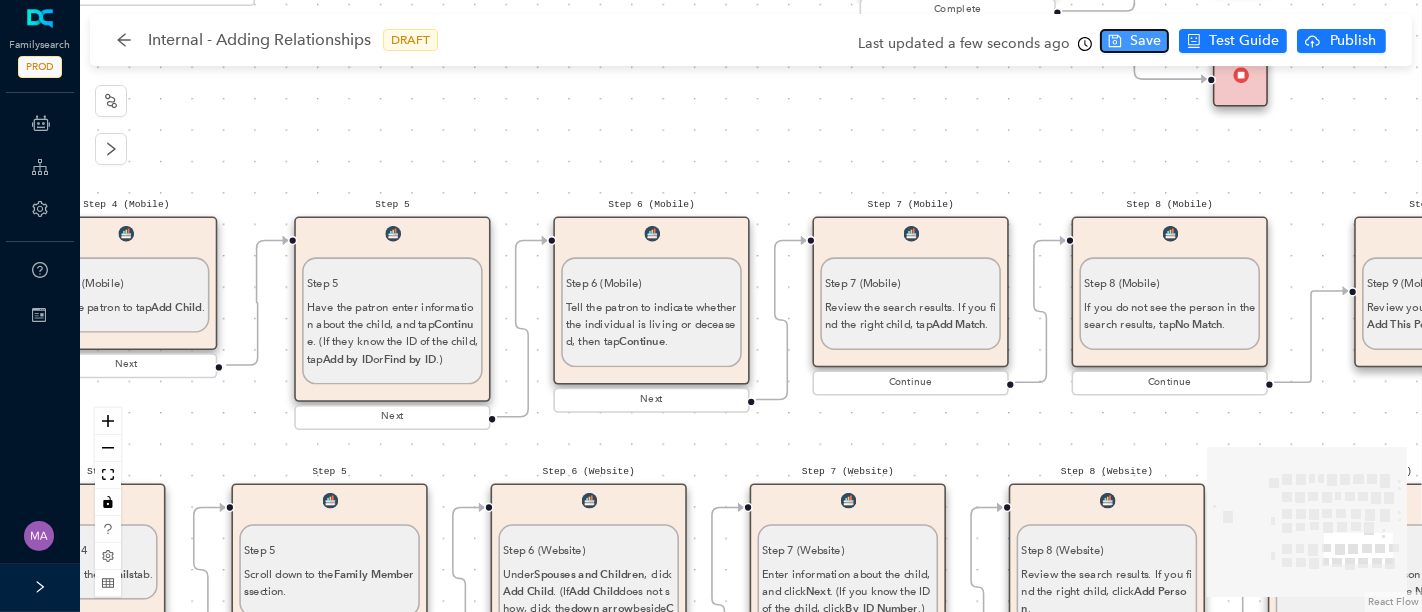 click on "Save" at bounding box center [1145, 41] 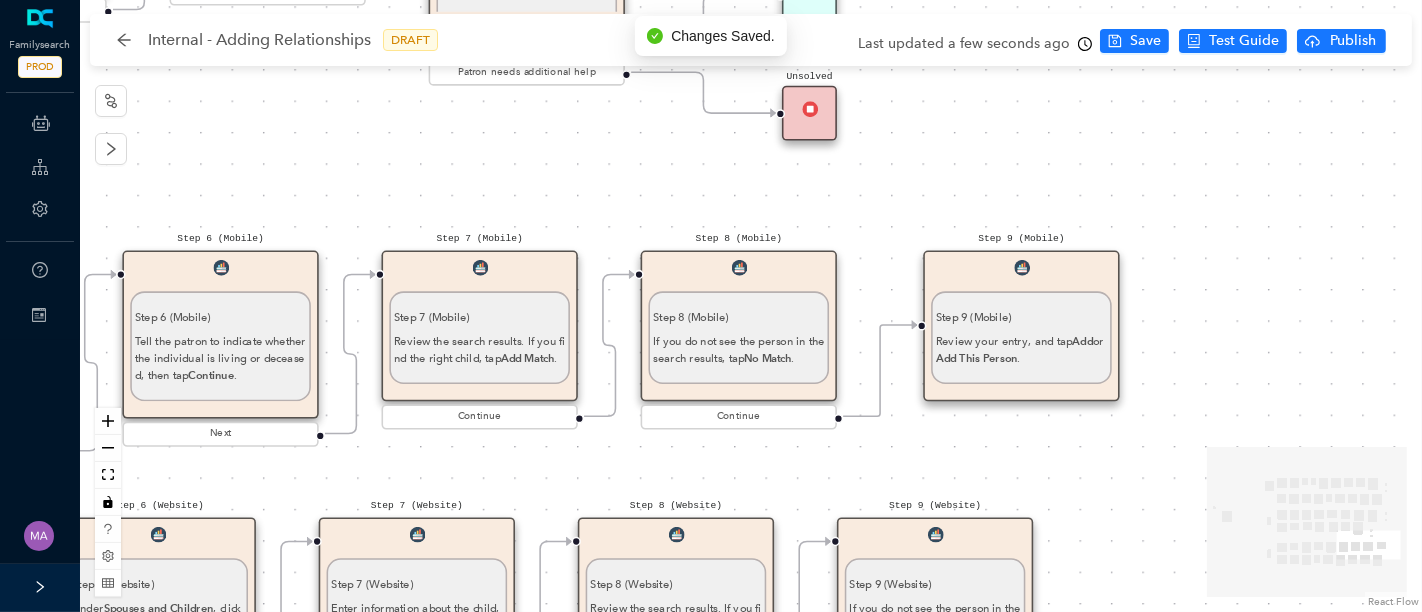 drag, startPoint x: 894, startPoint y: 141, endPoint x: 463, endPoint y: 175, distance: 432.339 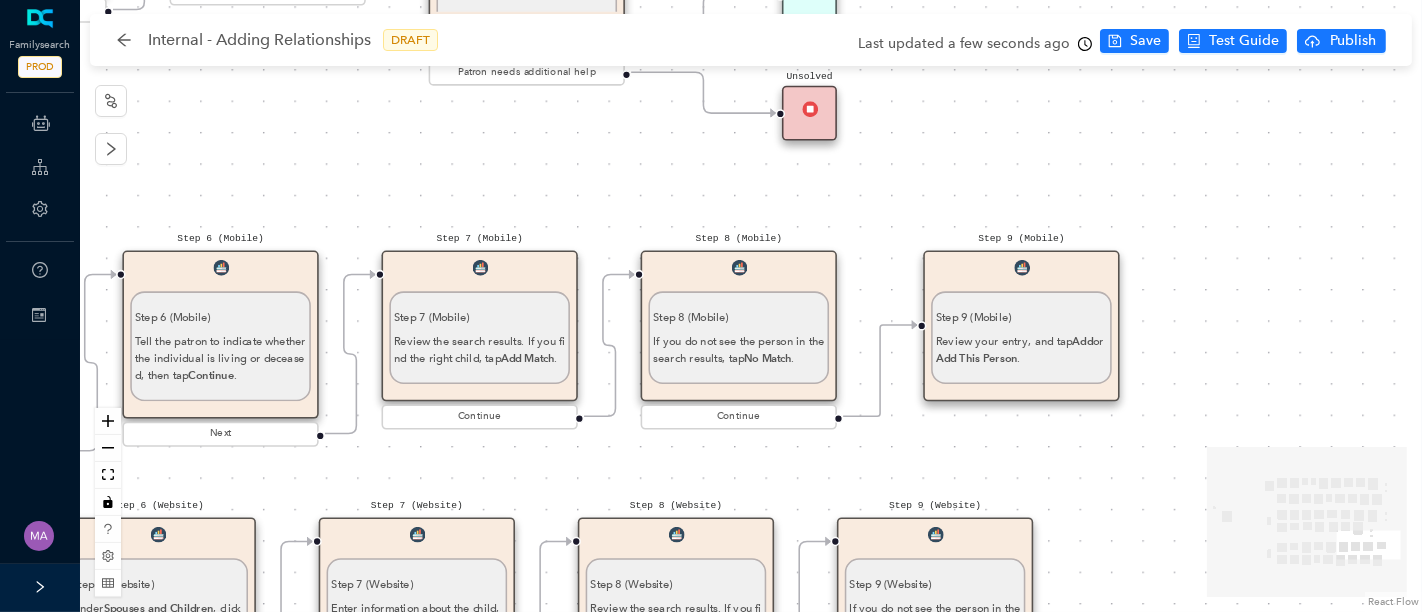 click on "Step 7 (Mobile) Review the search results. If you find the right child, tap  Add Match ." at bounding box center (479, 331) 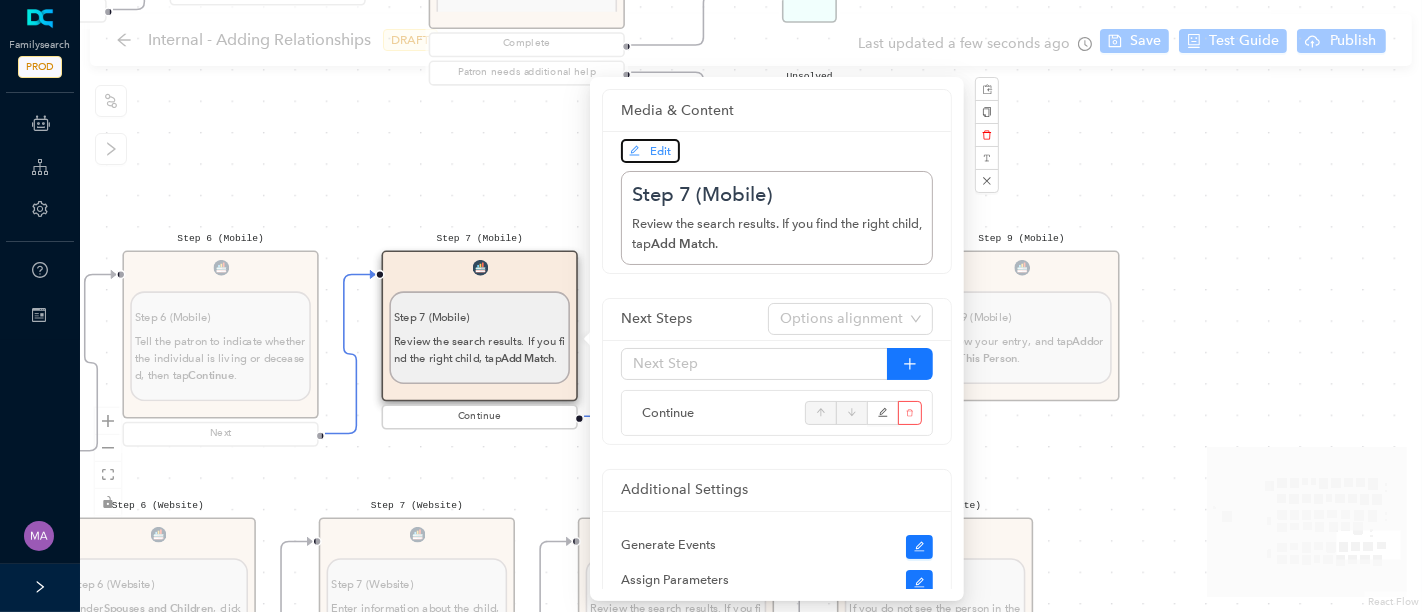 click on "Edit" at bounding box center [661, 151] 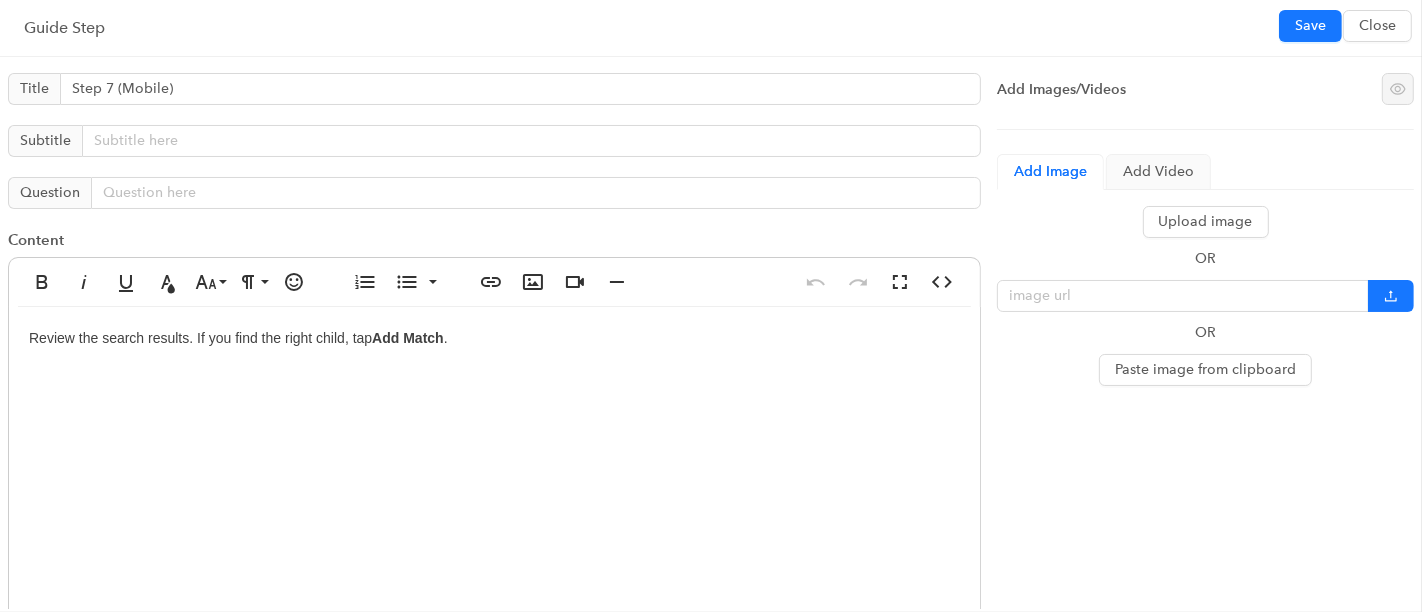 click on "Review the search results. If you find the right child, tap  Add Match ." at bounding box center (494, 507) 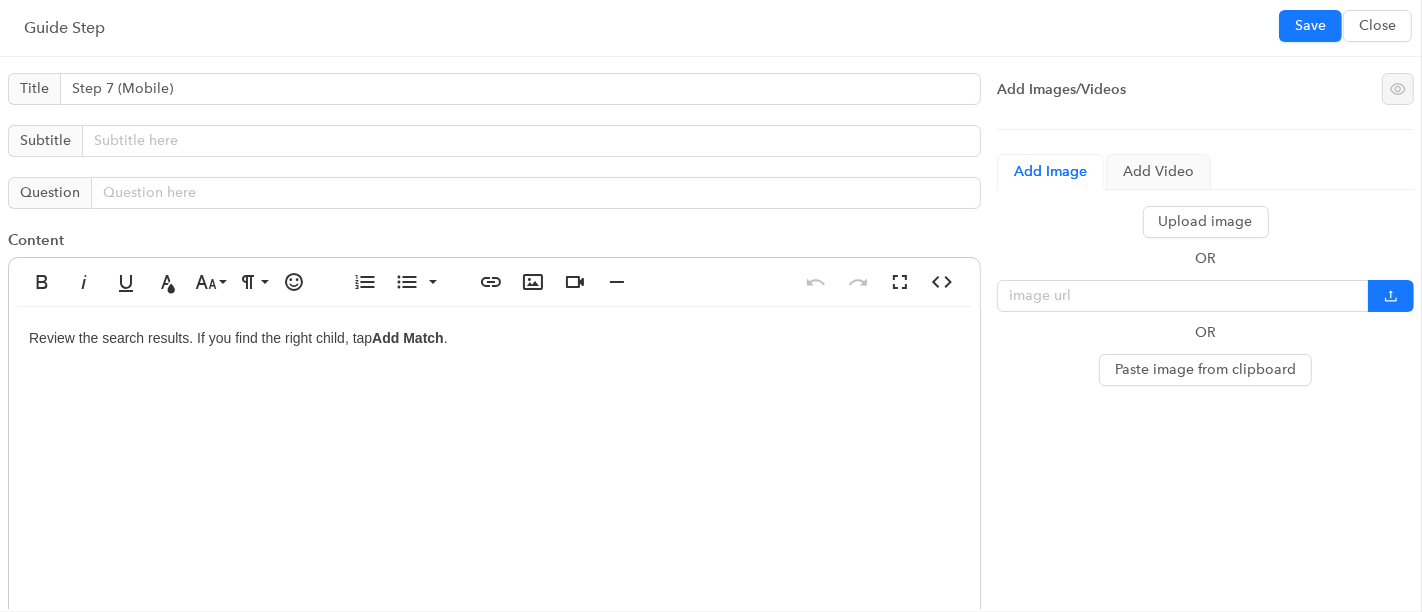 type 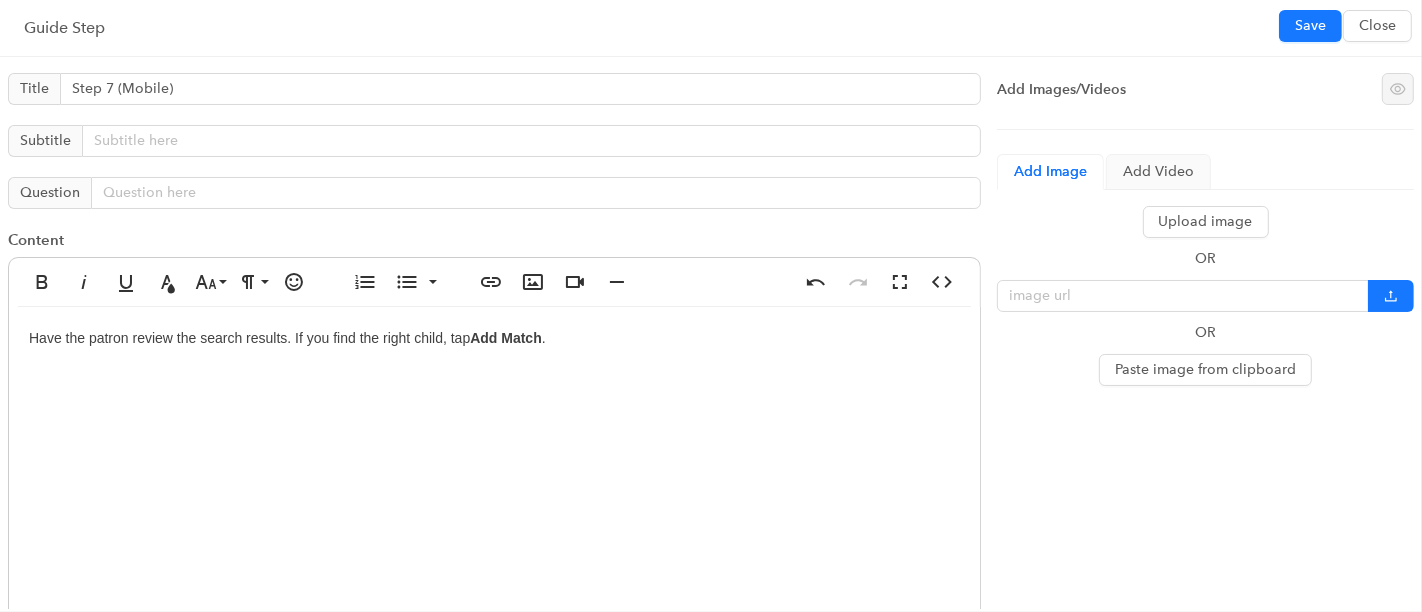 click on "Have the patron review the search results. If you find the right child, tap  Add Match ." at bounding box center (494, 507) 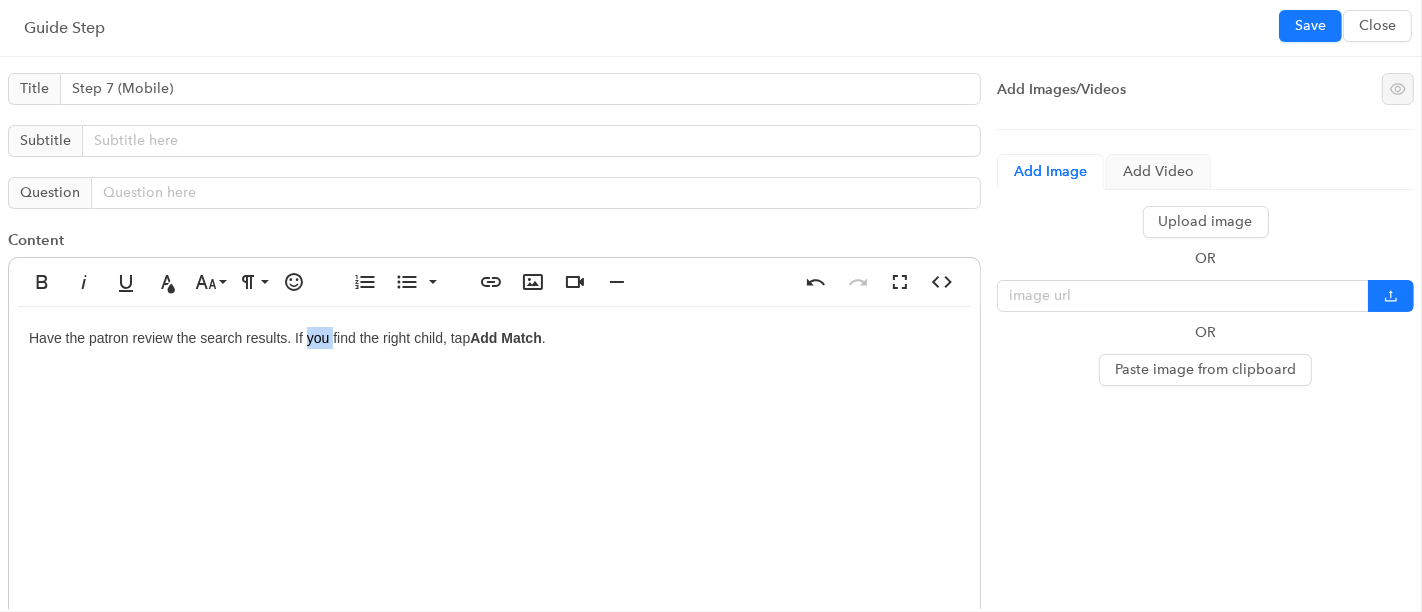 click on "Have the patron review the search results. If you find the right child, tap  Add Match ." at bounding box center (494, 507) 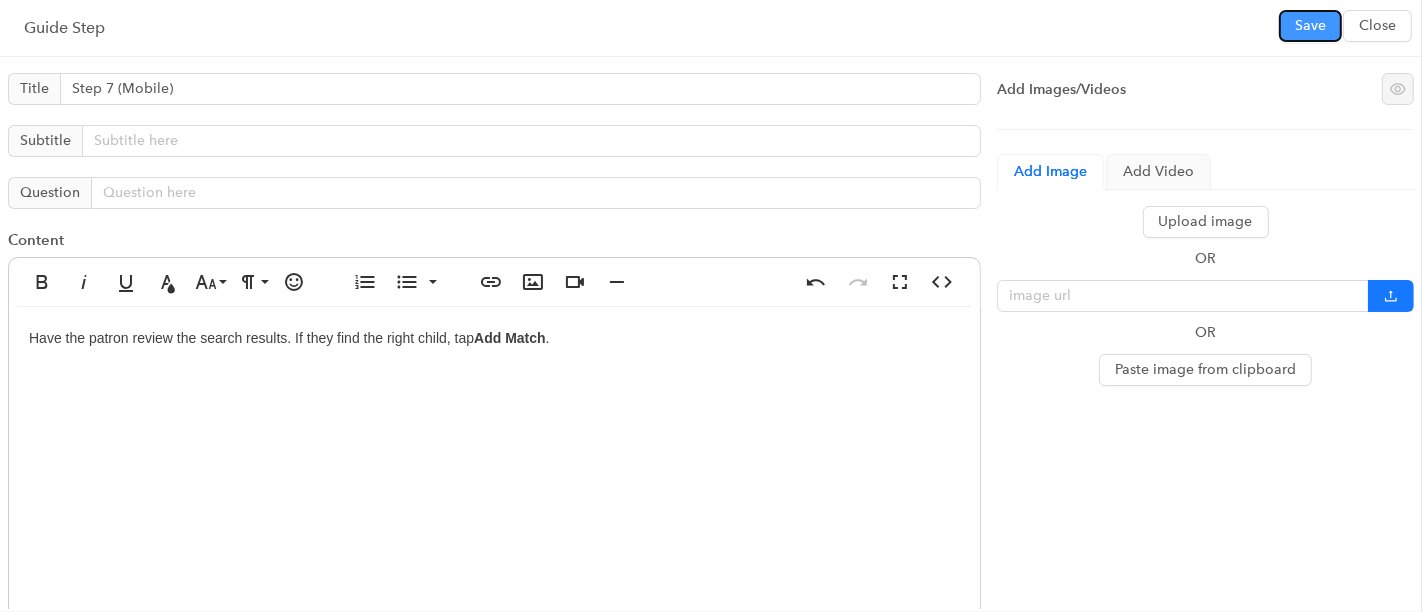 click on "Save" at bounding box center (1310, 26) 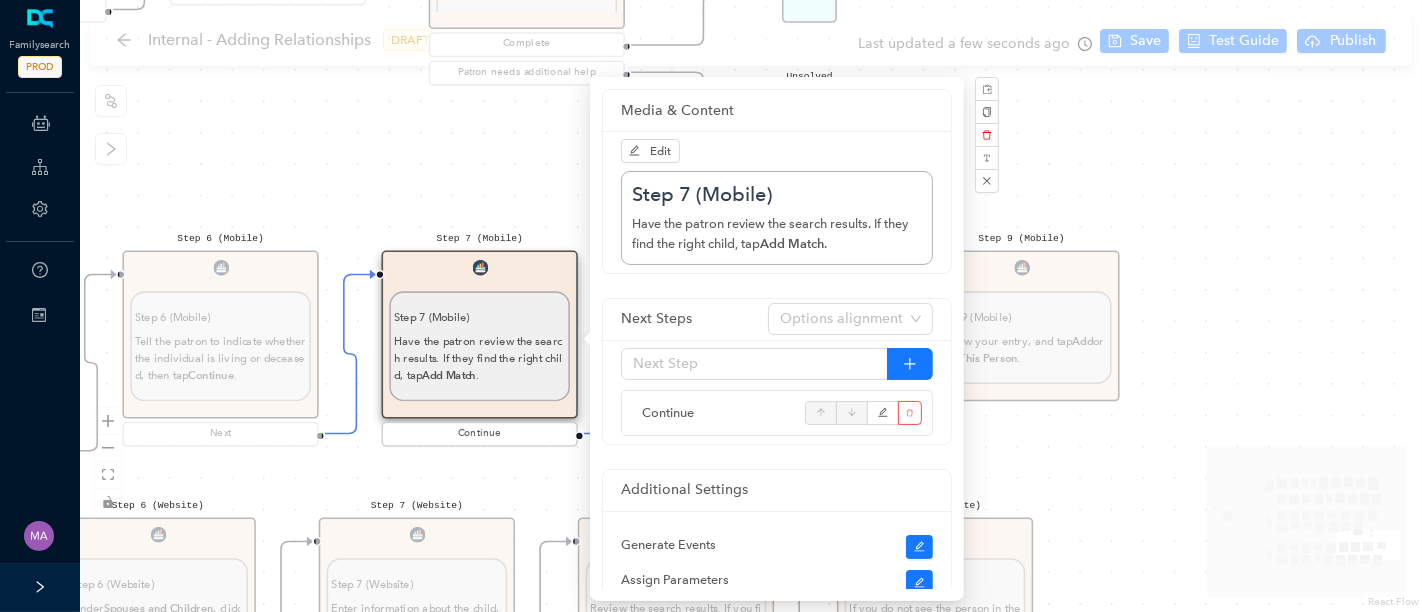 click on "Start From Start From Mobile App Website Directions for adding relationships in FamilyTree Directions for adding relationships in FamilyTree First, what do you need help with? I want to add a parent relationship. I want to add a spouse  I want to add a child relationship Step 1 (Website) Step 1 (Website) Direct the patron to the top menu, click  Family Tree , and then click  Tree. Next Step 2 Step 2 Have the patron navigate to the person on the tree whose spouse they want to add. Next Step 3 Step 3 Click the person's  name . In the details that pop up, click the person's  name  again. You will be taken to that person's page. Next Step 4 Step 4 Have the patron click the  Details  tab. Next Step 5 Step 5 Have the patron scroll down the Family Members section. Next Step 6 Step 6 Direct the patron to look under [PERSON_NAME] and Children, click  Add Spouse . Next Step 7 Step 7 By ID Number .) Next Step 8 Step 8 If the person is already in Family Tree, click  Add Match . Create Person . To adjust the search, click  ." at bounding box center (751, 306) 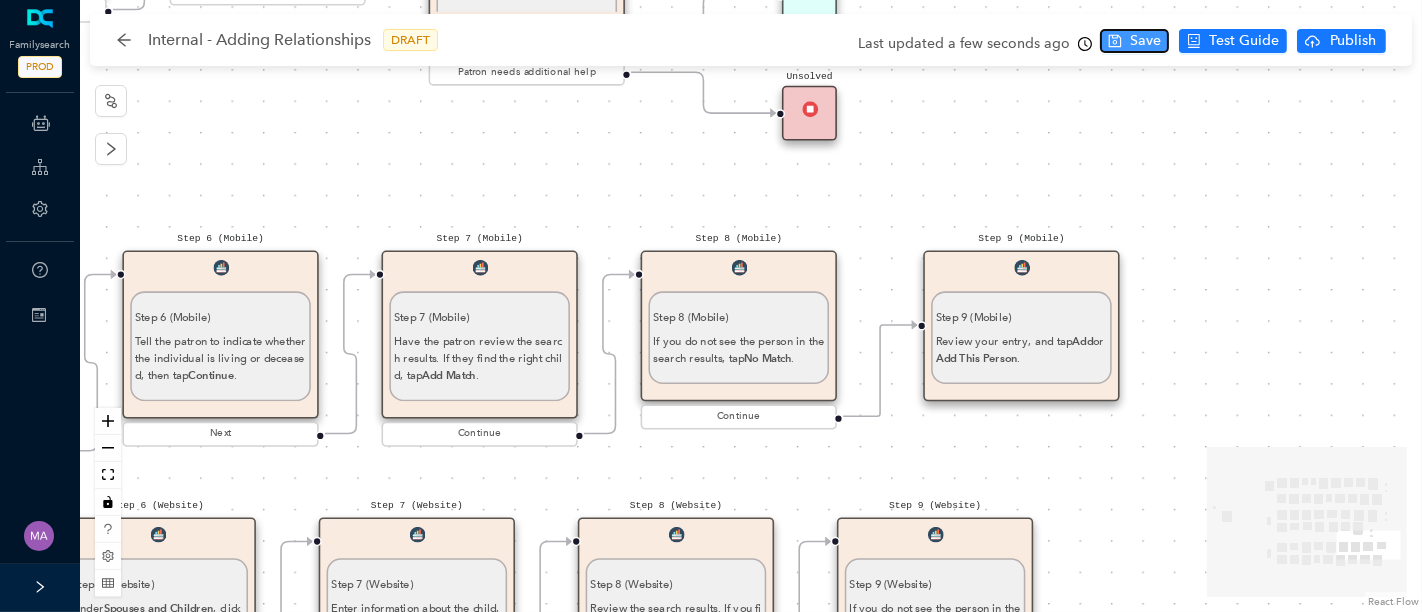 click on "Save" at bounding box center [1145, 41] 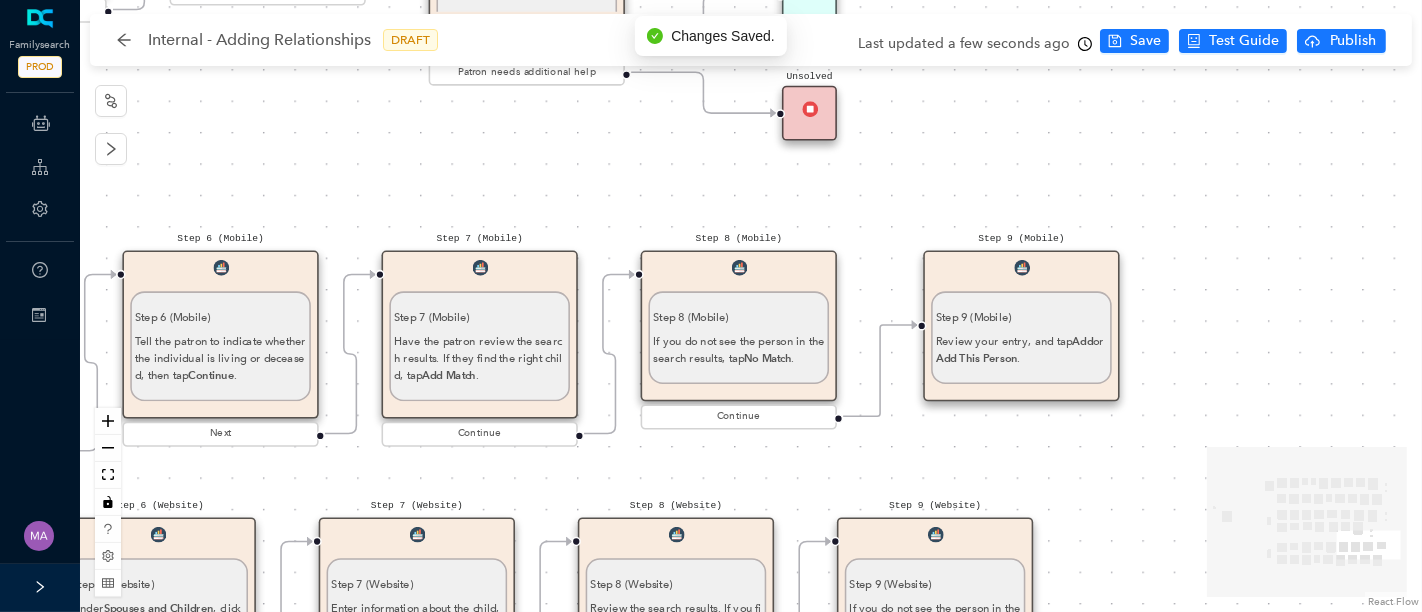 click on "Step 8 (Mobile) Step 8 (Mobile) If you do not see the person in the search results, tap  No Match ." at bounding box center [739, 326] 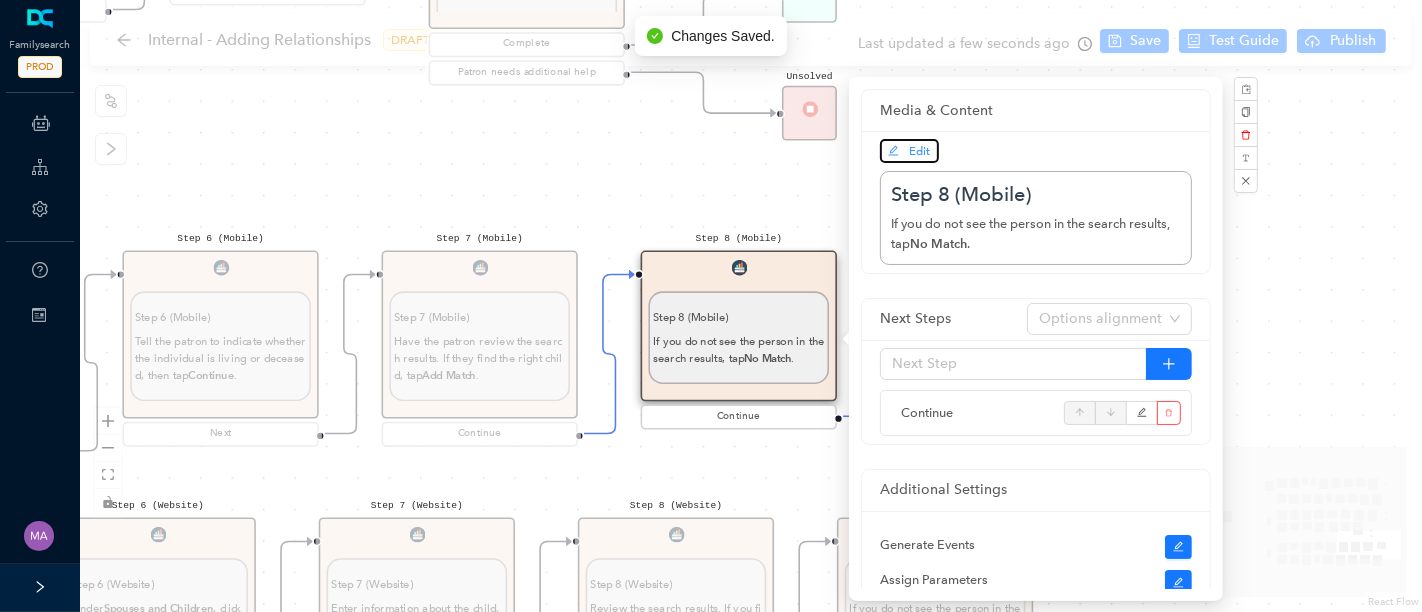 click on "Edit" at bounding box center (909, 151) 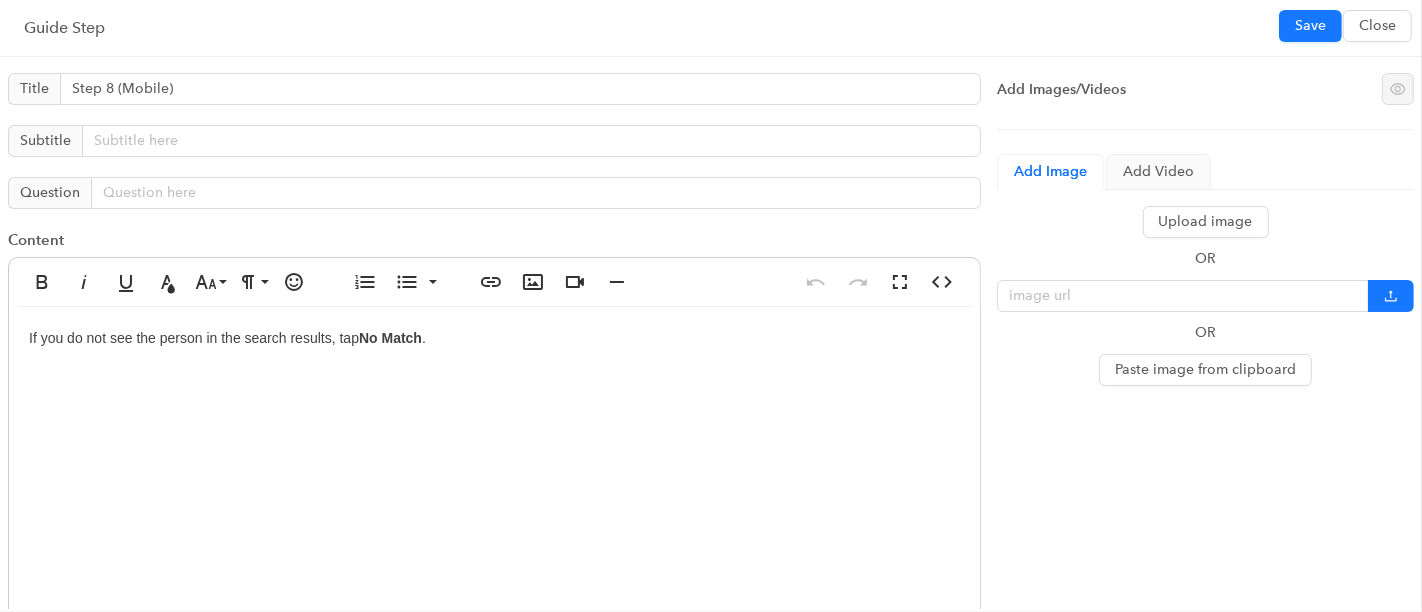 click on "If you do not see the person in the search results, tap  No Match ." at bounding box center [494, 507] 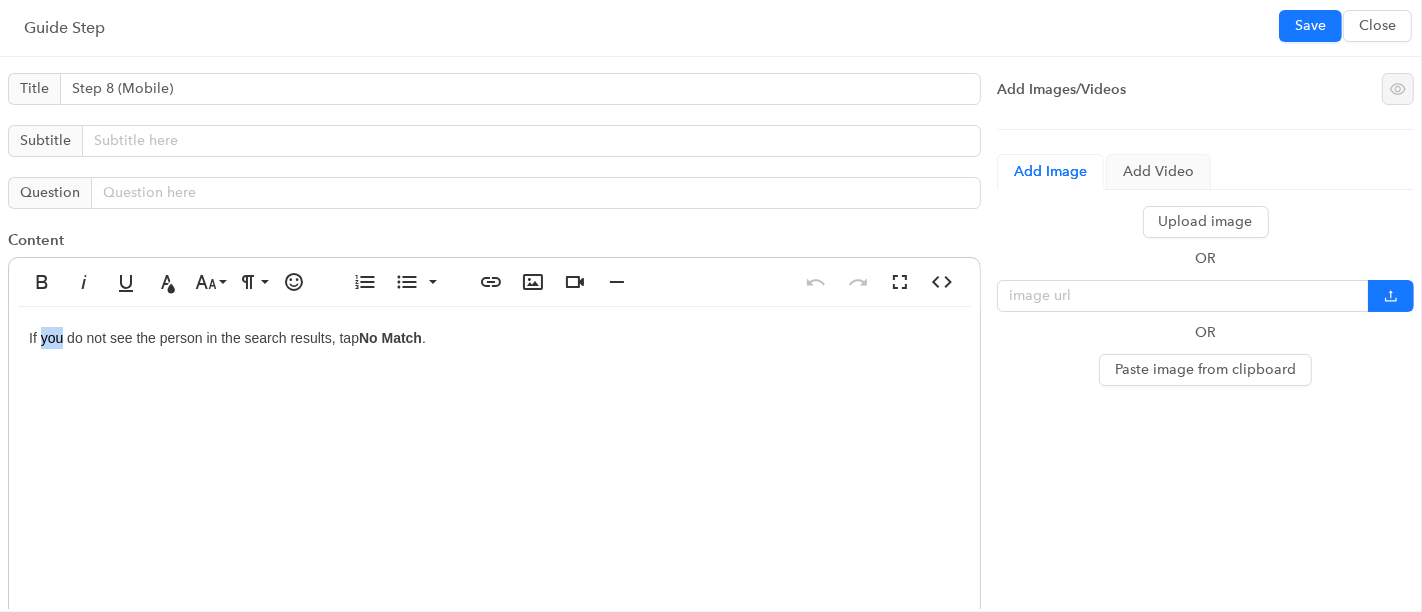 click on "If you do not see the person in the search results, tap  No Match ." at bounding box center [494, 507] 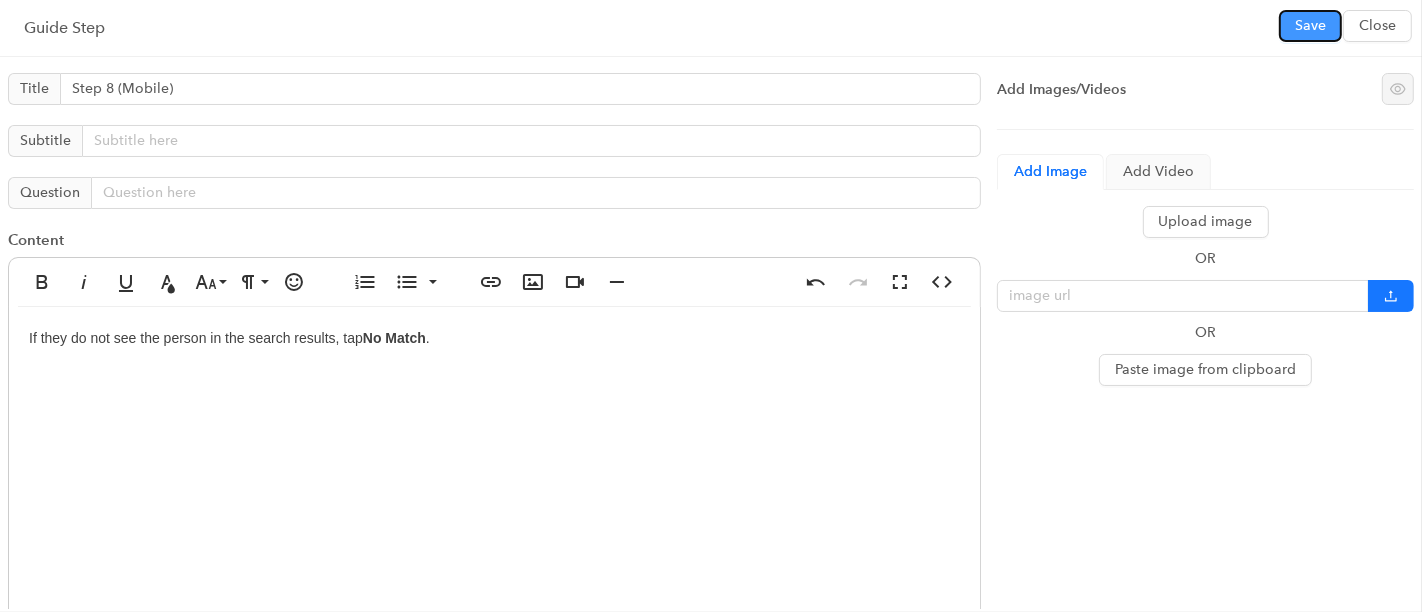 click on "Save" at bounding box center (1310, 26) 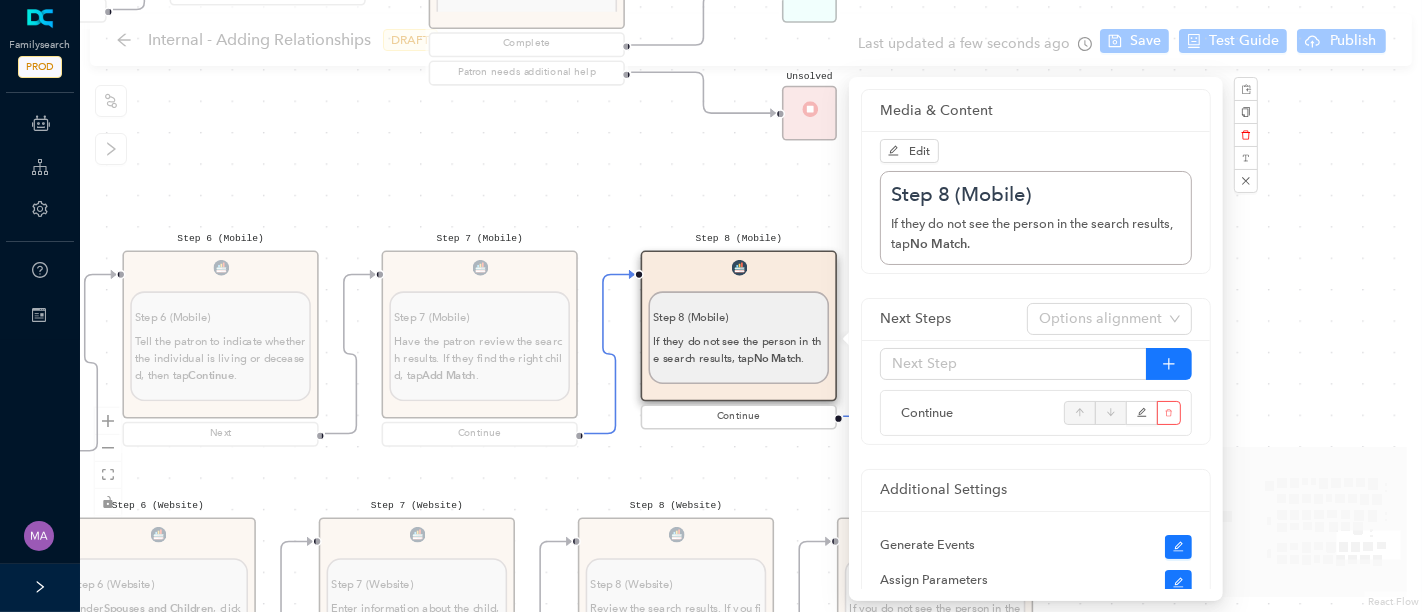click on "Start From Start From Mobile App Website Directions for adding relationships in FamilyTree Directions for adding relationships in FamilyTree First, what do you need help with? I want to add a parent relationship. I want to add a spouse  I want to add a child relationship Step 1 (Website) Step 1 (Website) Direct the patron to the top menu, click  Family Tree , and then click  Tree. Next Step 2 Step 2 Have the patron navigate to the person on the tree whose spouse they want to add. Next Step 3 Step 3 Click the person's  name . In the details that pop up, click the person's  name  again. You will be taken to that person's page. Next Step 4 Step 4 Have the patron click the  Details  tab. Next Step 5 Step 5 Have the patron scroll down the Family Members section. Next Step 6 Step 6 Direct the patron to look under [PERSON_NAME] and Children, click  Add Spouse . Next Step 7 Step 7 By ID Number .) Next Step 8 Step 8 If the person is already in Family Tree, click  Add Match . Create Person . To adjust the search, click  ." at bounding box center [751, 306] 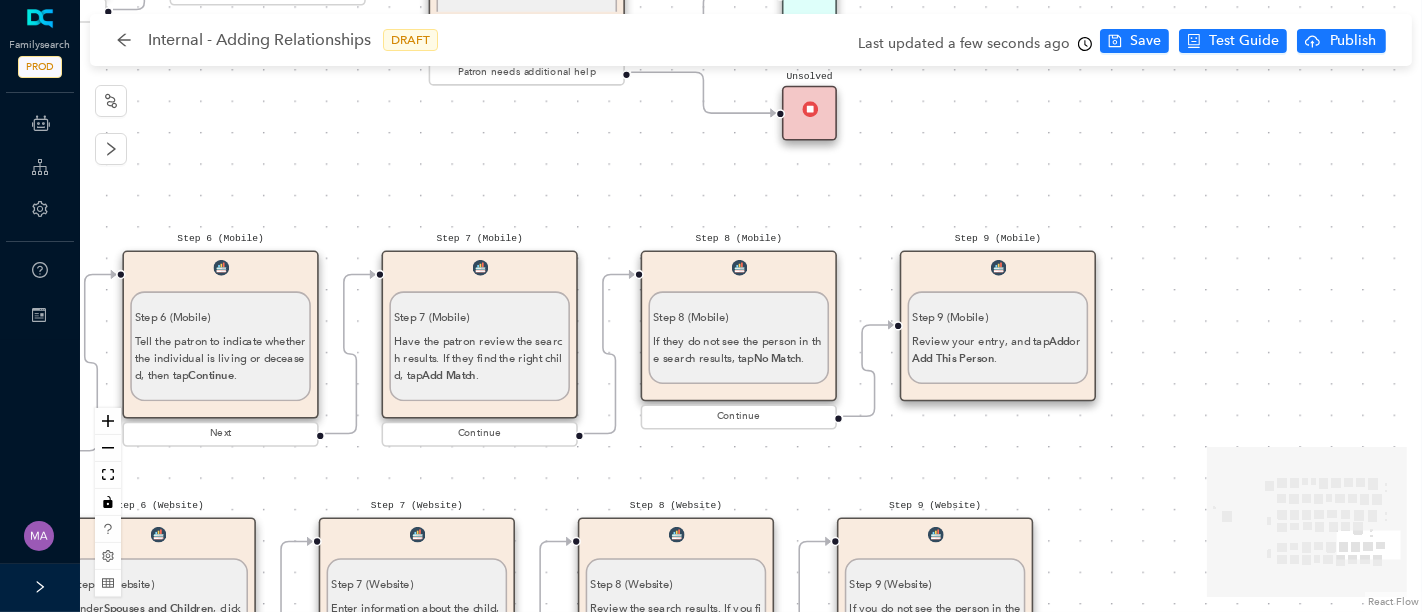 drag, startPoint x: 998, startPoint y: 290, endPoint x: 982, endPoint y: 290, distance: 16 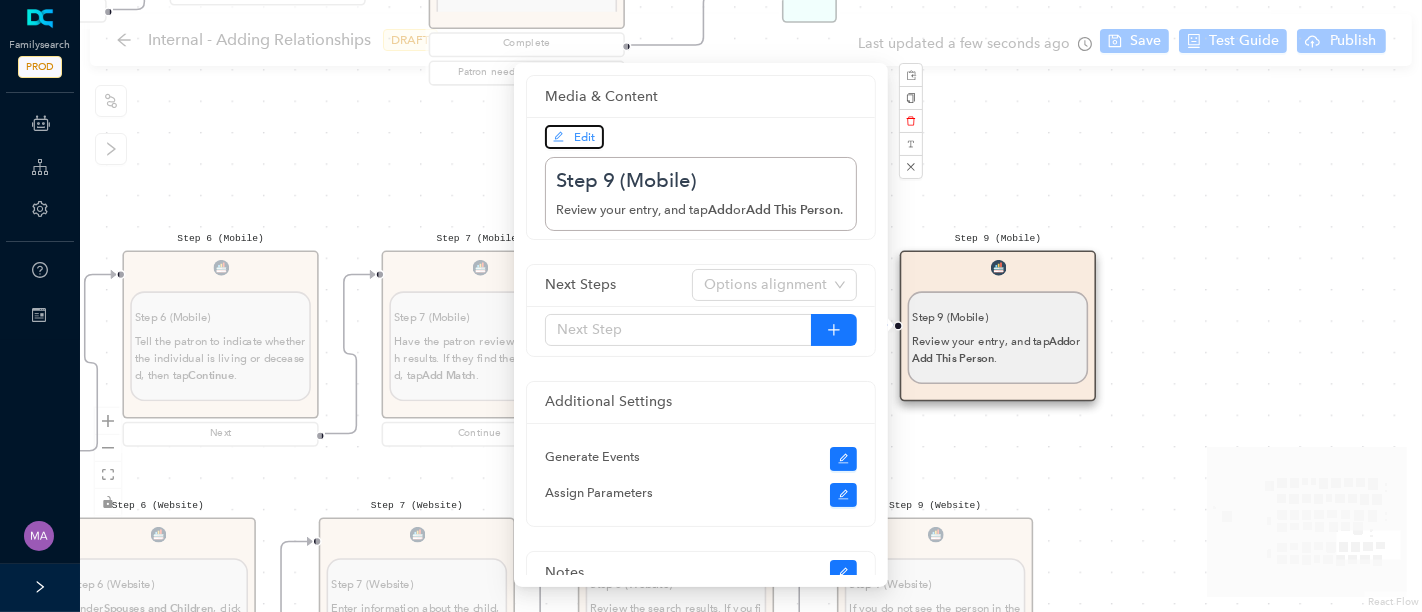 click on "Edit" at bounding box center [574, 137] 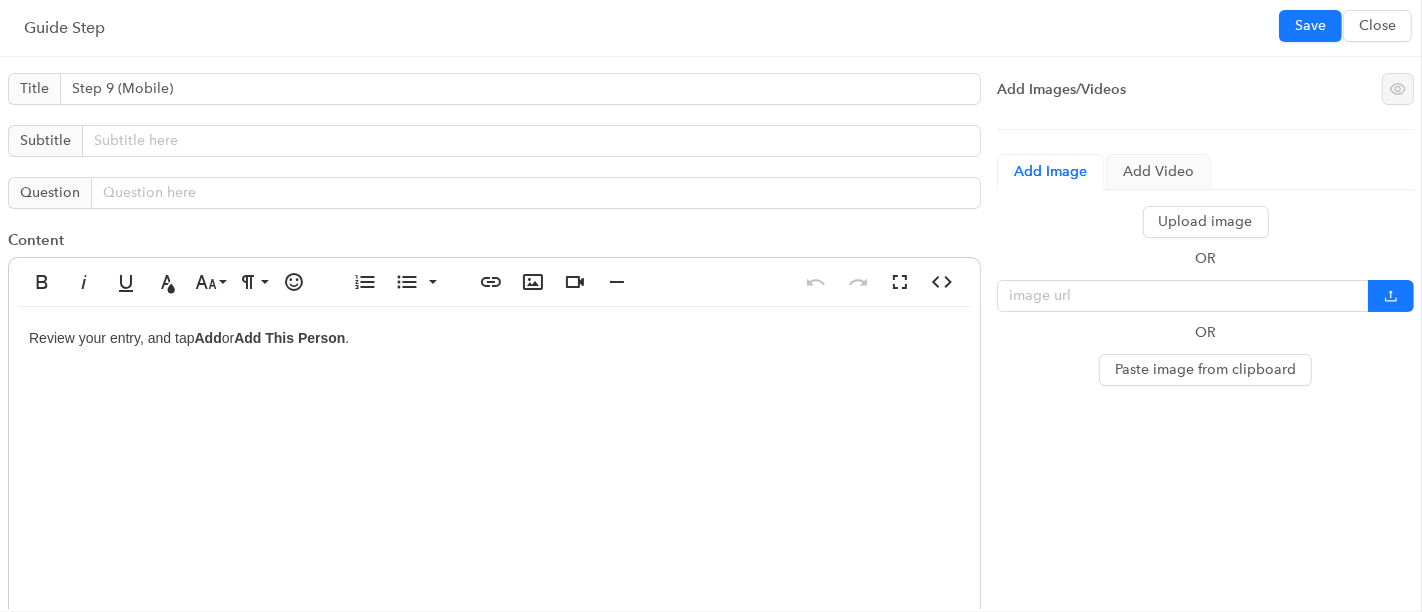 click on "Review your entry, and tap  Add  or  Add This Person ." at bounding box center [494, 507] 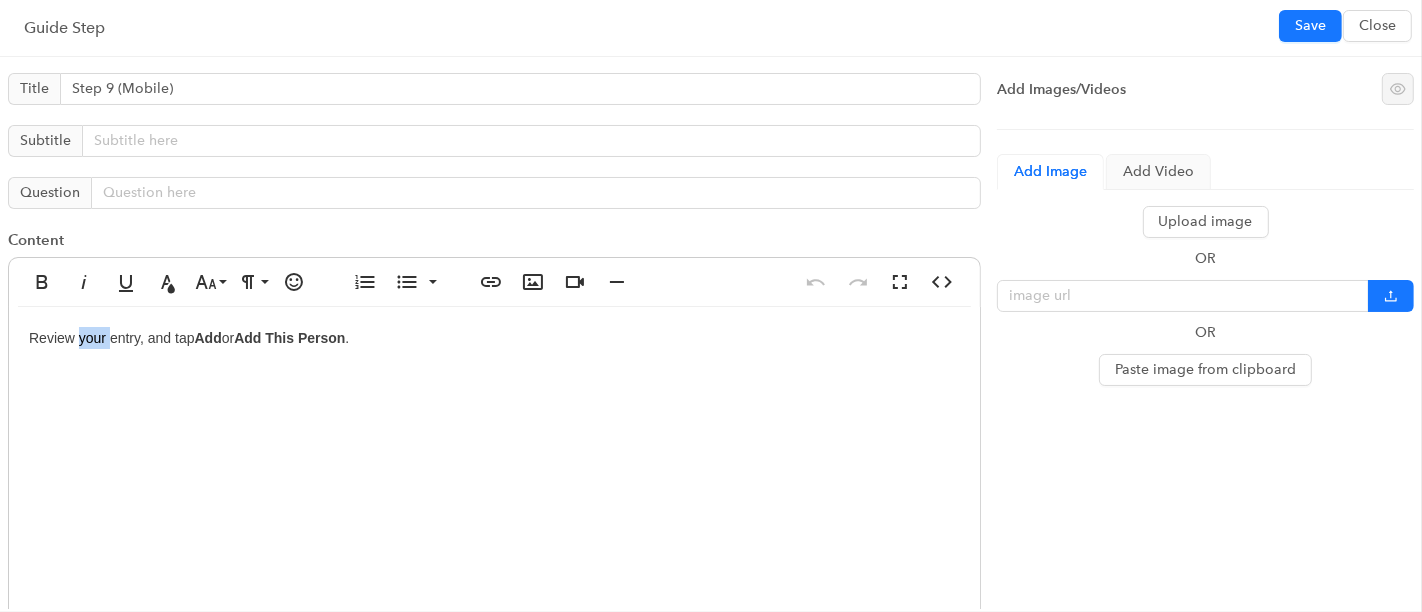 click on "Review your entry, and tap  Add  or  Add This Person ." at bounding box center [494, 507] 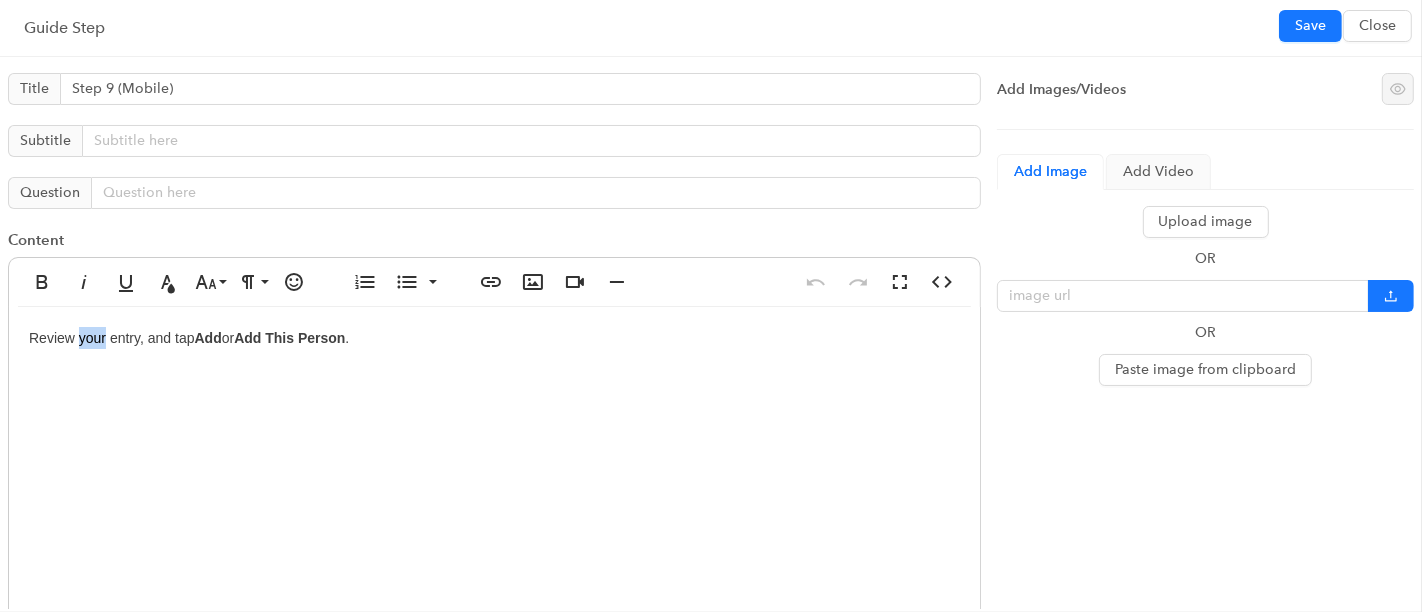 type 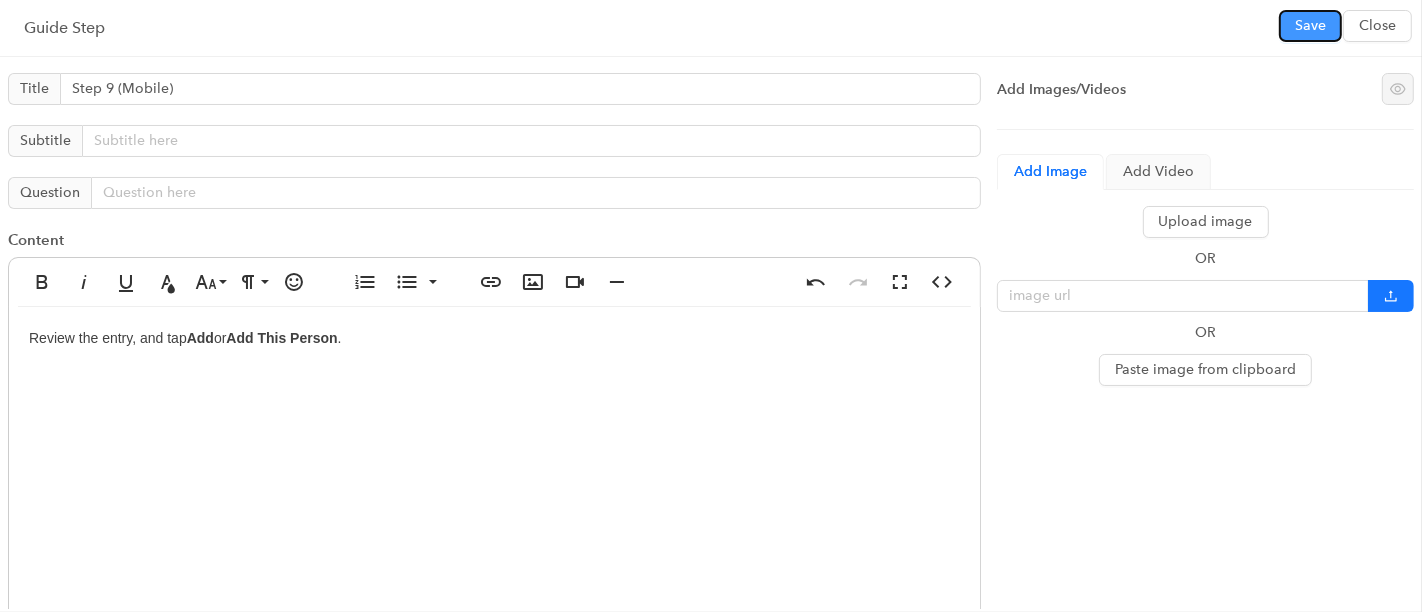 click on "Save" at bounding box center [1310, 26] 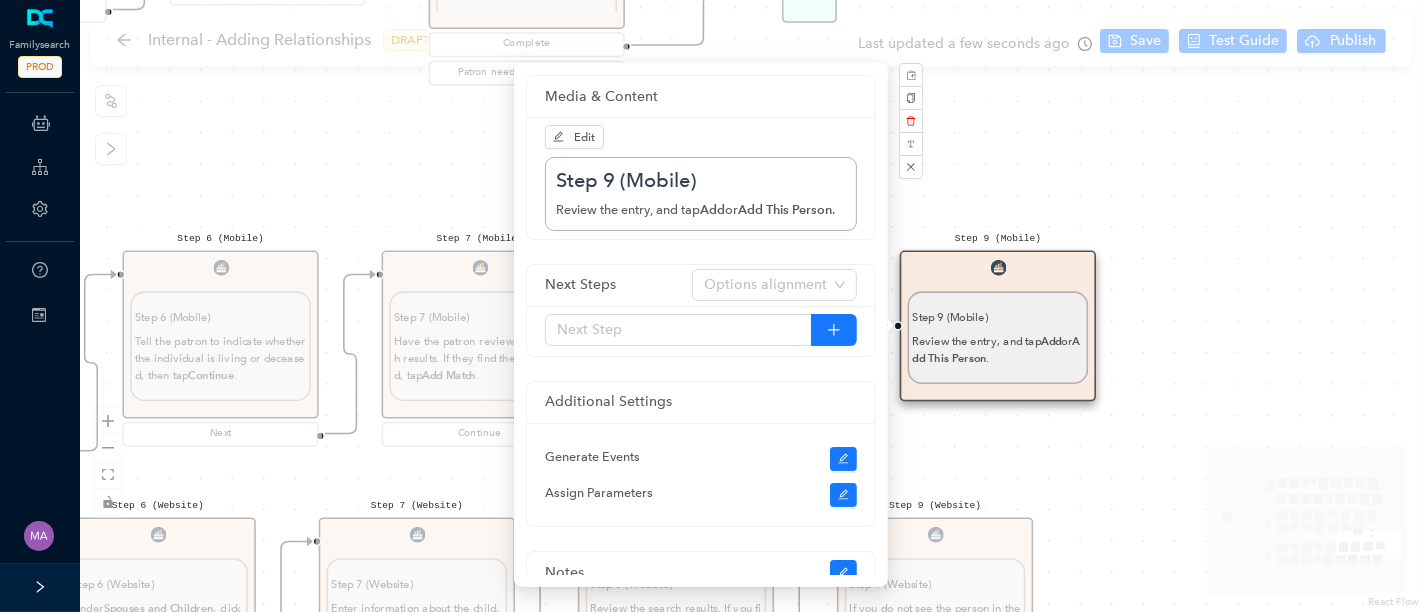 click on "Start From Start From Mobile App Website Directions for adding relationships in FamilyTree Directions for adding relationships in FamilyTree First, what do you need help with? I want to add a parent relationship. I want to add a spouse  I want to add a child relationship Step 1 (Website) Step 1 (Website) Direct the patron to the top menu, click  Family Tree , and then click  Tree. Next Step 2 Step 2 Have the patron navigate to the person on the tree whose spouse they want to add. Next Step 3 Step 3 Click the person's  name . In the details that pop up, click the person's  name  again. You will be taken to that person's page. Next Step 4 Step 4 Have the patron click the  Details  tab. Next Step 5 Step 5 Have the patron scroll down the Family Members section. Next Step 6 Step 6 Direct the patron to look under [PERSON_NAME] and Children, click  Add Spouse . Next Step 7 Step 7 By ID Number .) Next Step 8 Step 8 If the person is already in Family Tree, click  Add Match . Create Person . To adjust the search, click  ." at bounding box center [751, 306] 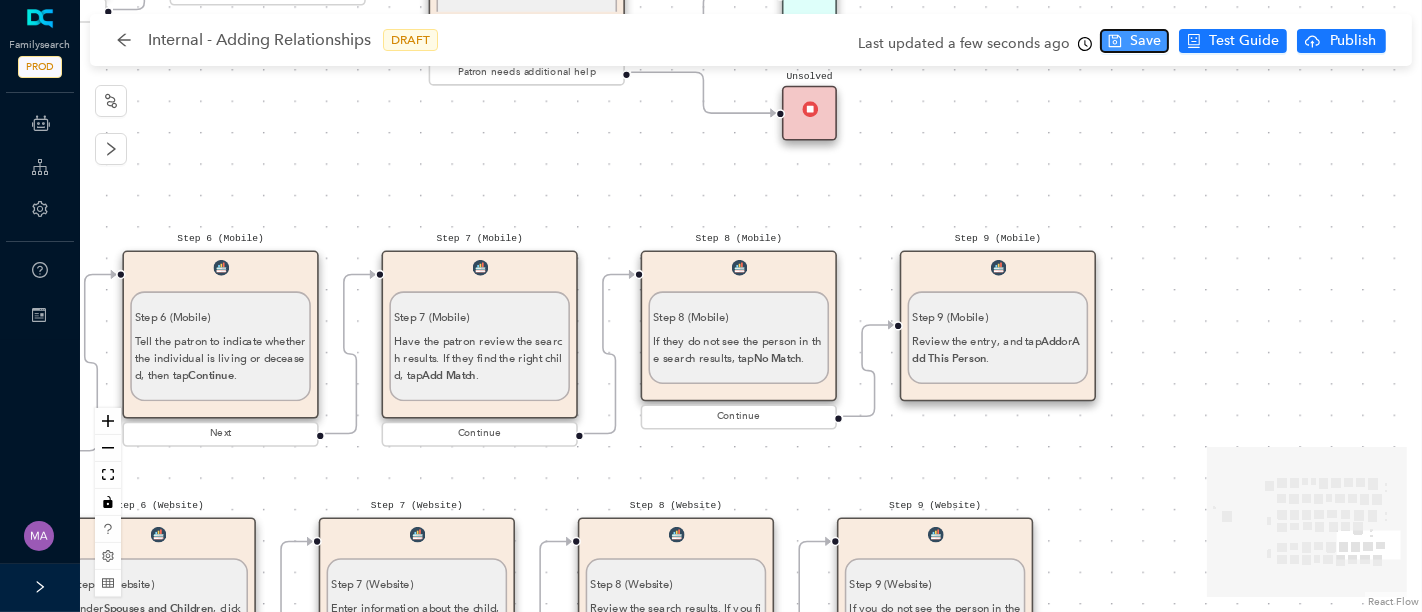 click on "Save" at bounding box center (1145, 41) 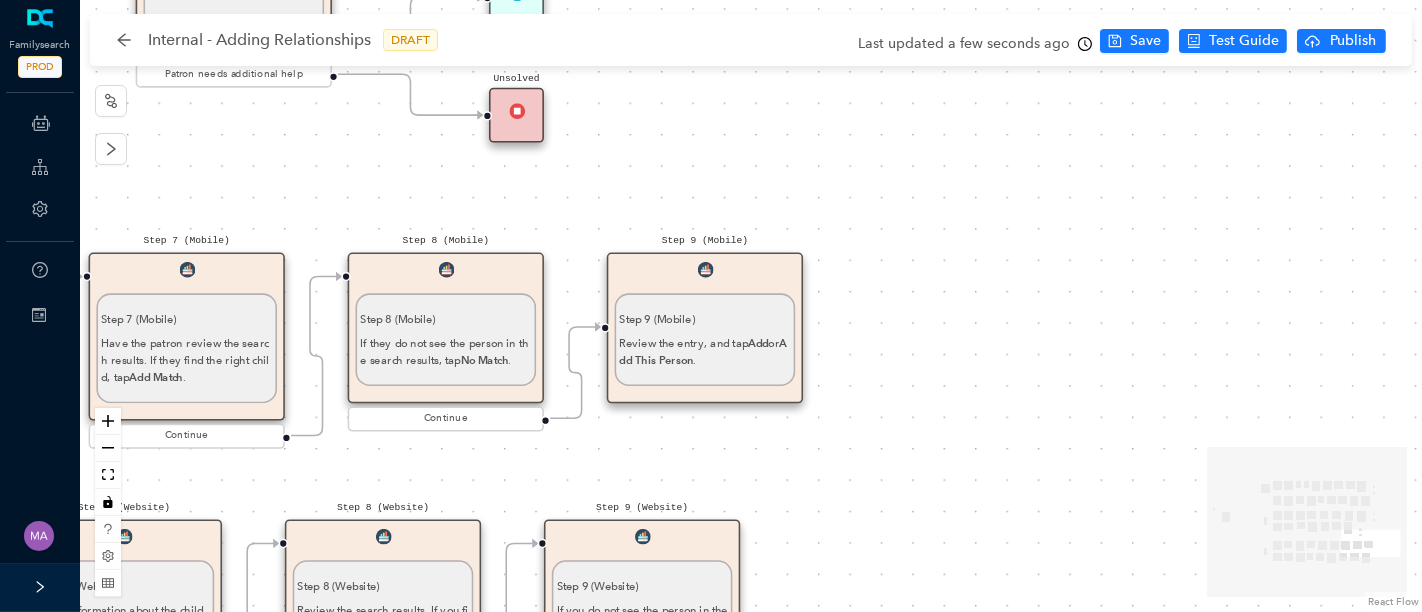 drag, startPoint x: 1198, startPoint y: 201, endPoint x: 904, endPoint y: 203, distance: 294.0068 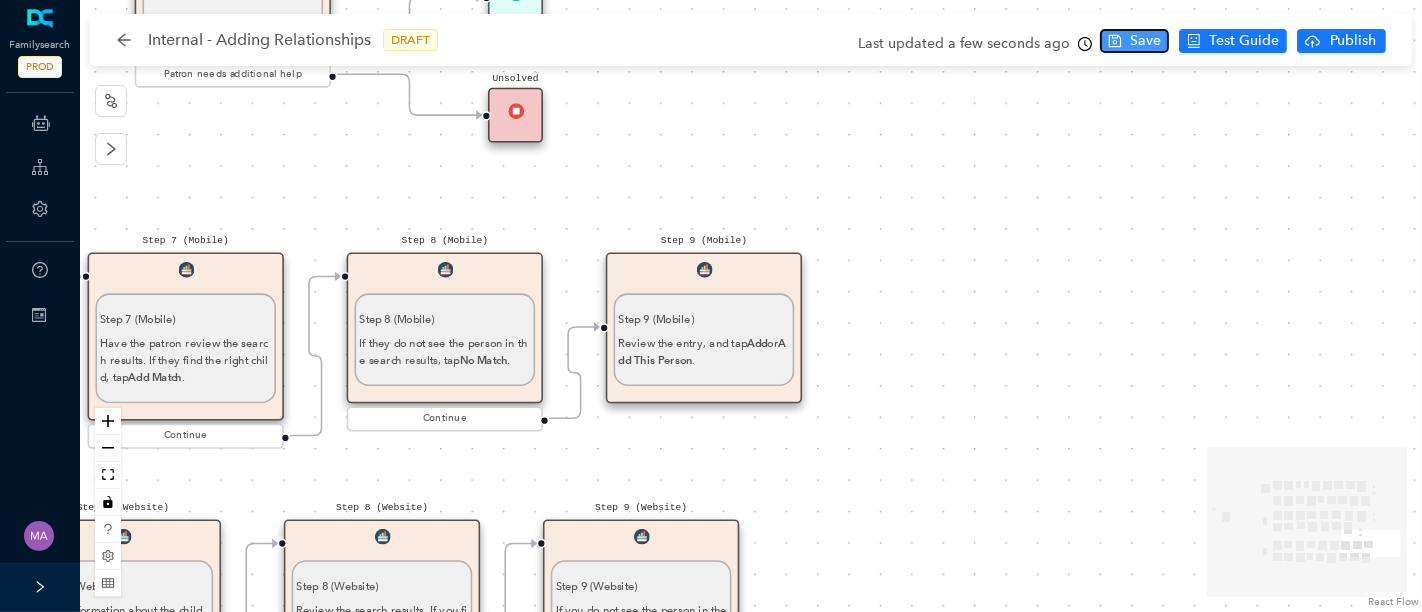 click on "Save" at bounding box center [1145, 41] 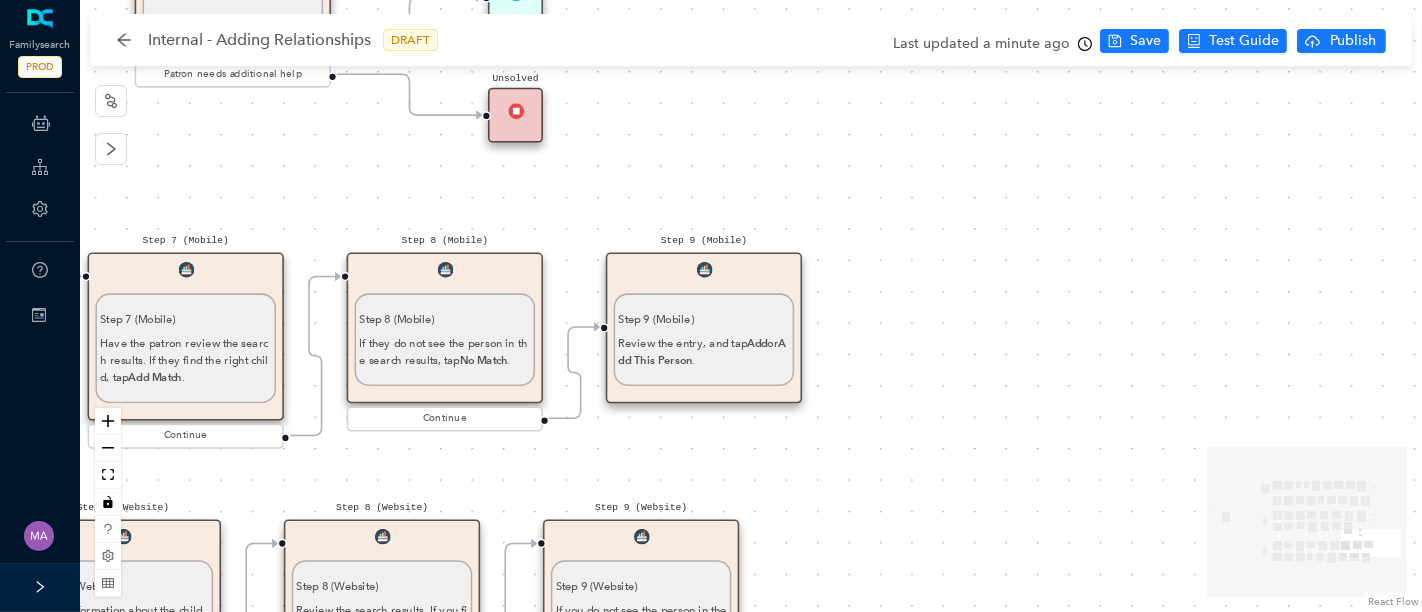 click at bounding box center [704, 270] 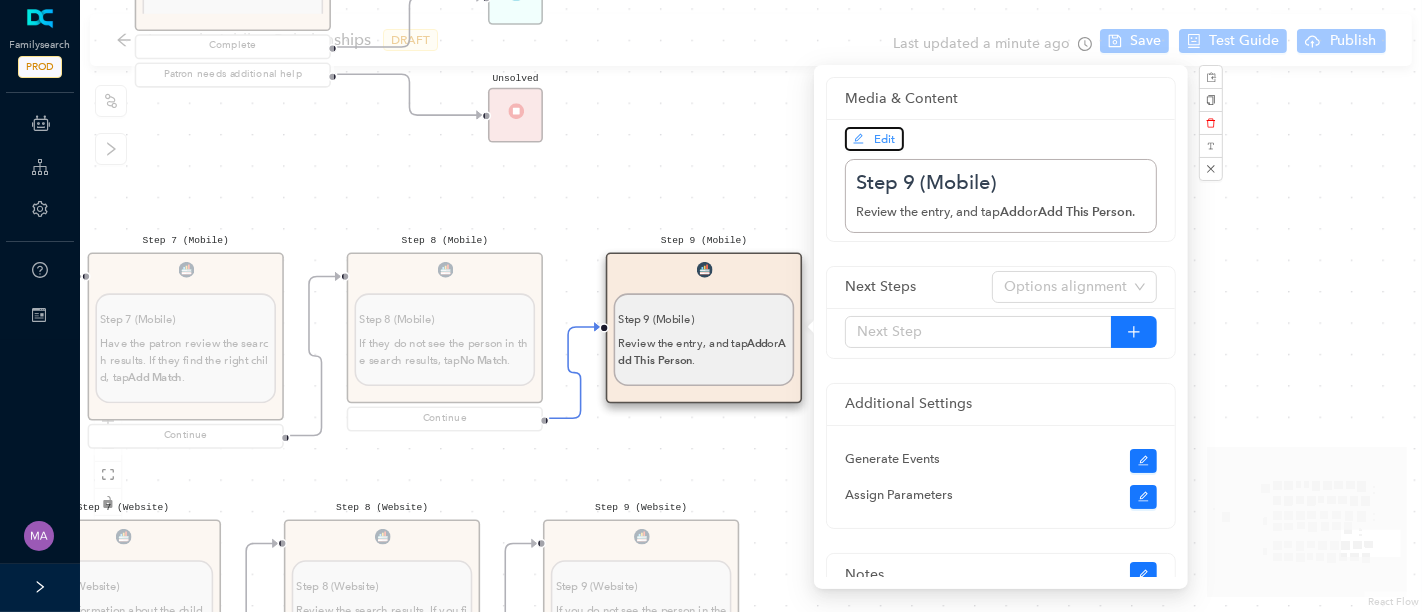 click on "Edit" at bounding box center [885, 139] 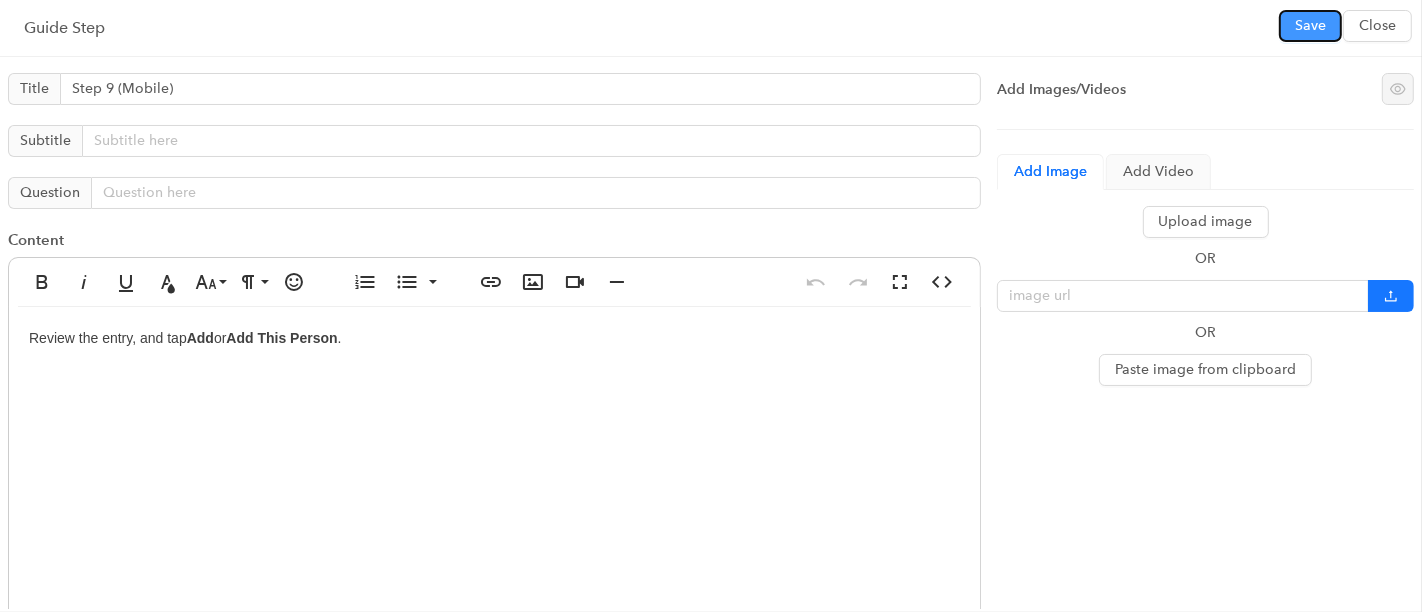 click on "Save" at bounding box center (1310, 26) 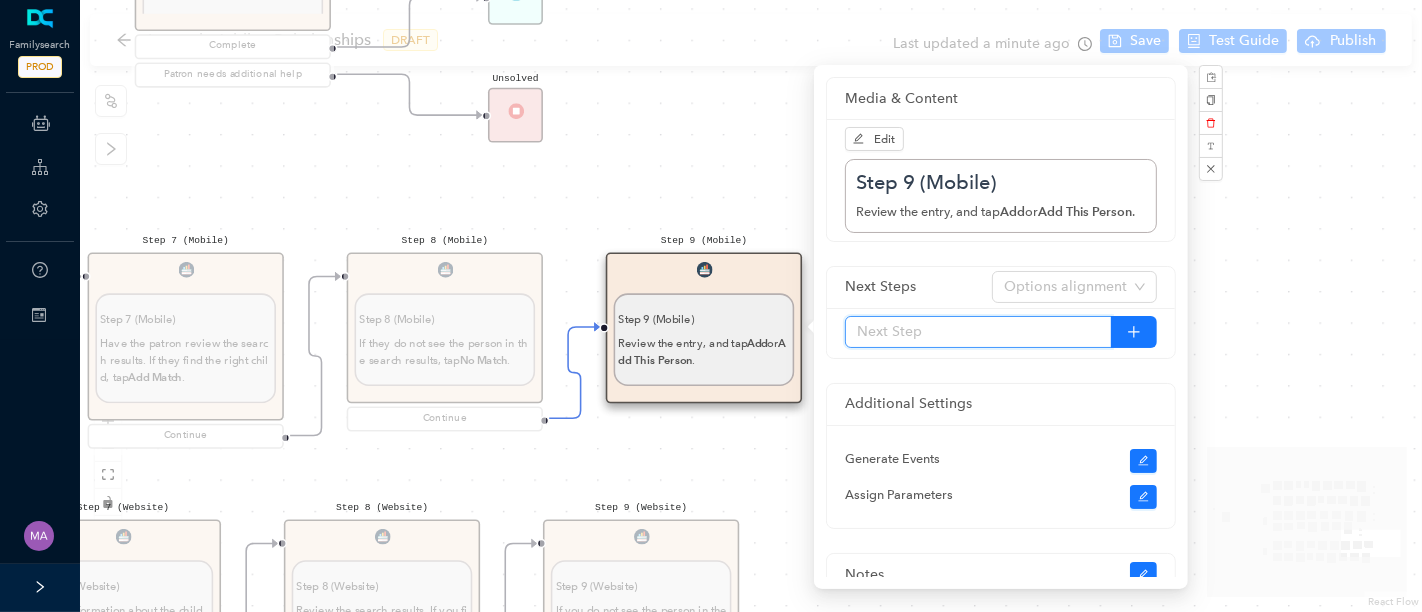 click at bounding box center [978, 332] 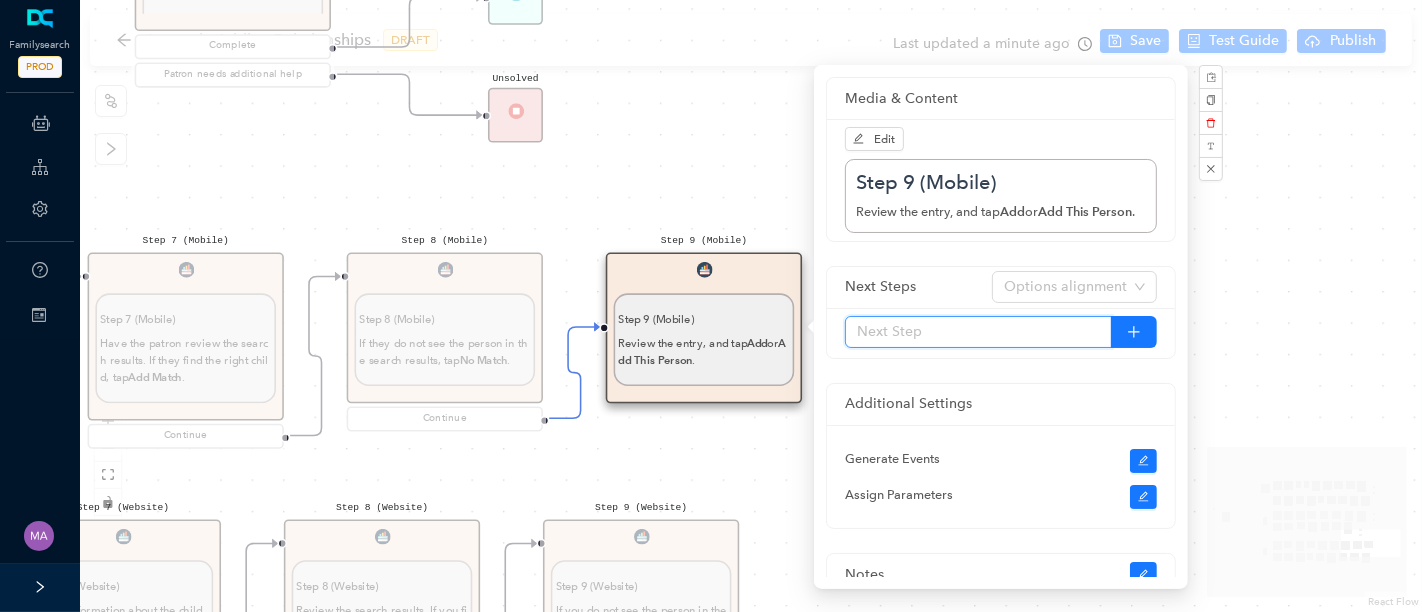 type on "C" 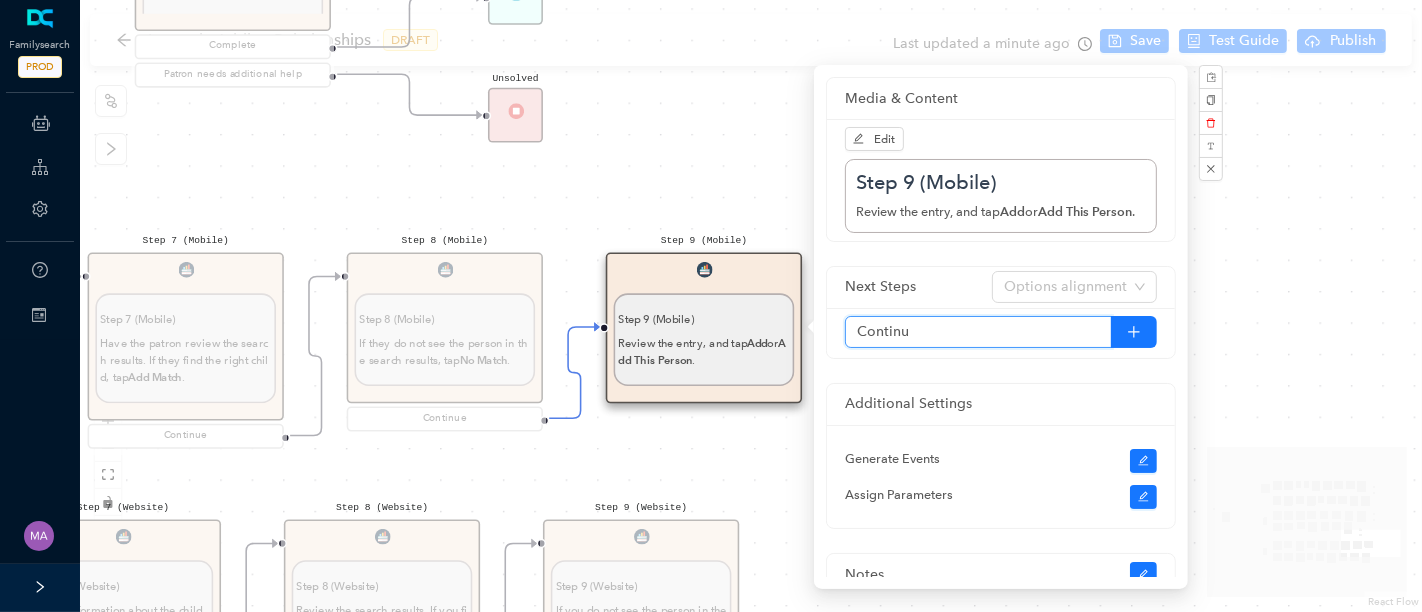 type on "Continue" 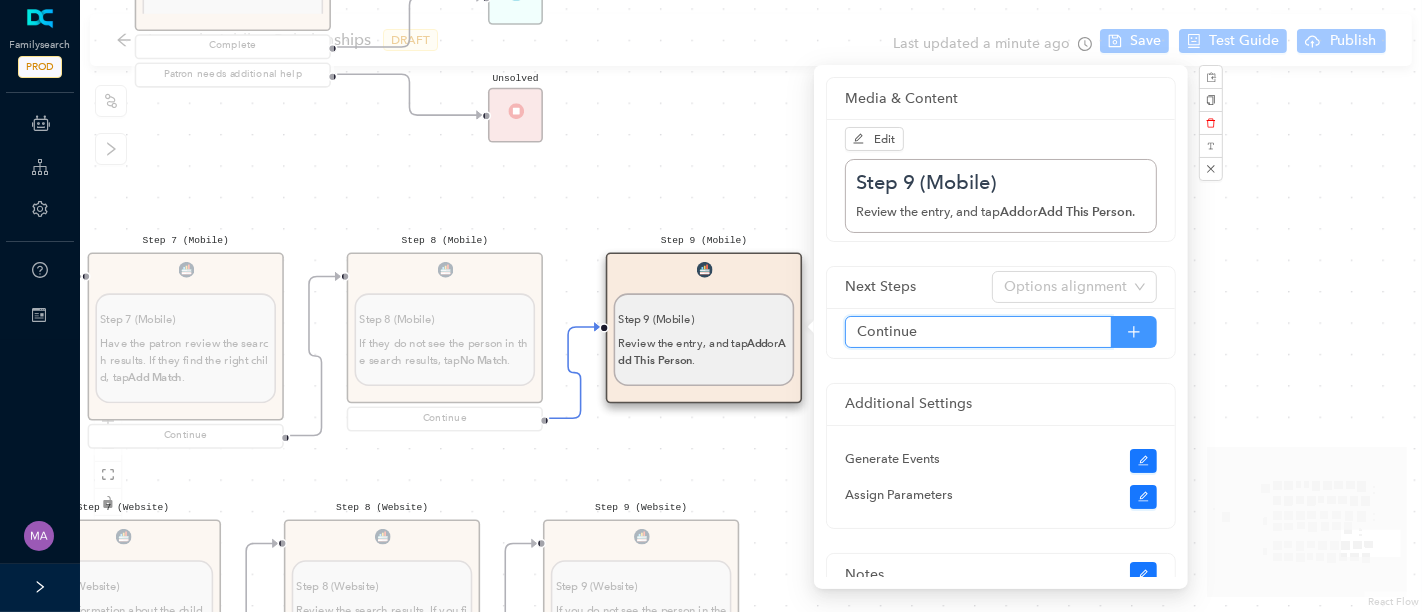 click at bounding box center (1134, 332) 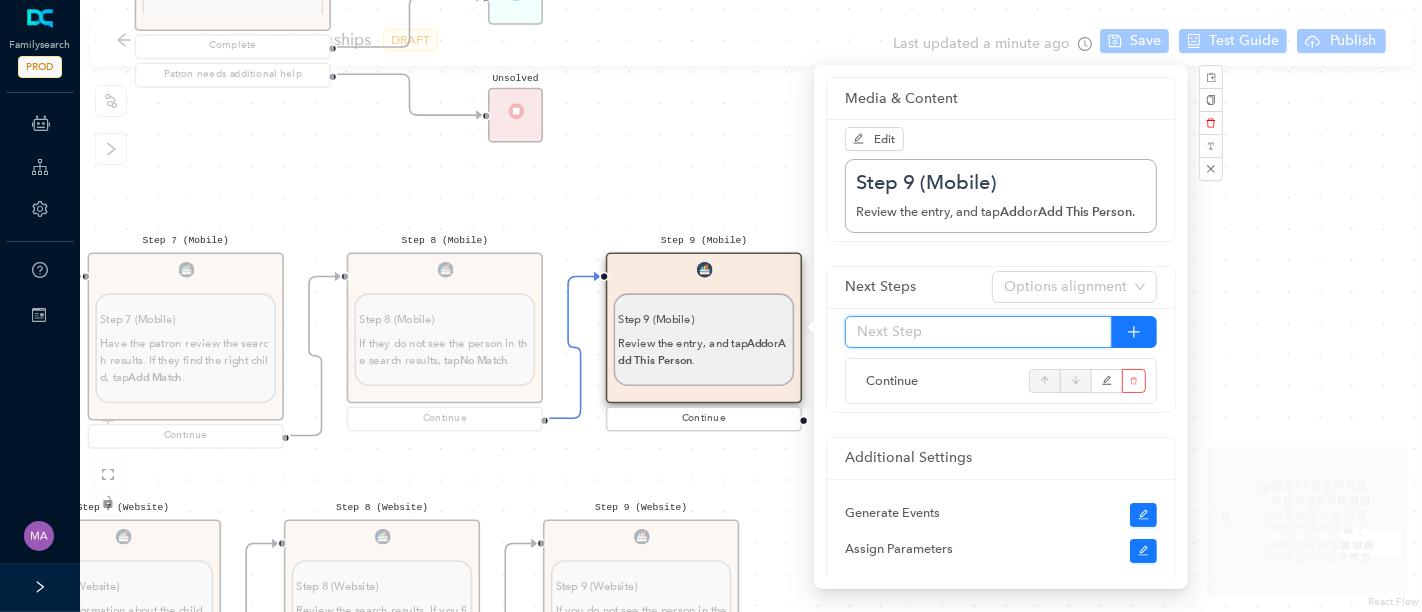 type on "a" 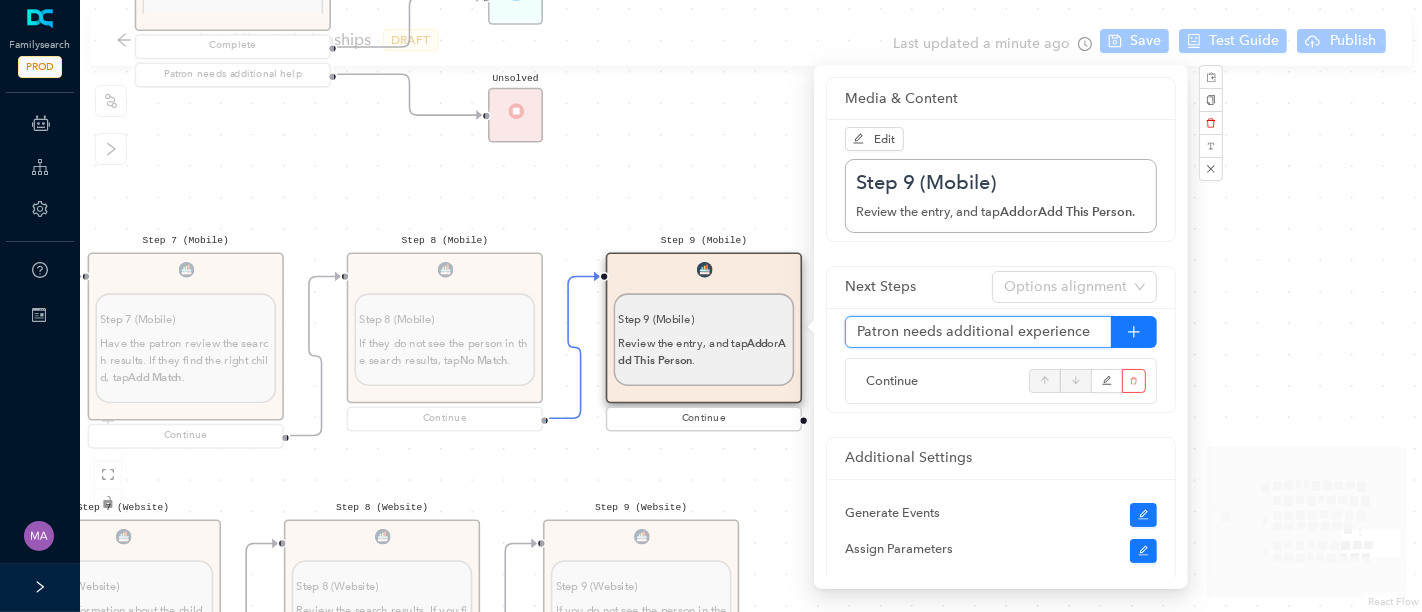 click on "Patron needs additional experience" at bounding box center (978, 332) 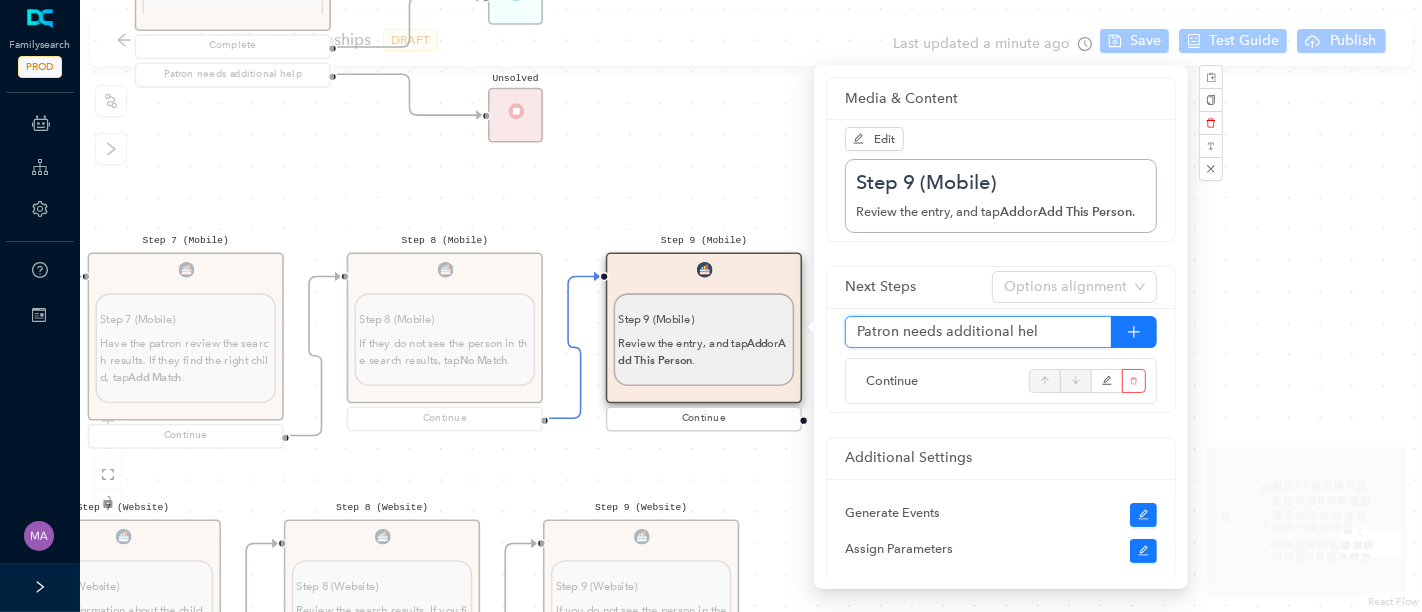 type on "Patron needs additional help" 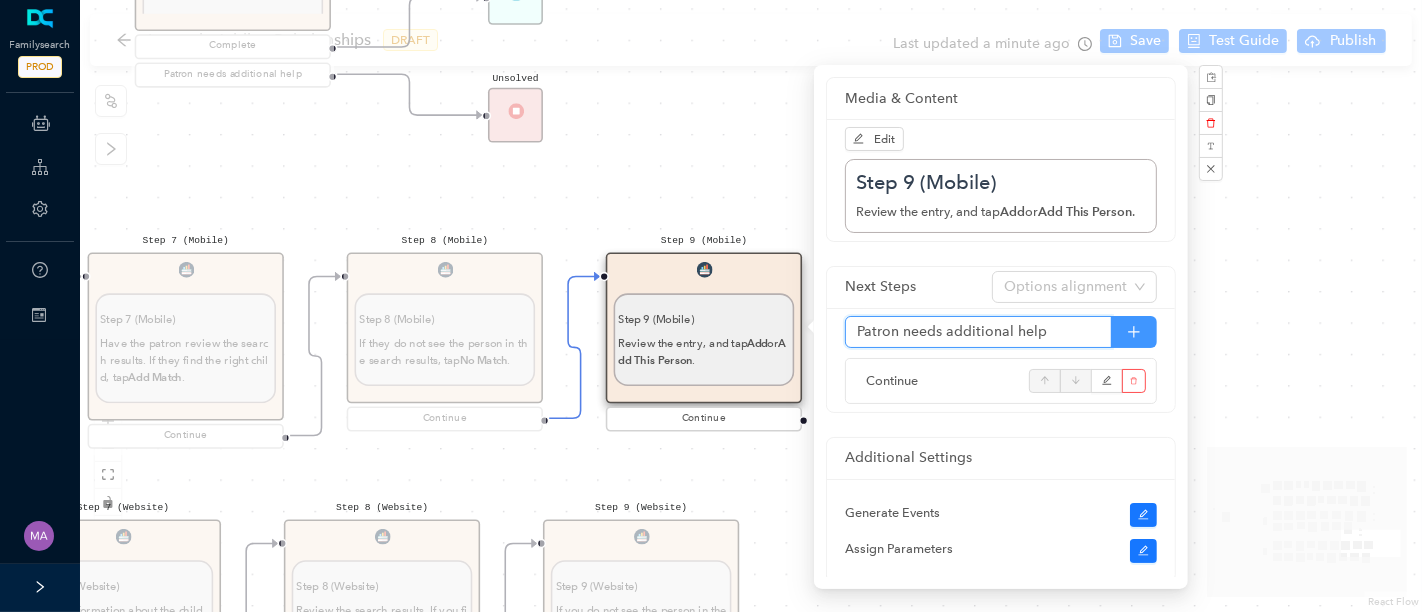 click 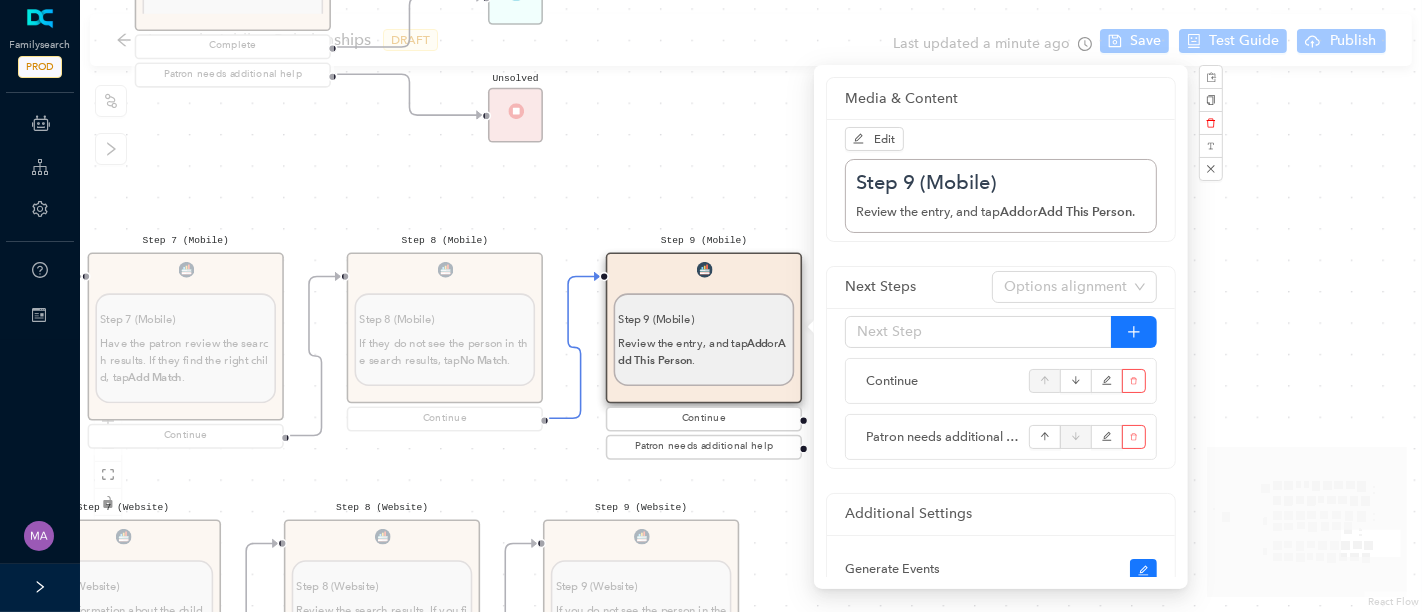 click on "Start From Start From Mobile App Website Directions for adding relationships in FamilyTree Directions for adding relationships in FamilyTree First, what do you need help with? I want to add a parent relationship. I want to add a spouse  I want to add a child relationship Step 1 (Website) Step 1 (Website) Direct the patron to the top menu, click  Family Tree , and then click  Tree. Next Step 2 Step 2 Have the patron navigate to the person on the tree whose spouse they want to add. Next Step 3 Step 3 Click the person's  name . In the details that pop up, click the person's  name  again. You will be taken to that person's page. Next Step 4 Step 4 Have the patron click the  Details  tab. Next Step 5 Step 5 Have the patron scroll down the Family Members section. Next Step 6 Step 6 Direct the patron to look under [PERSON_NAME] and Children, click  Add Spouse . Next Step 7 Step 7 By ID Number .) Next Step 8 Step 8 If the person is already in Family Tree, click  Add Match . Create Person . To adjust the search, click  ." at bounding box center (751, 306) 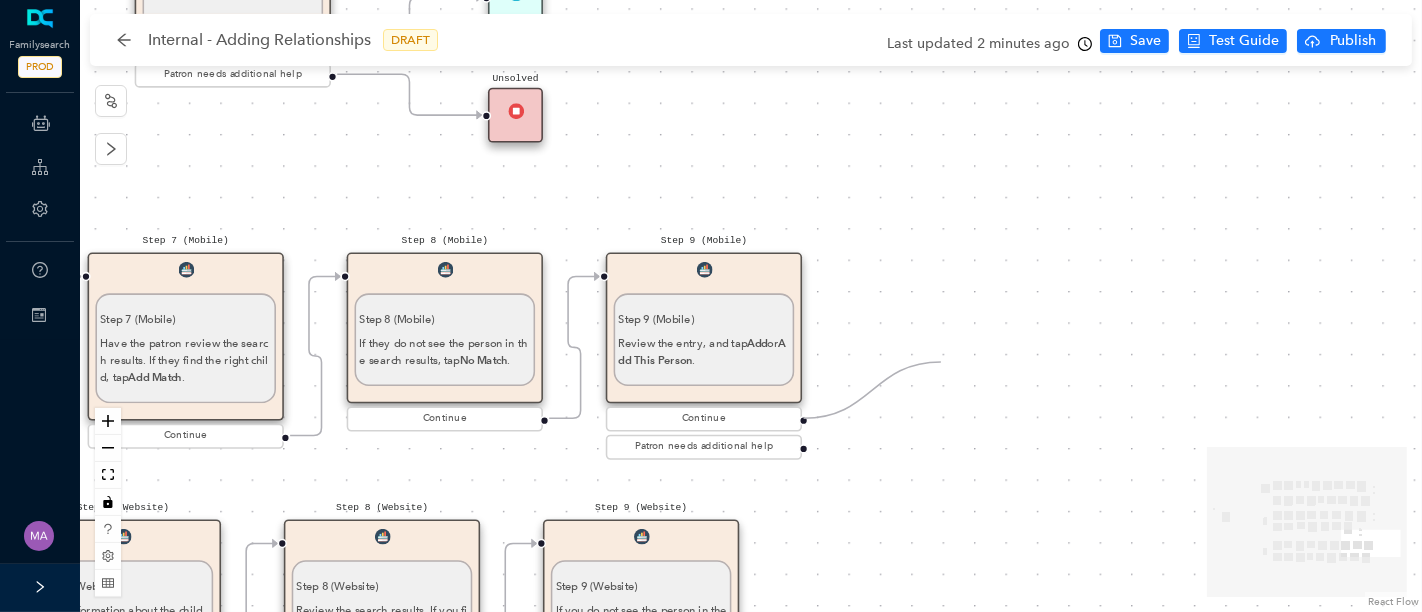 drag, startPoint x: 804, startPoint y: 419, endPoint x: 941, endPoint y: 362, distance: 148.38463 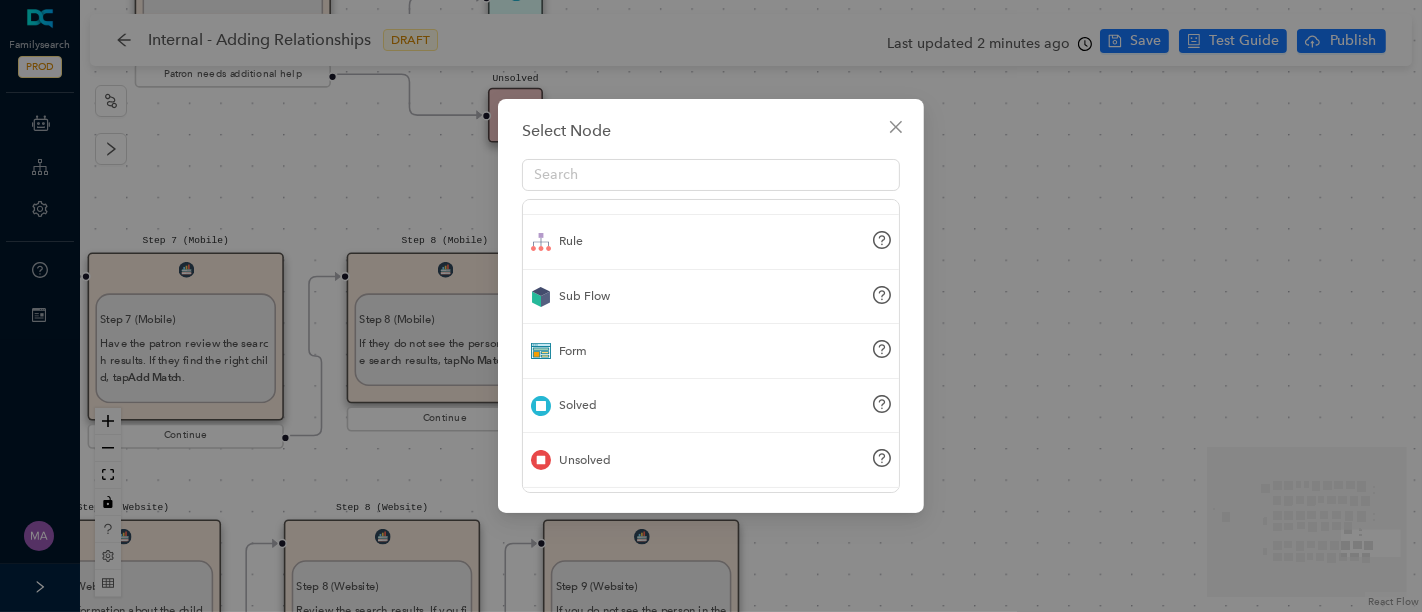scroll, scrollTop: 88, scrollLeft: 0, axis: vertical 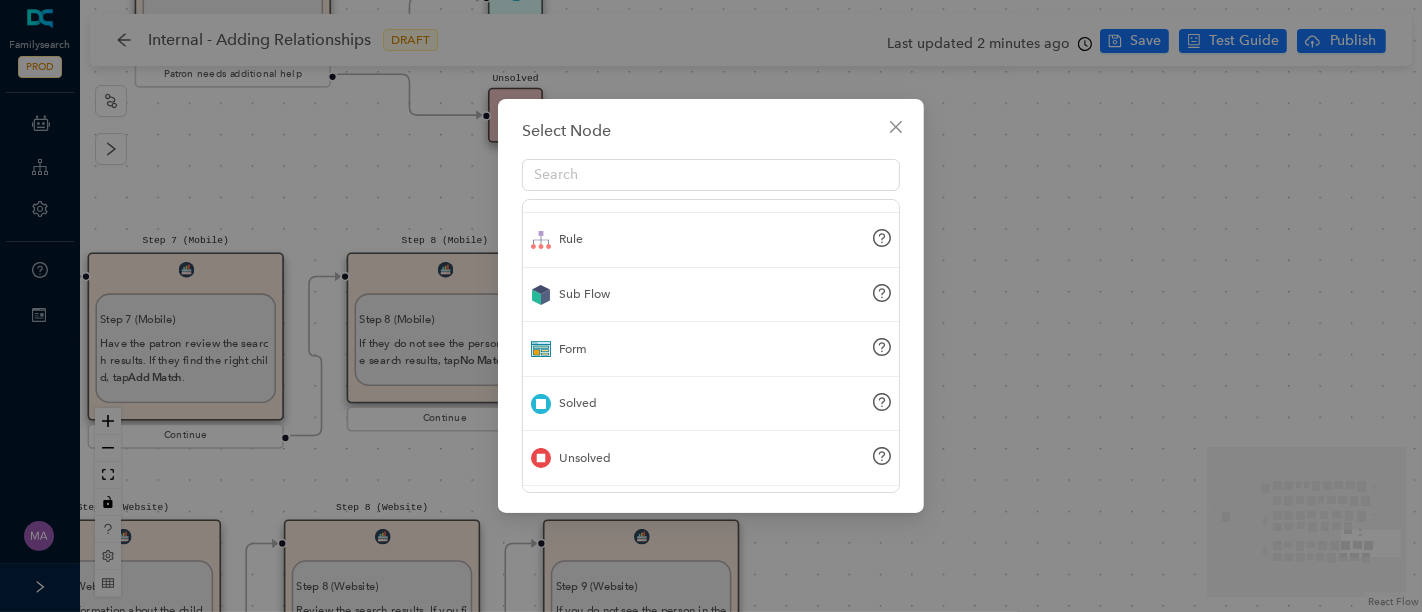 click on "Solved" at bounding box center (711, 404) 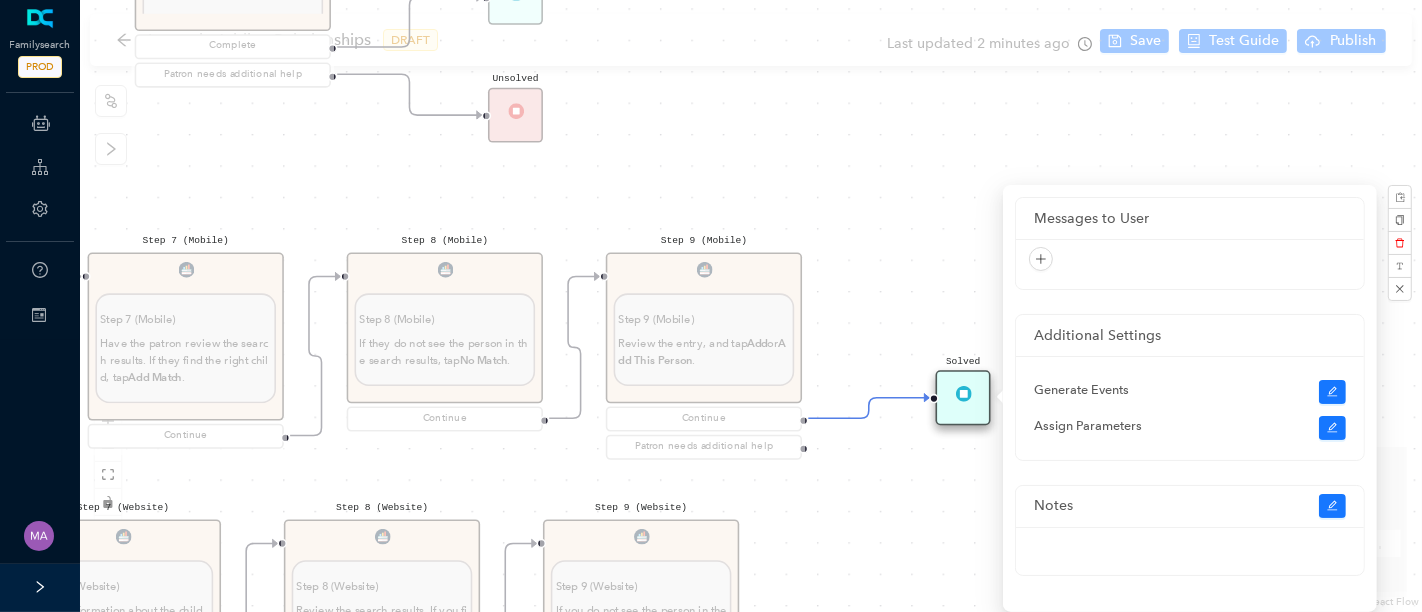 click on "Start From Start From Mobile App Website Directions for adding relationships in FamilyTree Directions for adding relationships in FamilyTree First, what do you need help with? I want to add a parent relationship. I want to add a spouse  I want to add a child relationship Step 1 (Website) Step 1 (Website) Direct the patron to the top menu, click  Family Tree , and then click  Tree. Next Step 2 Step 2 Have the patron navigate to the person on the tree whose spouse they want to add. Next Step 3 Step 3 Click the person's  name . In the details that pop up, click the person's  name  again. You will be taken to that person's page. Next Step 4 Step 4 Have the patron click the  Details  tab. Next Step 5 Step 5 Have the patron scroll down the Family Members section. Next Step 6 Step 6 Direct the patron to look under [PERSON_NAME] and Children, click  Add Spouse . Next Step 7 Step 7 By ID Number .) Next Step 8 Step 8 If the person is already in Family Tree, click  Add Match . Create Person . To adjust the search, click  ." at bounding box center (751, 306) 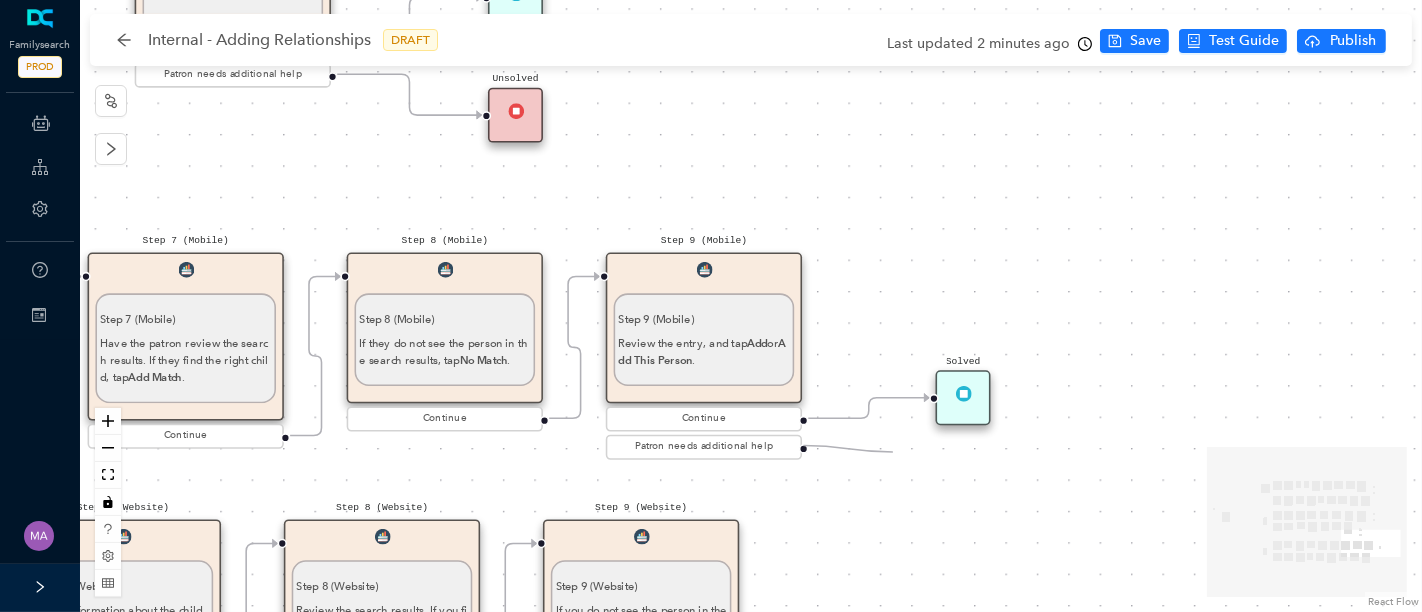 drag, startPoint x: 801, startPoint y: 445, endPoint x: 894, endPoint y: 452, distance: 93.26307 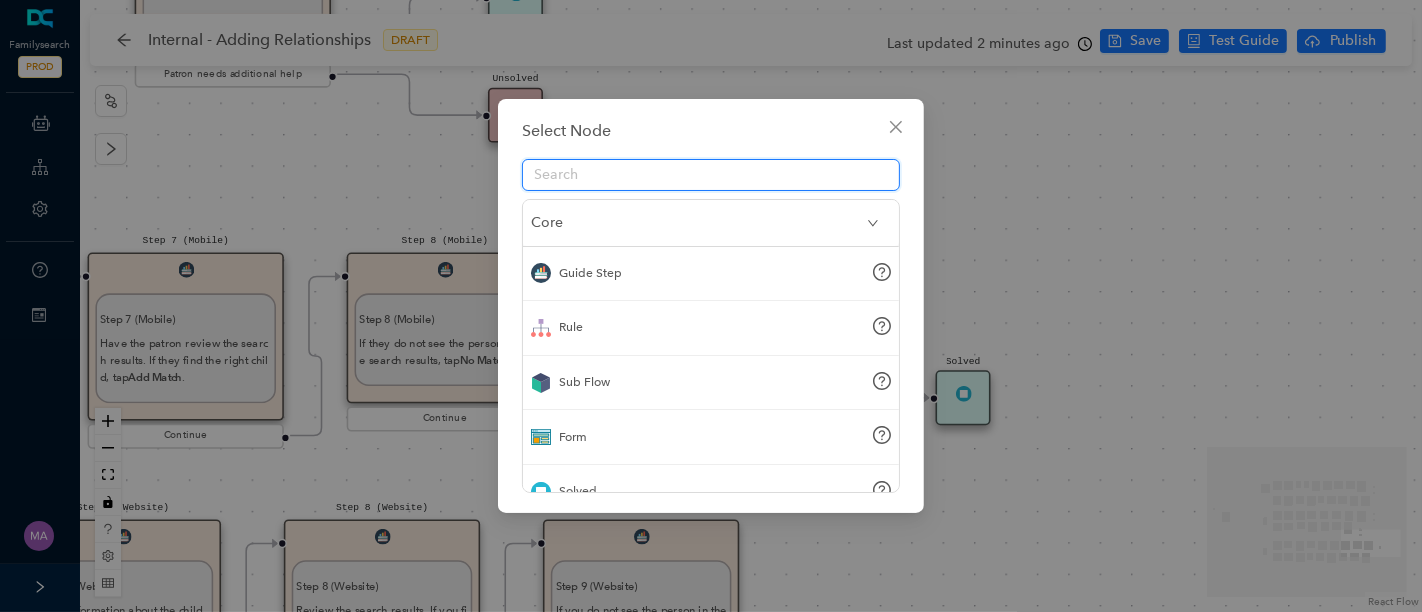 scroll, scrollTop: 197, scrollLeft: 0, axis: vertical 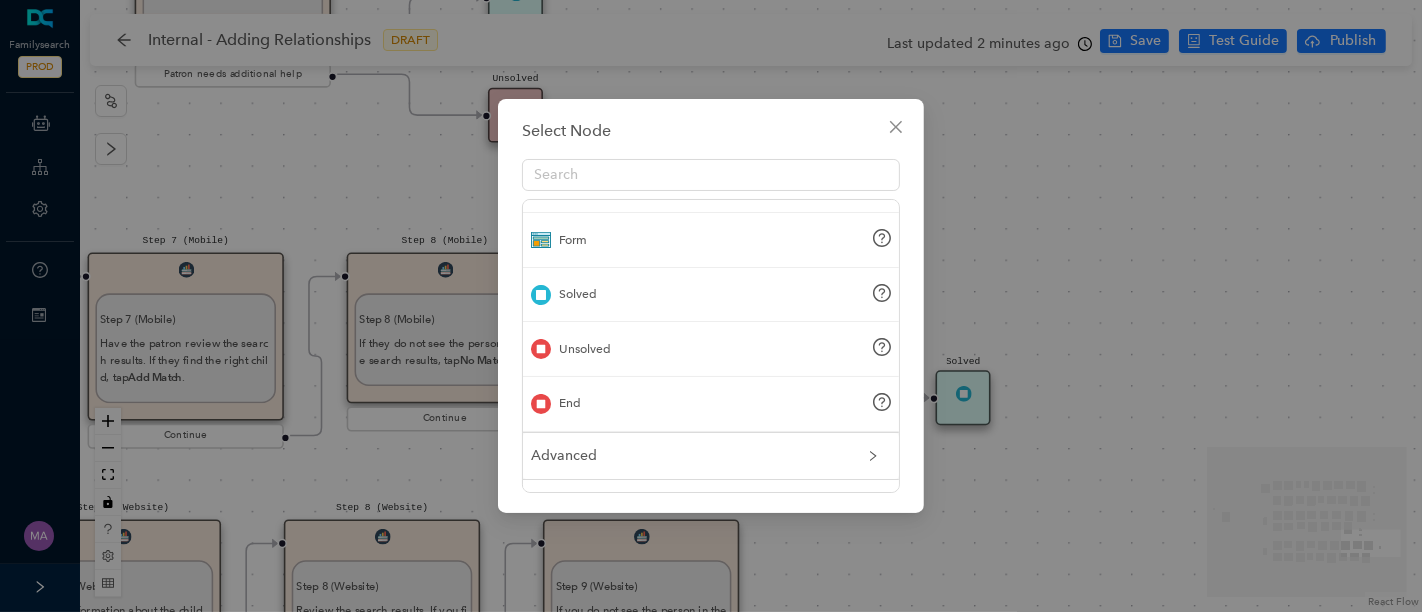 click on "Unsolved" at bounding box center [711, 349] 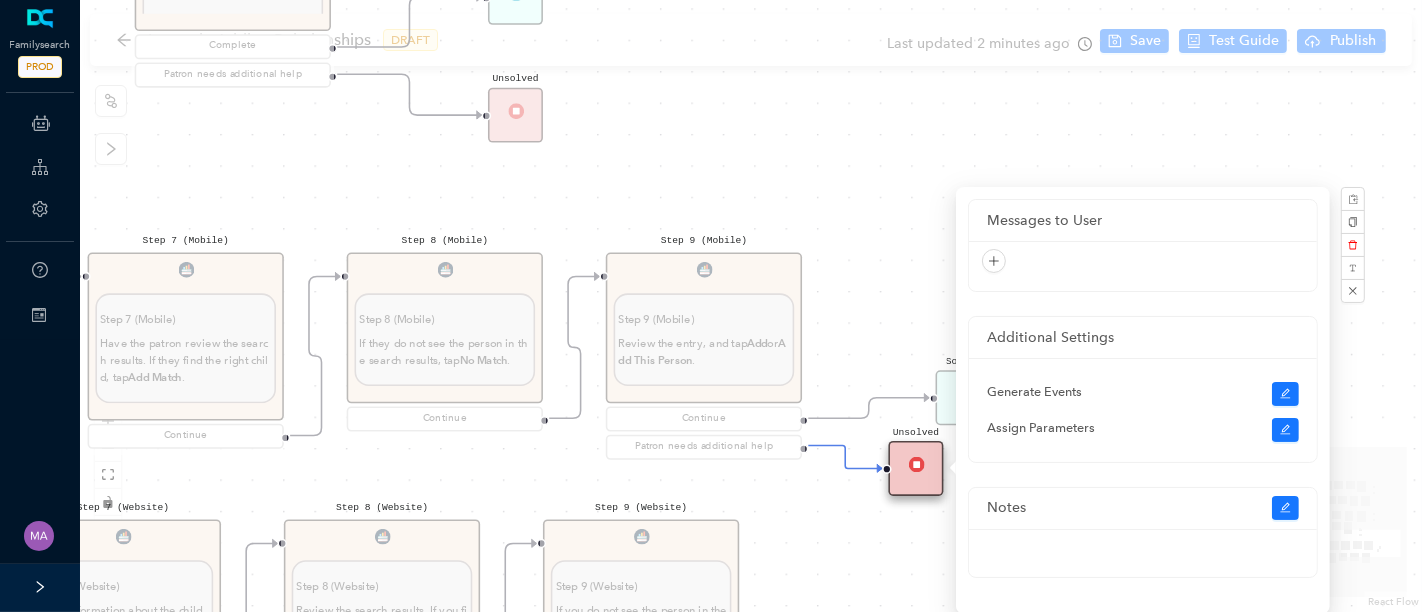 click on "Start From Start From Mobile App Website Directions for adding relationships in FamilyTree Directions for adding relationships in FamilyTree First, what do you need help with? I want to add a parent relationship. I want to add a spouse  I want to add a child relationship Step 1 (Website) Step 1 (Website) Direct the patron to the top menu, click  Family Tree , and then click  Tree. Next Step 2 Step 2 Have the patron navigate to the person on the tree whose spouse they want to add. Next Step 3 Step 3 Click the person's  name . In the details that pop up, click the person's  name  again. You will be taken to that person's page. Next Step 4 Step 4 Have the patron click the  Details  tab. Next Step 5 Step 5 Have the patron scroll down the Family Members section. Next Step 6 Step 6 Direct the patron to look under [PERSON_NAME] and Children, click  Add Spouse . Next Step 7 Step 7 By ID Number .) Next Step 8 Step 8 If the person is already in Family Tree, click  Add Match . Create Person . To adjust the search, click  ." at bounding box center (751, 306) 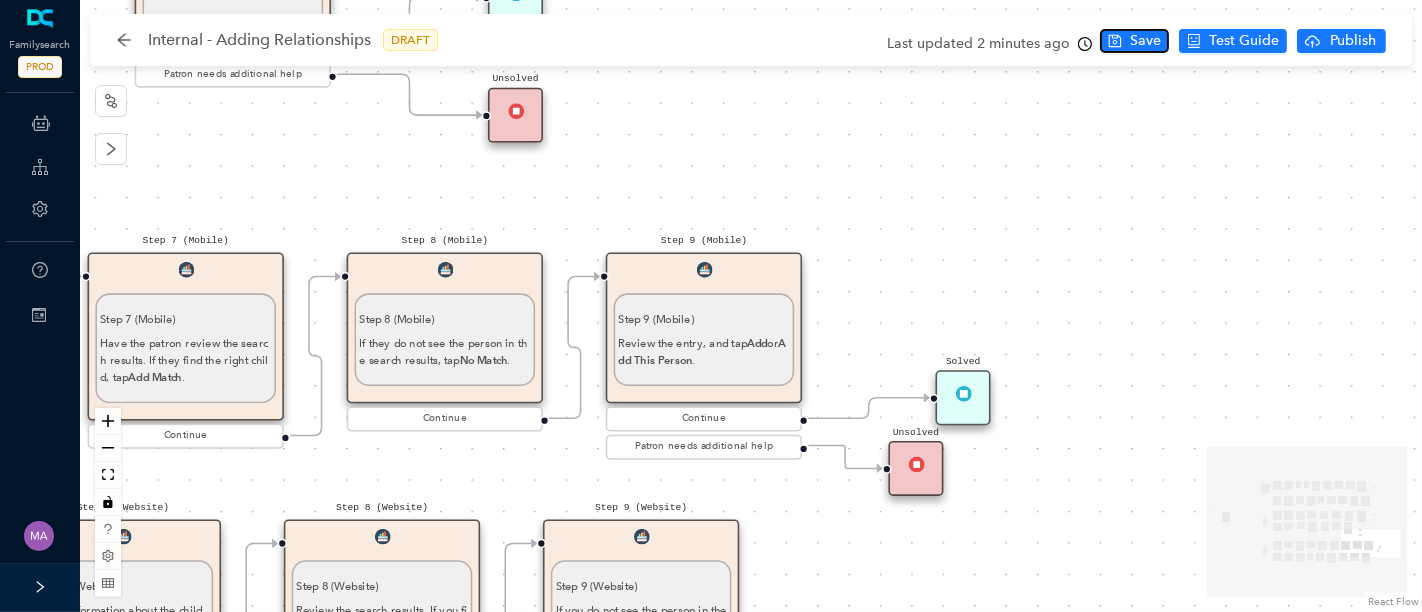 click on "Save" at bounding box center [1145, 41] 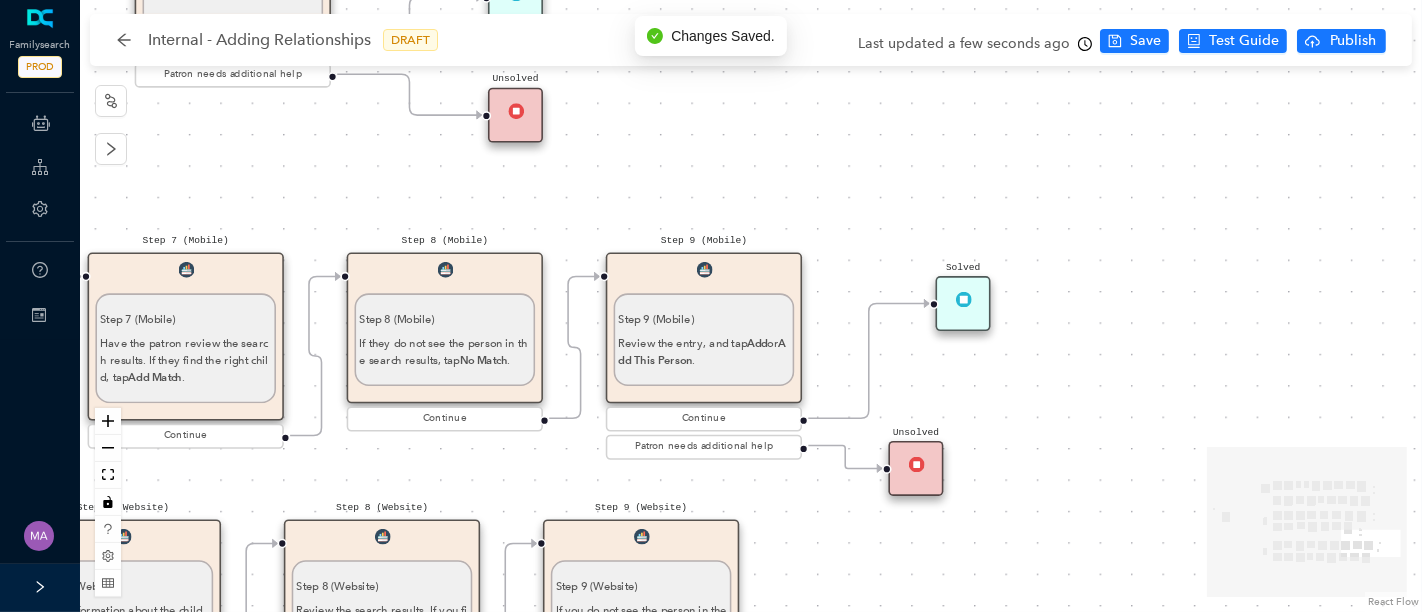 drag, startPoint x: 965, startPoint y: 406, endPoint x: 945, endPoint y: 283, distance: 124.61541 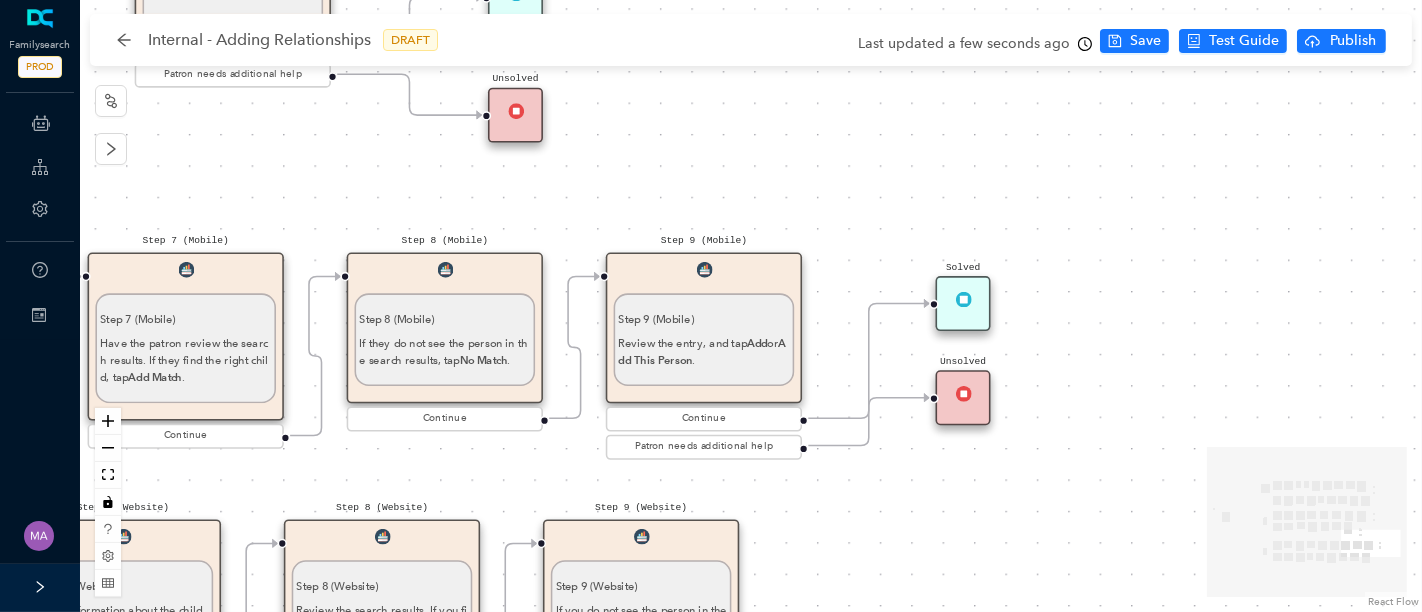 drag, startPoint x: 936, startPoint y: 465, endPoint x: 990, endPoint y: 370, distance: 109.27488 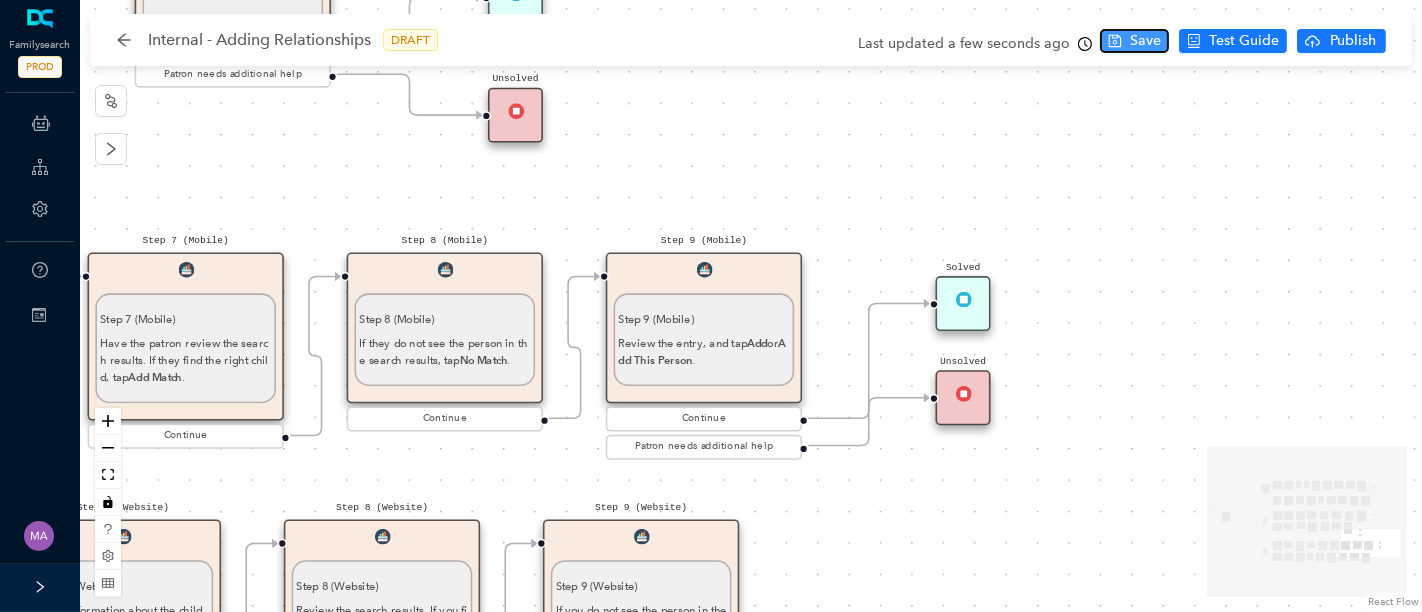 click on "Save" at bounding box center (1145, 41) 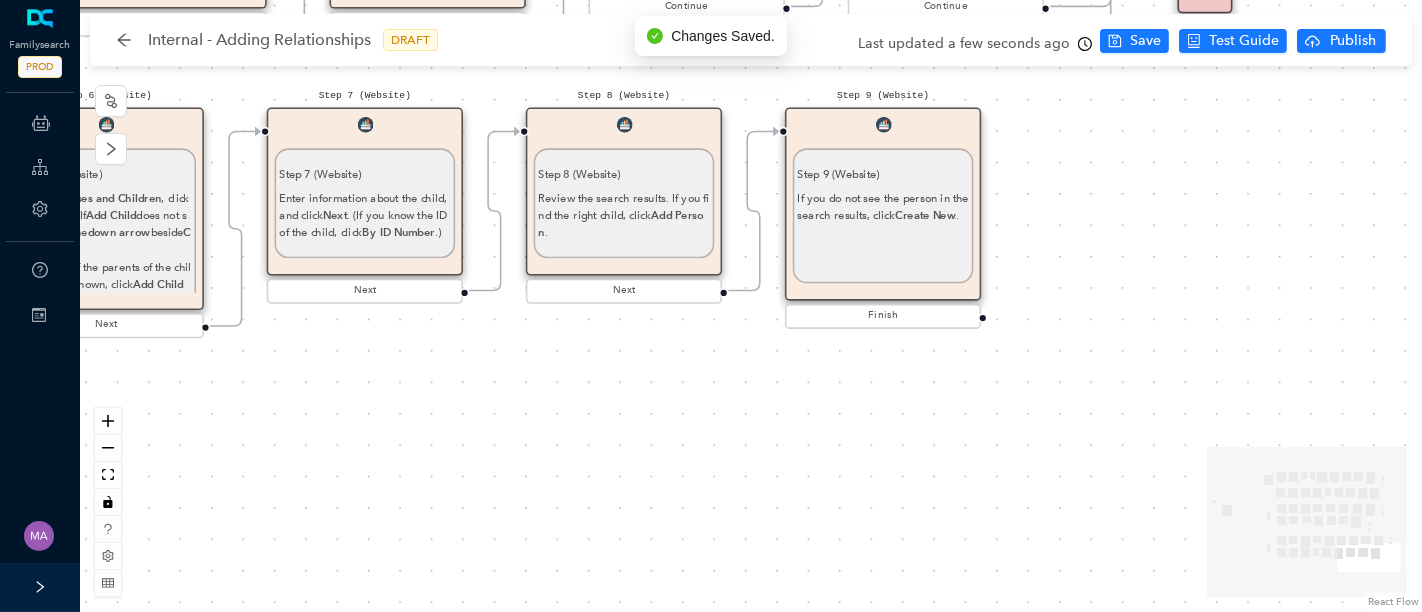 drag, startPoint x: 877, startPoint y: 499, endPoint x: 1122, endPoint y: 84, distance: 481.92322 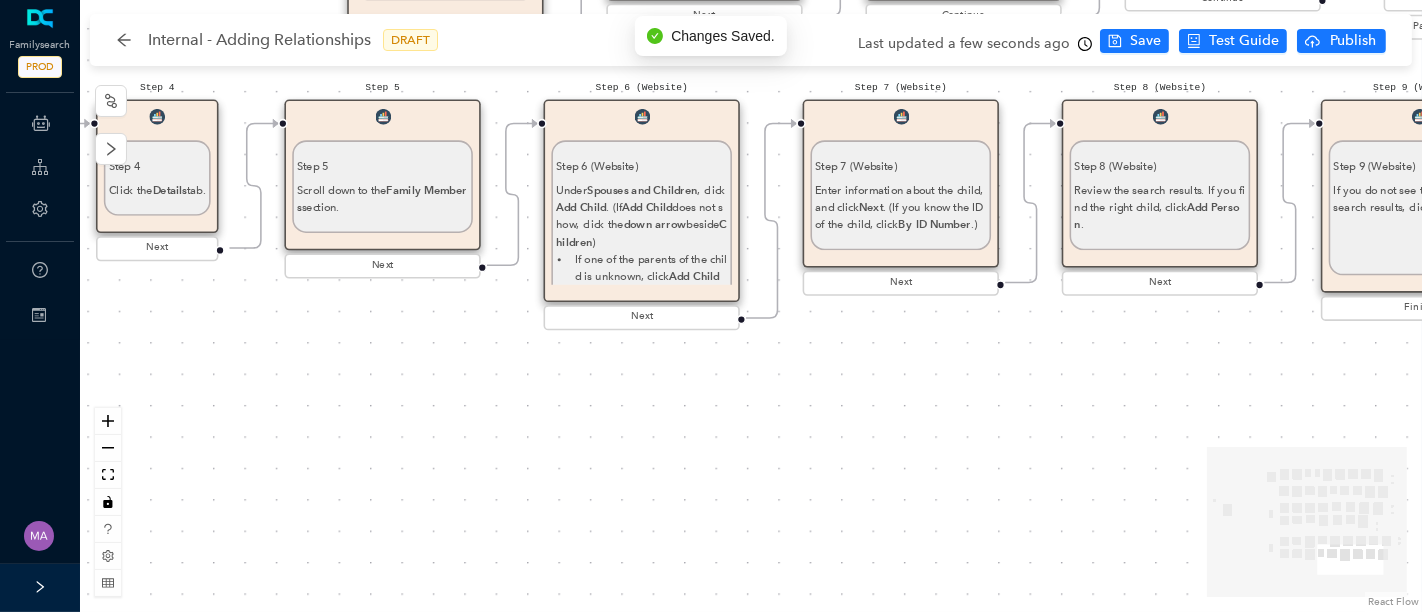 drag, startPoint x: 597, startPoint y: 387, endPoint x: 1130, endPoint y: 382, distance: 533.02344 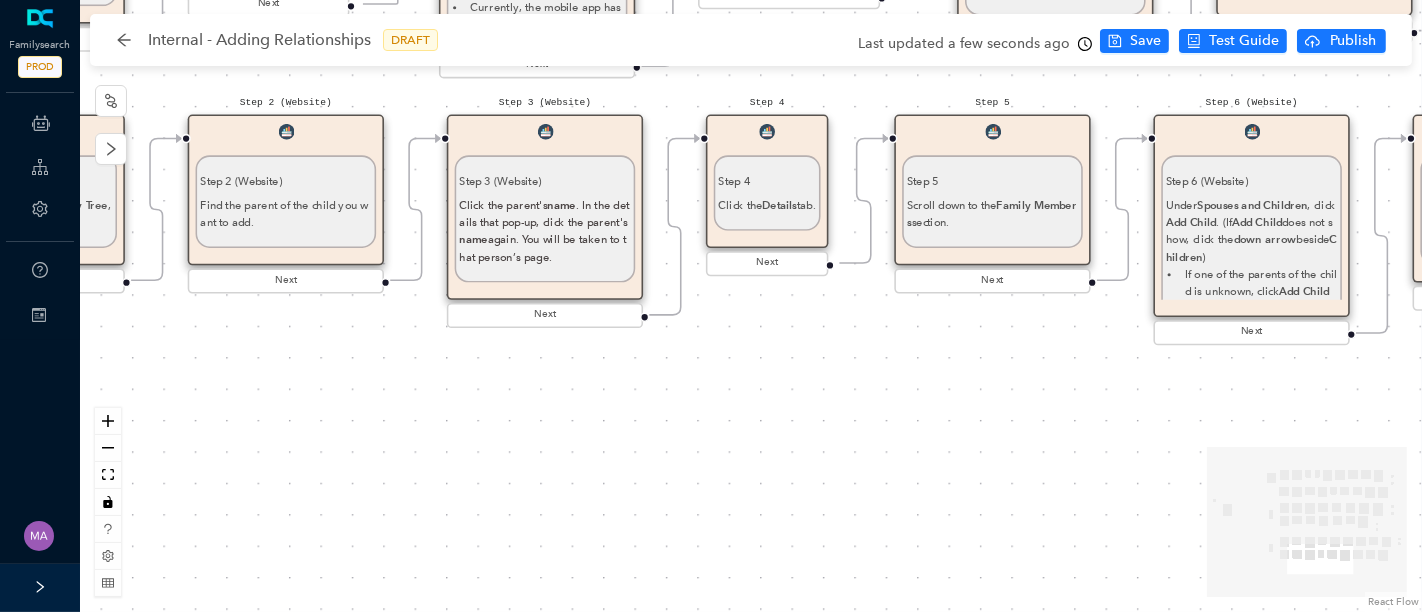drag, startPoint x: 423, startPoint y: 413, endPoint x: 1033, endPoint y: 428, distance: 610.1844 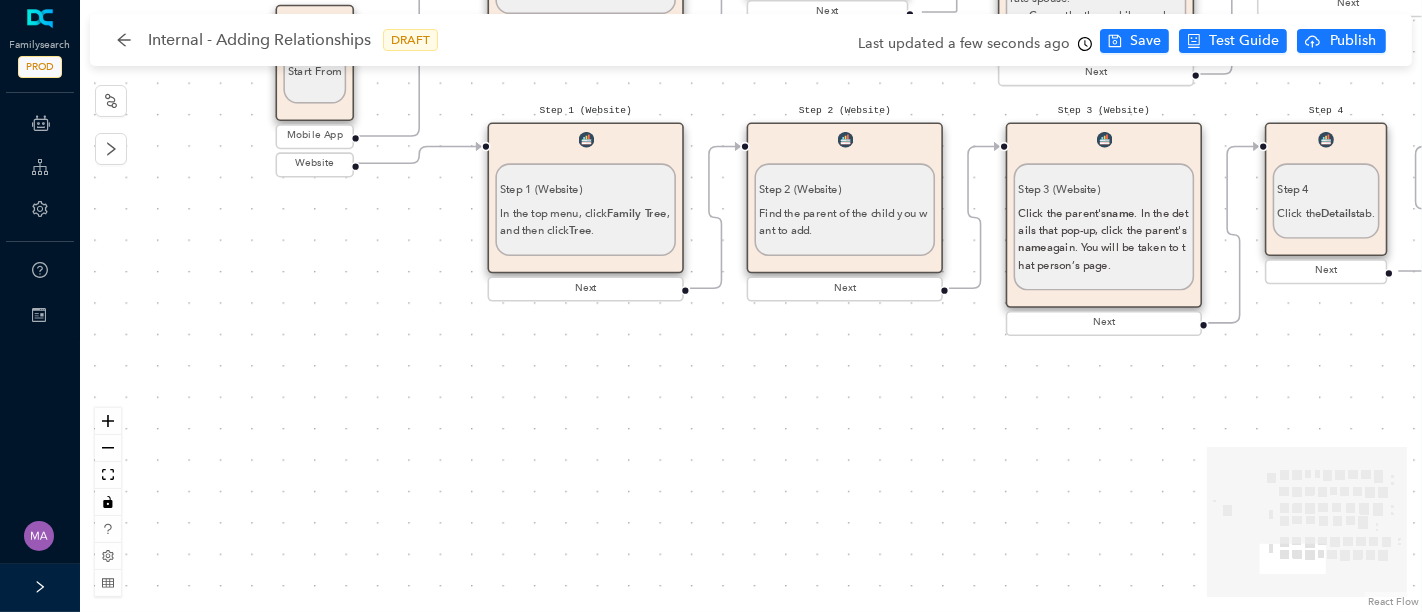 drag, startPoint x: 483, startPoint y: 436, endPoint x: 1092, endPoint y: 440, distance: 609.0131 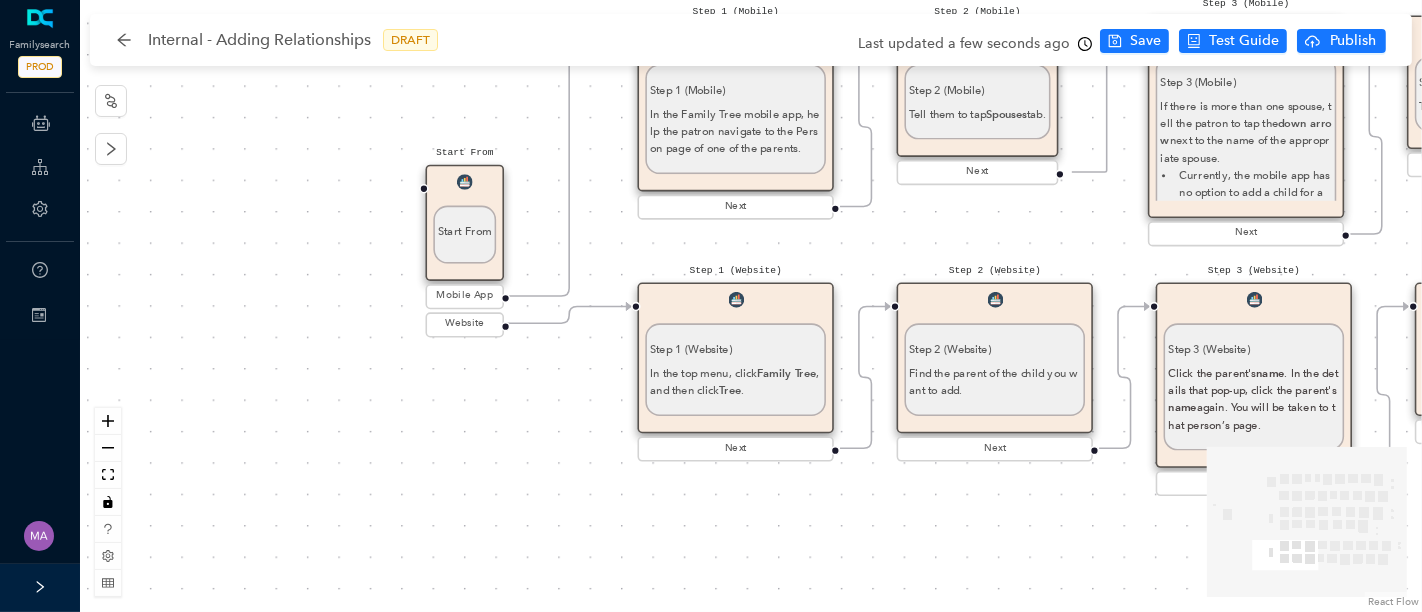 drag, startPoint x: 602, startPoint y: 402, endPoint x: 702, endPoint y: 566, distance: 192.08331 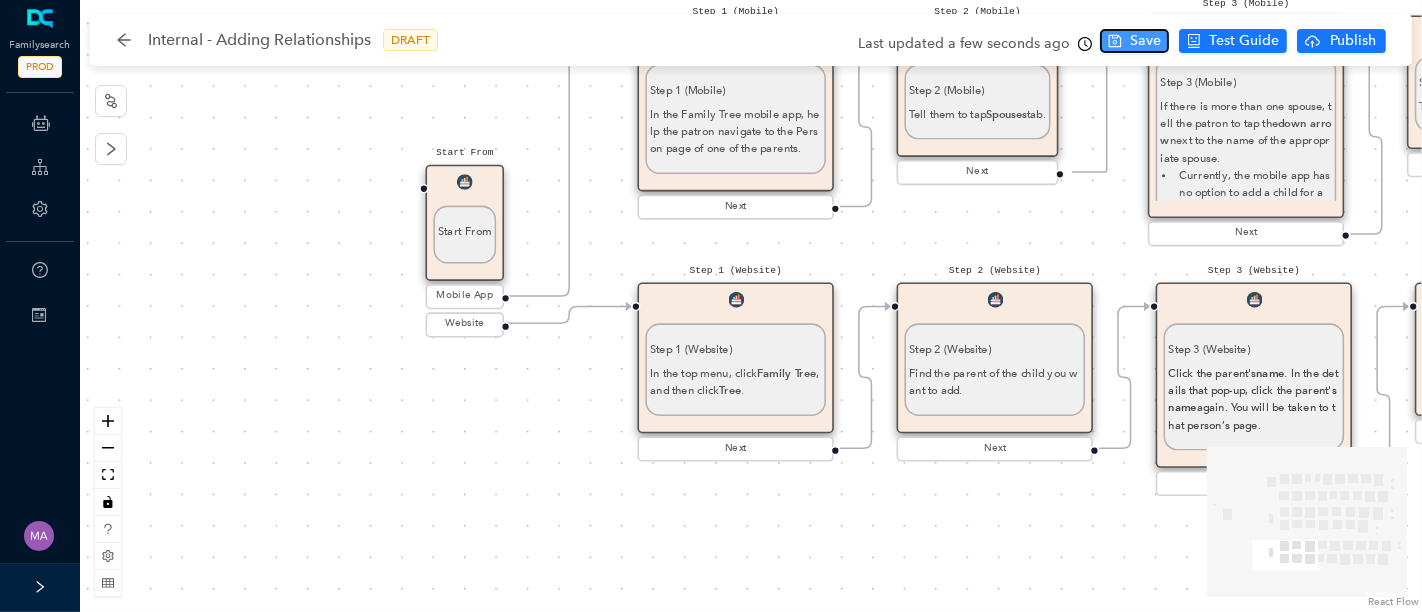 click on "Save" at bounding box center [1145, 41] 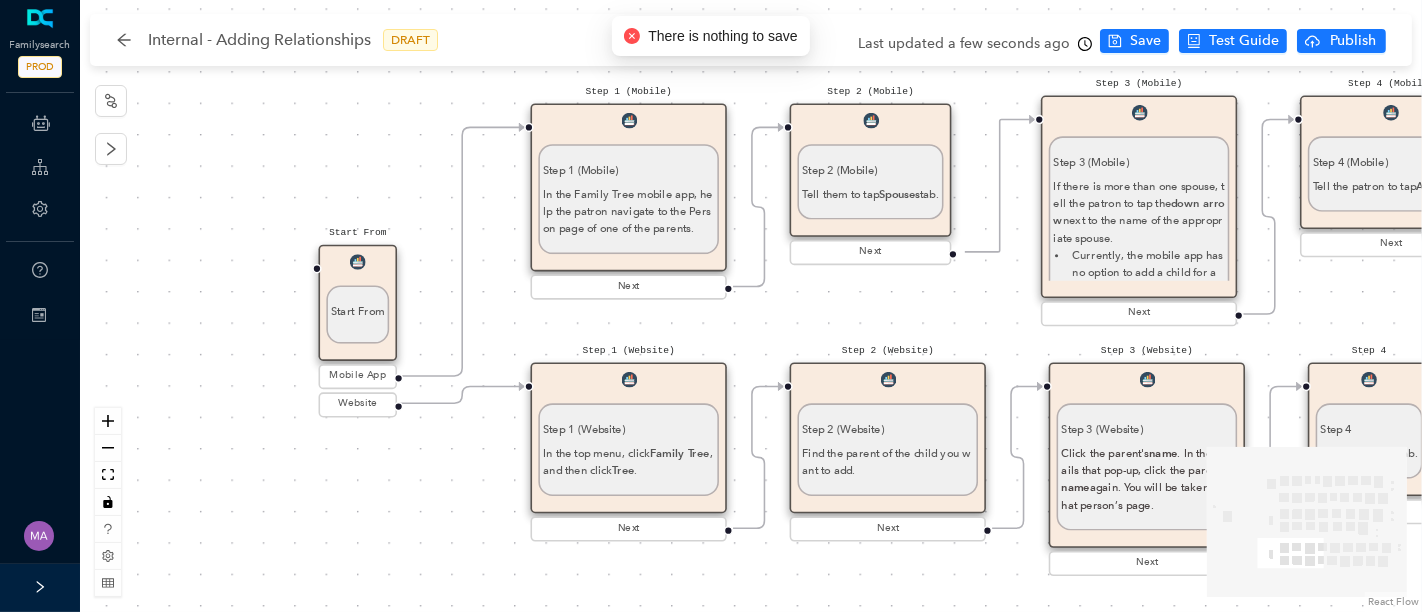 drag, startPoint x: 561, startPoint y: 394, endPoint x: 454, endPoint y: 474, distance: 133.60014 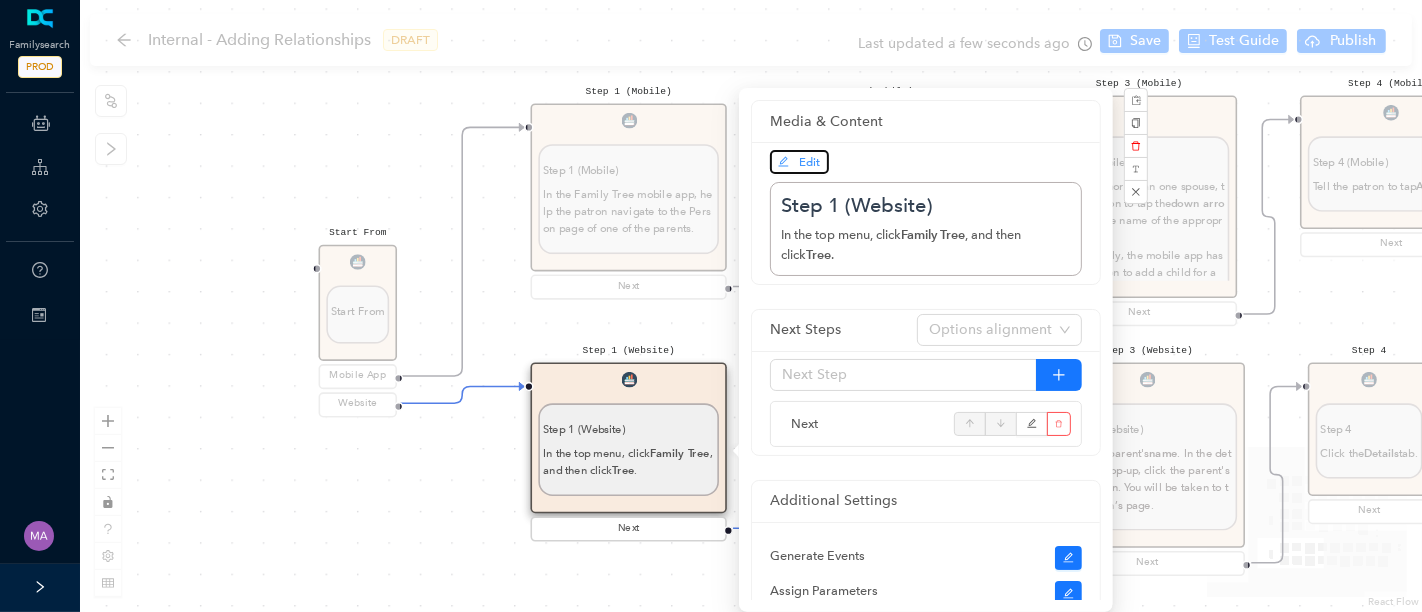 click on "Edit" at bounding box center (810, 162) 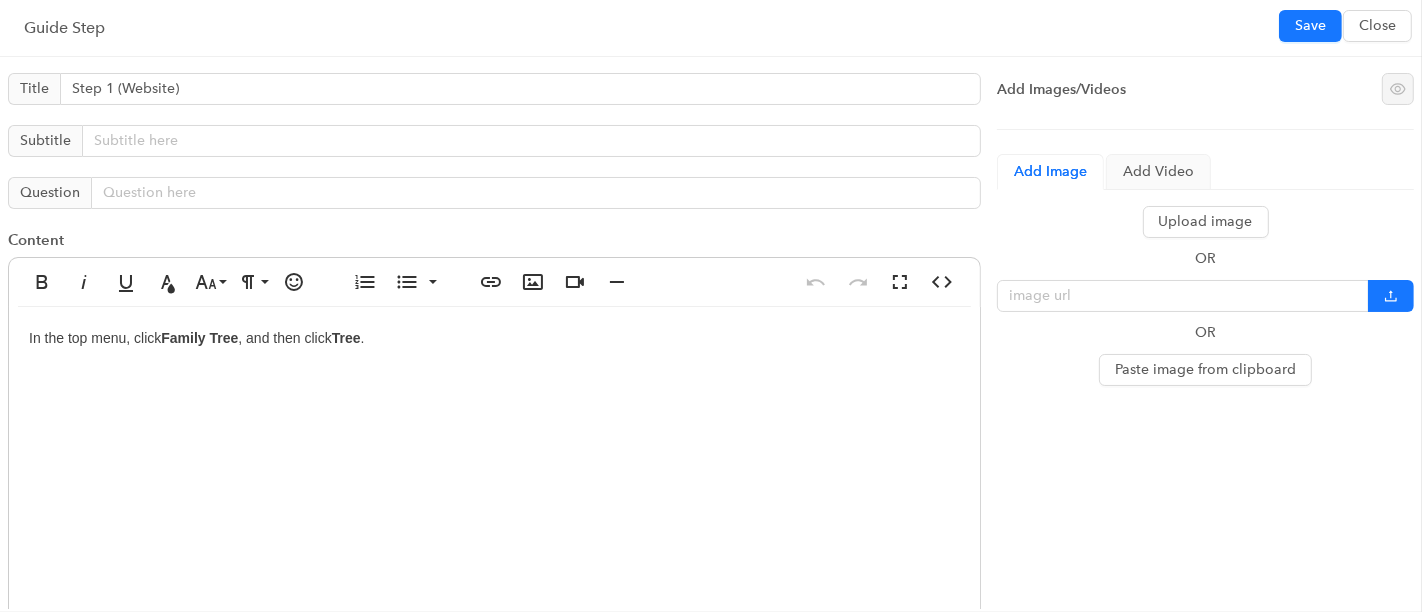 click on "In the top menu, click  Family Tree , and then click  Tree ." at bounding box center (494, 507) 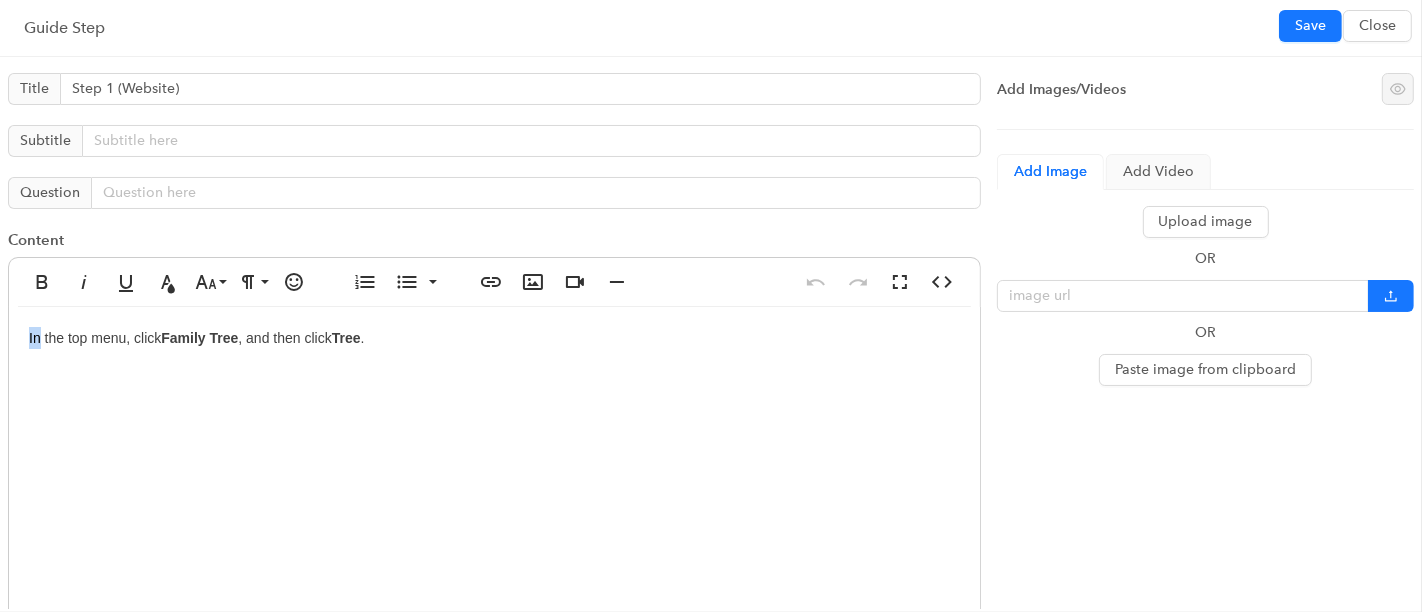 click on "In the top menu, click  Family Tree , and then click  Tree ." at bounding box center [494, 507] 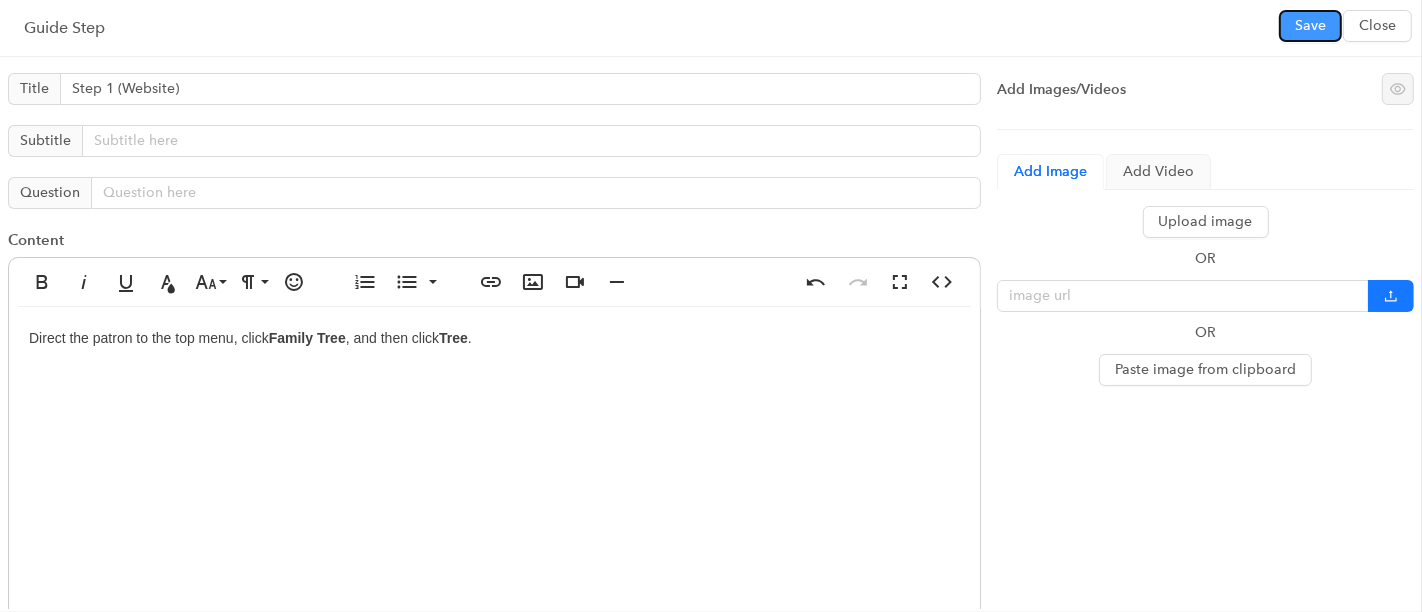 click on "Save" at bounding box center [1310, 26] 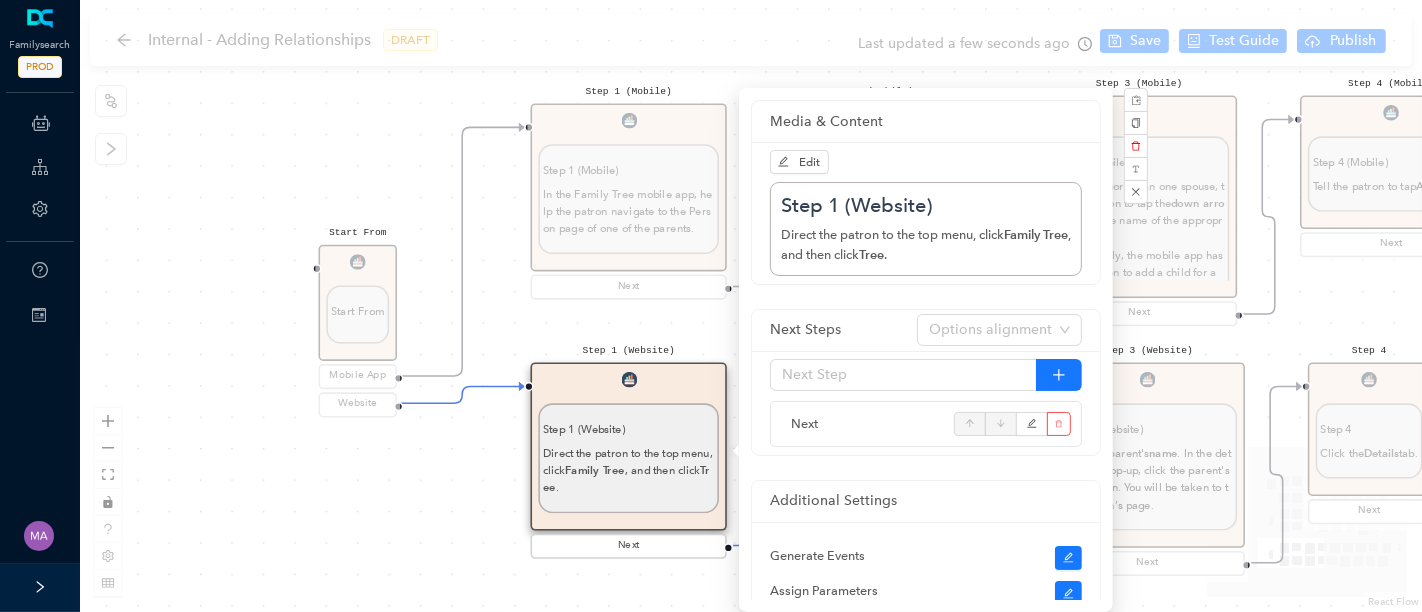 click on "Start From Start From Mobile App Website Directions for adding relationships in FamilyTree Directions for adding relationships in FamilyTree First, what do you need help with? I want to add a parent relationship. I want to add a spouse  I want to add a child relationship Step 1 (Website) Step 1 (Website) Direct the patron to the top menu, click  Family Tree , and then click  Tree. Next Step 2 Step 2 Have the patron navigate to the person on the tree whose spouse they want to add. Next Step 3 Step 3 Click the person's  name . In the details that pop up, click the person's  name  again. You will be taken to that person's page. Next Step 4 Step 4 Have the patron click the  Details  tab. Next Step 5 Step 5 Have the patron scroll down the Family Members section. Next Step 6 Step 6 Direct the patron to look under [PERSON_NAME] and Children, click  Add Spouse . Next Step 7 Step 7 By ID Number .) Next Step 8 Step 8 If the person is already in Family Tree, click  Add Match . Create Person . To adjust the search, click  ." at bounding box center (751, 306) 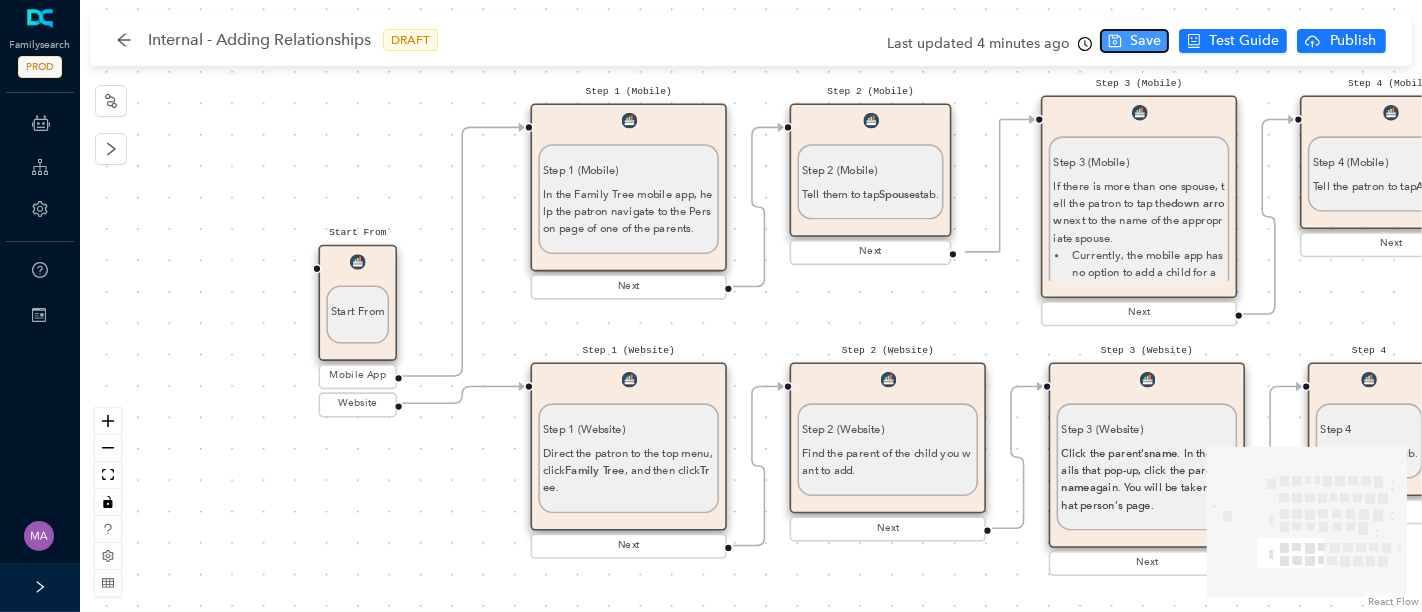 click on "Save" at bounding box center [1145, 41] 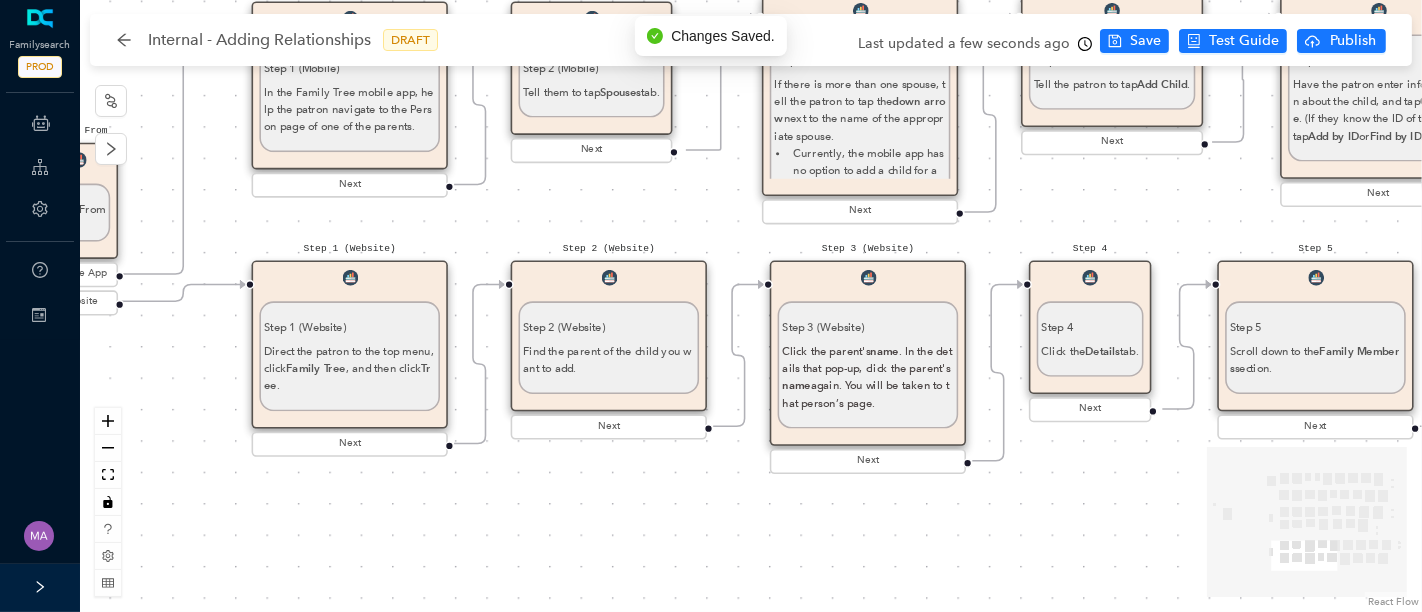 drag, startPoint x: 496, startPoint y: 470, endPoint x: 216, endPoint y: 368, distance: 298 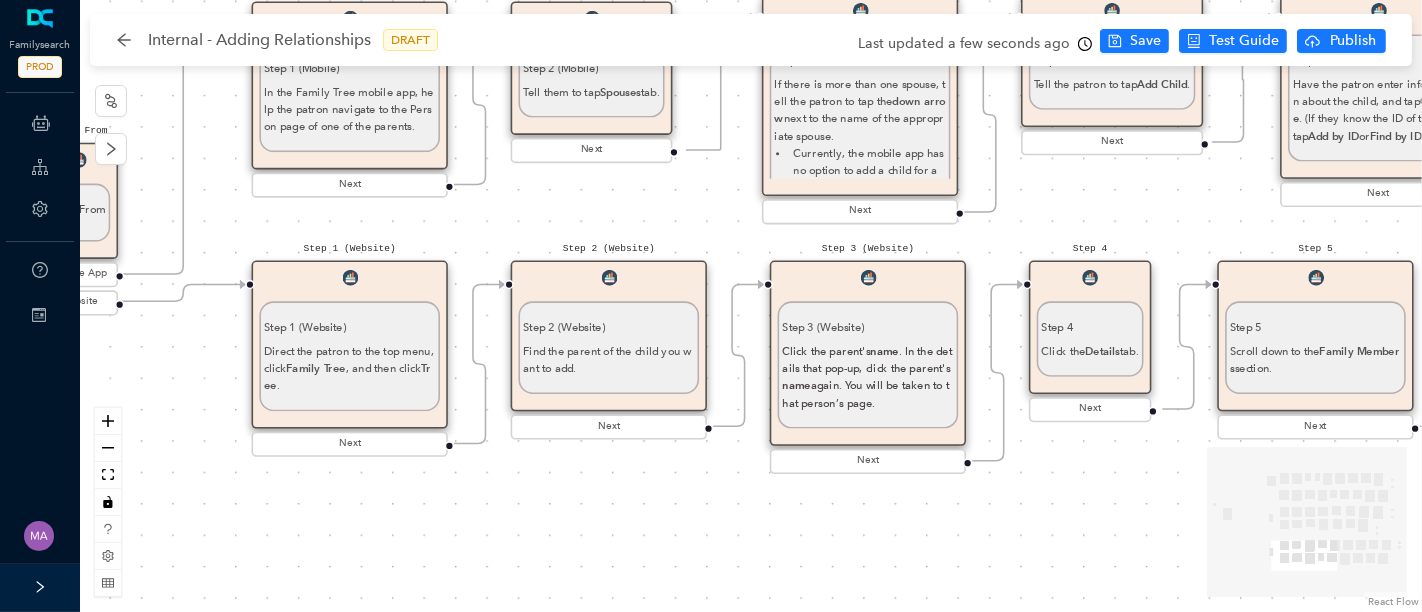 click on "Step 2 (Website) Find the parent of the child you want to add." at bounding box center [608, 341] 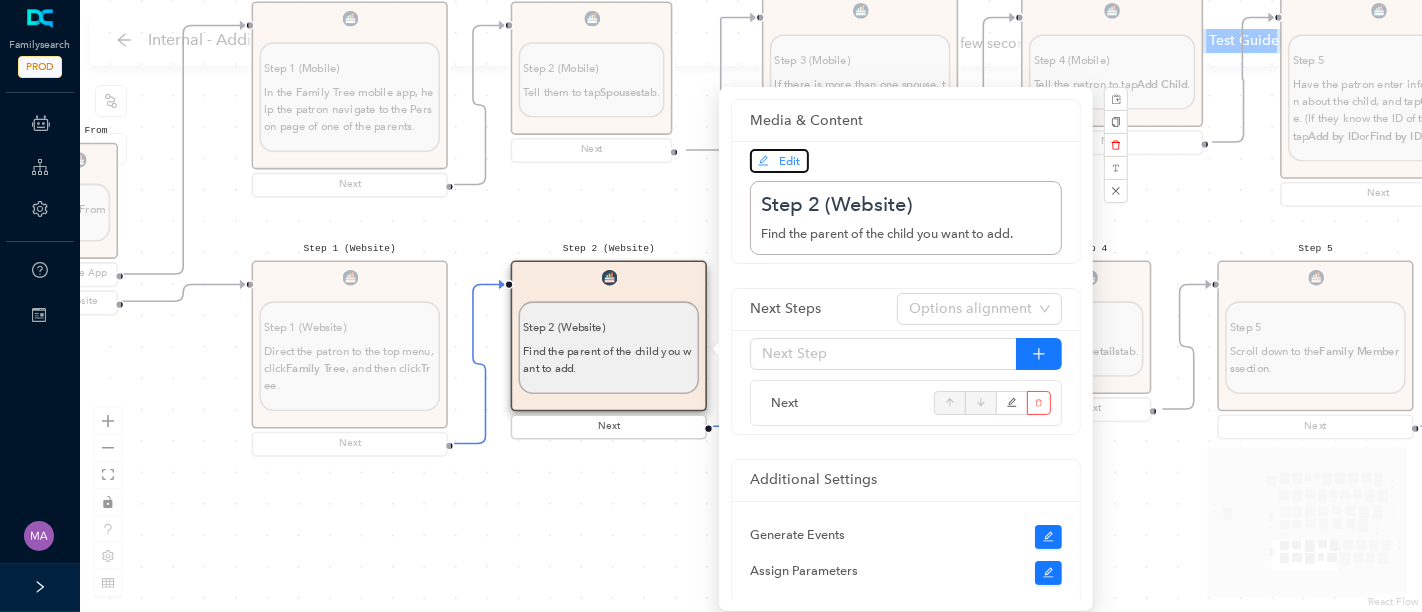 click on "Edit" at bounding box center (779, 161) 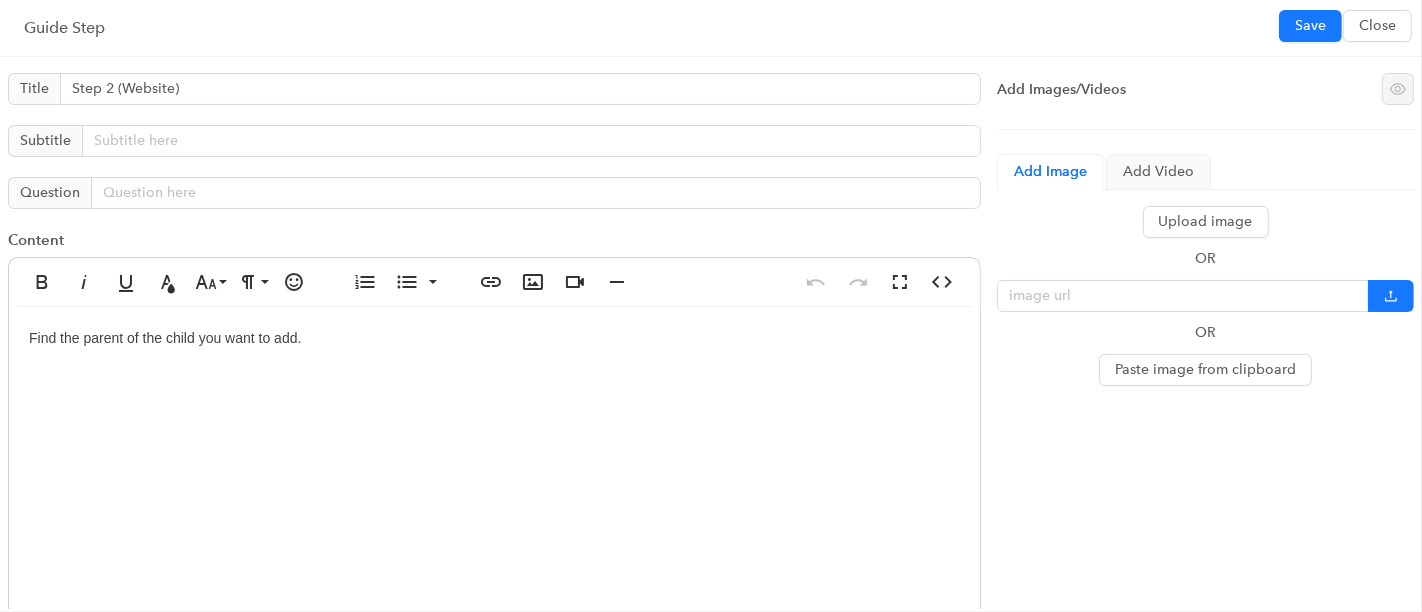 click on "Find the parent of the child you want to add." at bounding box center [494, 507] 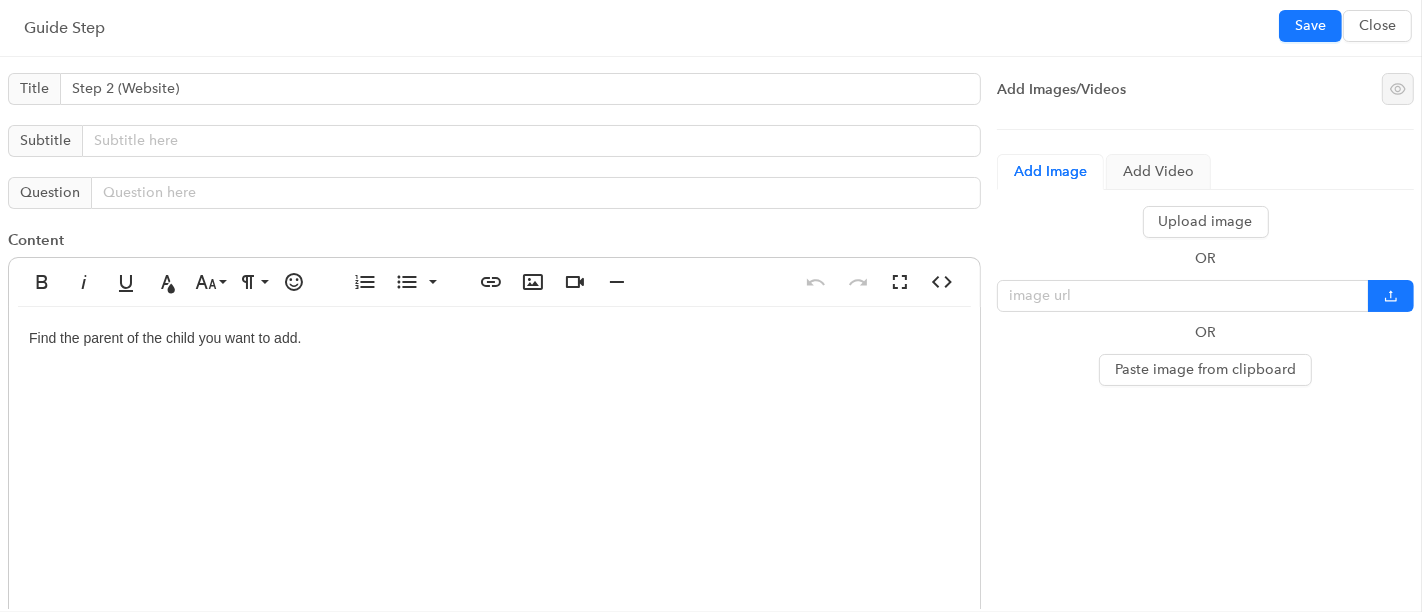 type 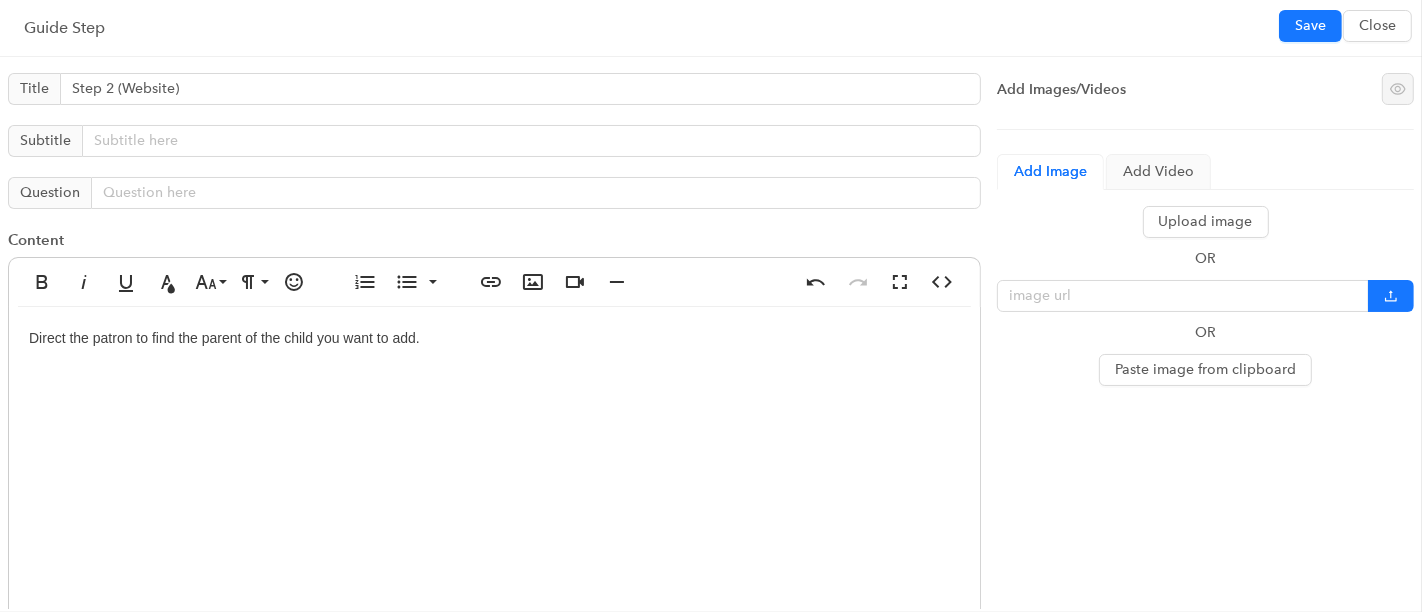 click on "Direct the patron to find the parent of the child you want to add." at bounding box center [494, 507] 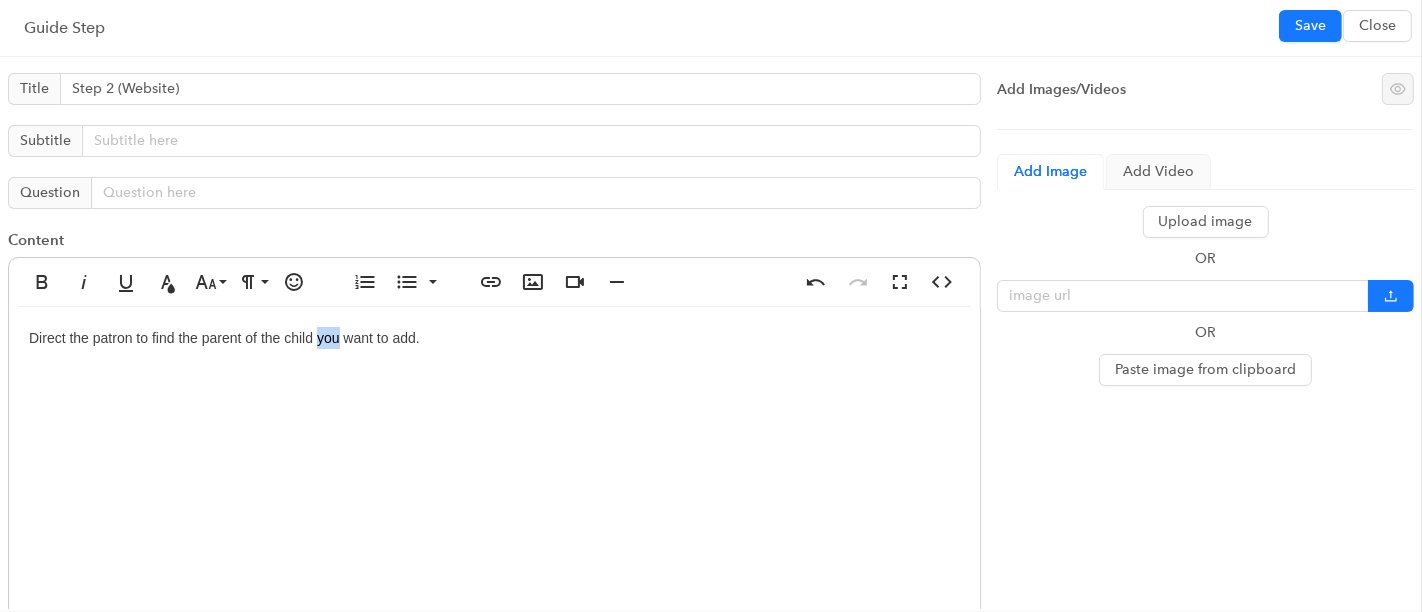 click on "Direct the patron to find the parent of the child you want to add." at bounding box center [494, 507] 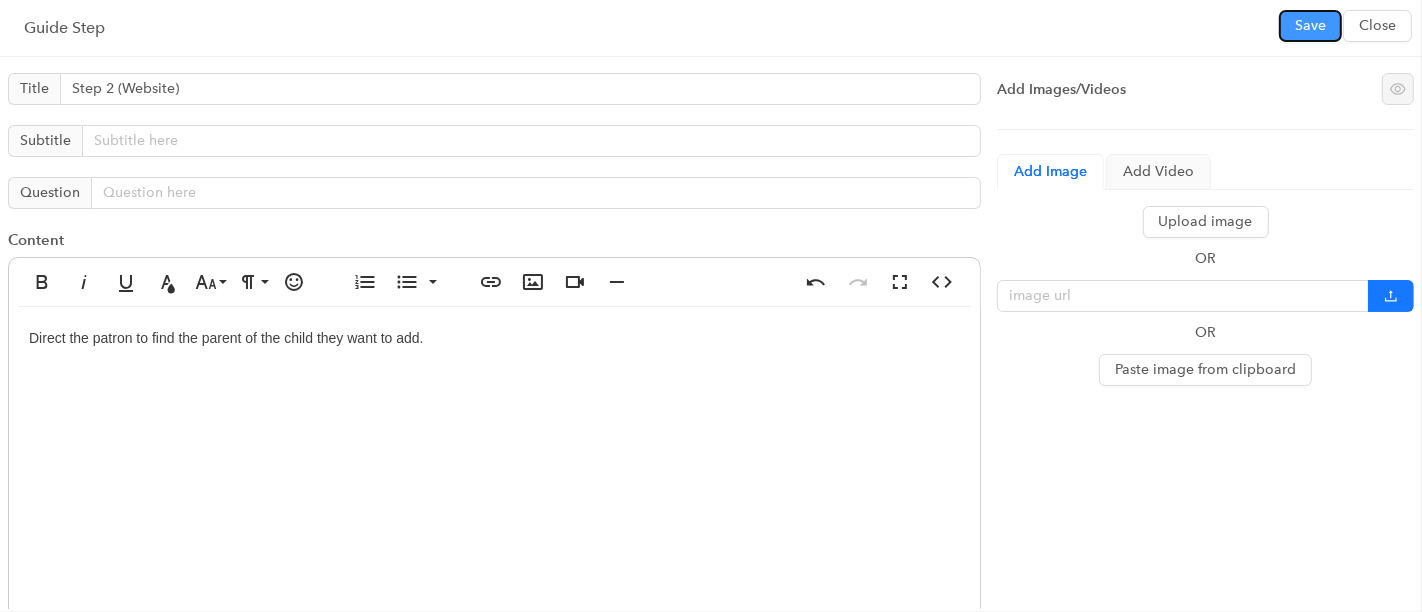 click on "Save" at bounding box center (1310, 26) 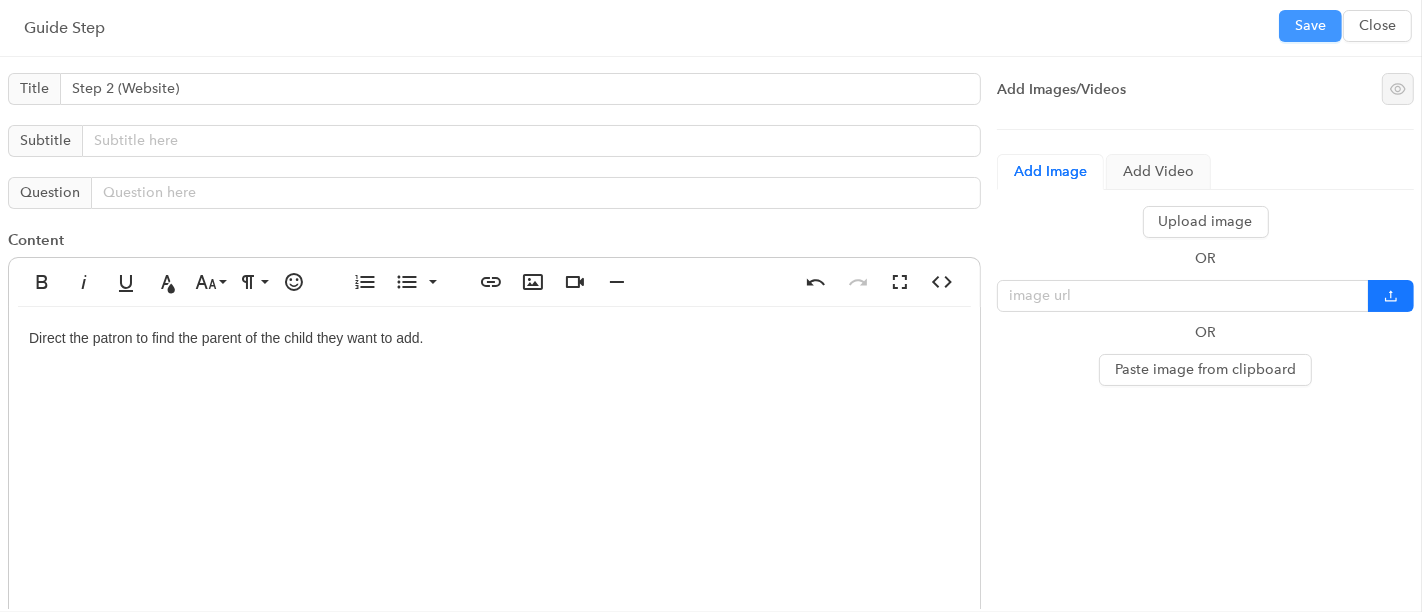 click at bounding box center [711, 306] 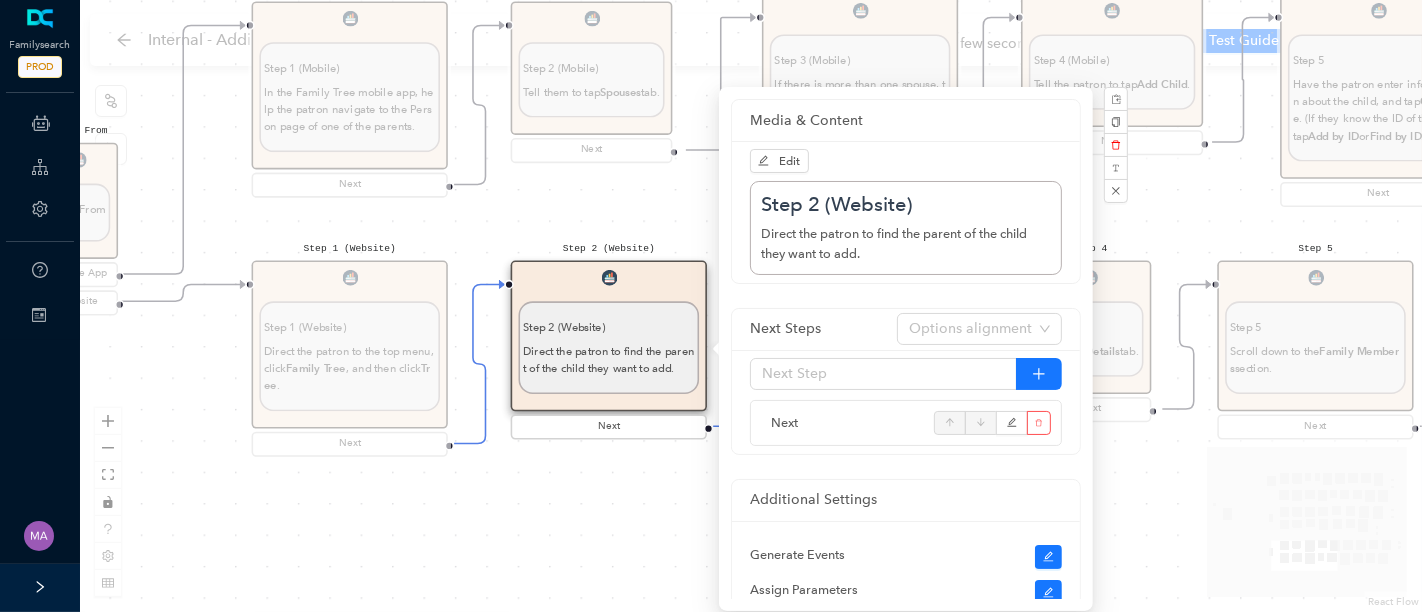 click on "Start From Start From Mobile App Website Directions for adding relationships in FamilyTree Directions for adding relationships in FamilyTree First, what do you need help with? I want to add a parent relationship. I want to add a spouse  I want to add a child relationship Step 1 (Website) Step 1 (Website) Direct the patron to the top menu, click  Family Tree , and then click  Tree. Next Step 2 Step 2 Have the patron navigate to the person on the tree whose spouse they want to add. Next Step 3 Step 3 Click the person's  name . In the details that pop up, click the person's  name  again. You will be taken to that person's page. Next Step 4 Step 4 Have the patron click the  Details  tab. Next Step 5 Step 5 Have the patron scroll down the Family Members section. Next Step 6 Step 6 Direct the patron to look under [PERSON_NAME] and Children, click  Add Spouse . Next Step 7 Step 7 By ID Number .) Next Step 8 Step 8 If the person is already in Family Tree, click  Add Match . Create Person . To adjust the search, click  ." at bounding box center (751, 306) 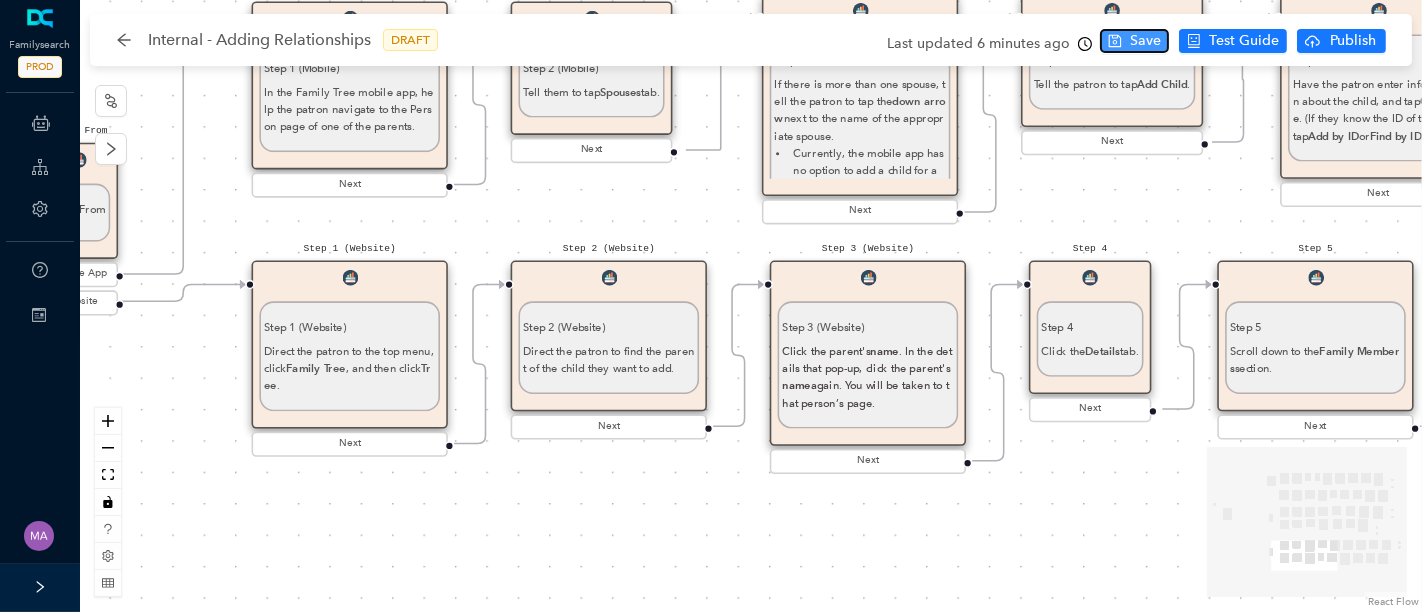 click on "Save" at bounding box center (1145, 41) 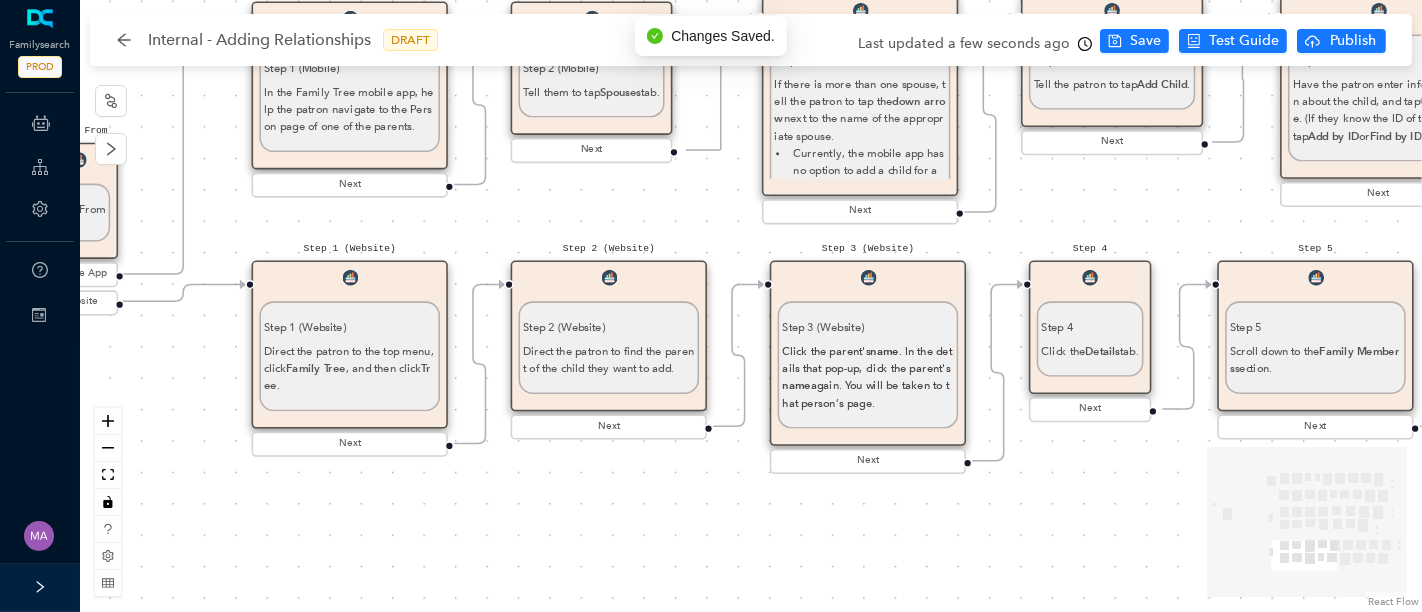 click on "Step 3 (Website) Click the parent's  name . In the details that pop-up, click the parent's  name  again. You will be taken to that person’s page." at bounding box center [868, 364] 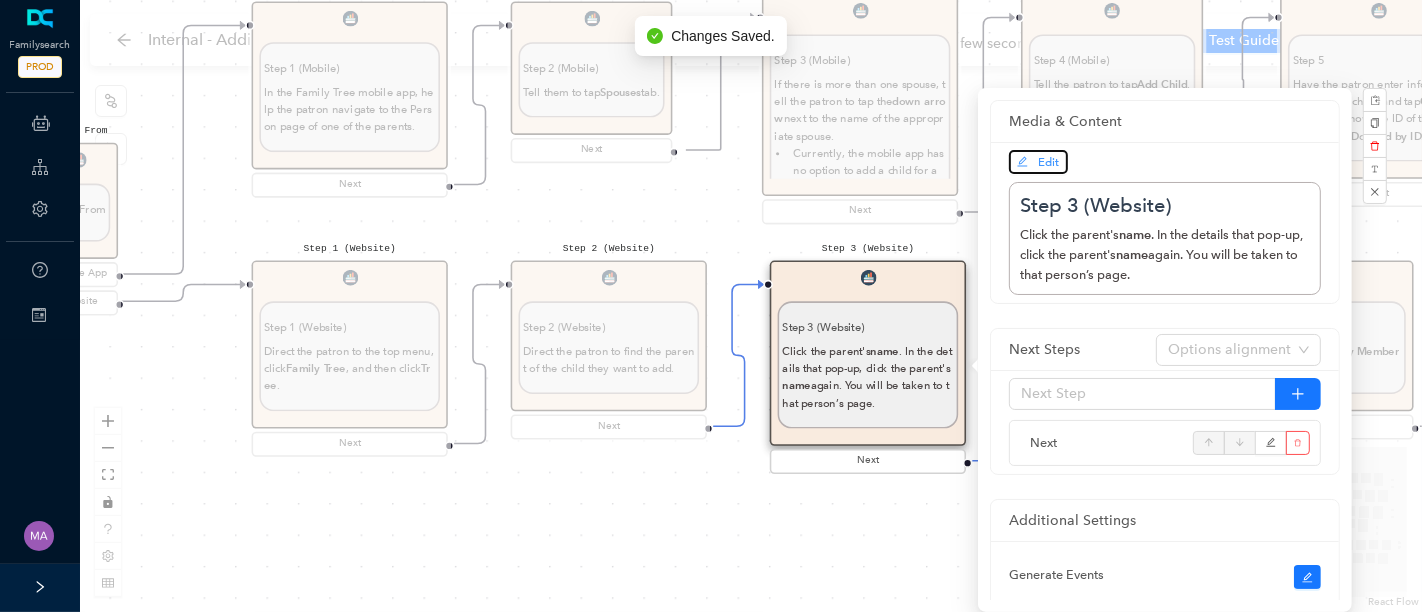 click on "Edit" at bounding box center (1038, 162) 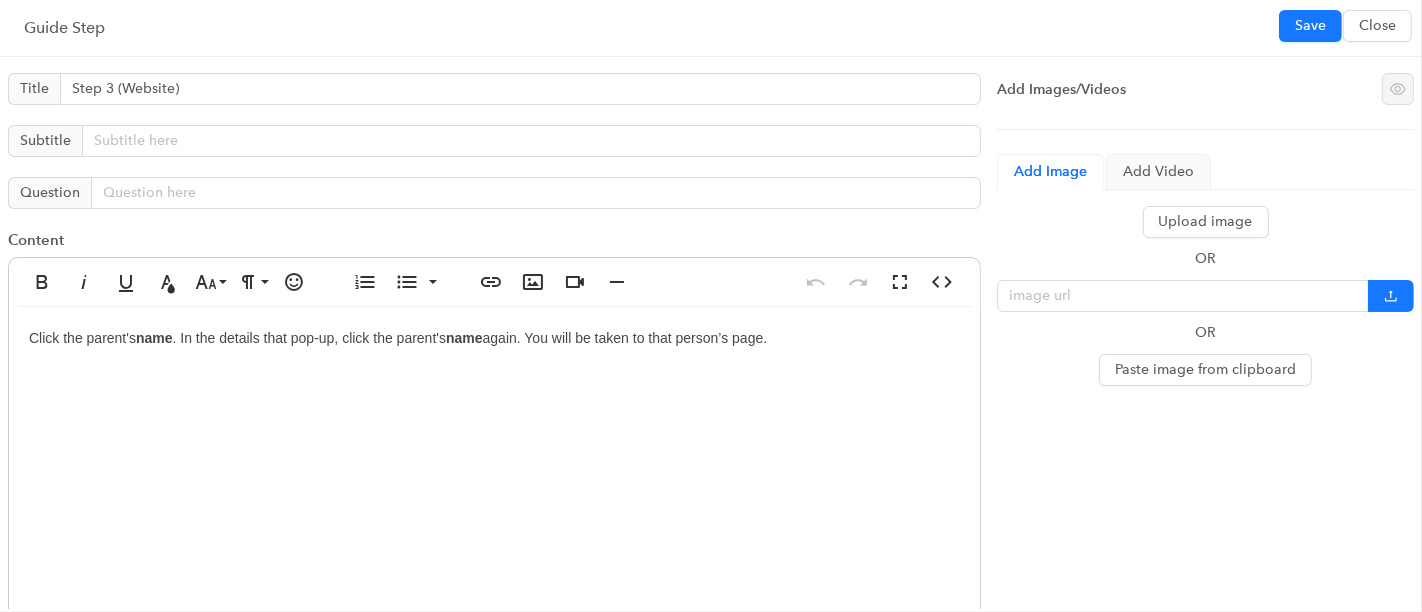 click on "Click the parent's" at bounding box center (82, 338) 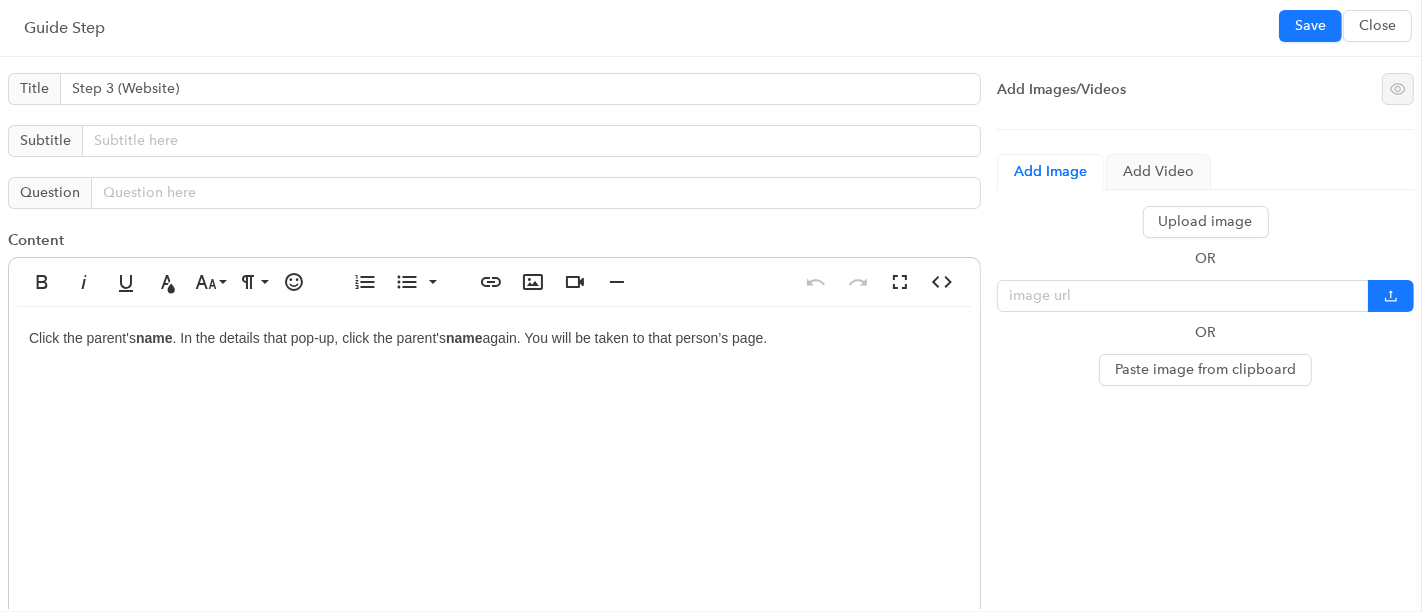 type 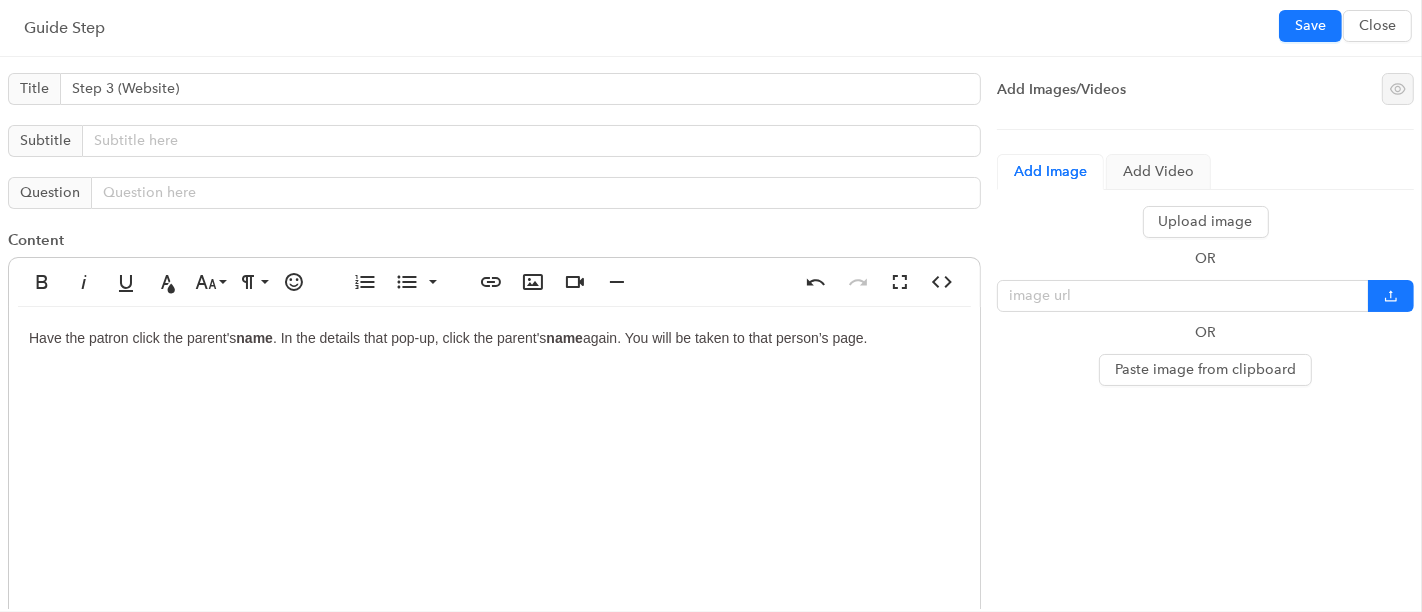 click on ". In the details that pop-up, click the parent's" at bounding box center (410, 338) 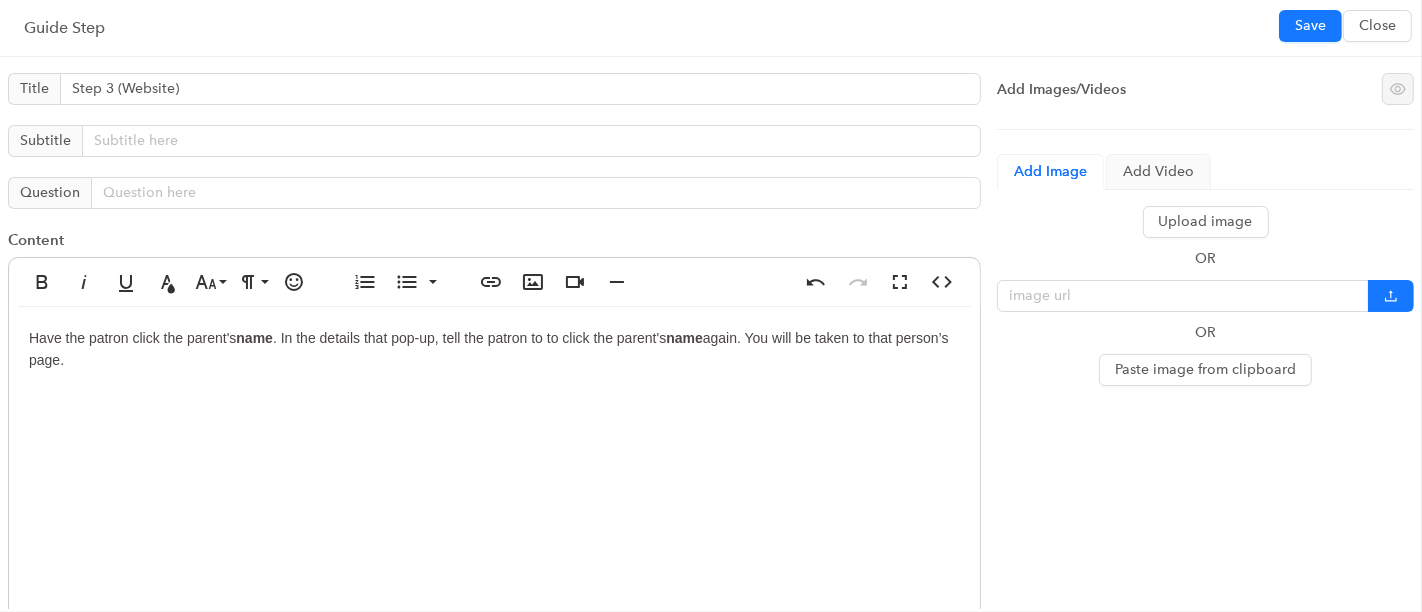 click on ". In the details that pop-up, tell the patron to to click the parent's" at bounding box center (469, 338) 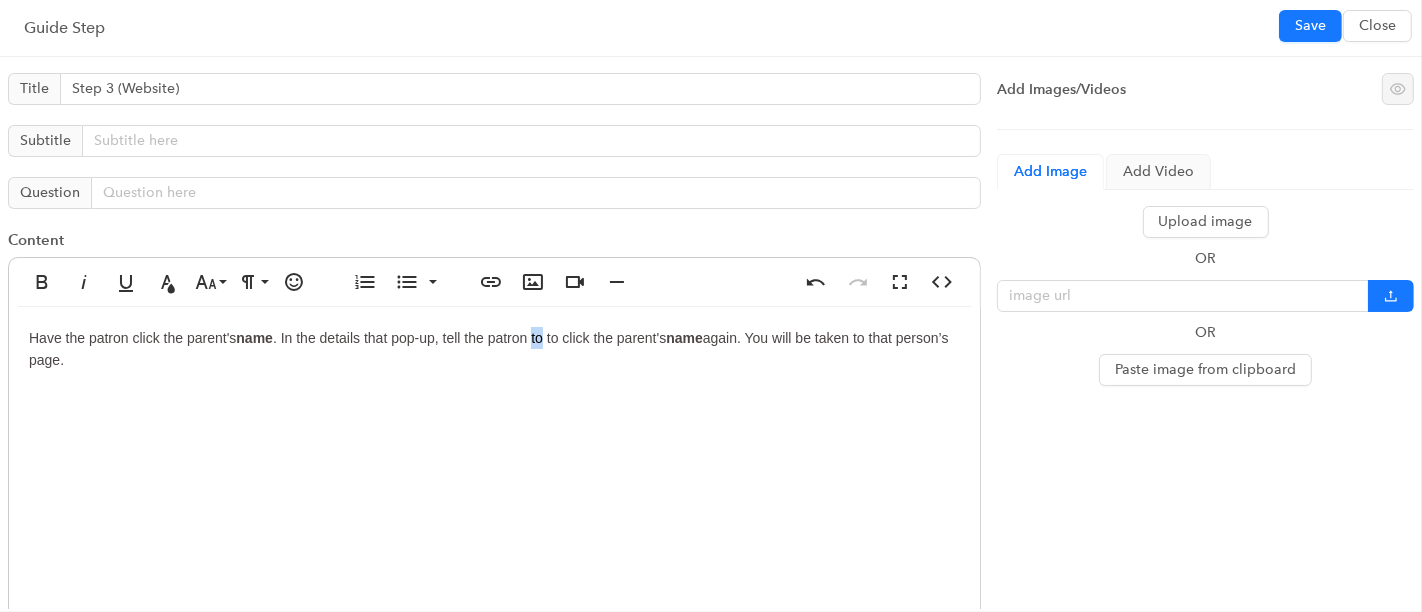click on ". In the details that pop-up, tell the patron to to click the parent's" at bounding box center [469, 338] 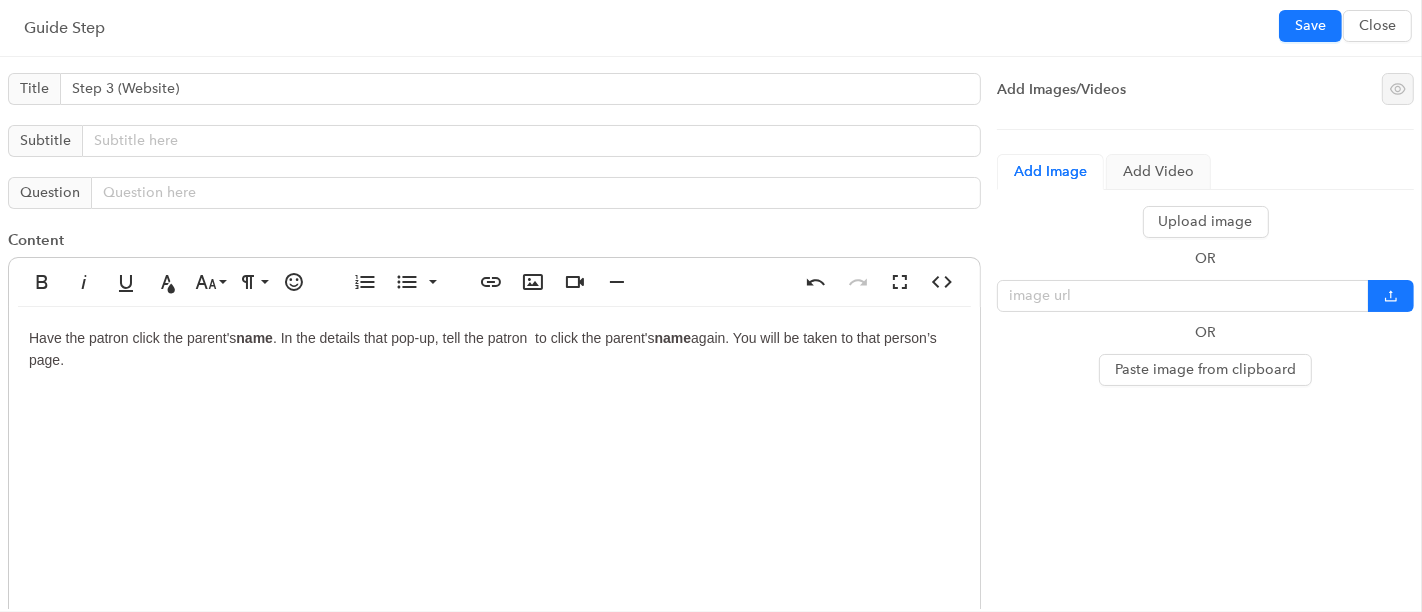 click on ". In the details that pop-up, tell the patron  to click the parent's" at bounding box center [464, 338] 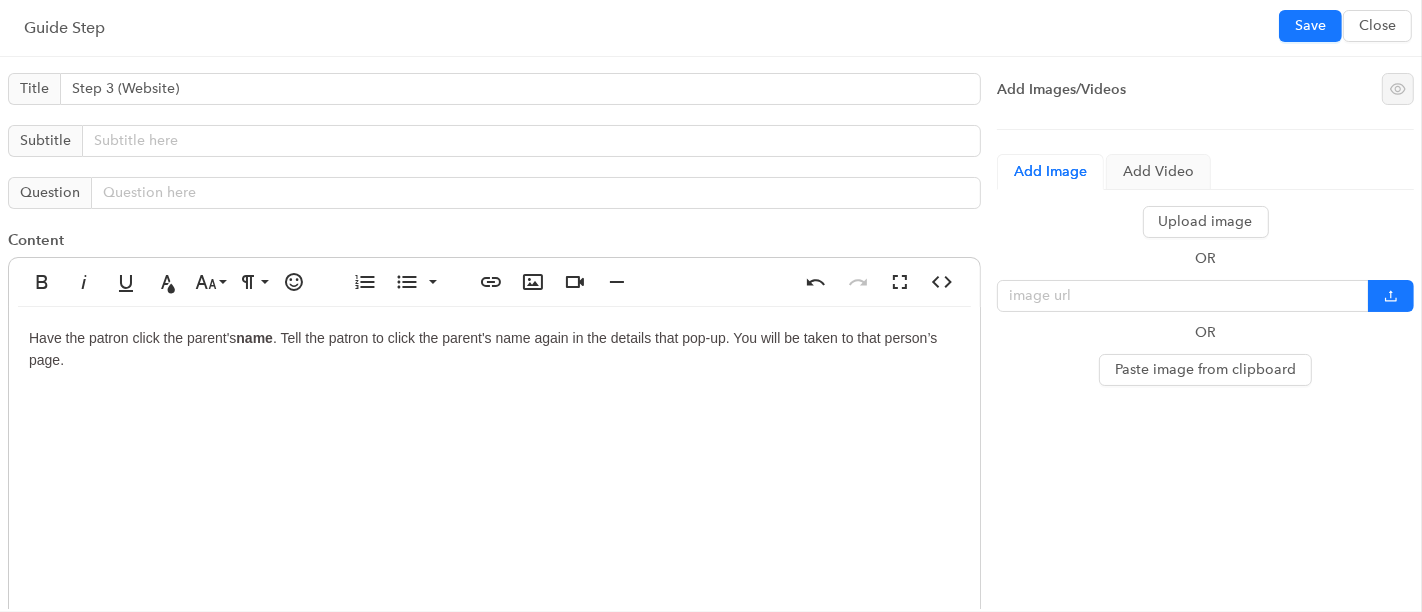 scroll, scrollTop: 600, scrollLeft: 7, axis: both 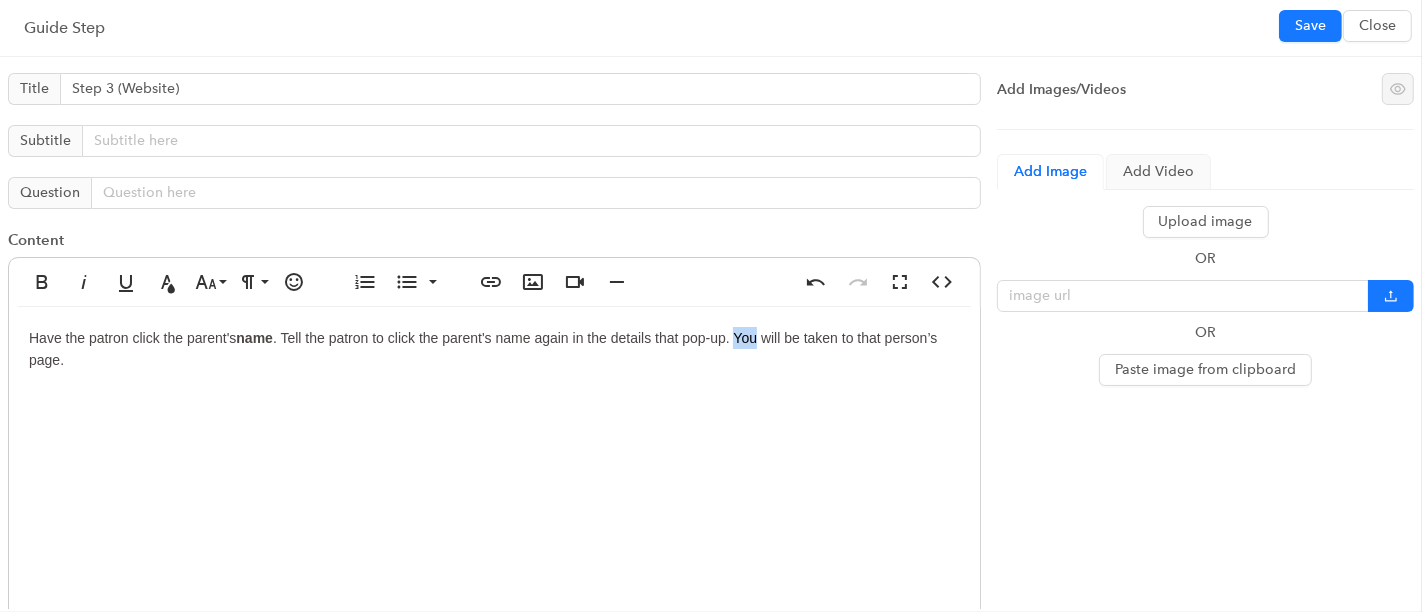 click on ". You will be taken to that person’s page." at bounding box center (483, 349) 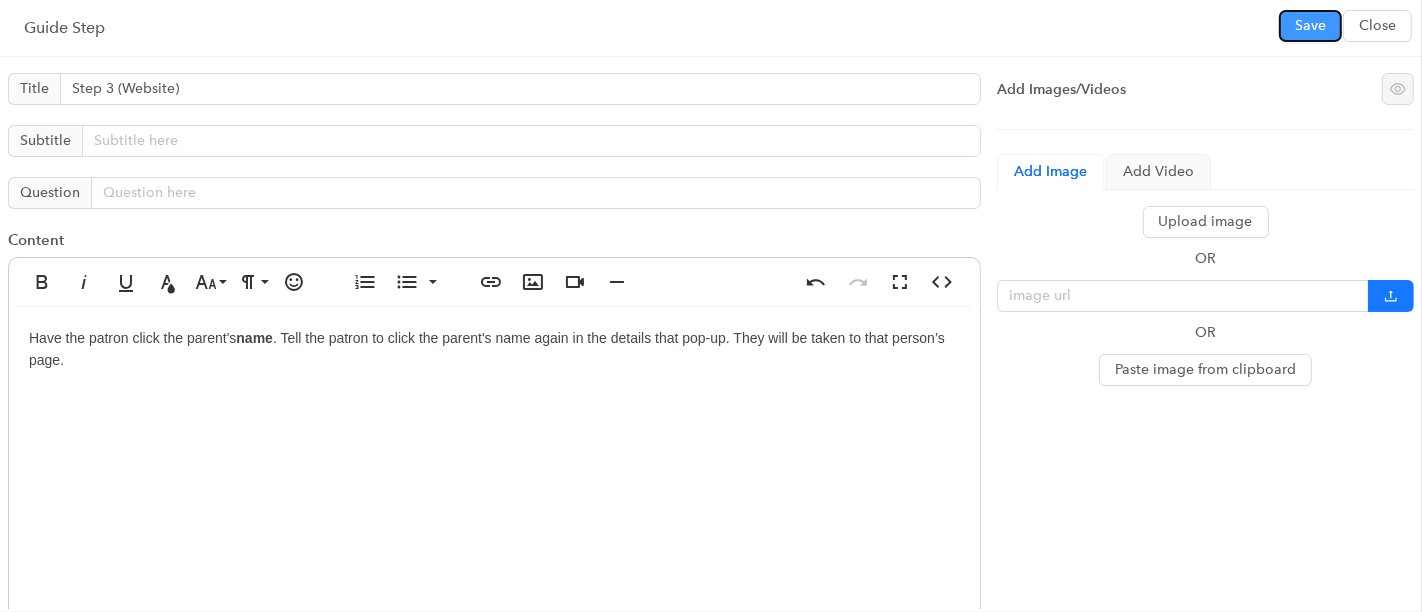 click on "Save" at bounding box center [1310, 26] 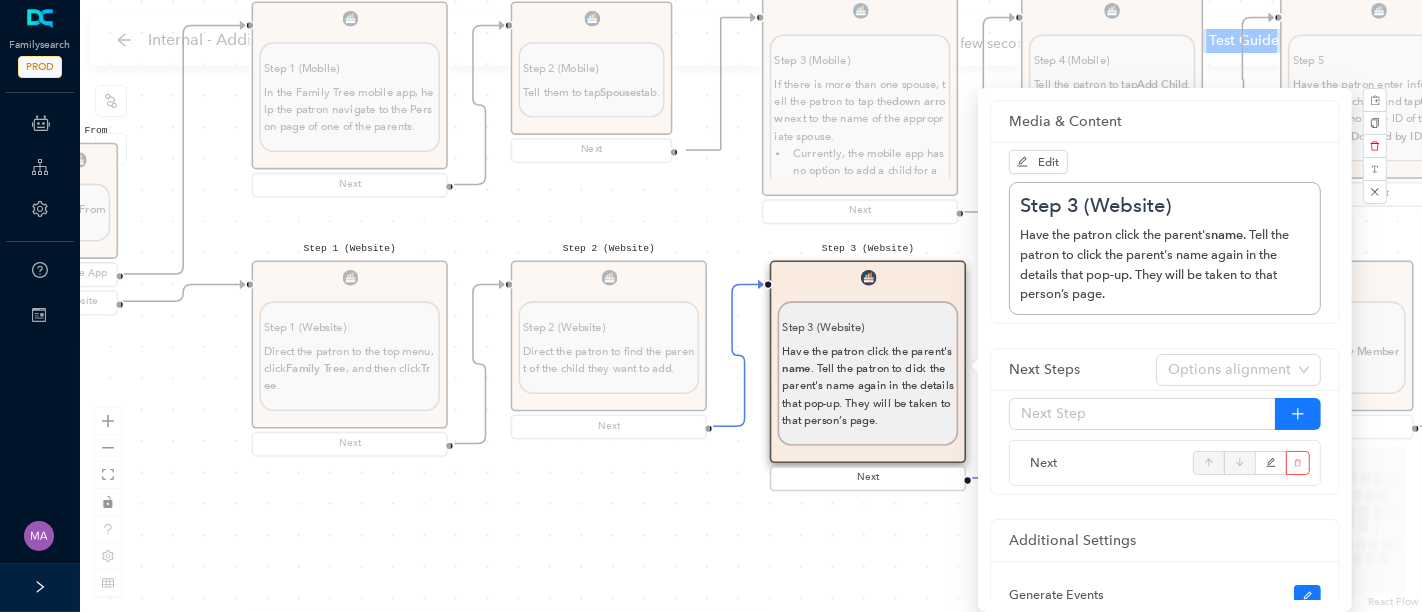 click on "Start From Start From Mobile App Website Directions for adding relationships in FamilyTree Directions for adding relationships in FamilyTree First, what do you need help with? I want to add a parent relationship. I want to add a spouse  I want to add a child relationship Step 1 (Website) Step 1 (Website) Direct the patron to the top menu, click  Family Tree , and then click  Tree. Next Step 2 Step 2 Have the patron navigate to the person on the tree whose spouse they want to add. Next Step 3 Step 3 Click the person's  name . In the details that pop up, click the person's  name  again. You will be taken to that person's page. Next Step 4 Step 4 Have the patron click the  Details  tab. Next Step 5 Step 5 Have the patron scroll down the Family Members section. Next Step 6 Step 6 Direct the patron to look under [PERSON_NAME] and Children, click  Add Spouse . Next Step 7 Step 7 By ID Number .) Next Step 8 Step 8 If the person is already in Family Tree, click  Add Match . Create Person . To adjust the search, click  ." at bounding box center (751, 306) 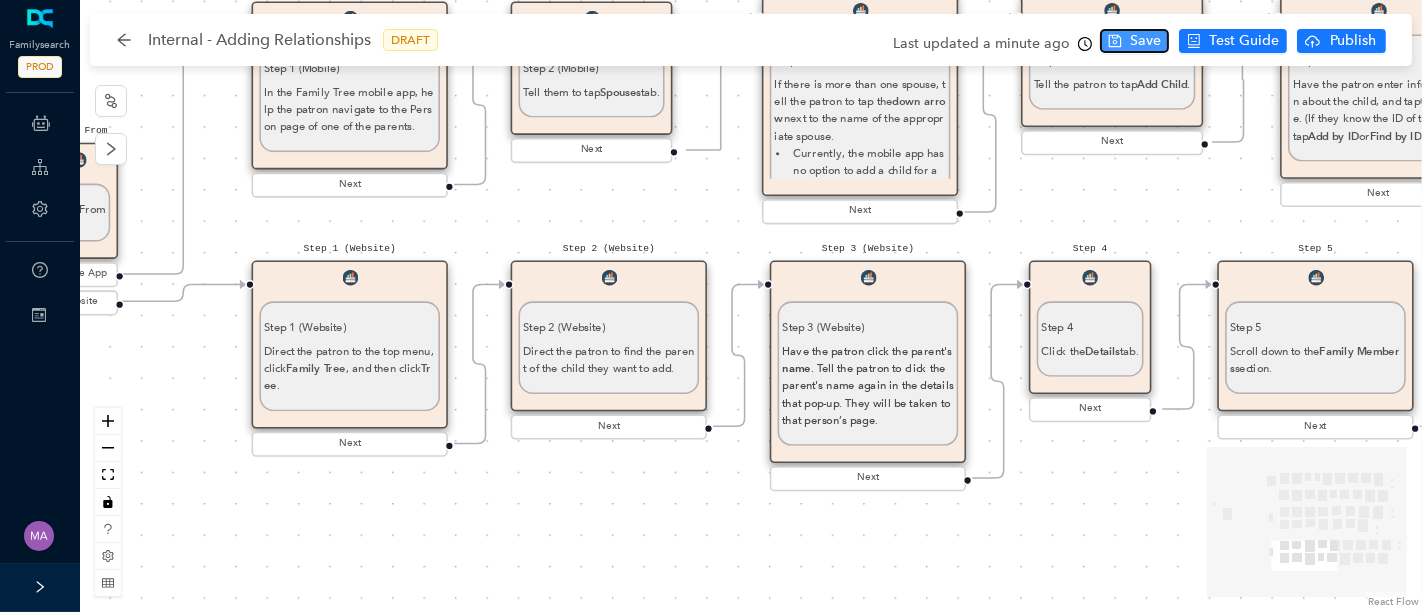 click on "Save" at bounding box center (1145, 41) 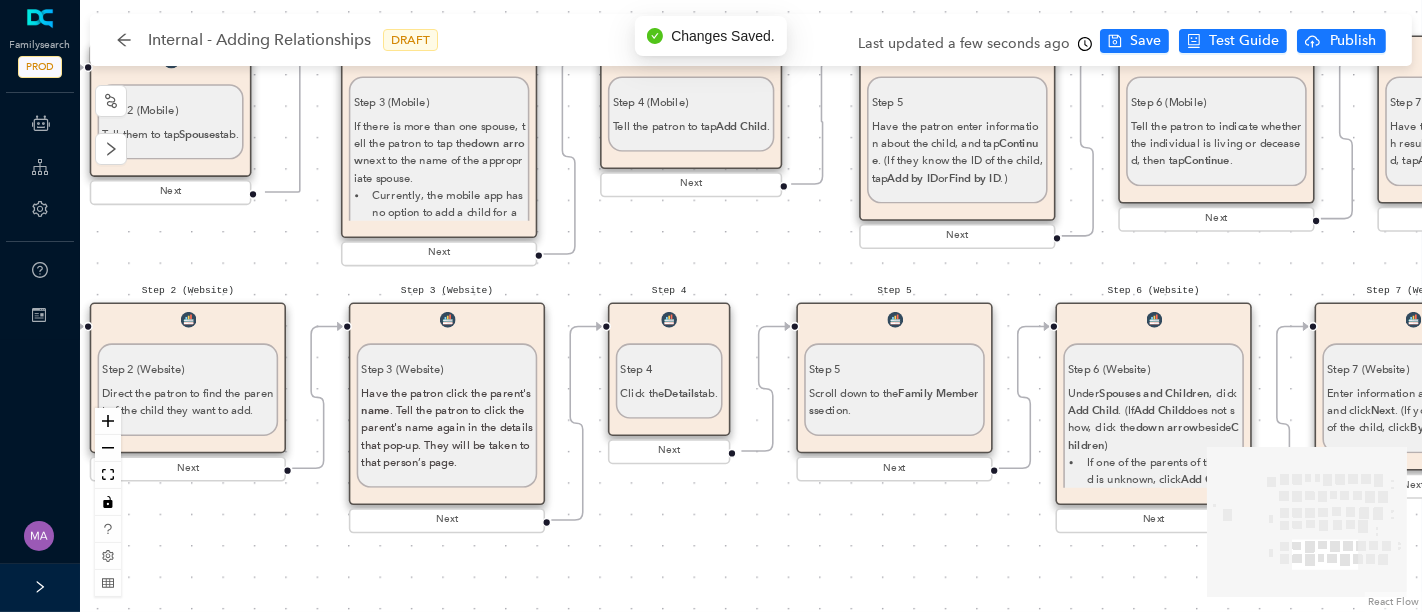drag, startPoint x: 1177, startPoint y: 209, endPoint x: 722, endPoint y: 252, distance: 457.02734 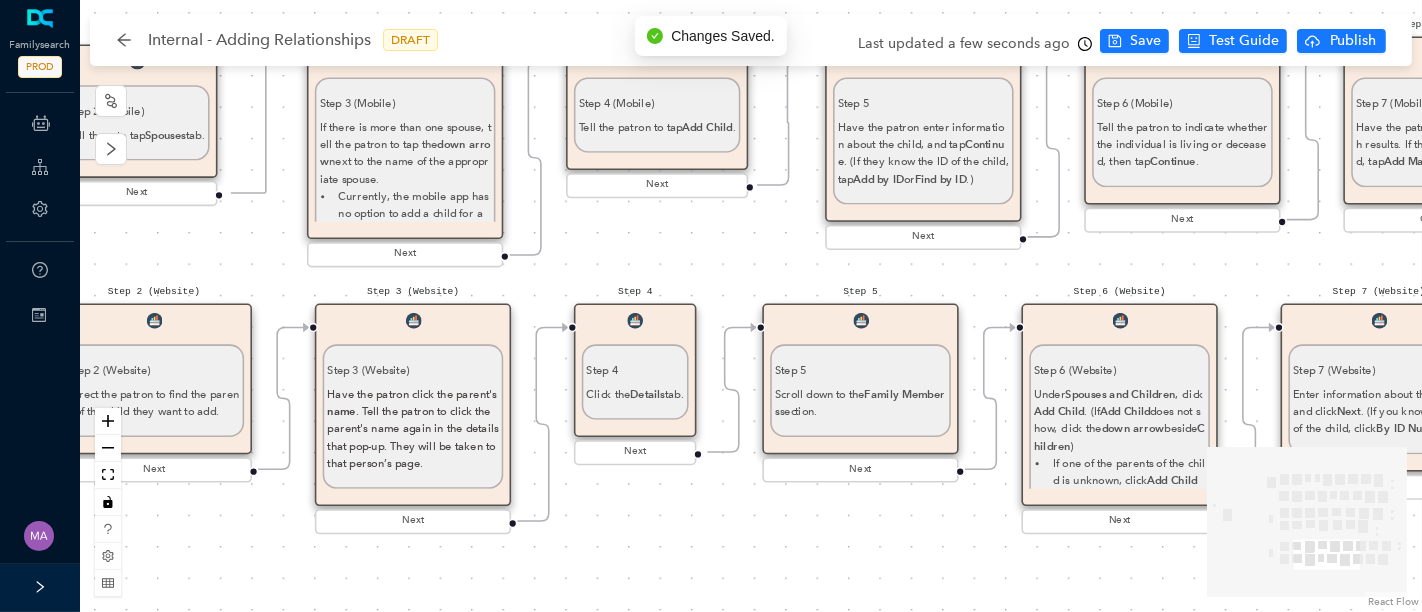 click on "Step 4 Step 4 Click the  Details  tab." at bounding box center (635, 370) 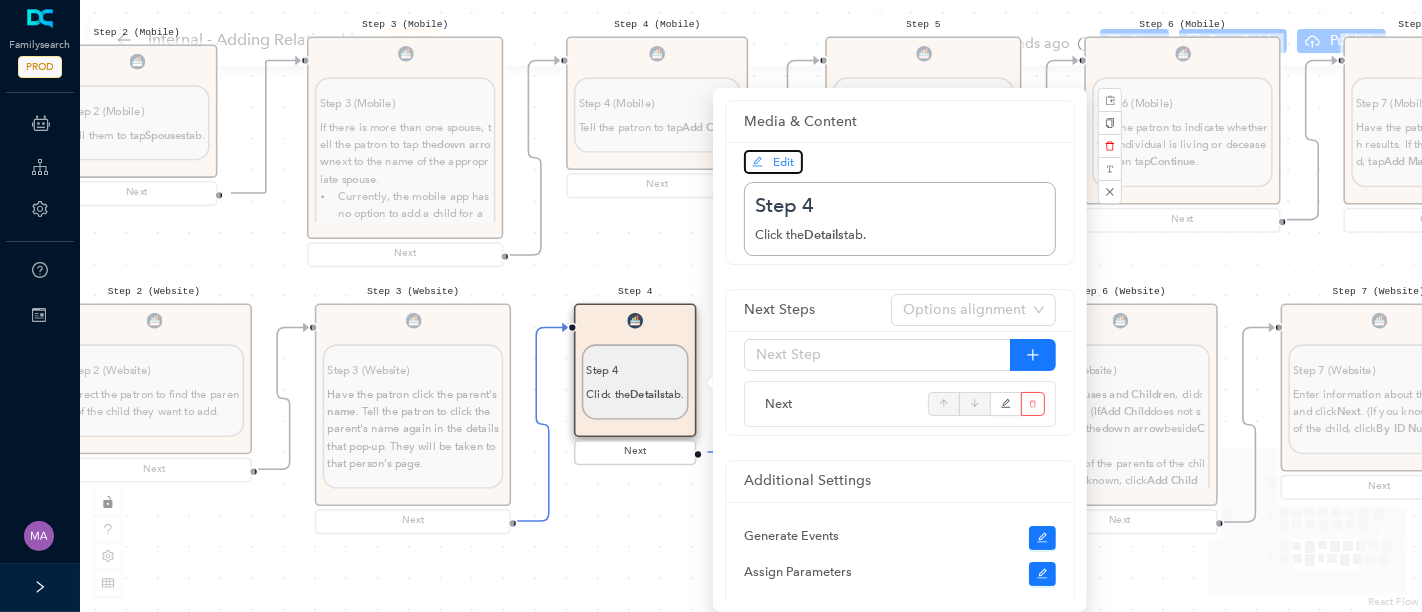 click on "Edit" at bounding box center [784, 162] 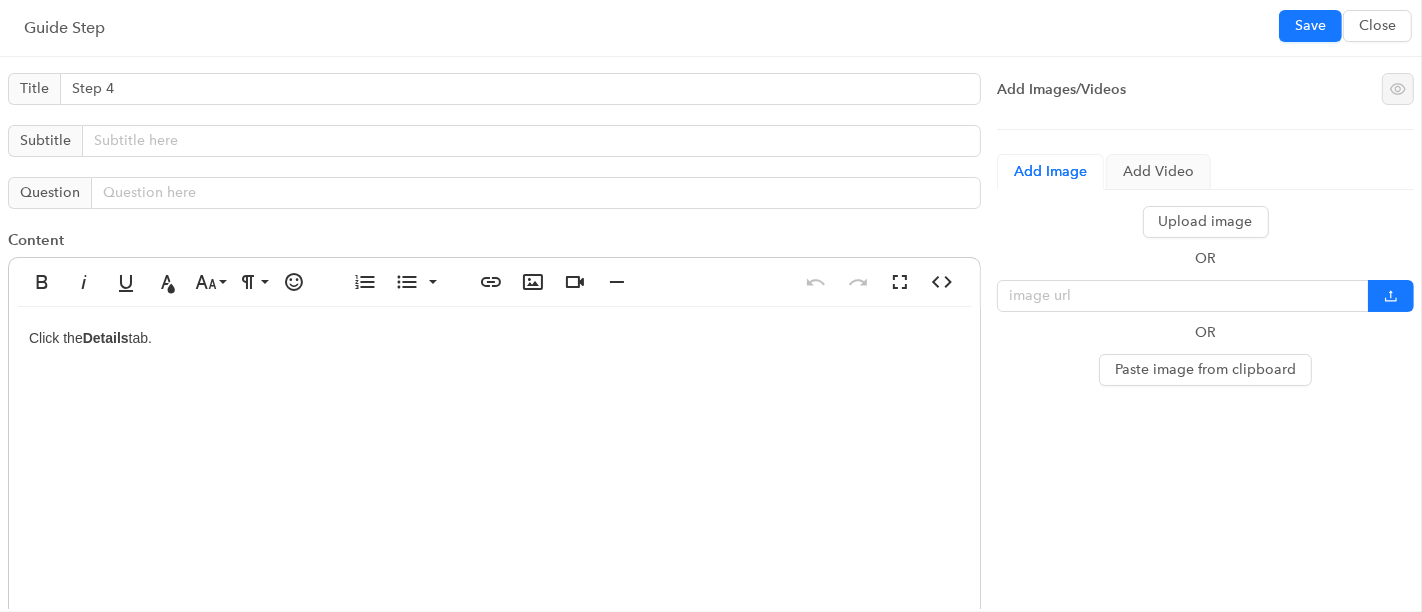 click on "Click the  Details  tab." at bounding box center (494, 507) 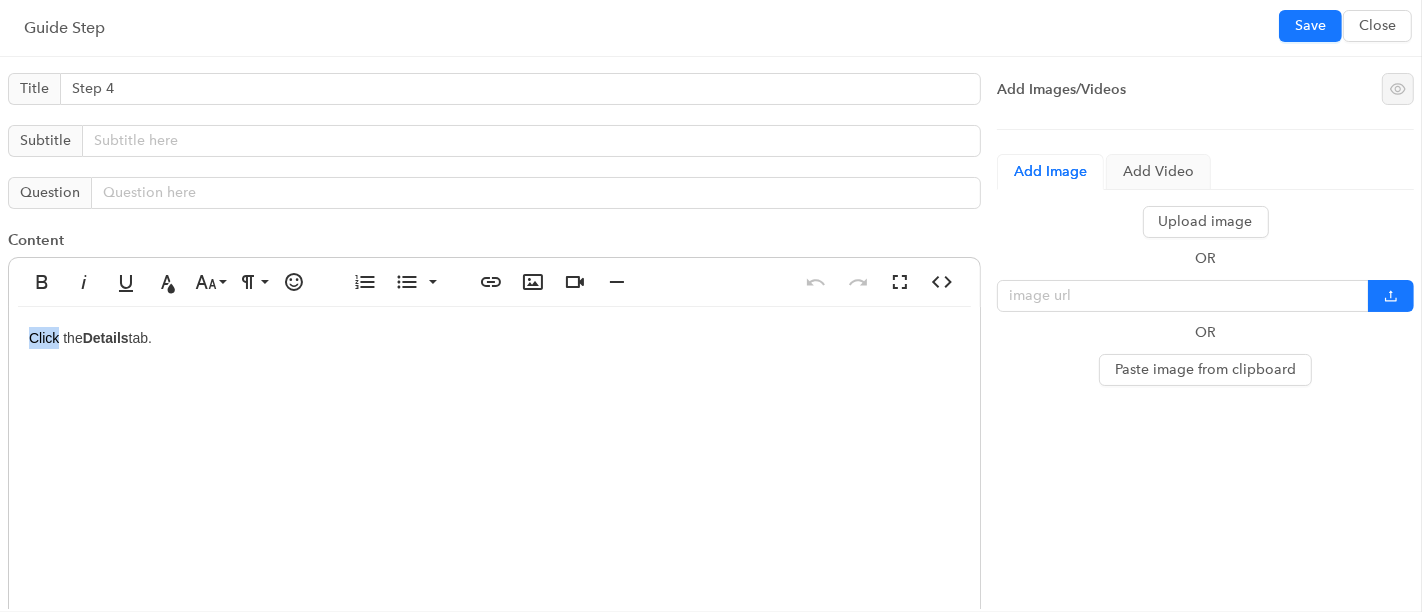 click on "Click the  Details  tab." at bounding box center (494, 507) 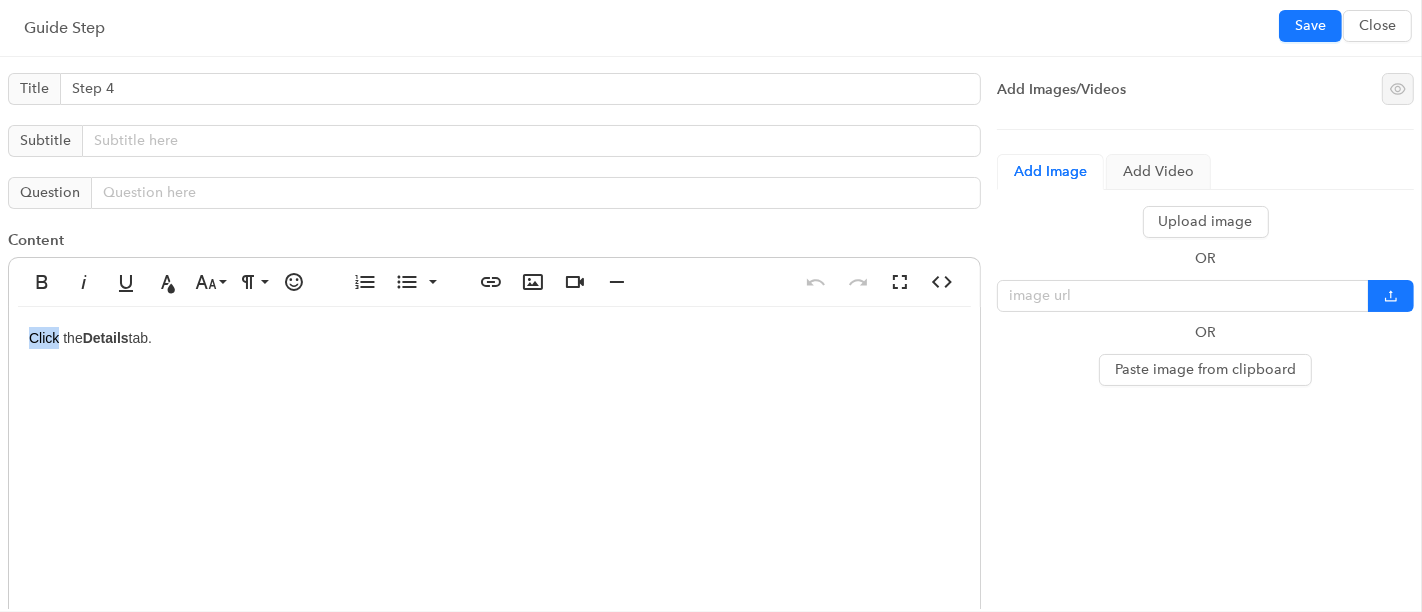 type 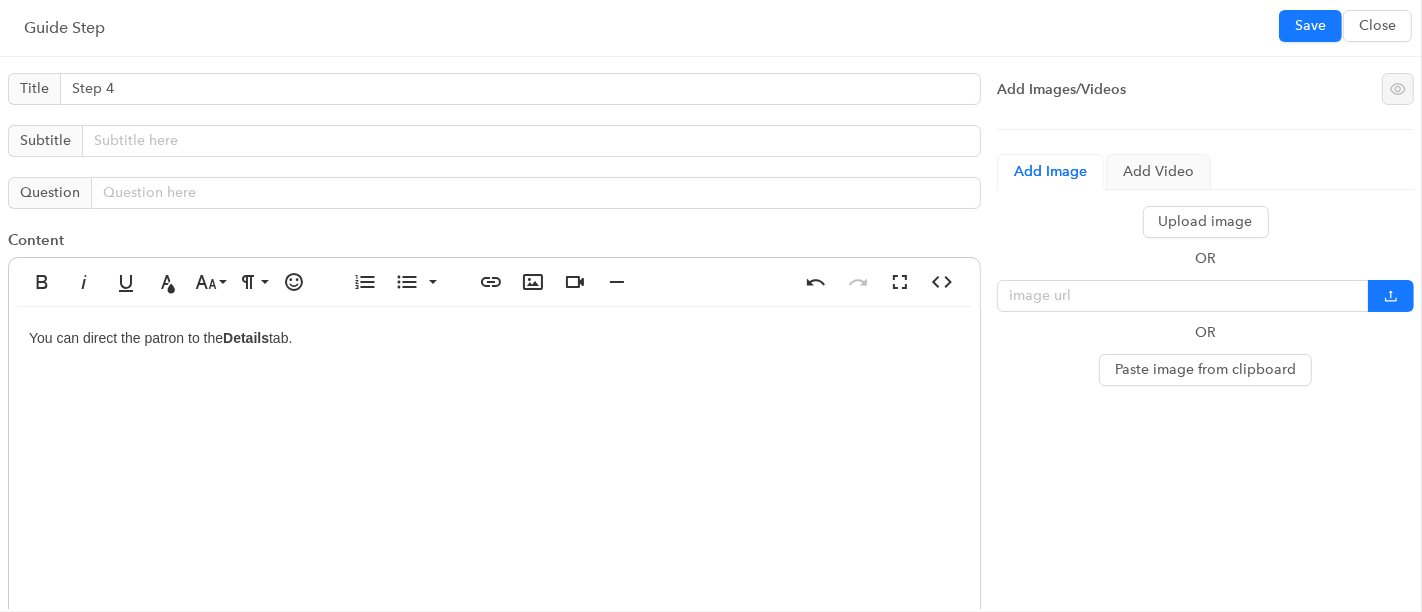 click on "You can direct the patron to the  Details  tab." at bounding box center [494, 507] 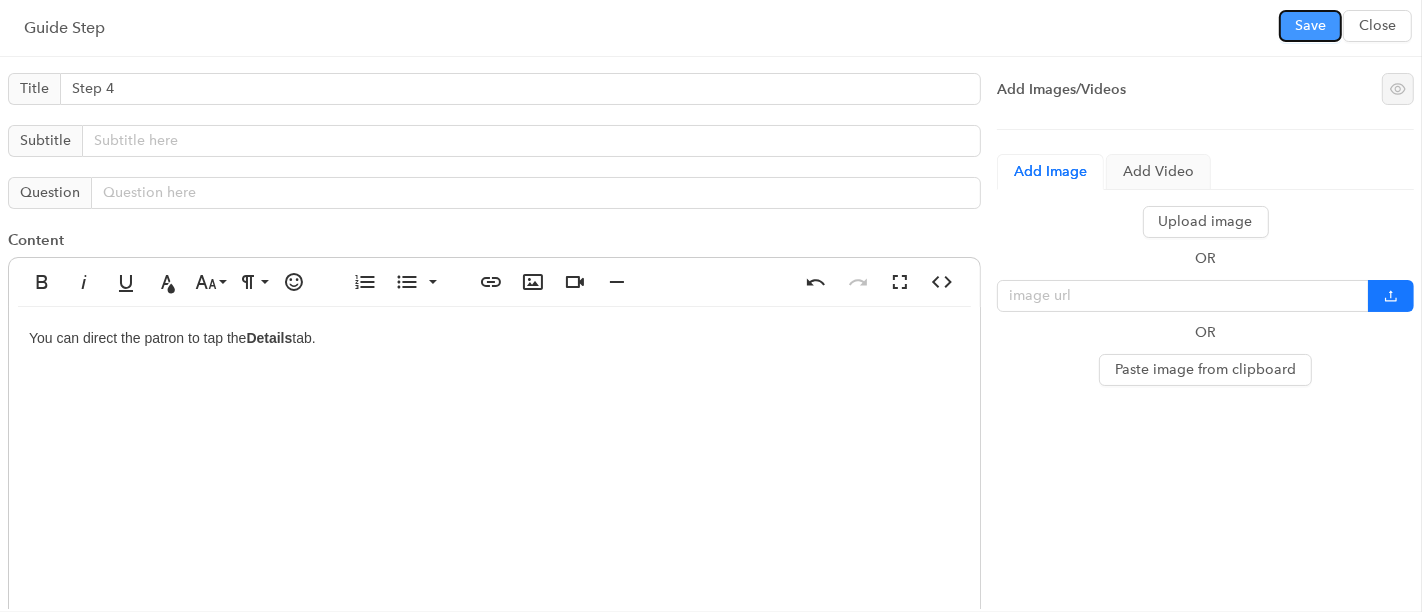 click on "Save" at bounding box center (1310, 26) 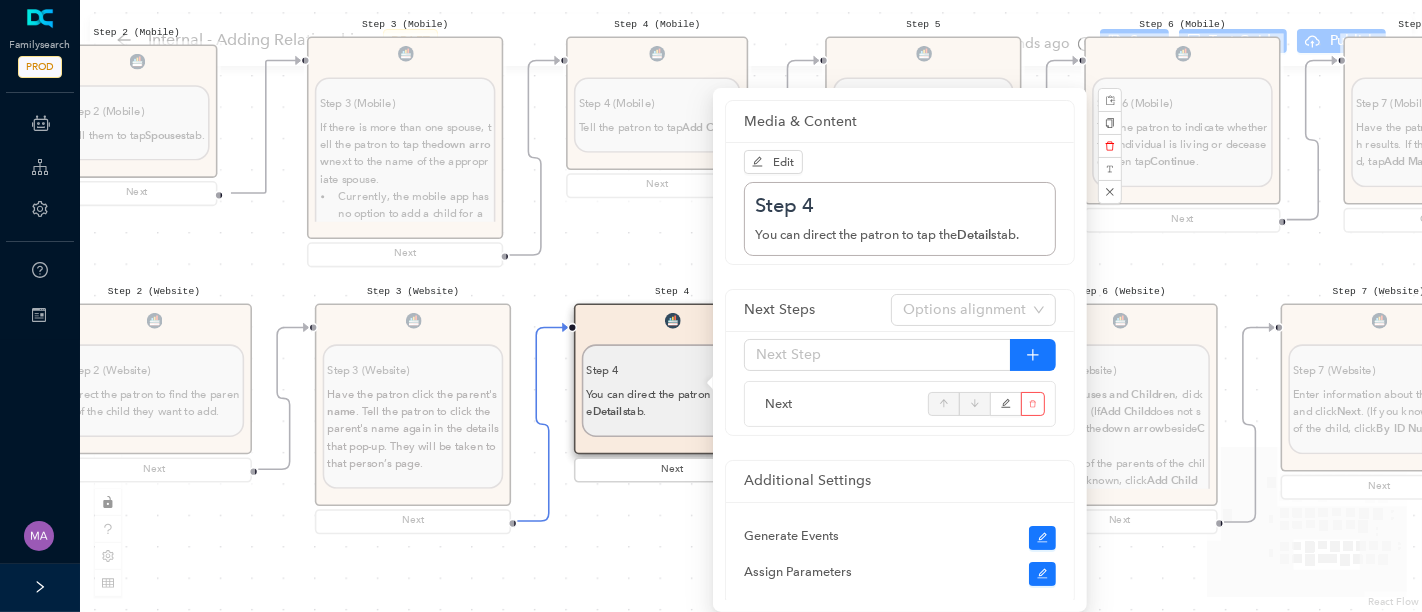 click on "Start From Start From Mobile App Website Directions for adding relationships in FamilyTree Directions for adding relationships in FamilyTree First, what do you need help with? I want to add a parent relationship. I want to add a spouse  I want to add a child relationship Step 1 (Website) Step 1 (Website) Direct the patron to the top menu, click  Family Tree , and then click  Tree. Next Step 2 Step 2 Have the patron navigate to the person on the tree whose spouse they want to add. Next Step 3 Step 3 Click the person's  name . In the details that pop up, click the person's  name  again. You will be taken to that person's page. Next Step 4 Step 4 Have the patron click the  Details  tab. Next Step 5 Step 5 Have the patron scroll down the Family Members section. Next Step 6 Step 6 Direct the patron to look under [PERSON_NAME] and Children, click  Add Spouse . Next Step 7 Step 7 By ID Number .) Next Step 8 Step 8 If the person is already in Family Tree, click  Add Match . Create Person . To adjust the search, click  ." at bounding box center (751, 306) 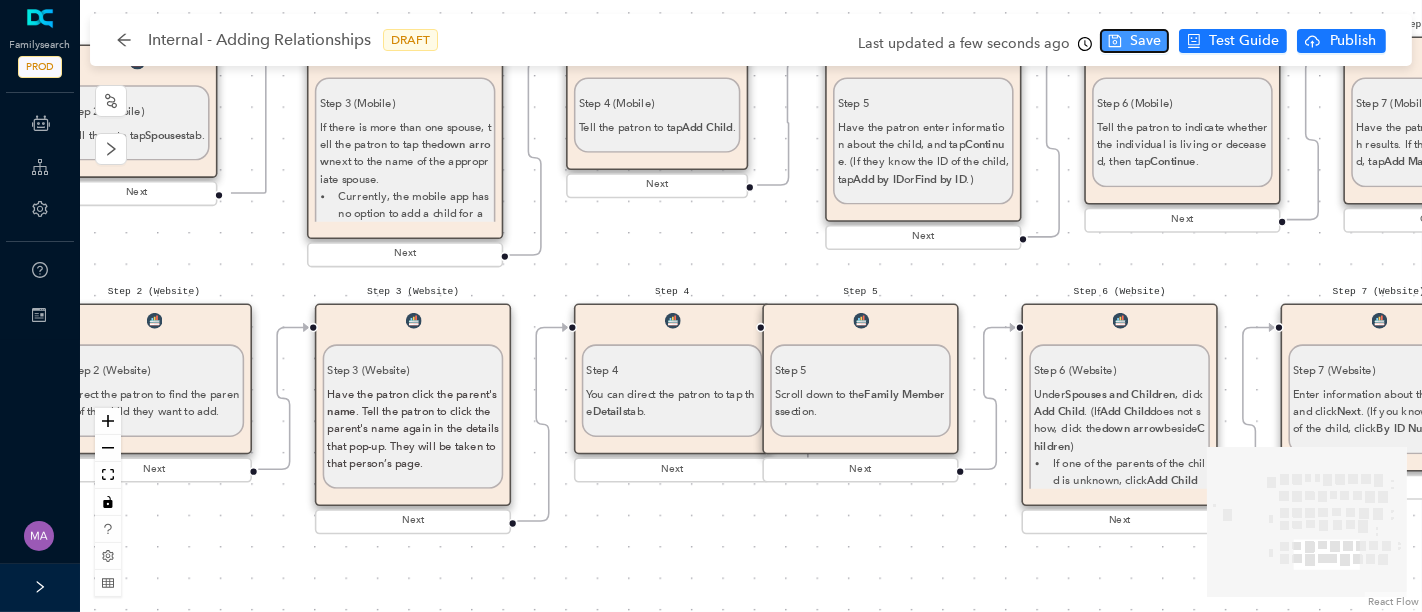 click on "Save" at bounding box center (1134, 41) 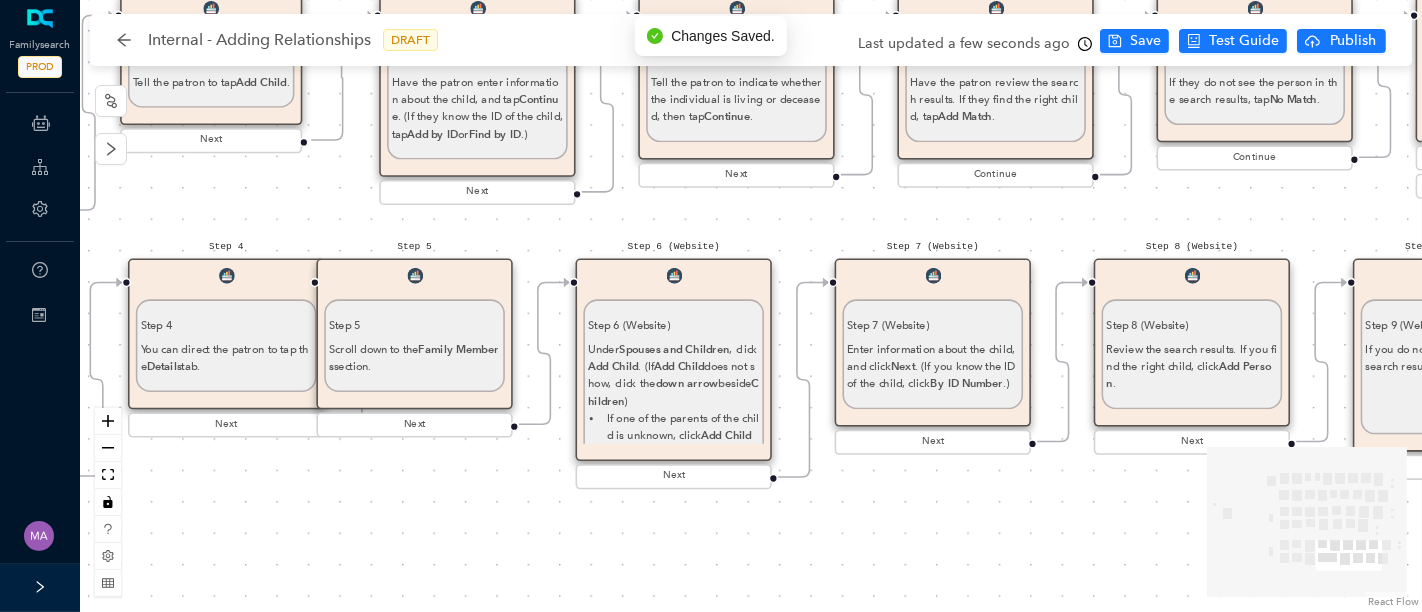 drag, startPoint x: 752, startPoint y: 278, endPoint x: 306, endPoint y: 233, distance: 448.26443 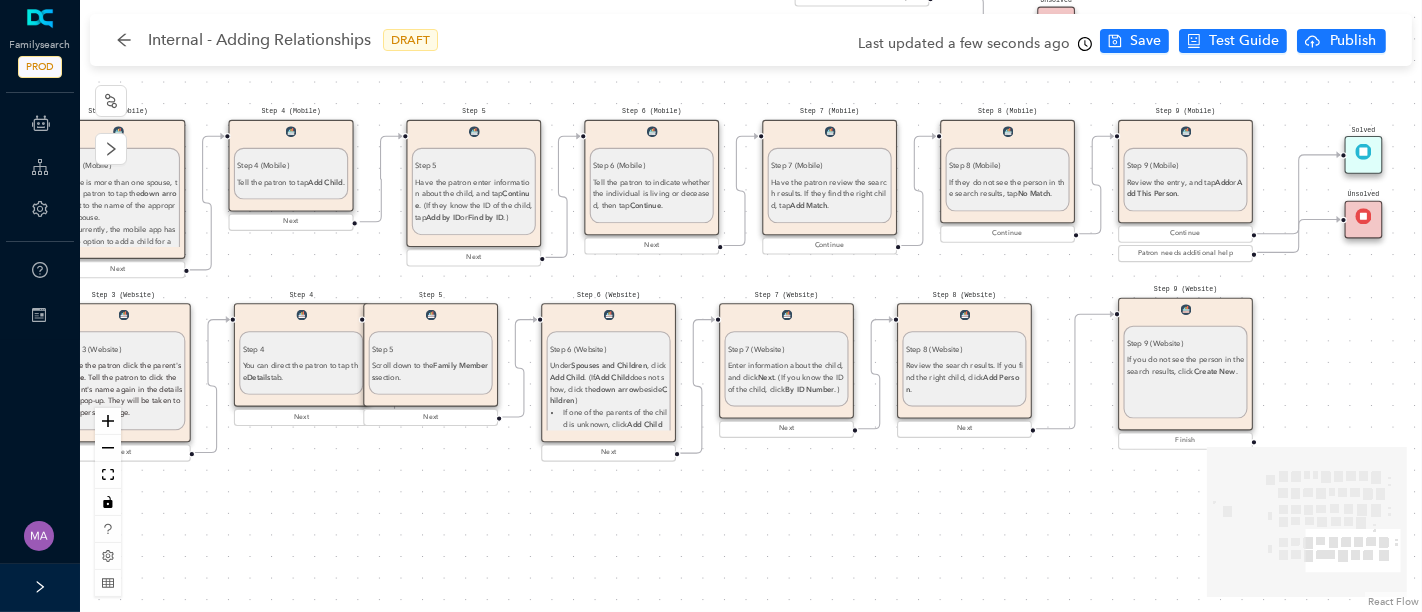 drag, startPoint x: 1126, startPoint y: 335, endPoint x: 1167, endPoint y: 335, distance: 41 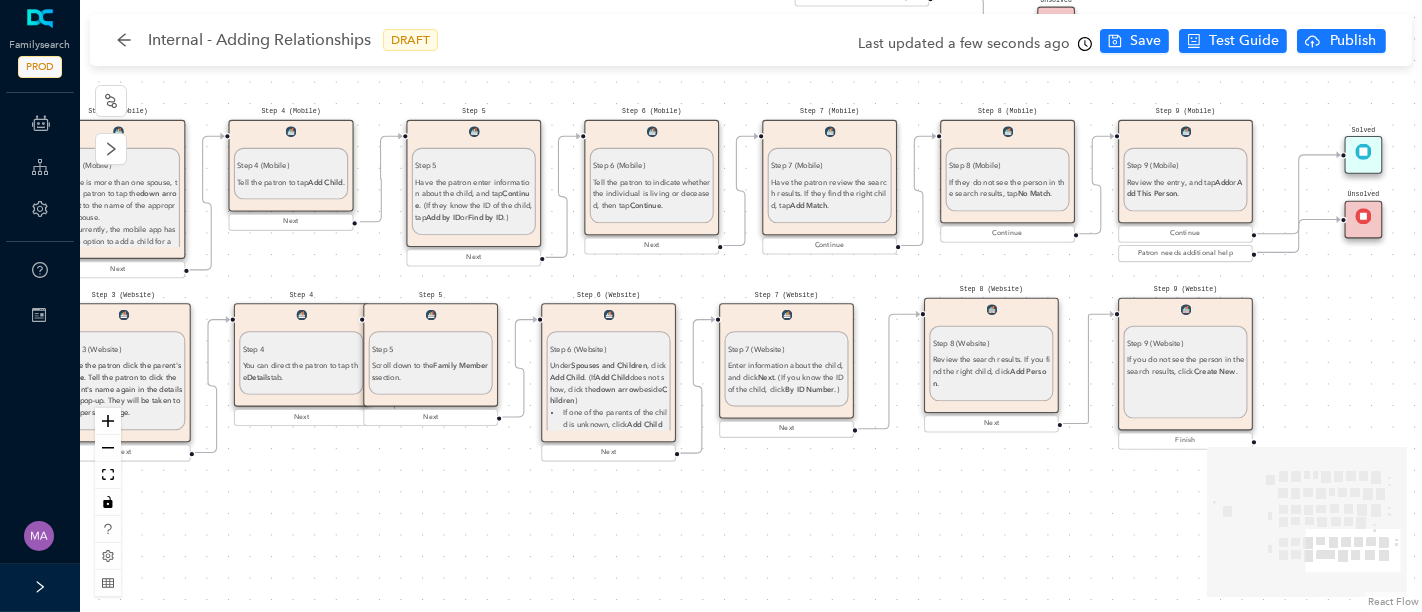 drag, startPoint x: 980, startPoint y: 330, endPoint x: 1026, endPoint y: 333, distance: 46.09772 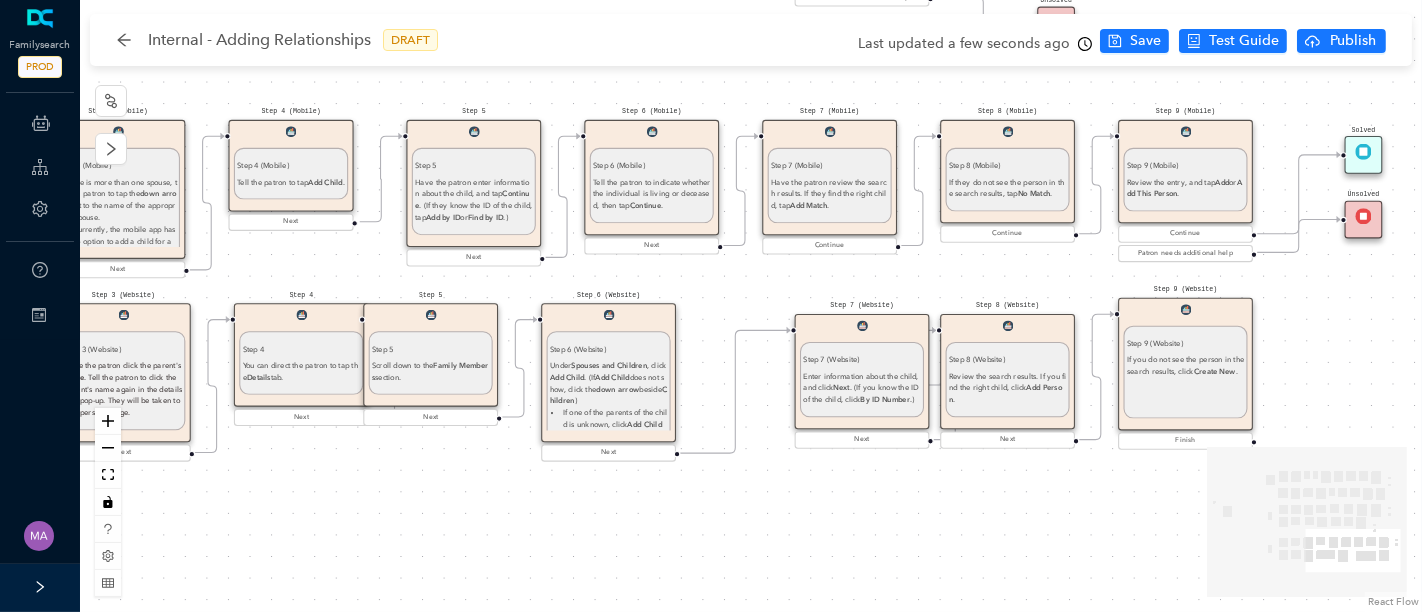 drag, startPoint x: 819, startPoint y: 327, endPoint x: 888, endPoint y: 333, distance: 69.260376 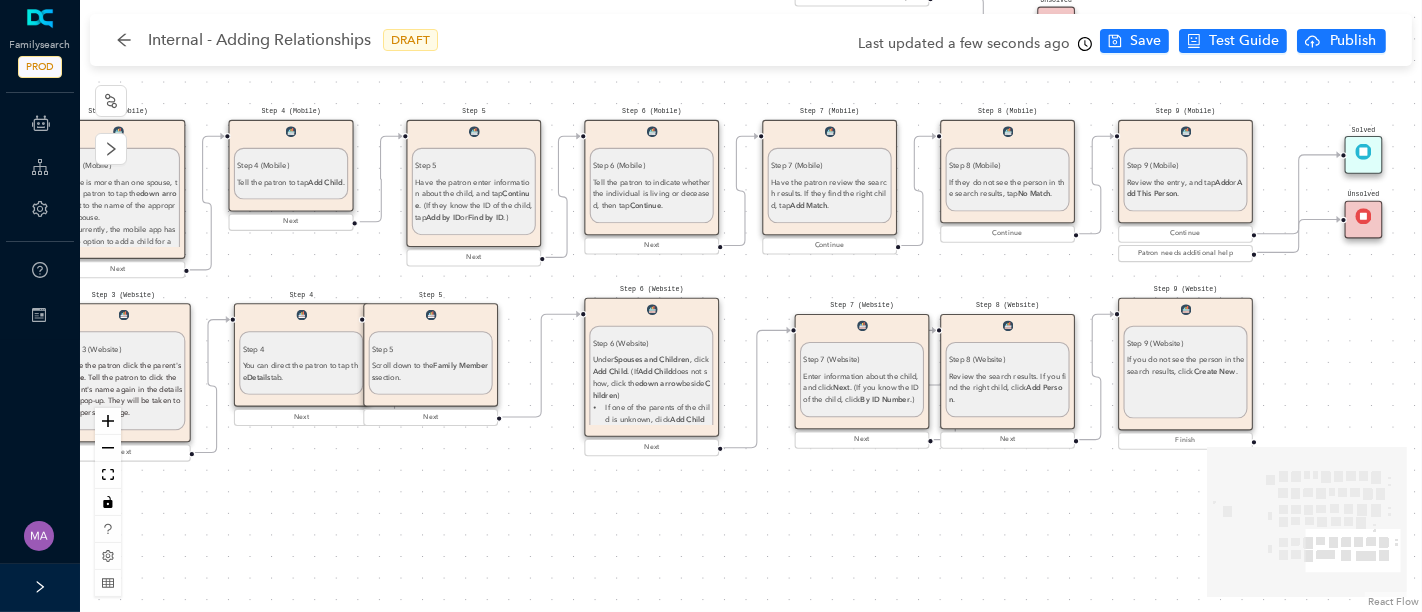 drag, startPoint x: 609, startPoint y: 319, endPoint x: 693, endPoint y: 321, distance: 84.0238 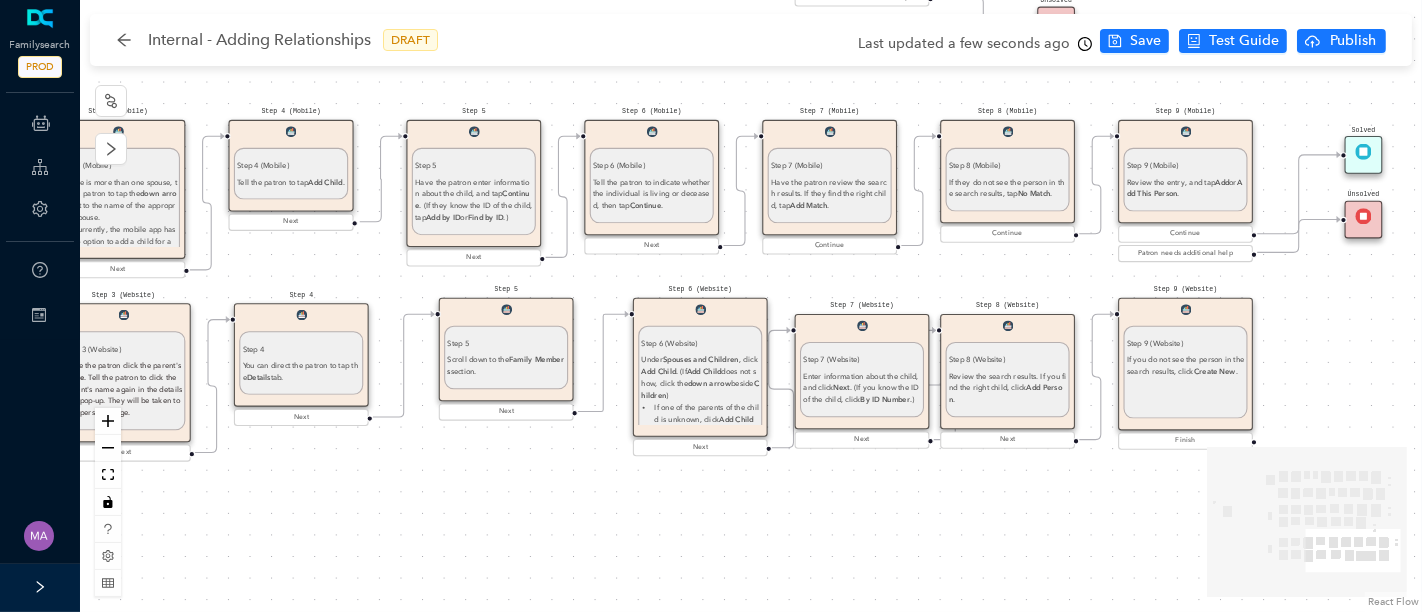 drag, startPoint x: 448, startPoint y: 324, endPoint x: 516, endPoint y: 324, distance: 68 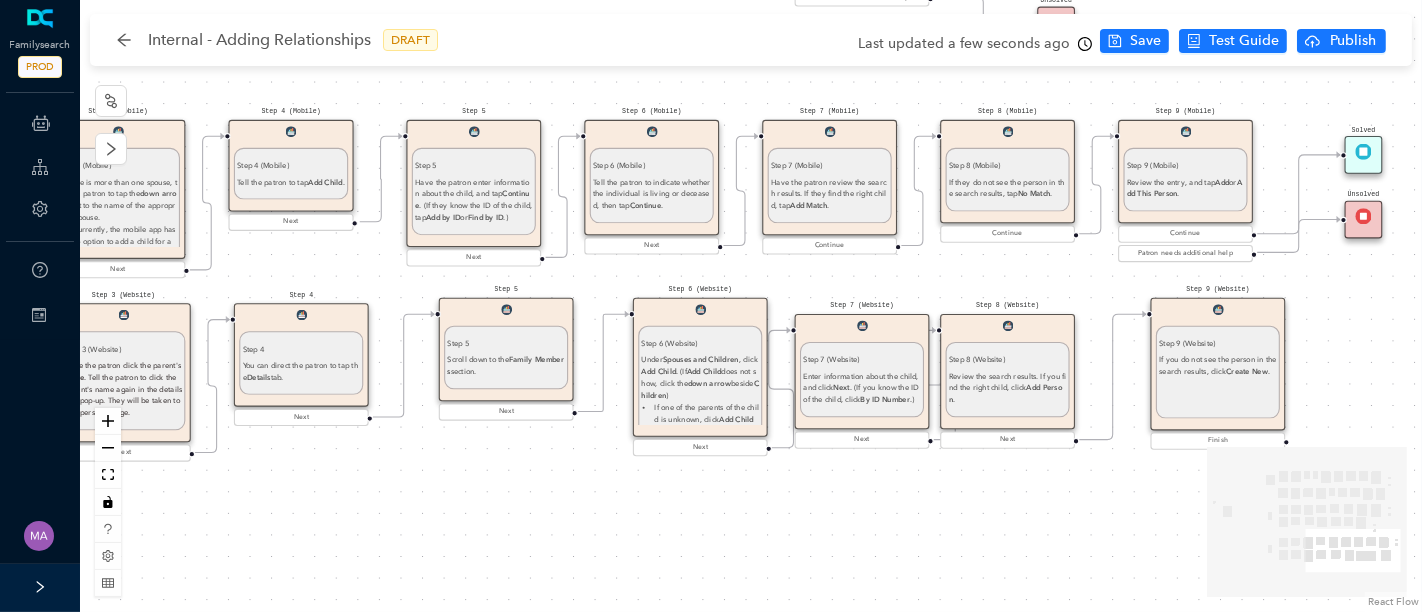 drag, startPoint x: 1208, startPoint y: 323, endPoint x: 1248, endPoint y: 325, distance: 40.04997 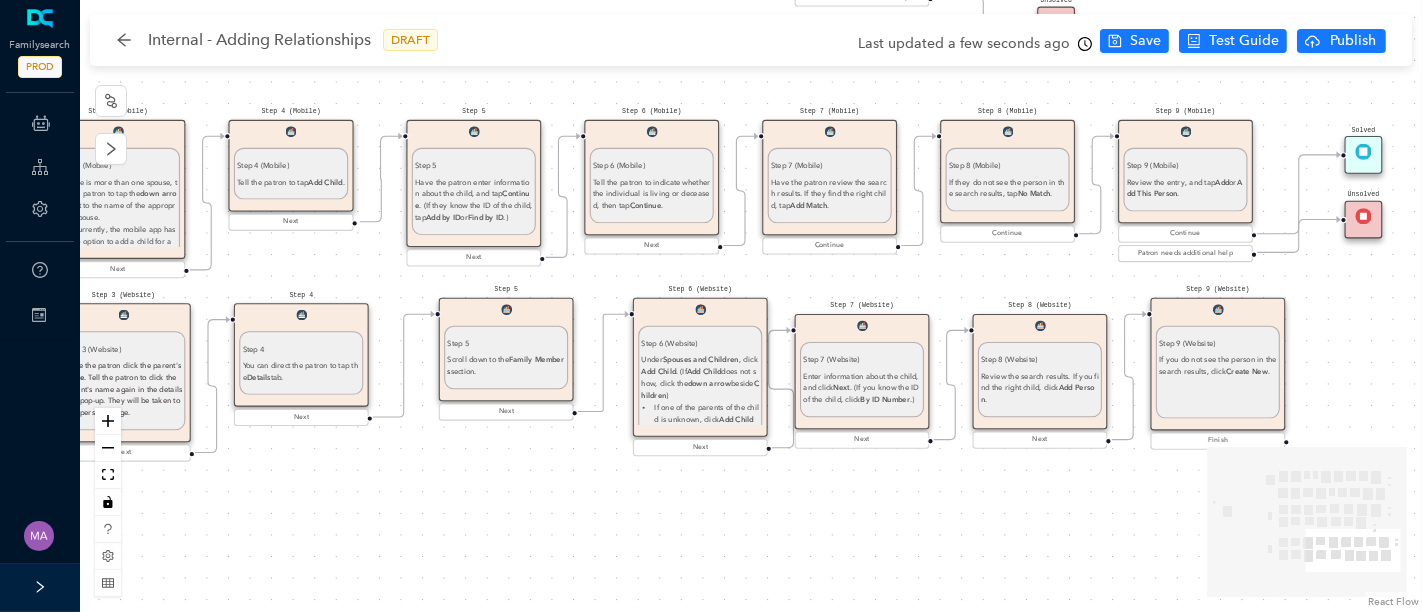 drag, startPoint x: 1042, startPoint y: 336, endPoint x: 1074, endPoint y: 333, distance: 32.140316 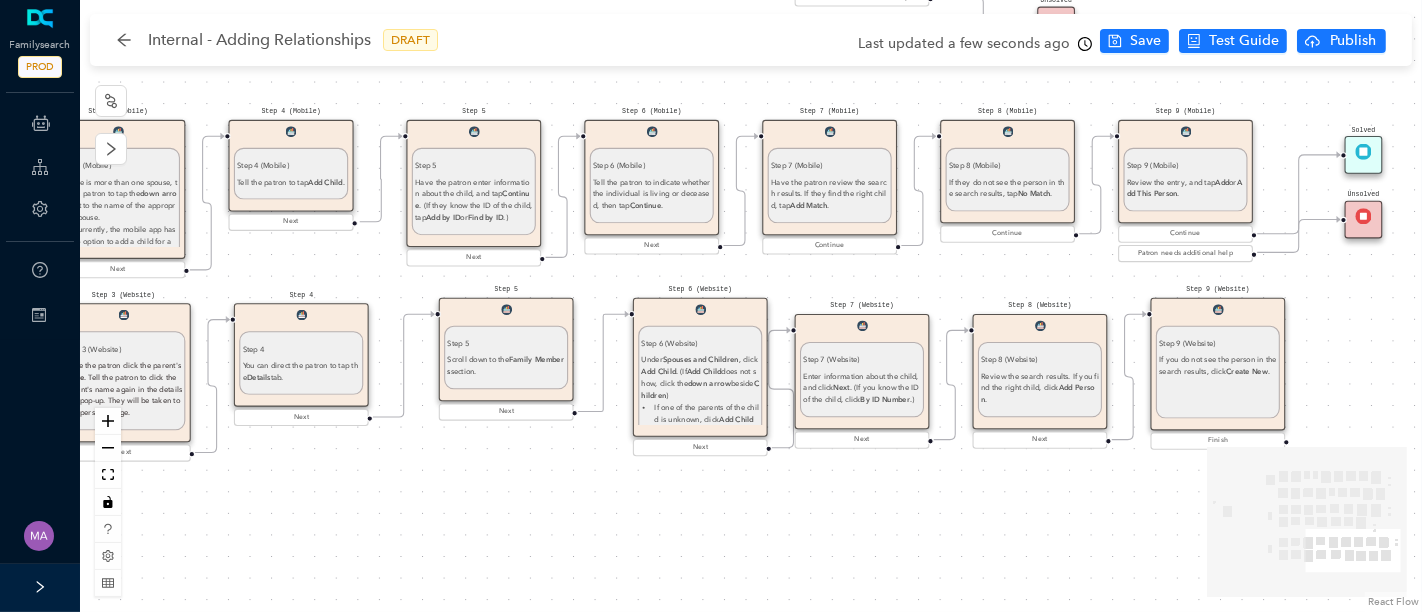 click on "Step 7 (Website) Enter information about the child, and click  Next . (If you know the ID of the child, click  By ID Number .)" at bounding box center (862, 375) 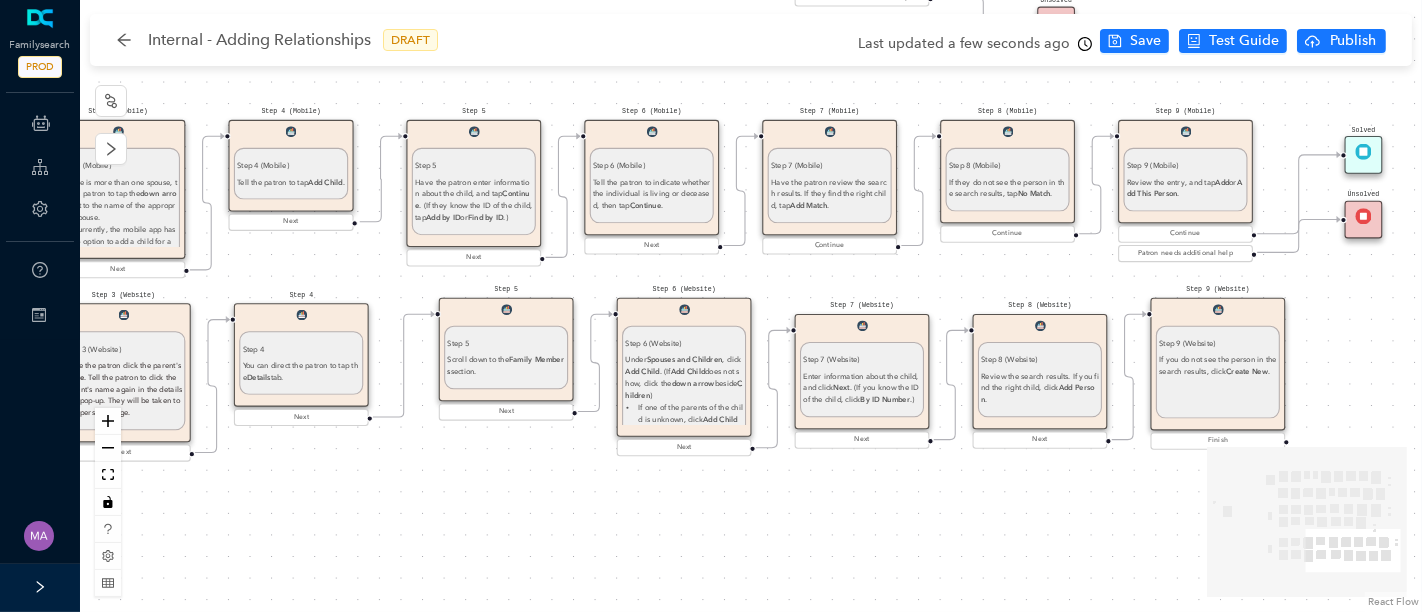 drag, startPoint x: 745, startPoint y: 325, endPoint x: 729, endPoint y: 325, distance: 16 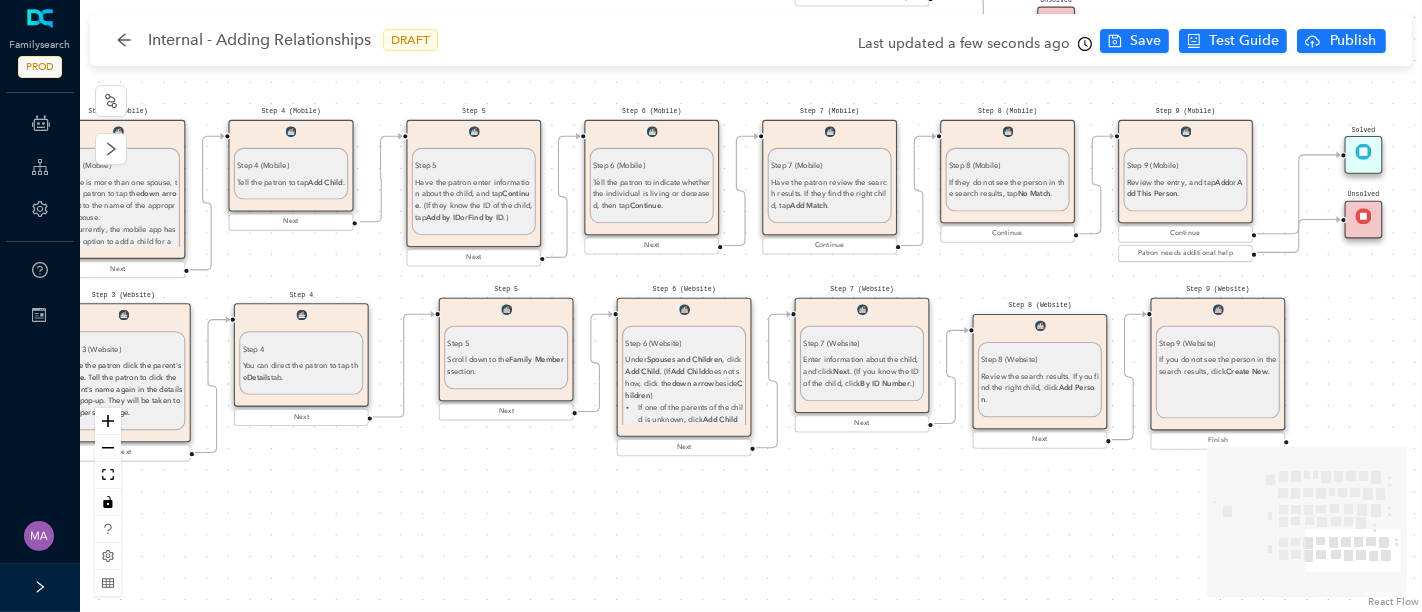 drag, startPoint x: 853, startPoint y: 324, endPoint x: 854, endPoint y: 314, distance: 10.049875 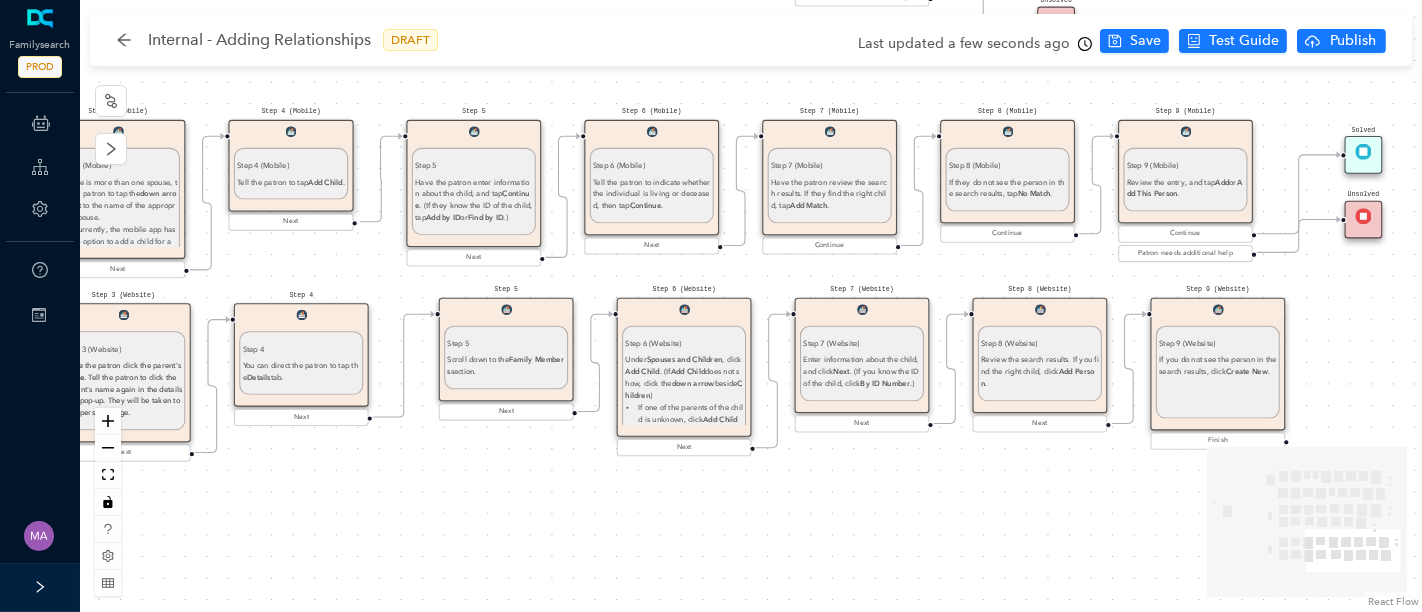 drag, startPoint x: 1011, startPoint y: 325, endPoint x: 1011, endPoint y: 310, distance: 15 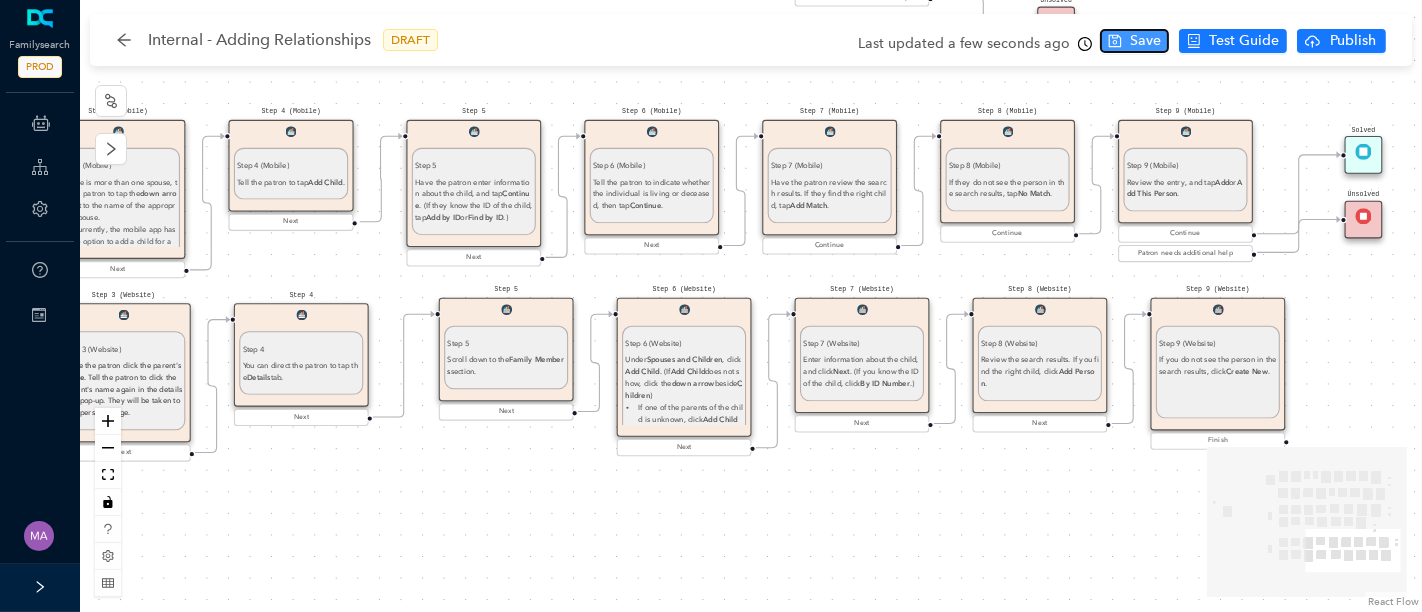 click on "Save" at bounding box center [1145, 41] 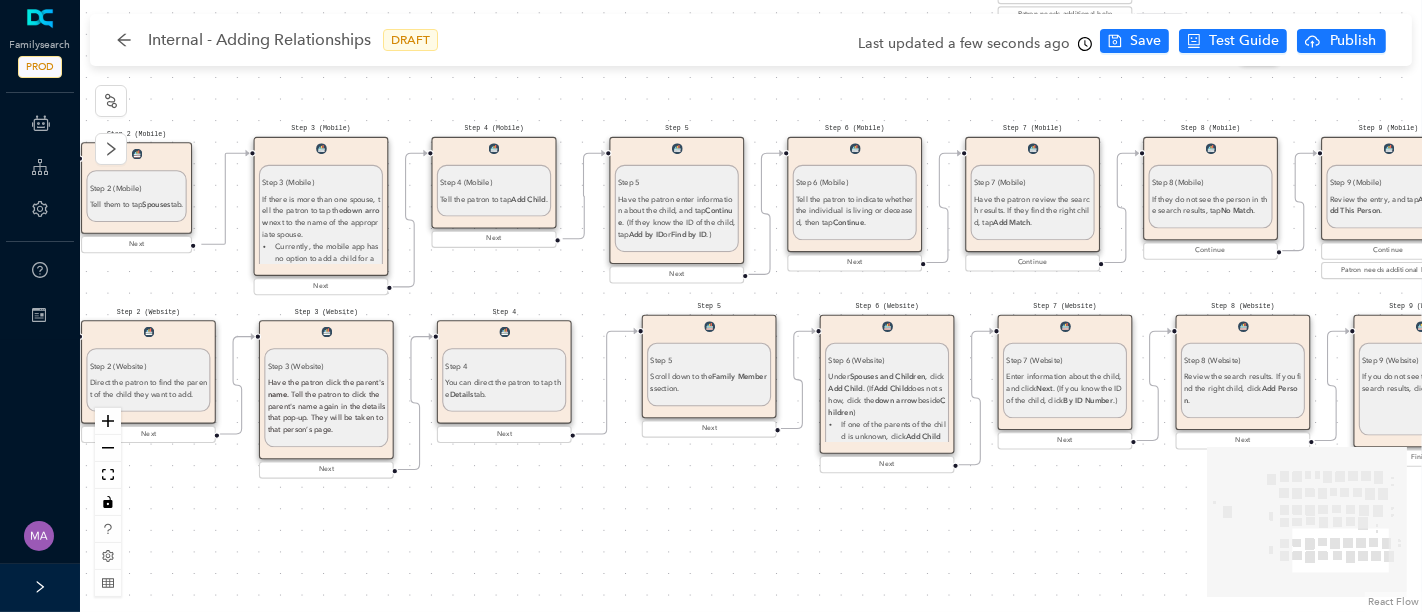 drag, startPoint x: 457, startPoint y: 512, endPoint x: 662, endPoint y: 529, distance: 205.70367 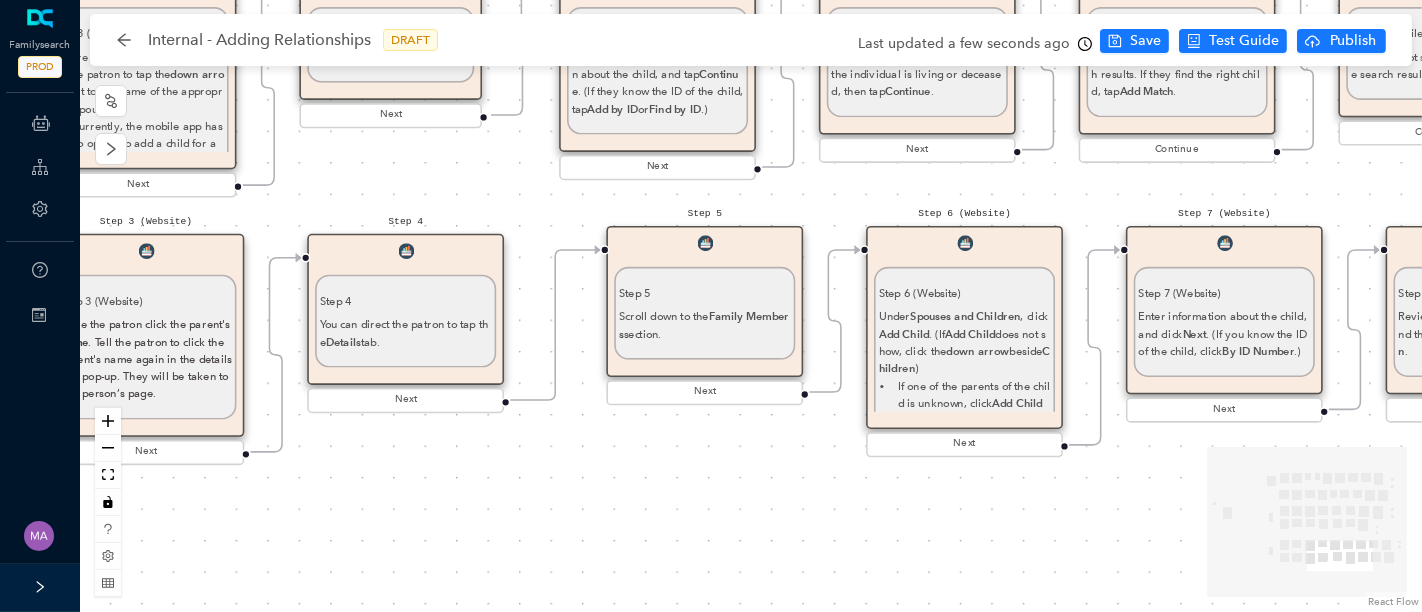 click on "Step 5 Scroll down to the  Family Members  section." at bounding box center [705, 306] 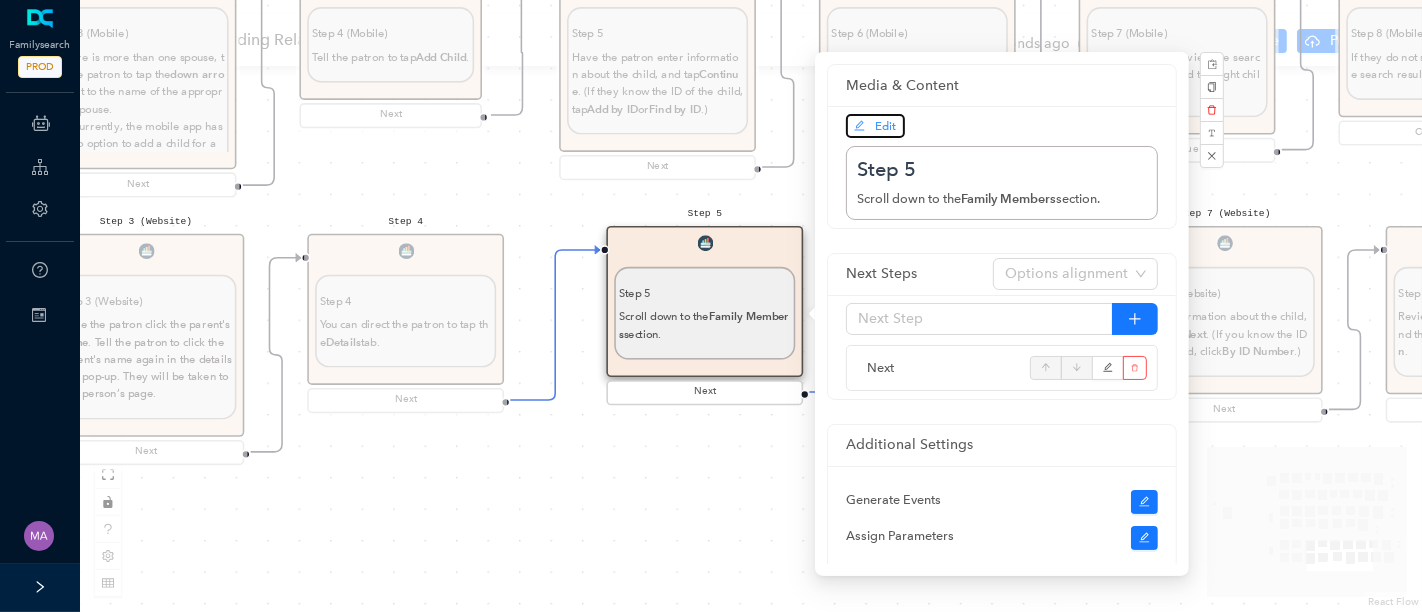 click on "Edit" at bounding box center (875, 126) 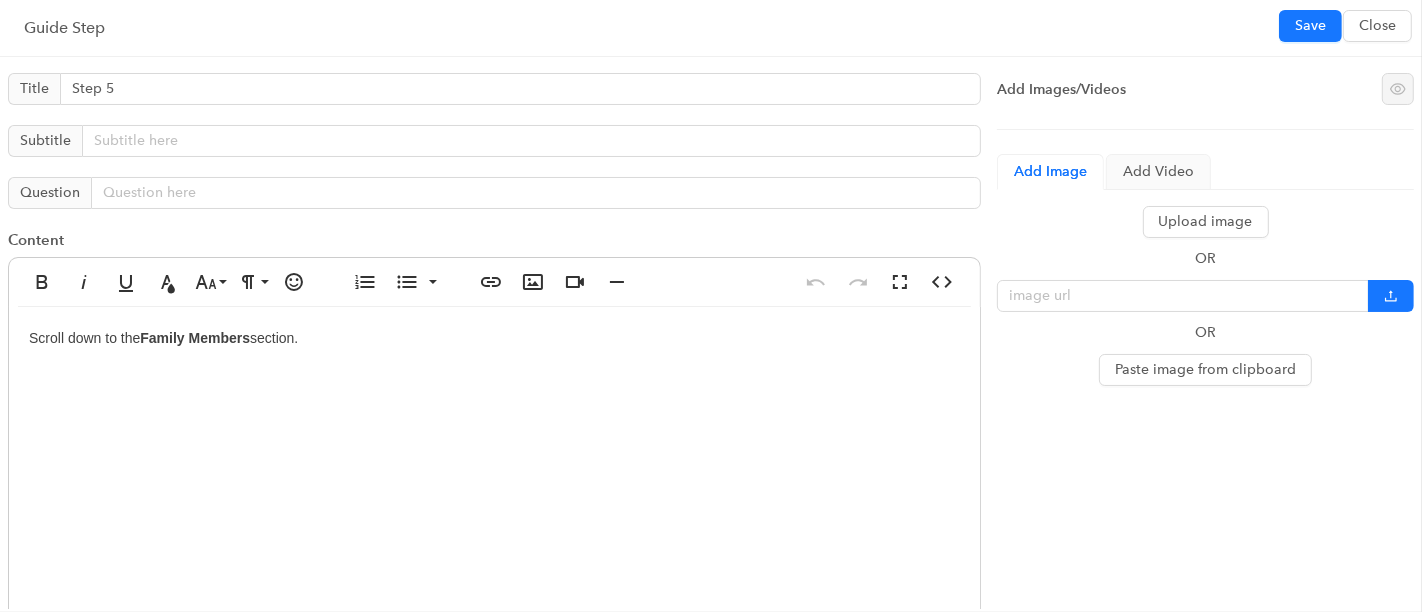 click on "Scroll down to the  Family Members  section." at bounding box center (494, 507) 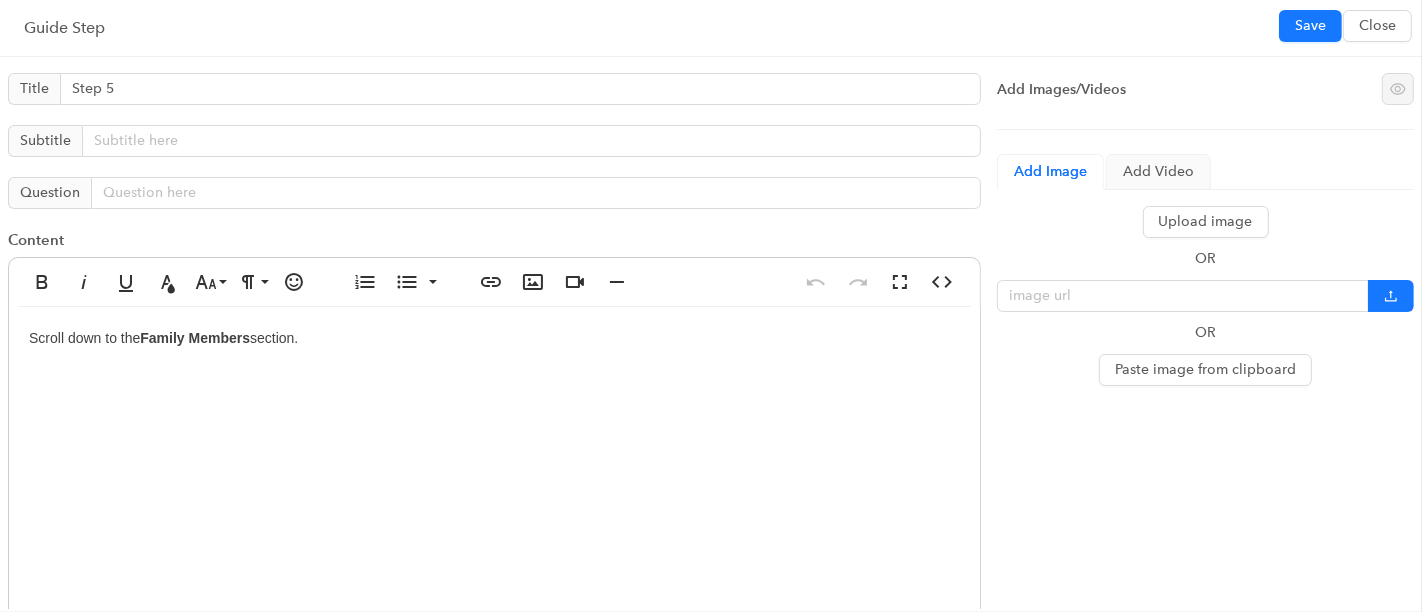 type 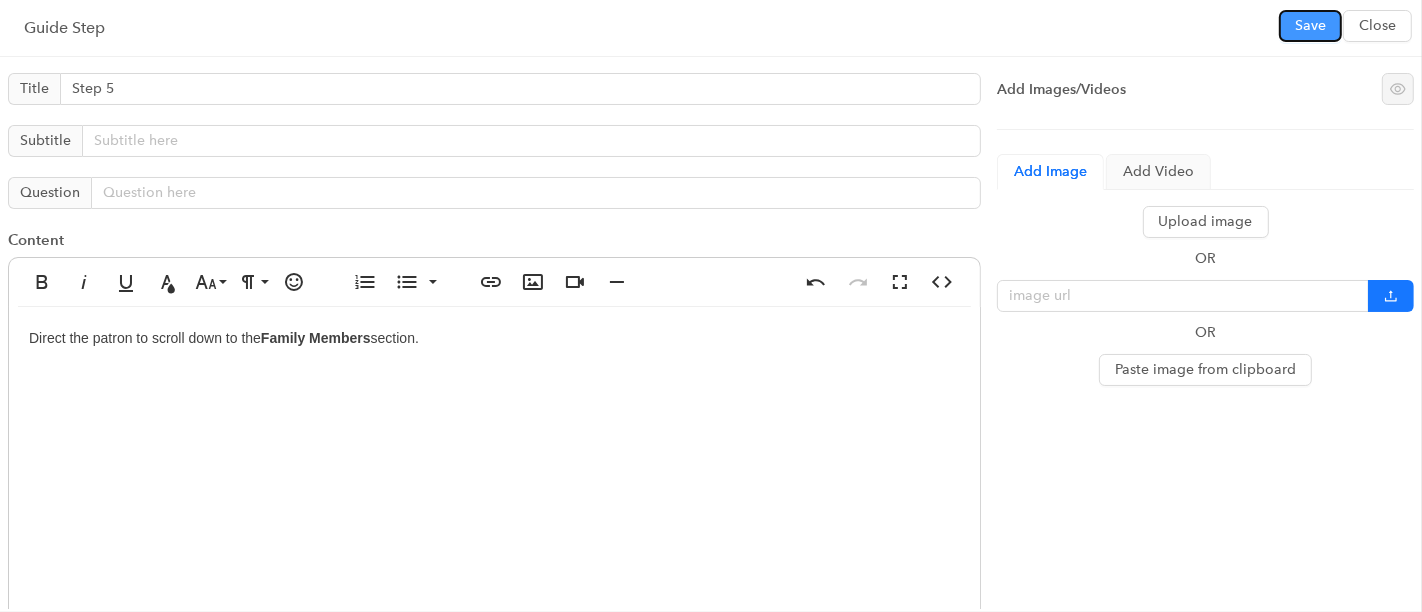 click on "Save" at bounding box center (1310, 26) 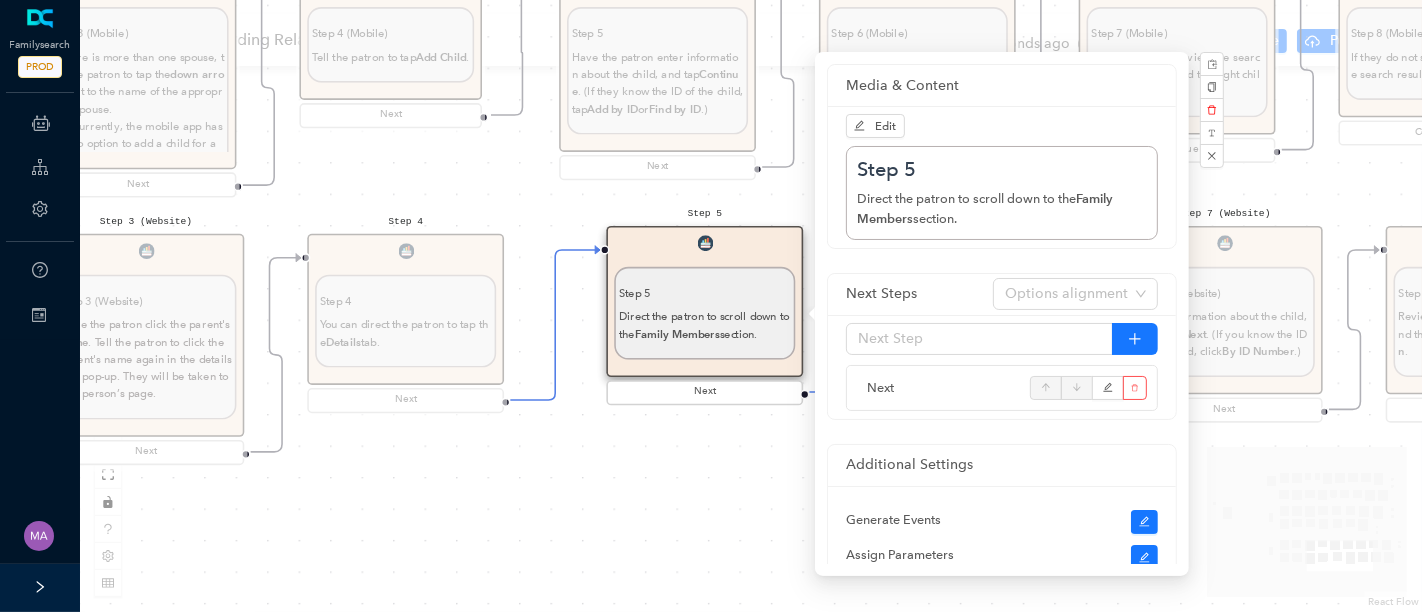 click on "Start From Start From Mobile App Website Directions for adding relationships in FamilyTree Directions for adding relationships in FamilyTree First, what do you need help with? I want to add a parent relationship. I want to add a spouse  I want to add a child relationship Step 1 (Website) Step 1 (Website) Direct the patron to the top menu, click  Family Tree , and then click  Tree. Next Step 2 Step 2 Have the patron navigate to the person on the tree whose spouse they want to add. Next Step 3 Step 3 Click the person's  name . In the details that pop up, click the person's  name  again. You will be taken to that person's page. Next Step 4 Step 4 Have the patron click the  Details  tab. Next Step 5 Step 5 Have the patron scroll down the Family Members section. Next Step 6 Step 6 Direct the patron to look under [PERSON_NAME] and Children, click  Add Spouse . Next Step 7 Step 7 By ID Number .) Next Step 8 Step 8 If the person is already in Family Tree, click  Add Match . Create Person . To adjust the search, click  ." at bounding box center (751, 306) 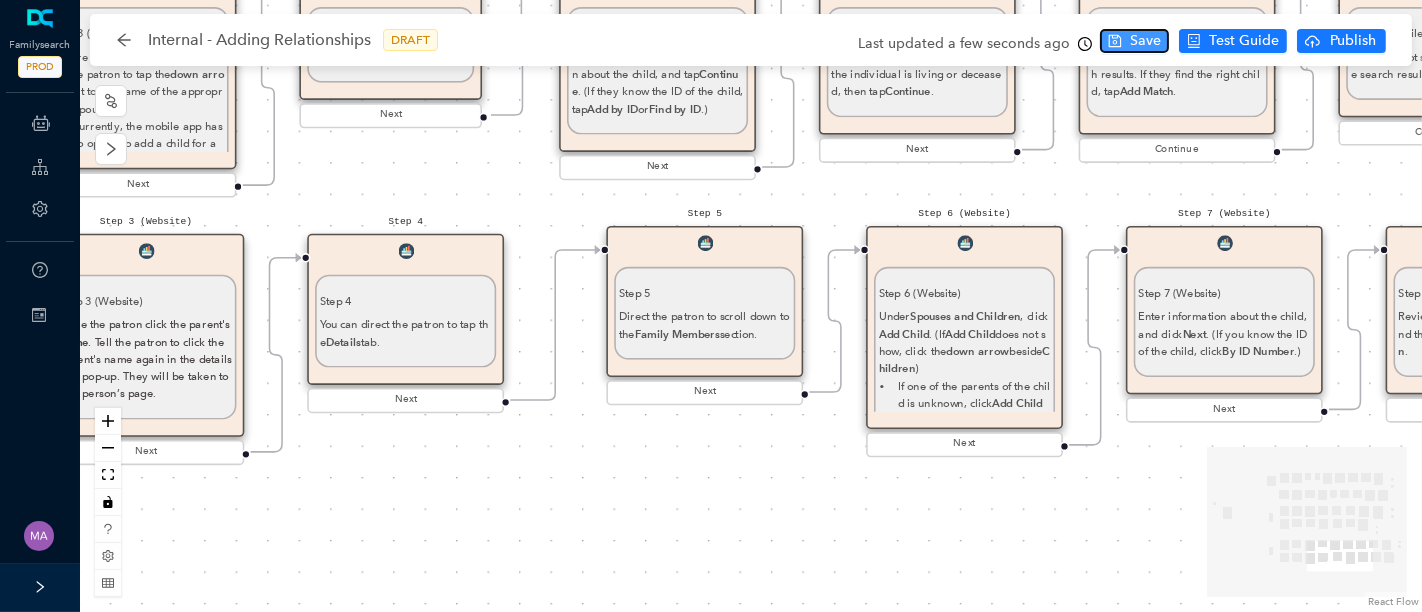 click on "Save" at bounding box center (1145, 41) 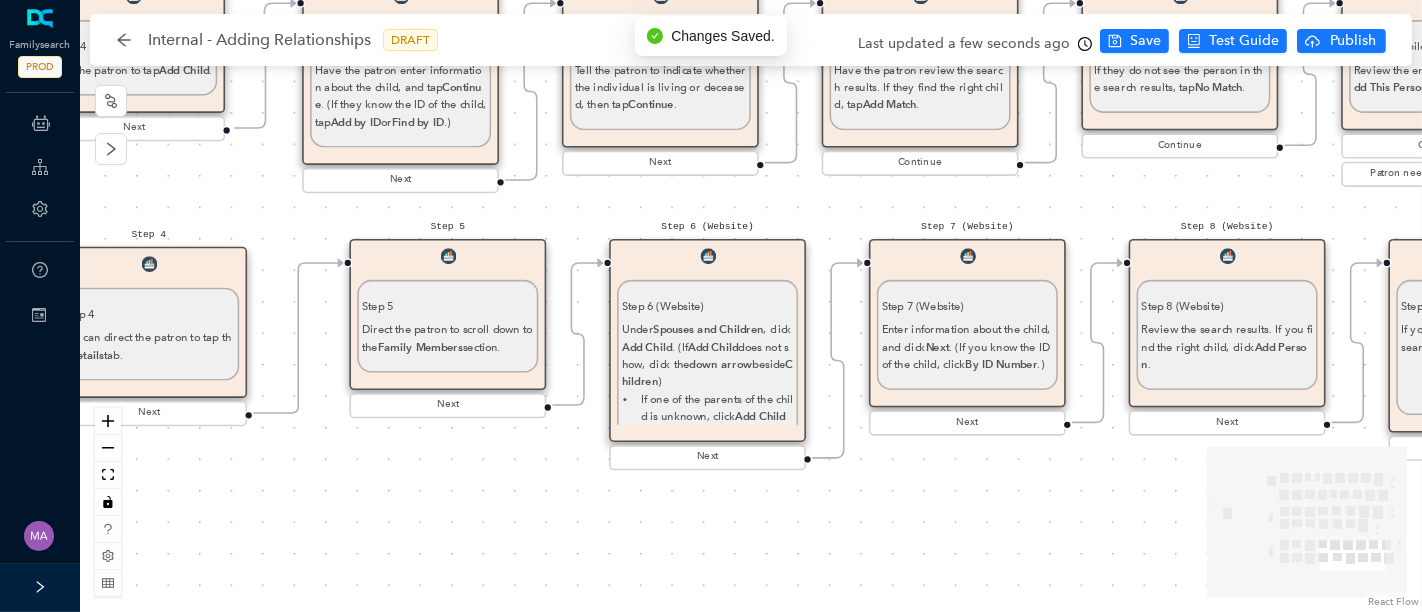 drag, startPoint x: 822, startPoint y: 515, endPoint x: 565, endPoint y: 528, distance: 257.32858 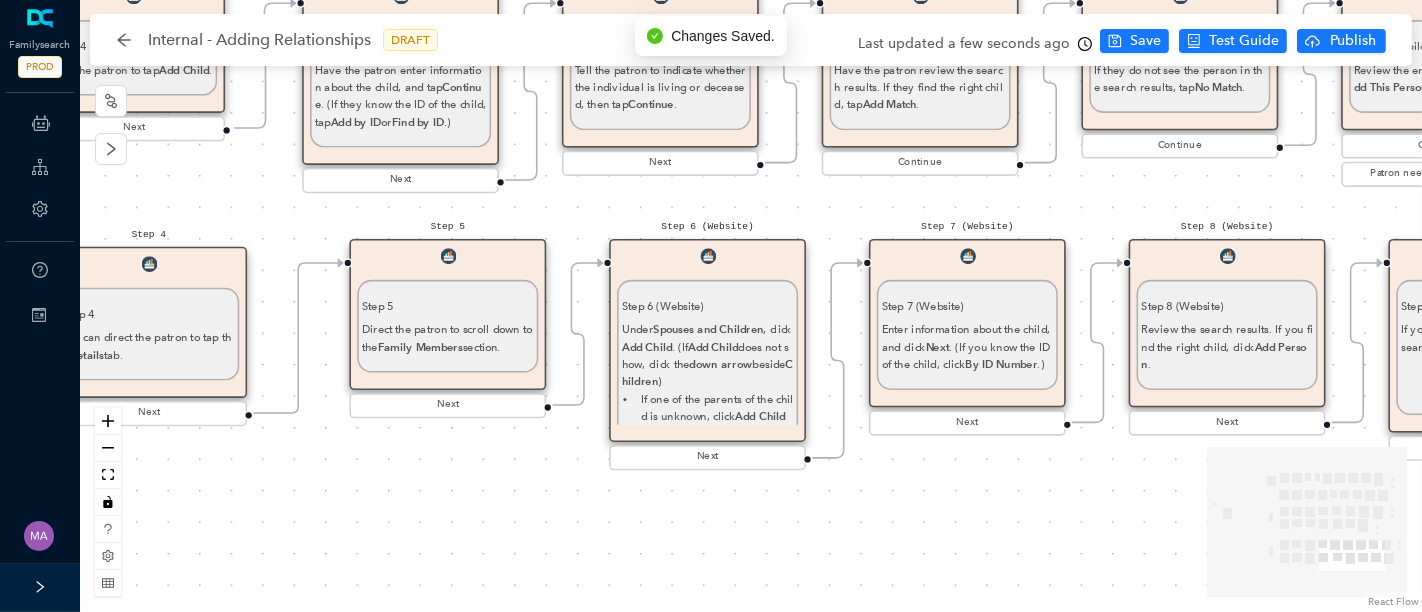 click on "Step 6 (Website) Under  Spouses and Children , click  Add Child . (If  Add Child  does not show, click the  down arrow  beside  Children ) If one of the parents of the child is unknown, click  Add Child with an Unknown Mother  or  Father , and add details in a note." at bounding box center (708, 345) 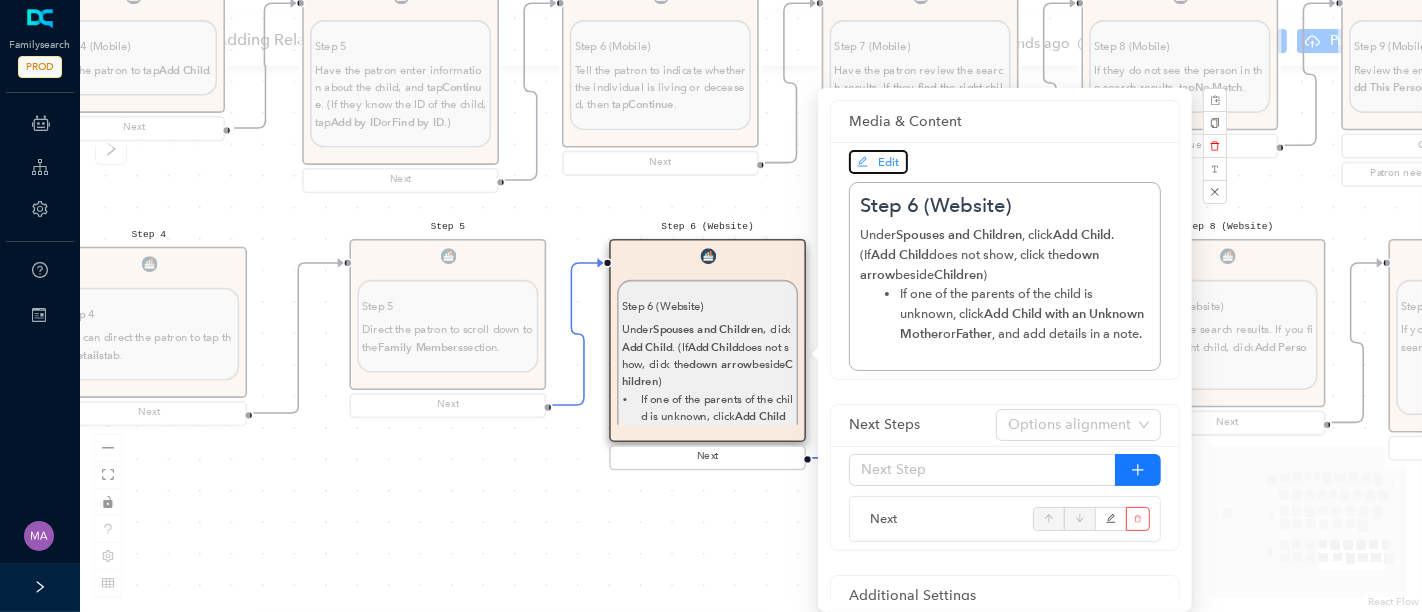 click on "Edit" at bounding box center (878, 162) 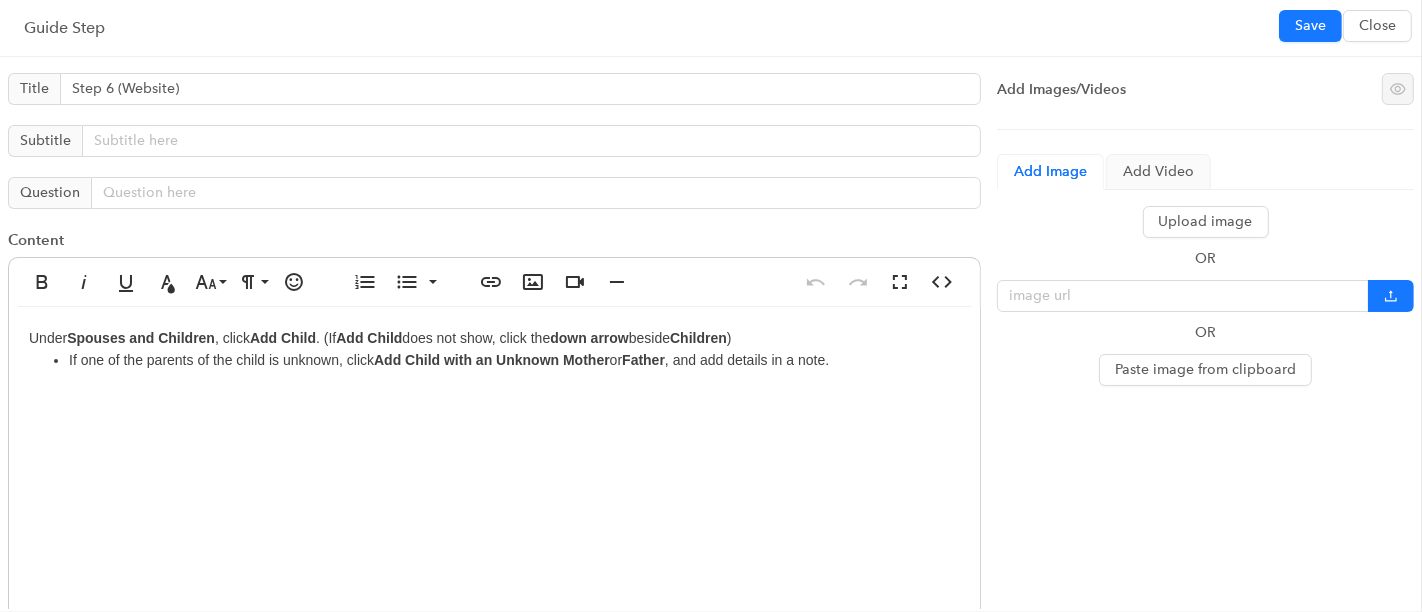 click on "Under  Spouses and Children , click  Add Child . (If  Add Child  does not show, click the  down arrow  beside  Children ) If one of the parents of the child is unknown, click  Add Child with an Unknown Mother  or  Father , and add details in a note." at bounding box center (494, 507) 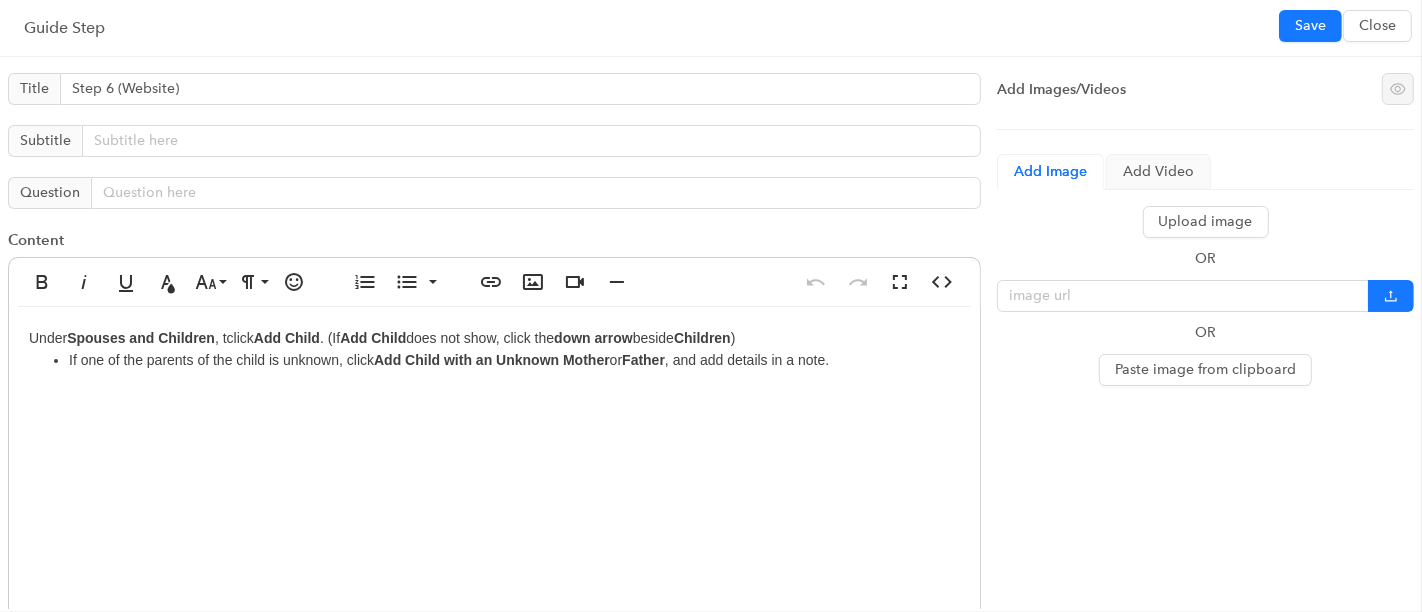 type 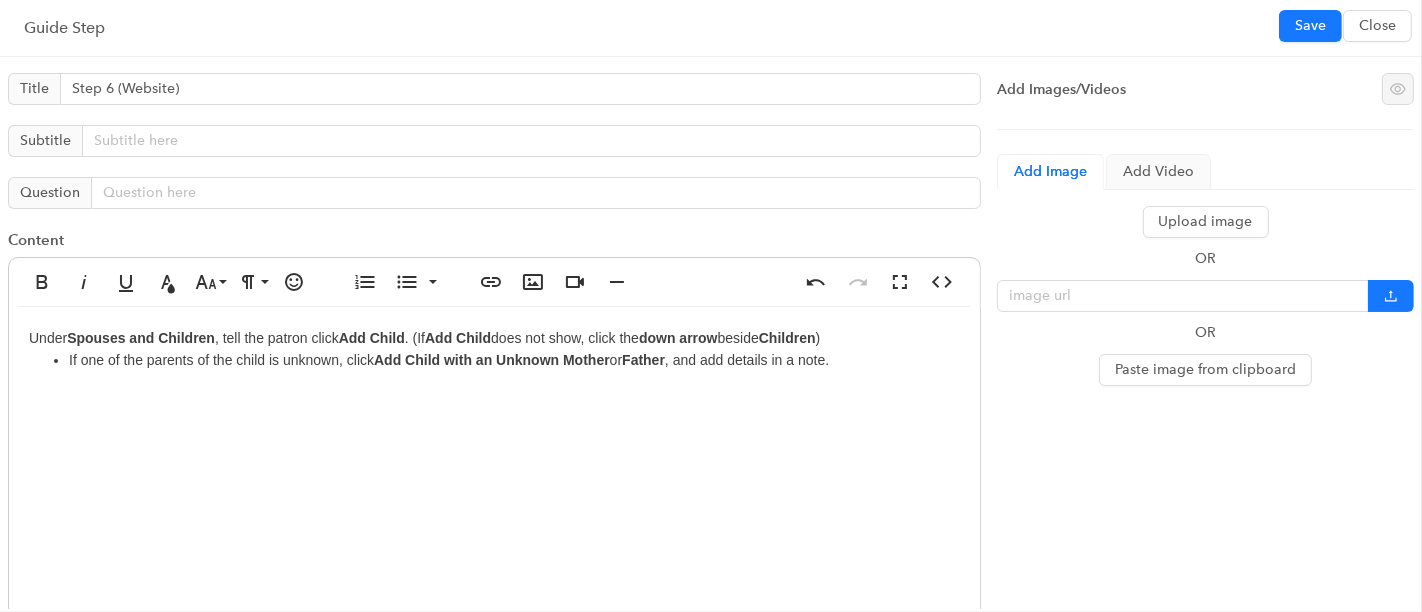 click on "Under  Spouses and Children , tell the patron click  Add Child . (If  Add Child  does not show, click the  down arrow  beside  Children ) If one of the parents of the child is unknown, click  Add Child with an Unknown Mother  or  Father , and add details in a note." at bounding box center [494, 507] 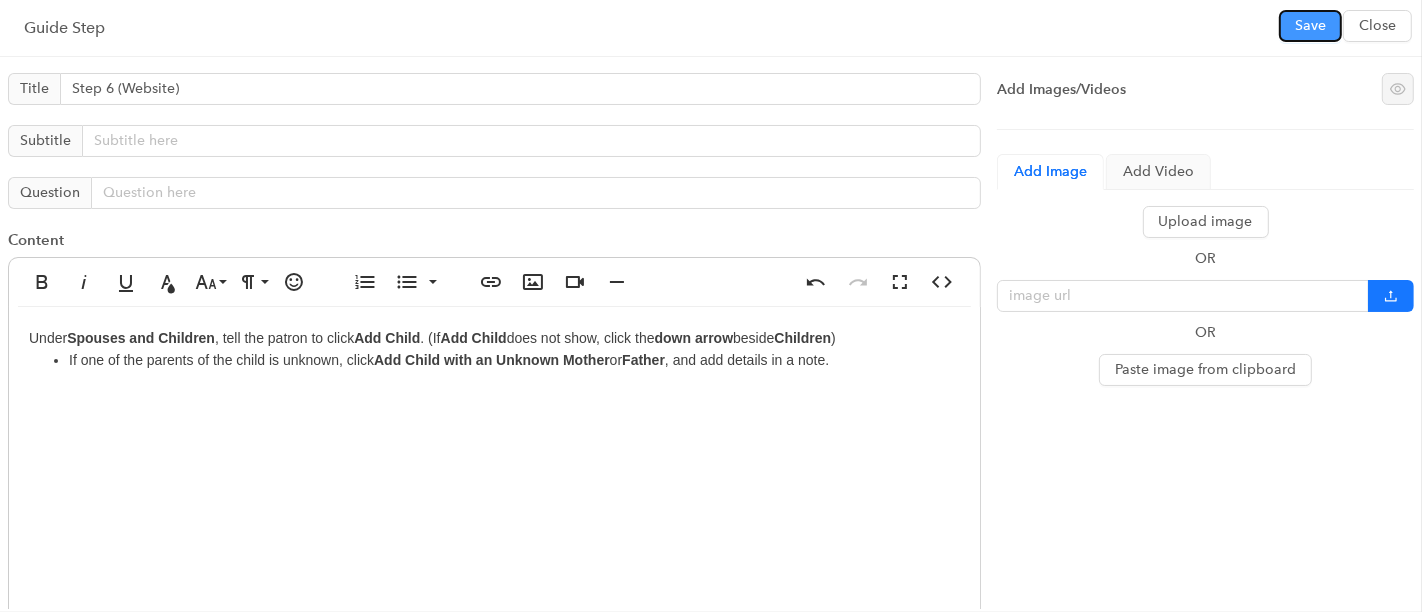 click on "Save" at bounding box center [1310, 26] 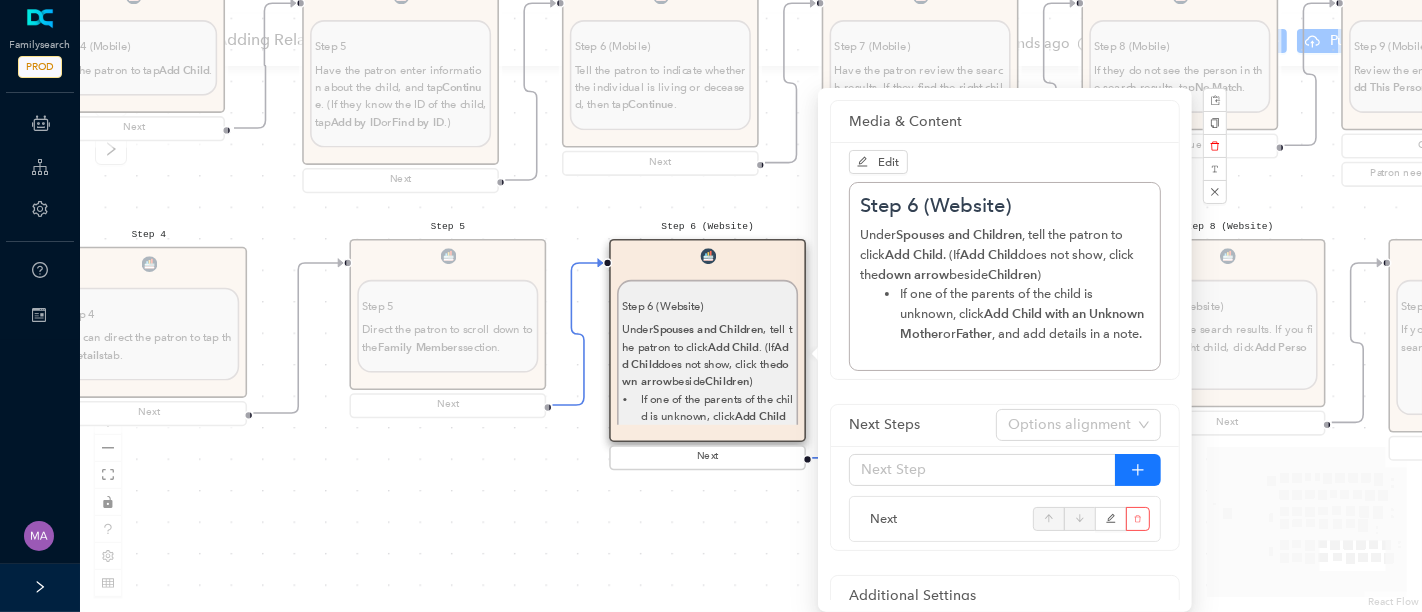 click on "Start From Start From Mobile App Website Directions for adding relationships in FamilyTree Directions for adding relationships in FamilyTree First, what do you need help with? I want to add a parent relationship. I want to add a spouse  I want to add a child relationship Step 1 (Website) Step 1 (Website) Direct the patron to the top menu, click  Family Tree , and then click  Tree. Next Step 2 Step 2 Have the patron navigate to the person on the tree whose spouse they want to add. Next Step 3 Step 3 Click the person's  name . In the details that pop up, click the person's  name  again. You will be taken to that person's page. Next Step 4 Step 4 Have the patron click the  Details  tab. Next Step 5 Step 5 Have the patron scroll down the Family Members section. Next Step 6 Step 6 Direct the patron to look under [PERSON_NAME] and Children, click  Add Spouse . Next Step 7 Step 7 By ID Number .) Next Step 8 Step 8 If the person is already in Family Tree, click  Add Match . Create Person . To adjust the search, click  ." at bounding box center [751, 306] 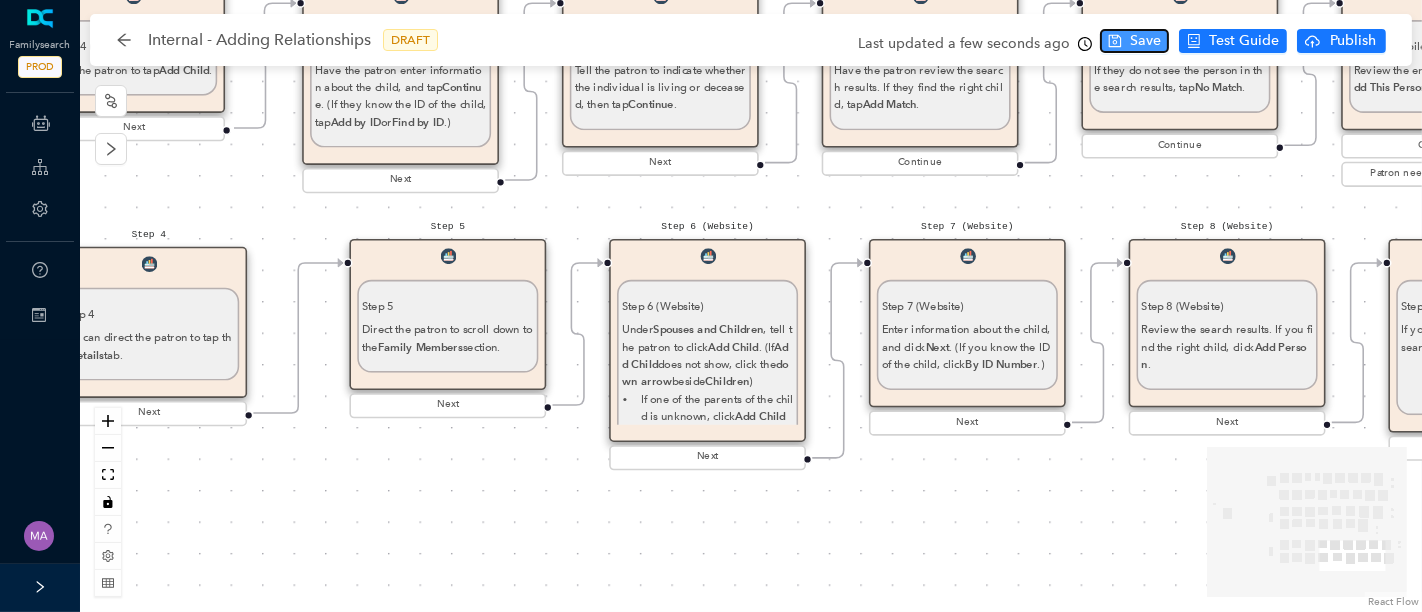 click on "Save" at bounding box center (1145, 41) 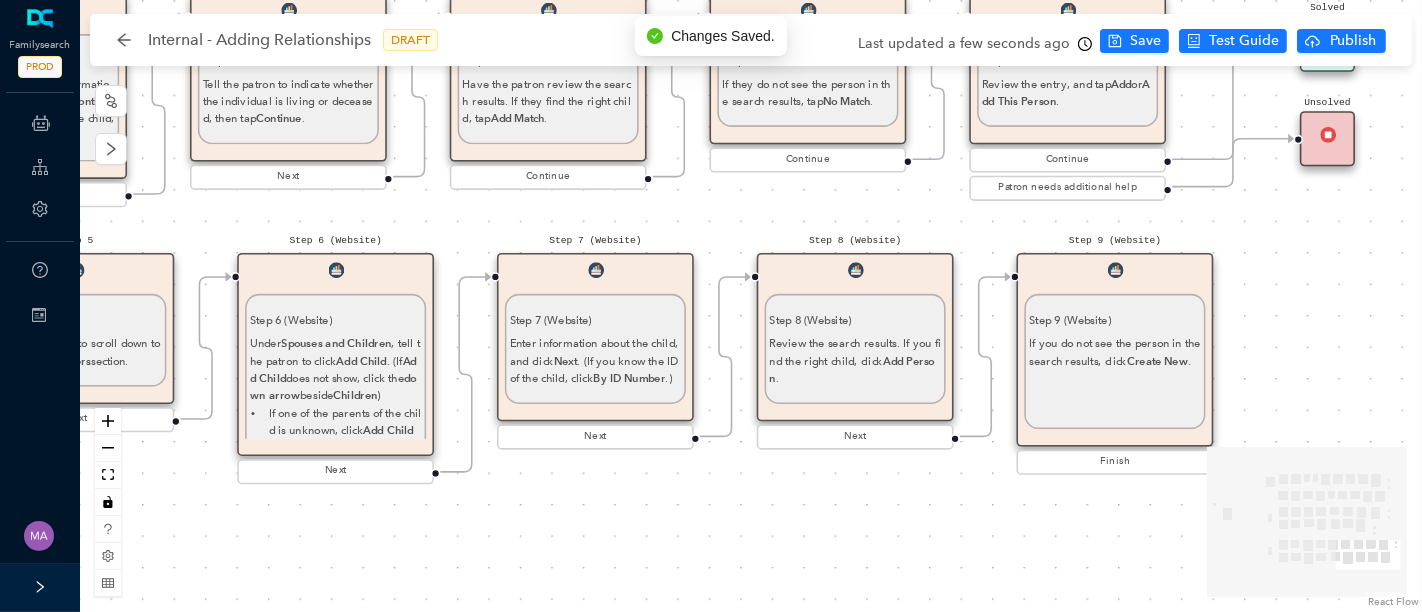 drag, startPoint x: 1125, startPoint y: 194, endPoint x: 751, endPoint y: 209, distance: 374.3007 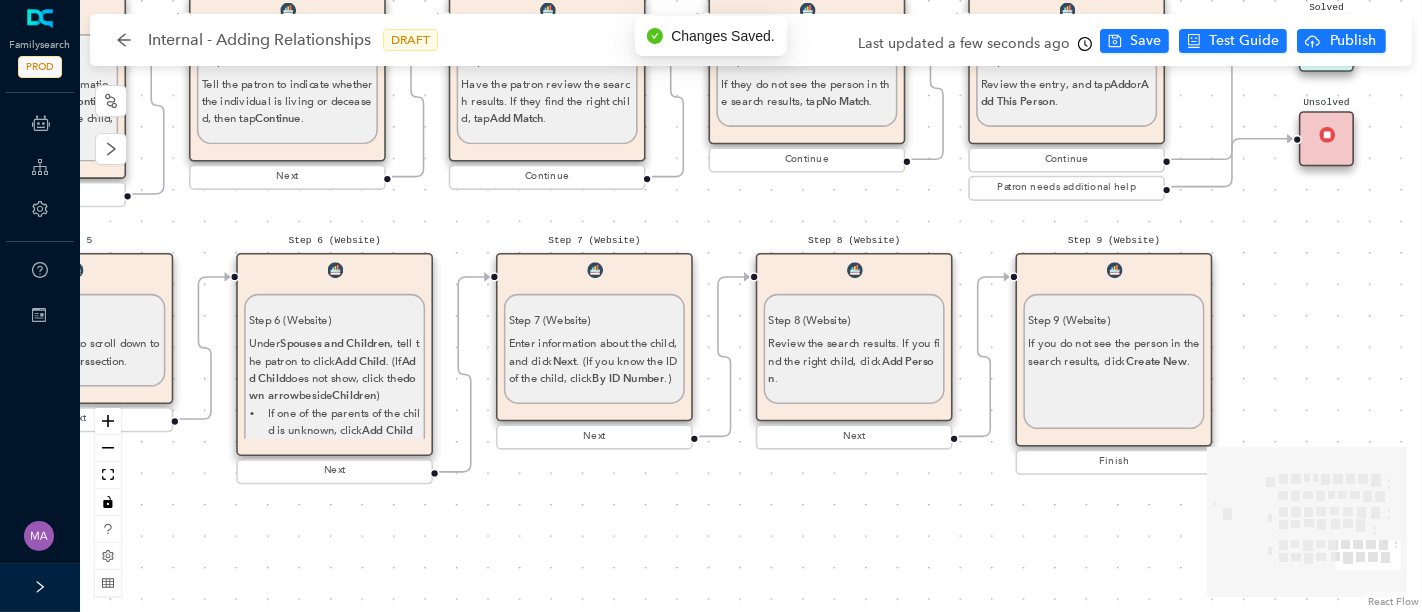 click on "Step 7 (Website) Enter information about the child, and click  Next . (If you know the ID of the child, click  By ID Number .)" at bounding box center [595, 342] 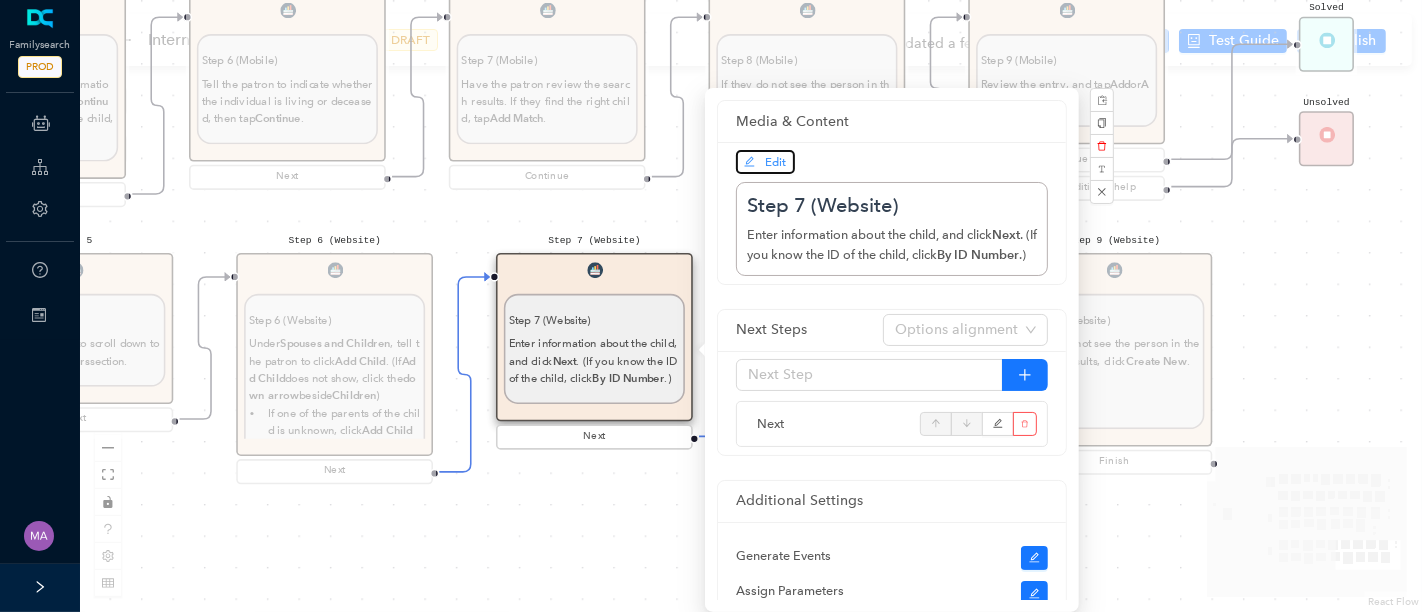 click on "Edit" at bounding box center [776, 162] 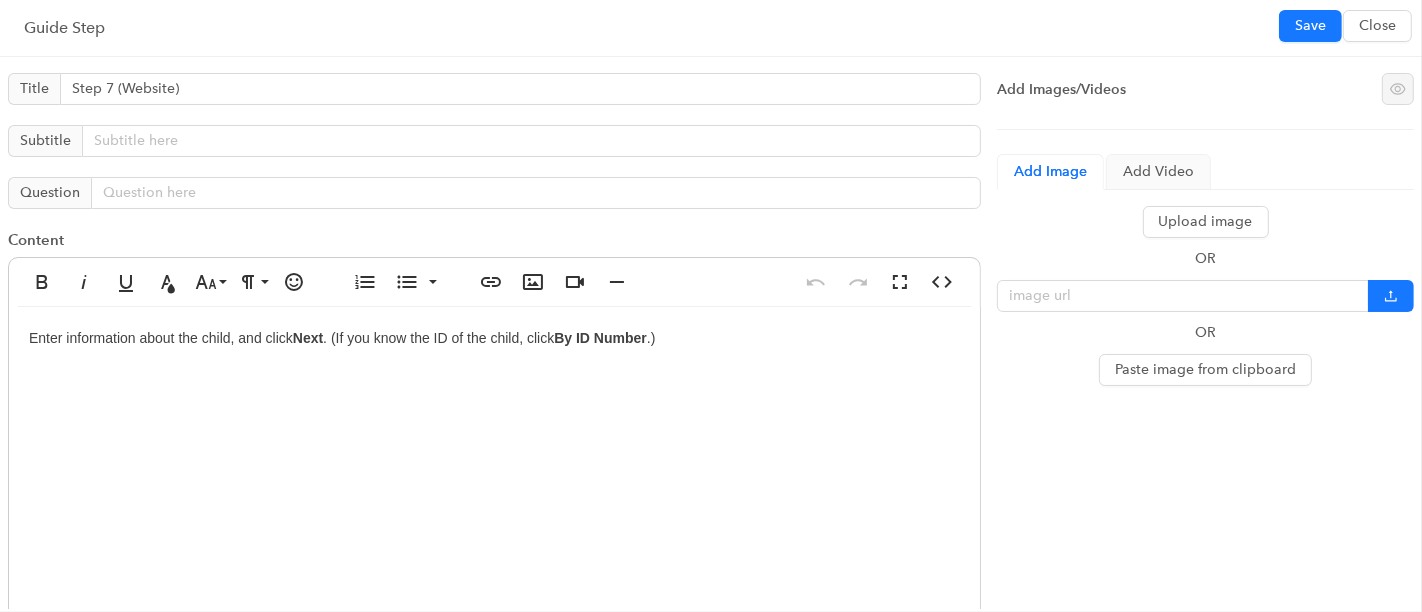 click on "Enter information about the child, and click  Next . (If you know the ID of the child, click  By ID Number .)" at bounding box center [494, 507] 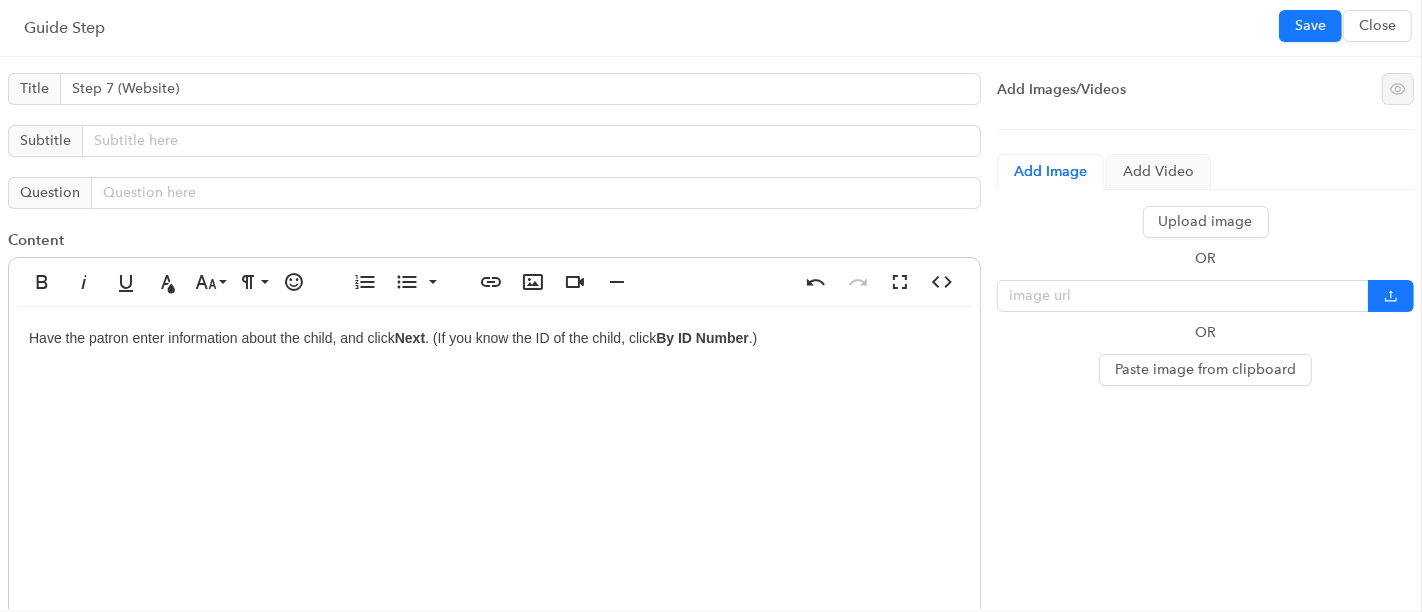 click on "Have the patron enter information about the child, and click  Next . (If you know the ID of the child, click  By ID Number .)" at bounding box center (494, 507) 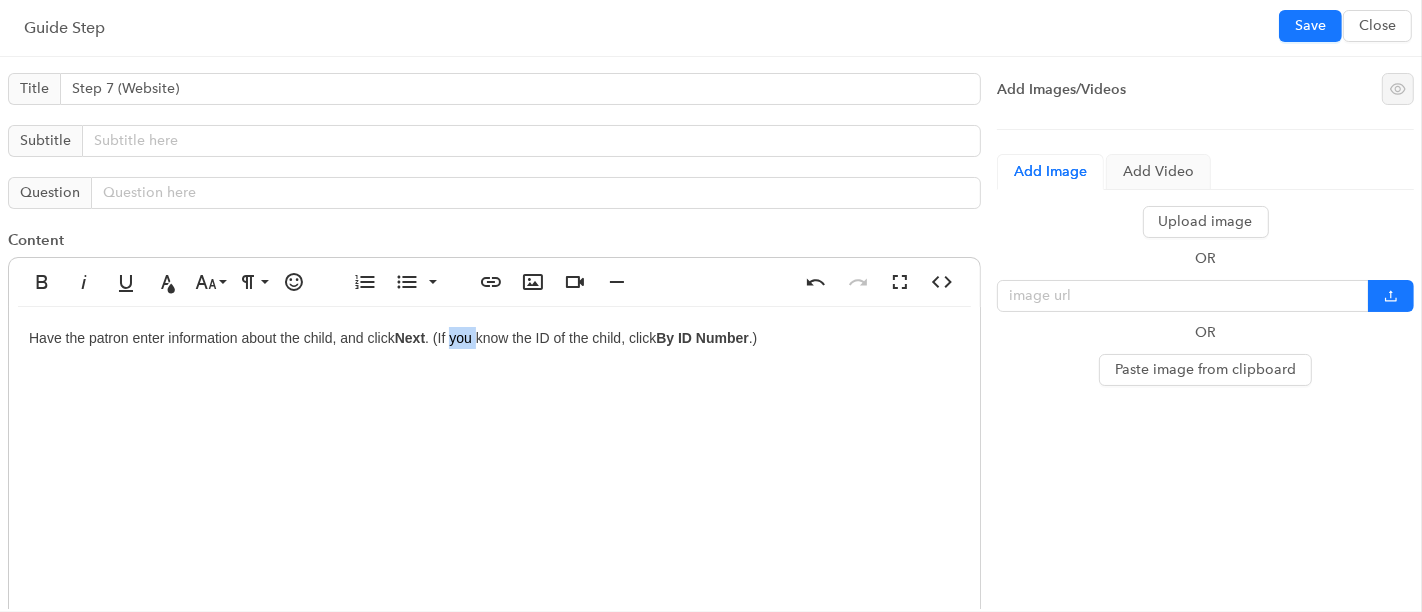 click on "Have the patron enter information about the child, and click  Next . (If you know the ID of the child, click  By ID Number .)" at bounding box center (494, 507) 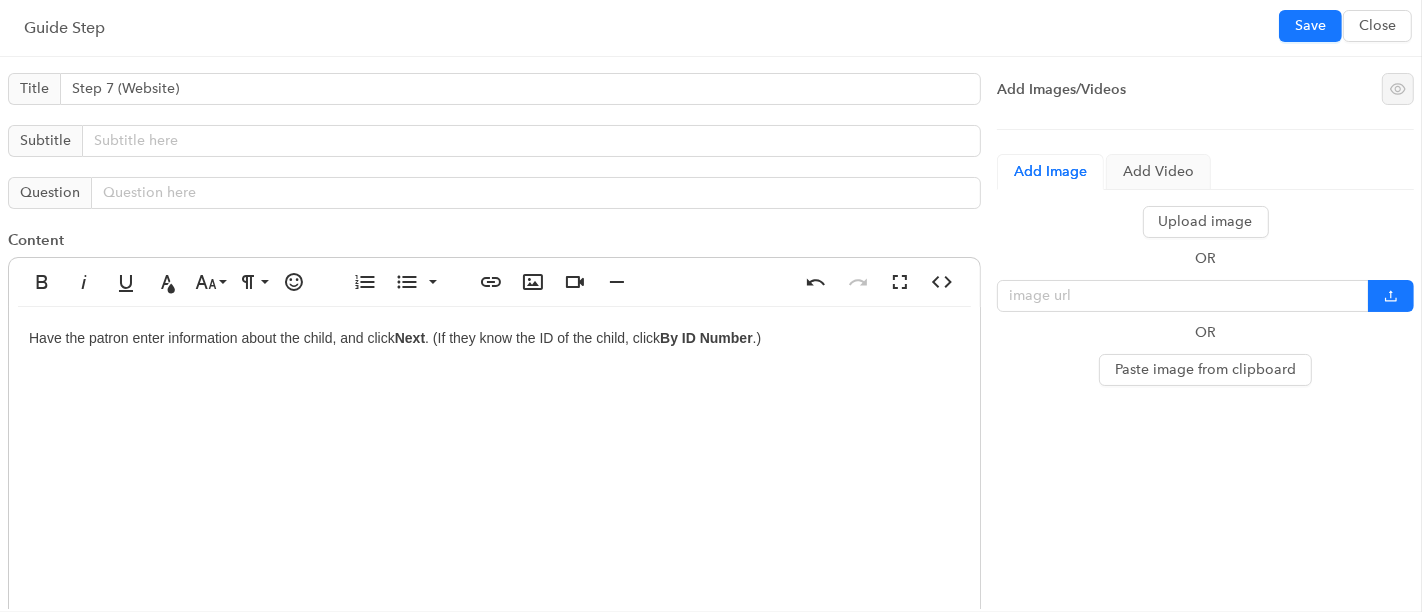 click on "Guide Step Save Close" at bounding box center [711, 28] 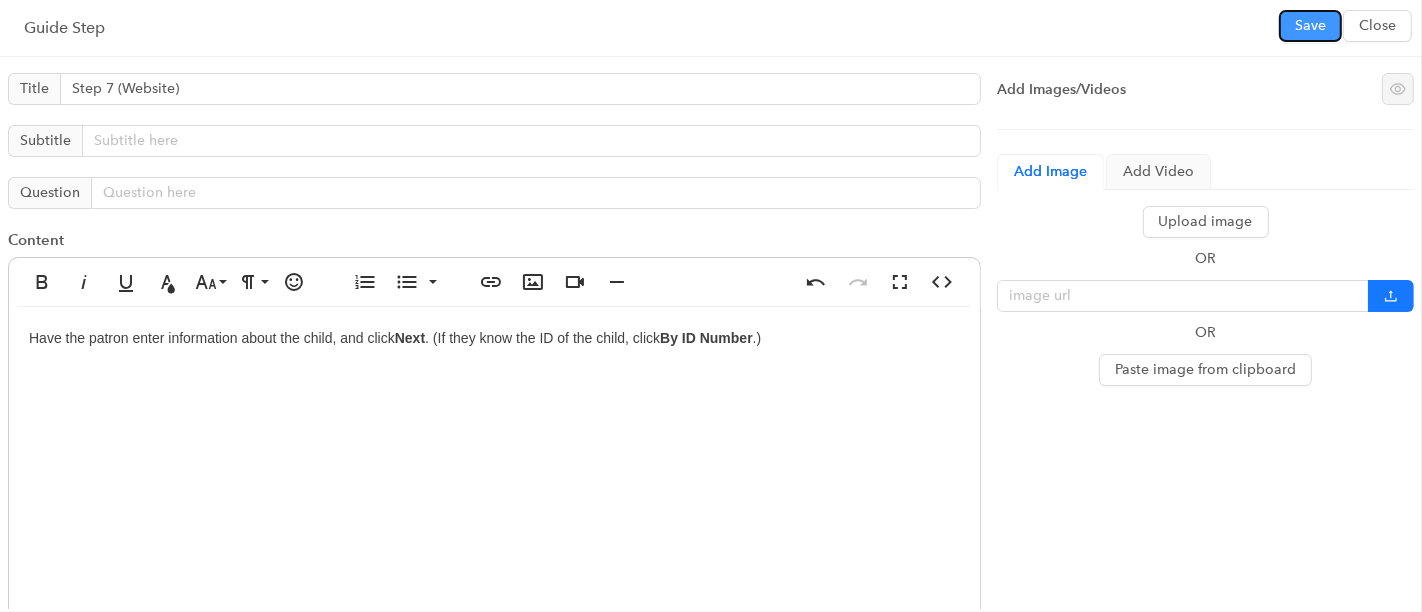 click on "Save" at bounding box center (1310, 26) 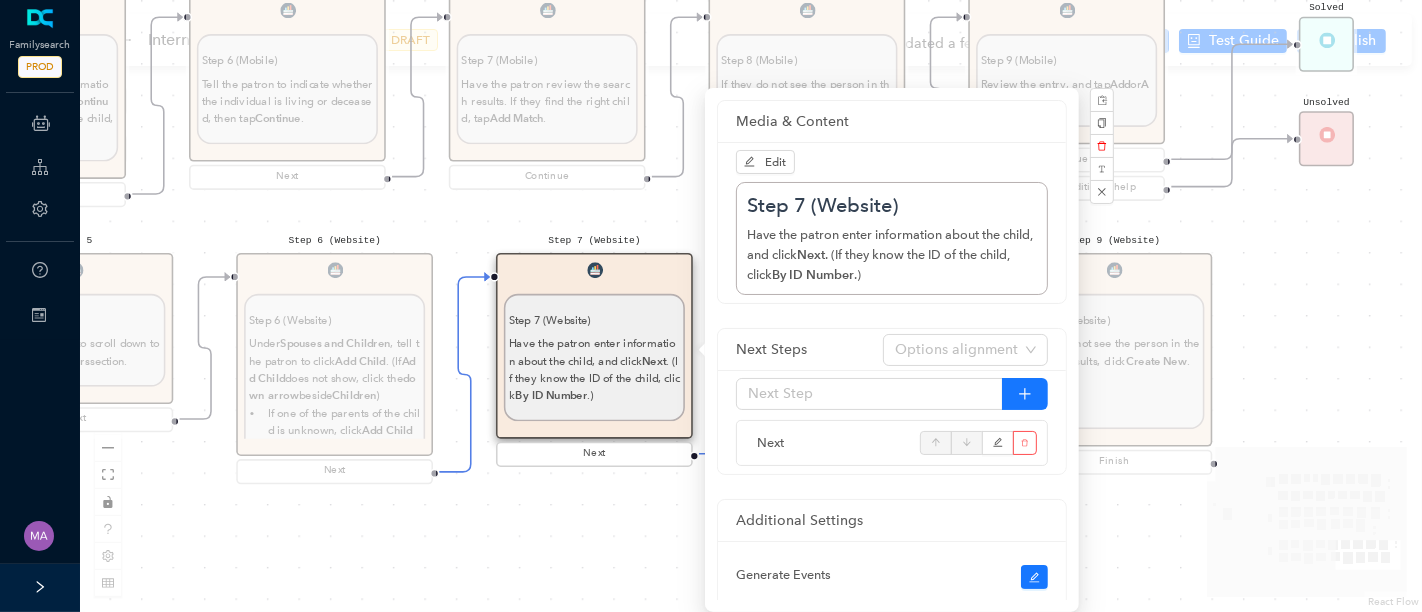 click on "Start From Start From Mobile App Website Directions for adding relationships in FamilyTree Directions for adding relationships in FamilyTree First, what do you need help with? I want to add a parent relationship. I want to add a spouse  I want to add a child relationship Step 1 (Website) Step 1 (Website) Direct the patron to the top menu, click  Family Tree , and then click  Tree. Next Step 2 Step 2 Have the patron navigate to the person on the tree whose spouse they want to add. Next Step 3 Step 3 Click the person's  name . In the details that pop up, click the person's  name  again. You will be taken to that person's page. Next Step 4 Step 4 Have the patron click the  Details  tab. Next Step 5 Step 5 Have the patron scroll down the Family Members section. Next Step 6 Step 6 Direct the patron to look under [PERSON_NAME] and Children, click  Add Spouse . Next Step 7 Step 7 By ID Number .) Next Step 8 Step 8 If the person is already in Family Tree, click  Add Match . Create Person . To adjust the search, click  ." at bounding box center (751, 306) 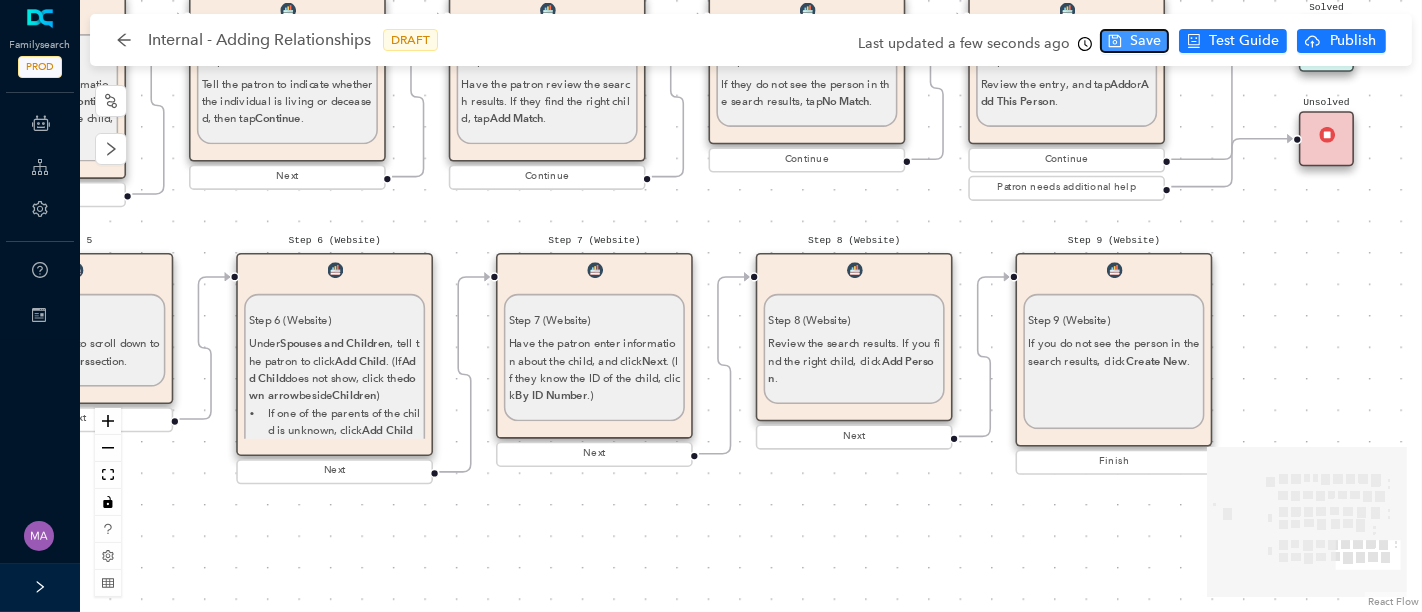 click on "Save" at bounding box center [1145, 41] 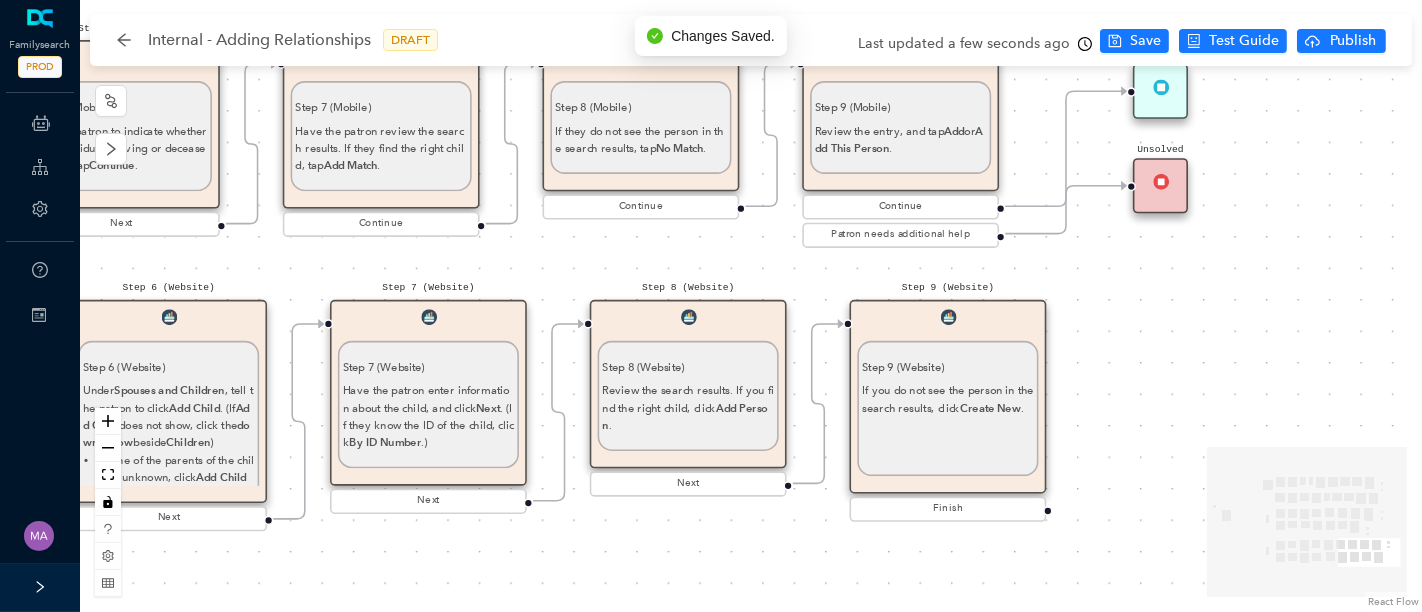 drag, startPoint x: 837, startPoint y: 514, endPoint x: 671, endPoint y: 562, distance: 172.80046 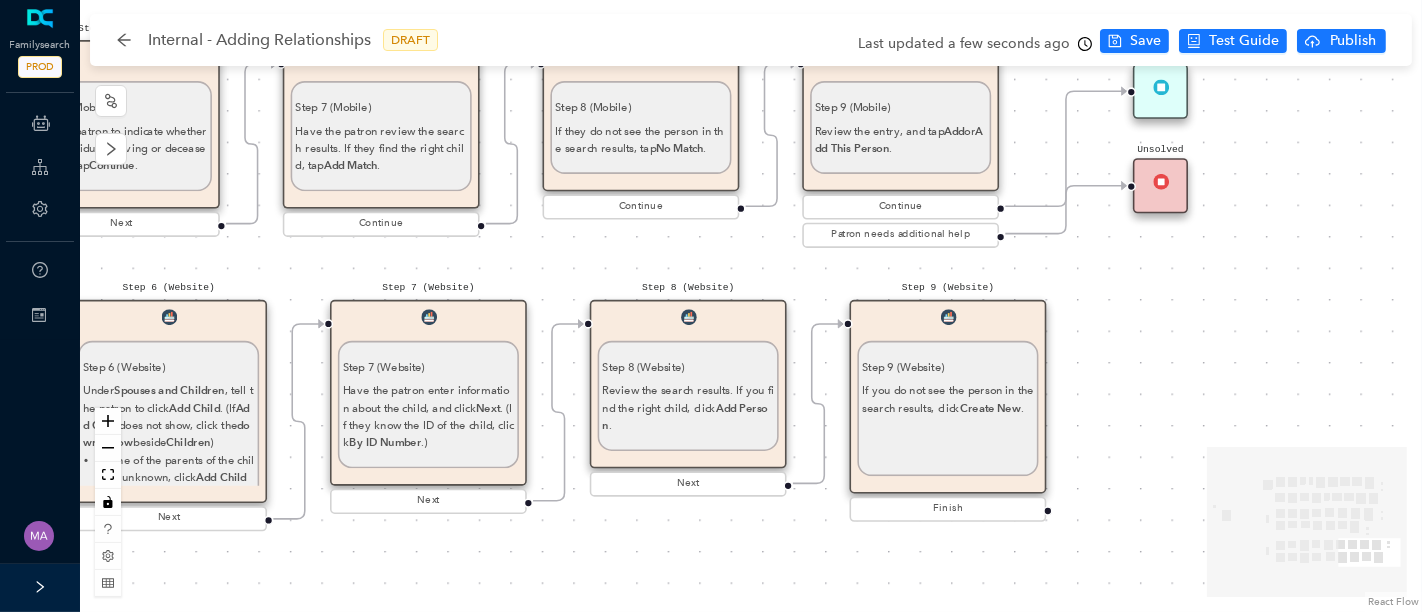 click on "Step 8 (Website) Review the search results. If you find the right child, click  Add Person ." at bounding box center (688, 389) 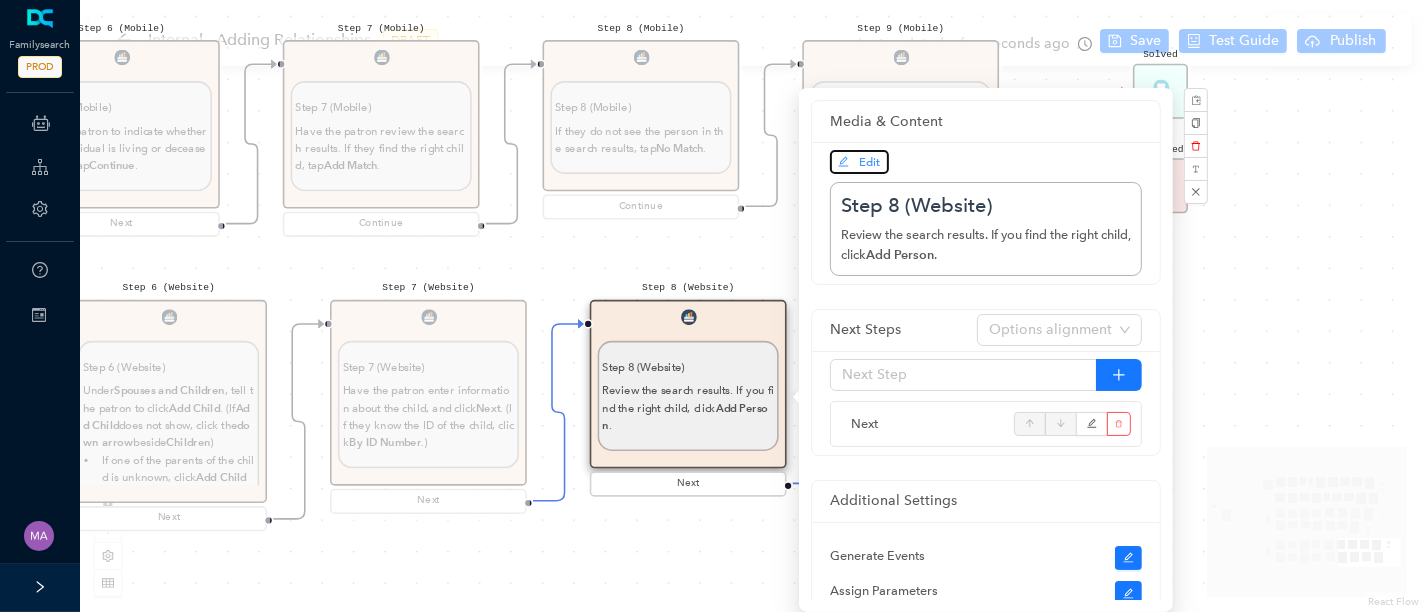click on "Edit" at bounding box center (859, 162) 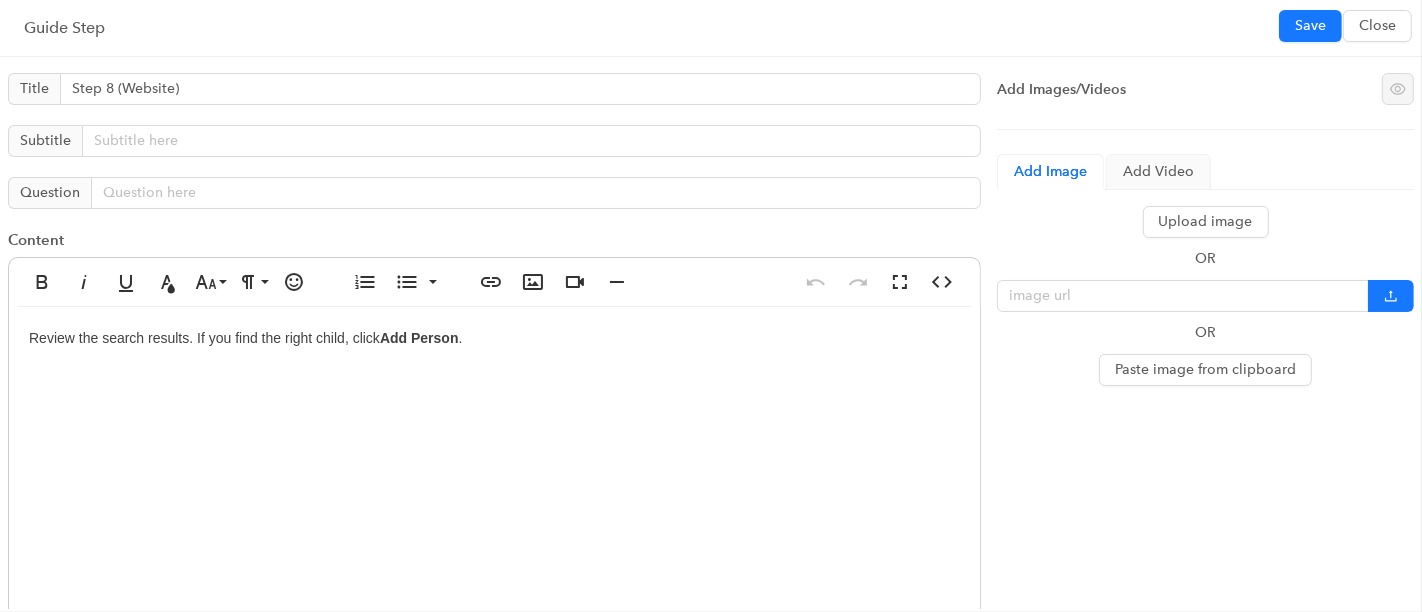 click on "Review the search results. If you find the right child, click  Add Person ." at bounding box center [494, 507] 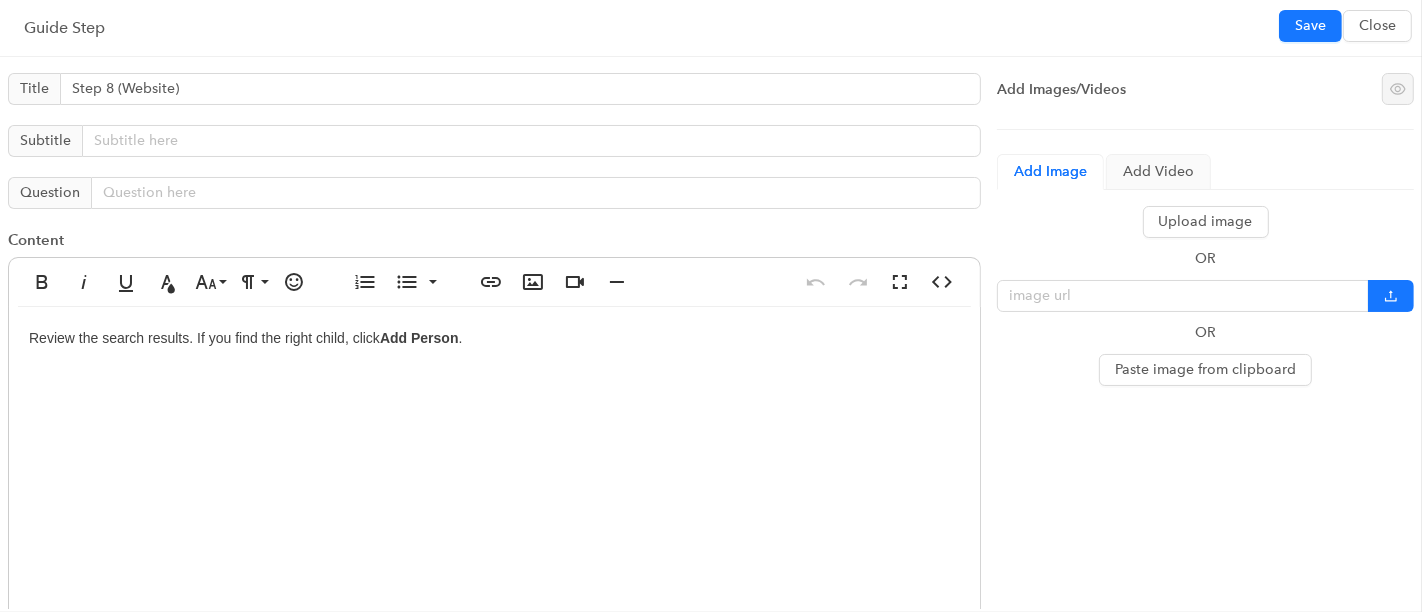 type 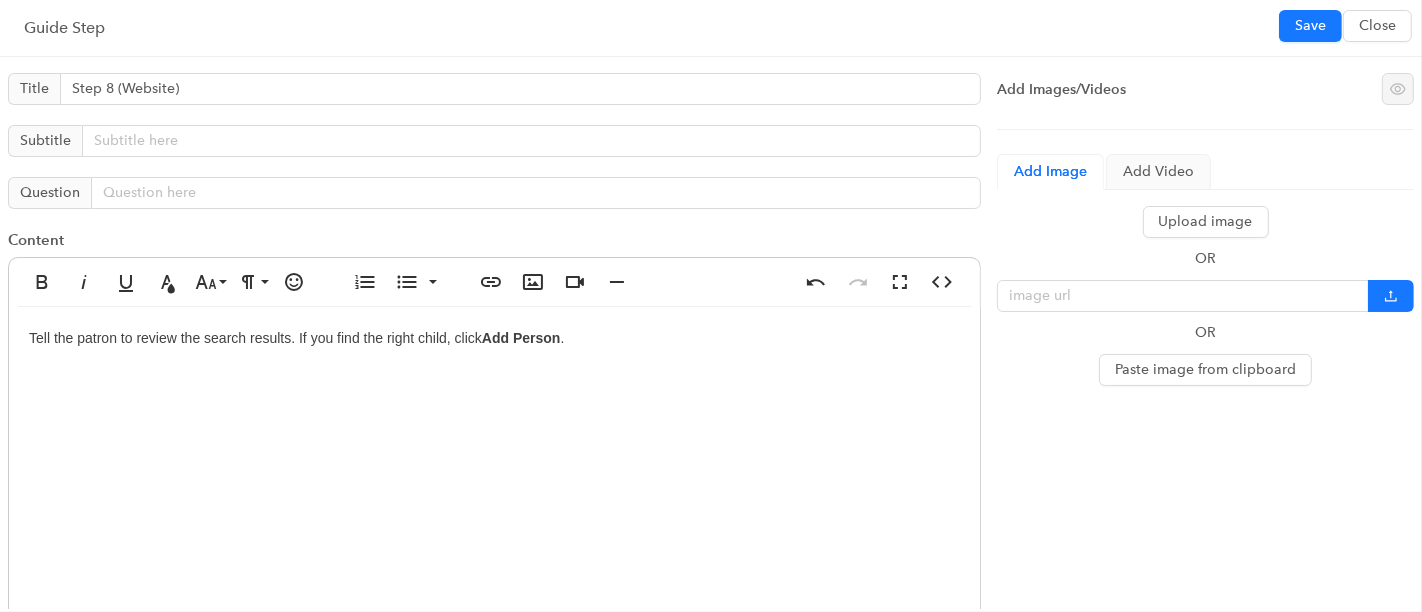 click on "Tell the patron to review the search results. If you find the right child, click  Add Person ." at bounding box center [494, 507] 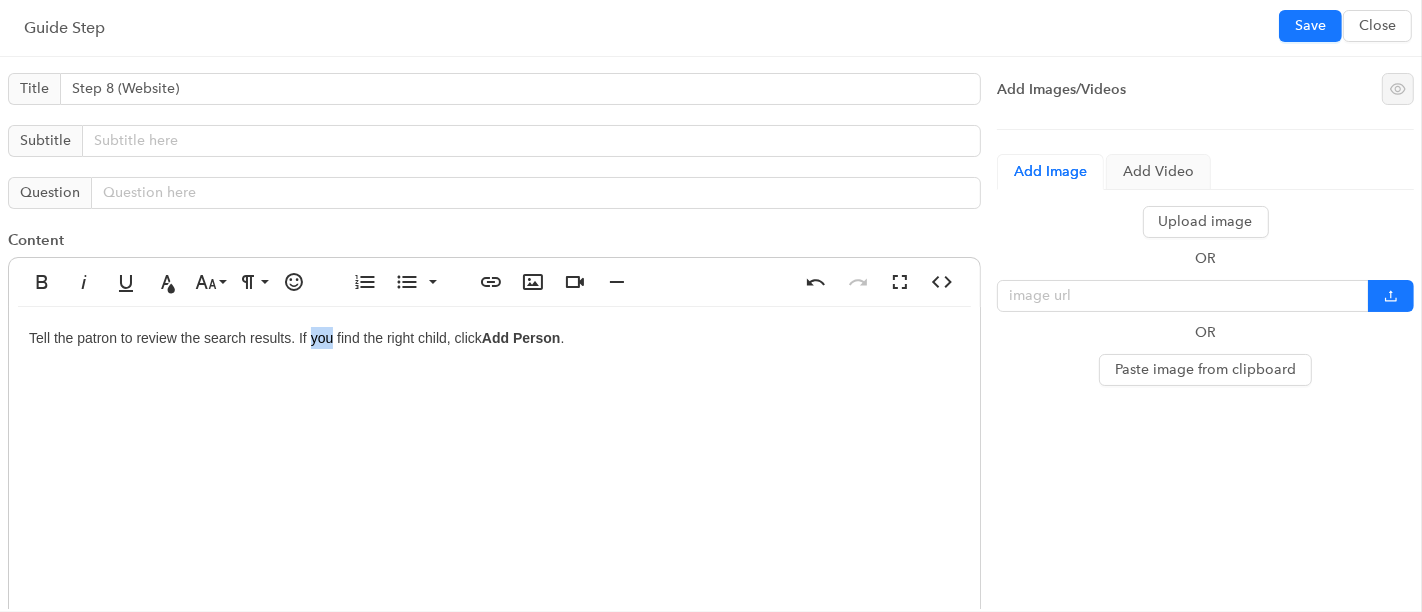 click on "Tell the patron to review the search results. If you find the right child, click  Add Person ." at bounding box center (494, 507) 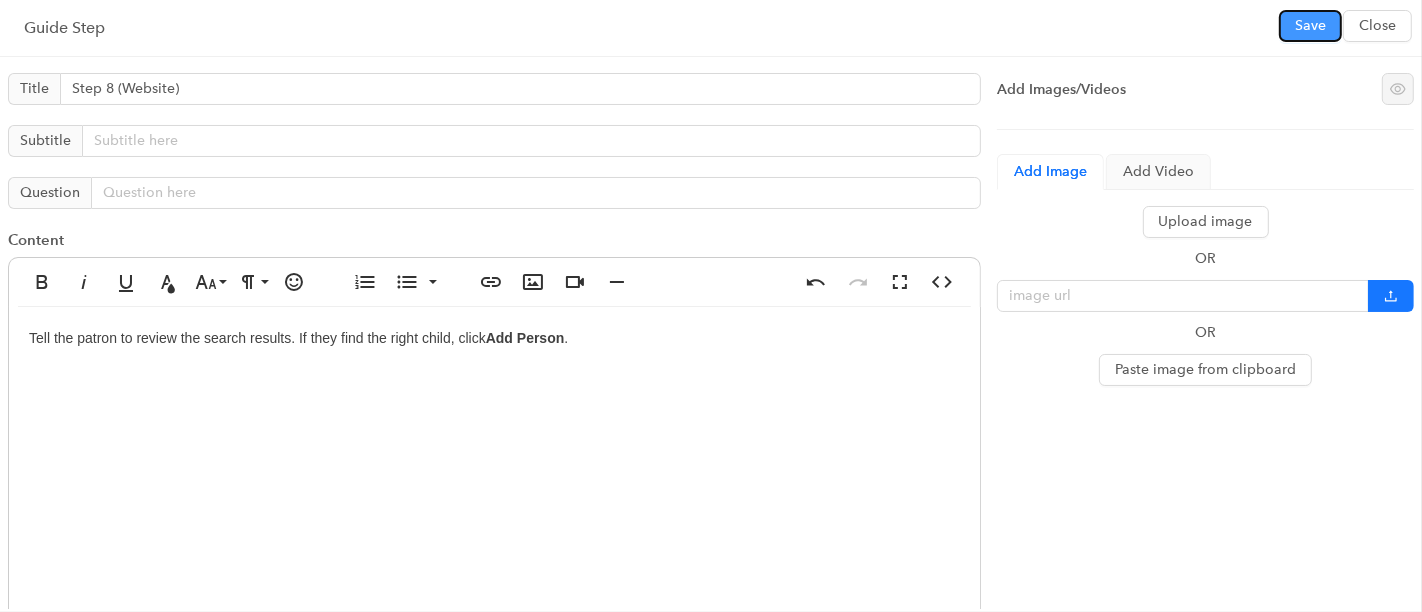 click on "Save" at bounding box center (1310, 26) 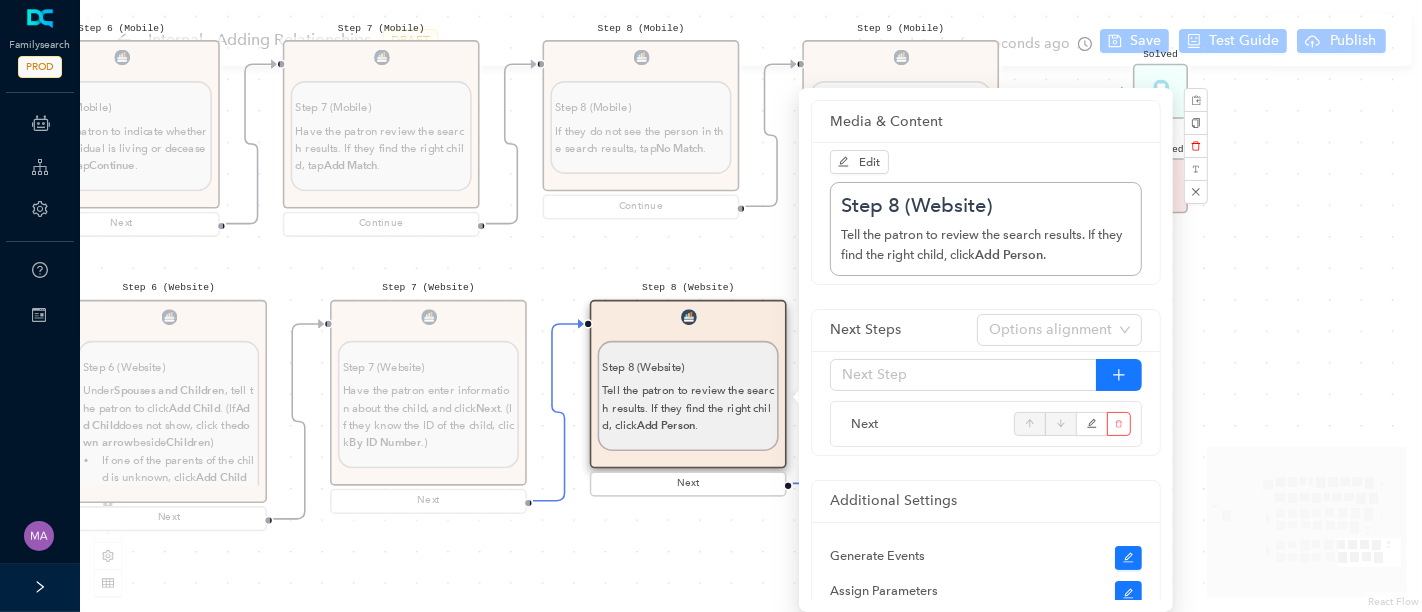 click on "Start From Start From Mobile App Website Directions for adding relationships in FamilyTree Directions for adding relationships in FamilyTree First, what do you need help with? I want to add a parent relationship. I want to add a spouse  I want to add a child relationship Step 1 (Website) Step 1 (Website) Direct the patron to the top menu, click  Family Tree , and then click  Tree. Next Step 2 Step 2 Have the patron navigate to the person on the tree whose spouse they want to add. Next Step 3 Step 3 Click the person's  name . In the details that pop up, click the person's  name  again. You will be taken to that person's page. Next Step 4 Step 4 Have the patron click the  Details  tab. Next Step 5 Step 5 Have the patron scroll down the Family Members section. Next Step 6 Step 6 Direct the patron to look under [PERSON_NAME] and Children, click  Add Spouse . Next Step 7 Step 7 By ID Number .) Next Step 8 Step 8 If the person is already in Family Tree, click  Add Match . Create Person . To adjust the search, click  ." at bounding box center [751, 306] 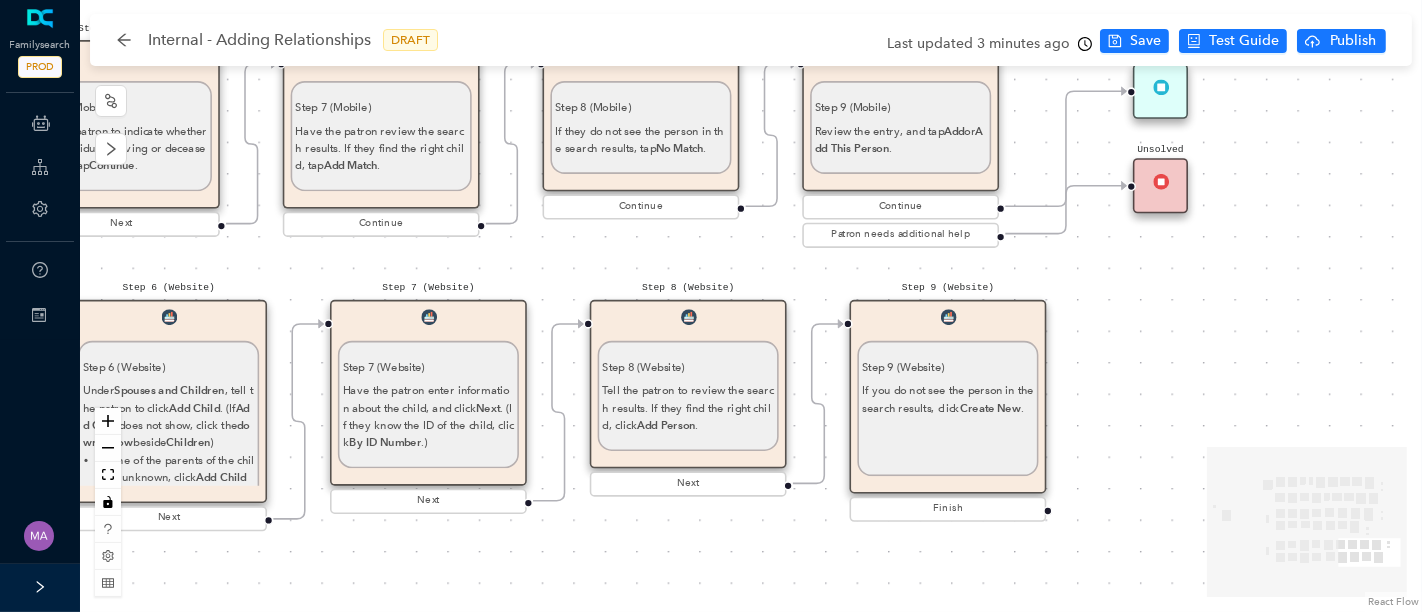 click on "Step 9 (Website) Step 9 (Website) If you do not see the person in the search results, click  Create New ." at bounding box center [948, 397] 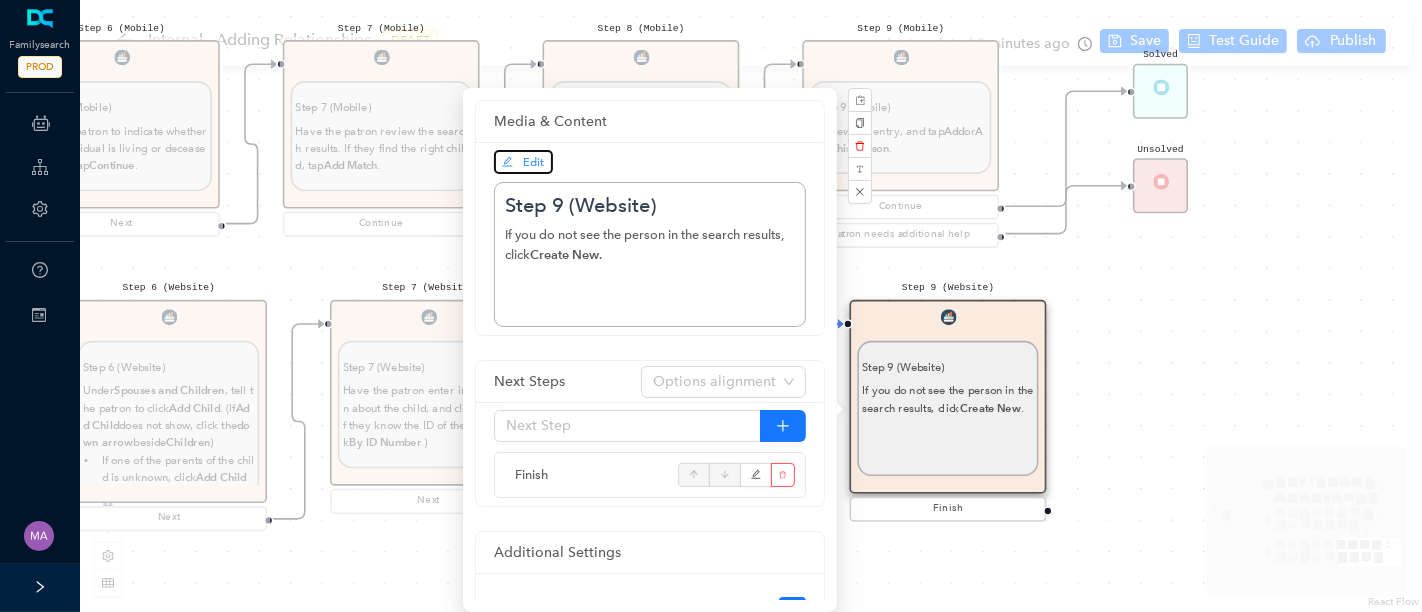 click on "Edit" at bounding box center (534, 162) 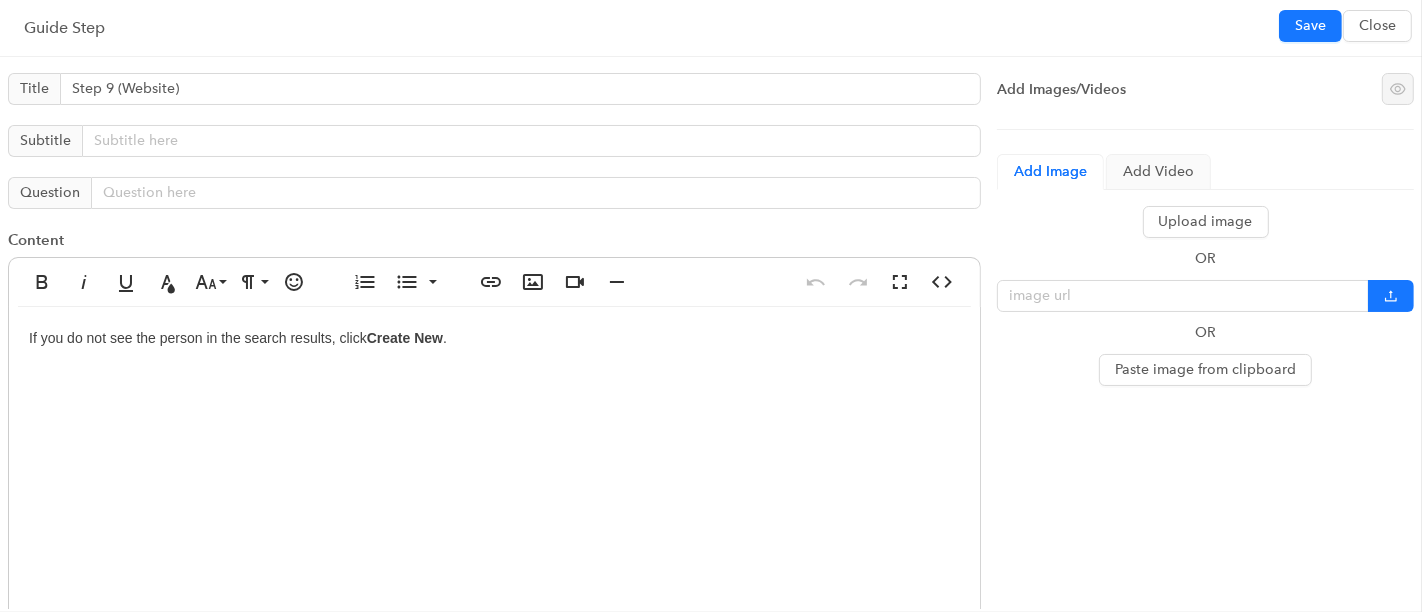 click on "If you do not see the person in the search results, click  Create New ." at bounding box center (494, 507) 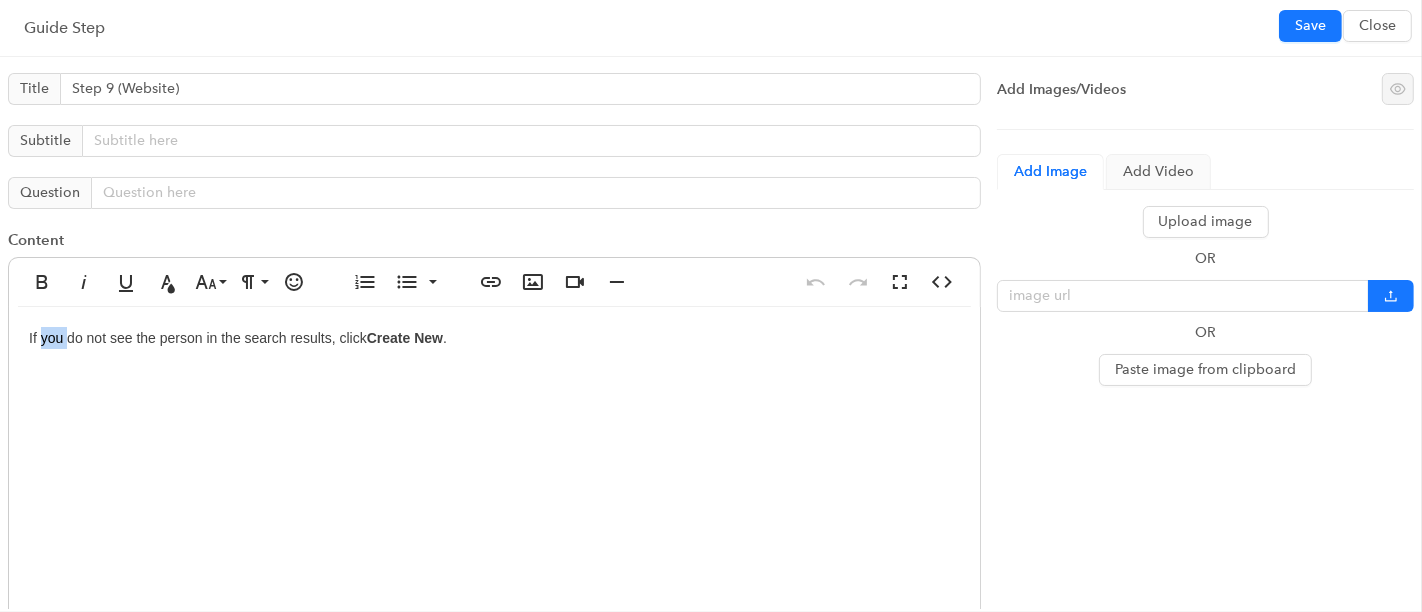 click on "If you do not see the person in the search results, click  Create New ." at bounding box center [494, 507] 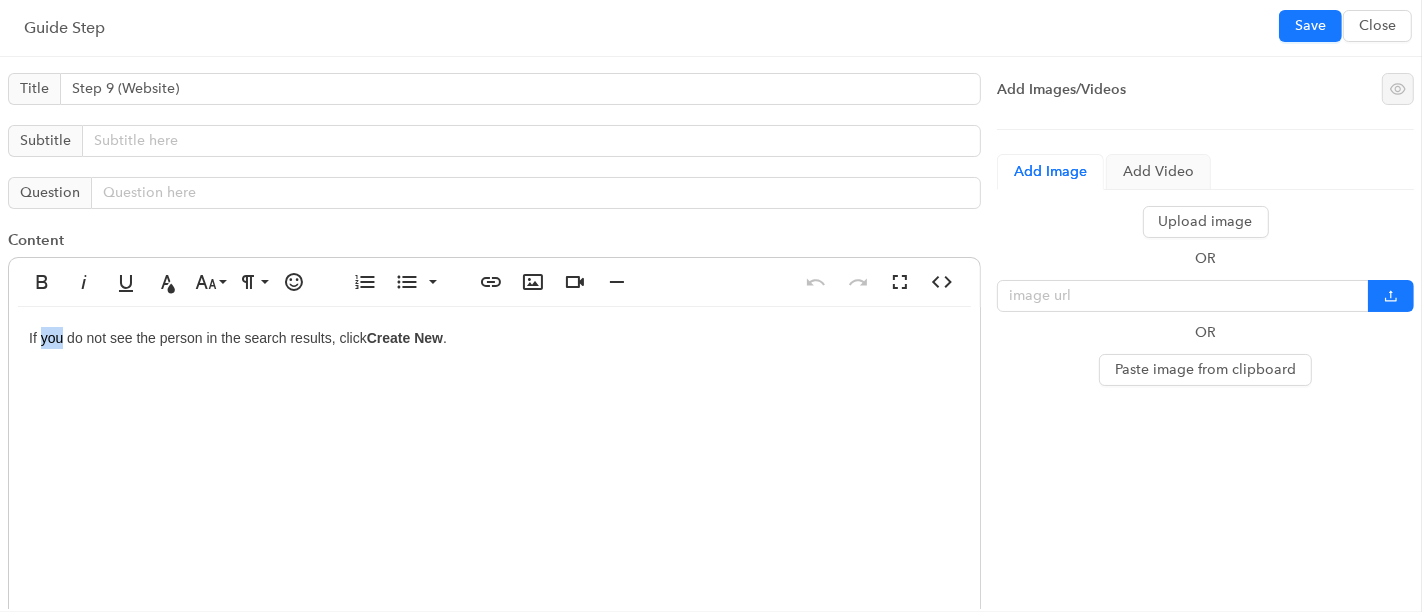 type 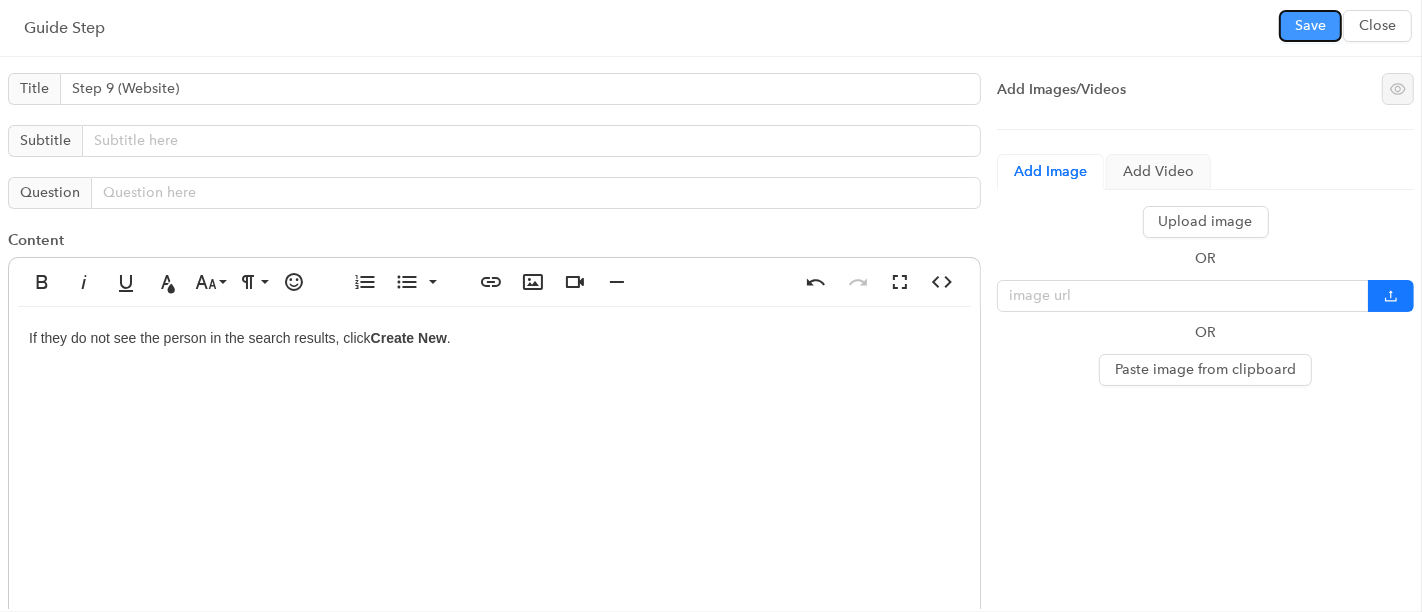 click on "Save" at bounding box center (1310, 26) 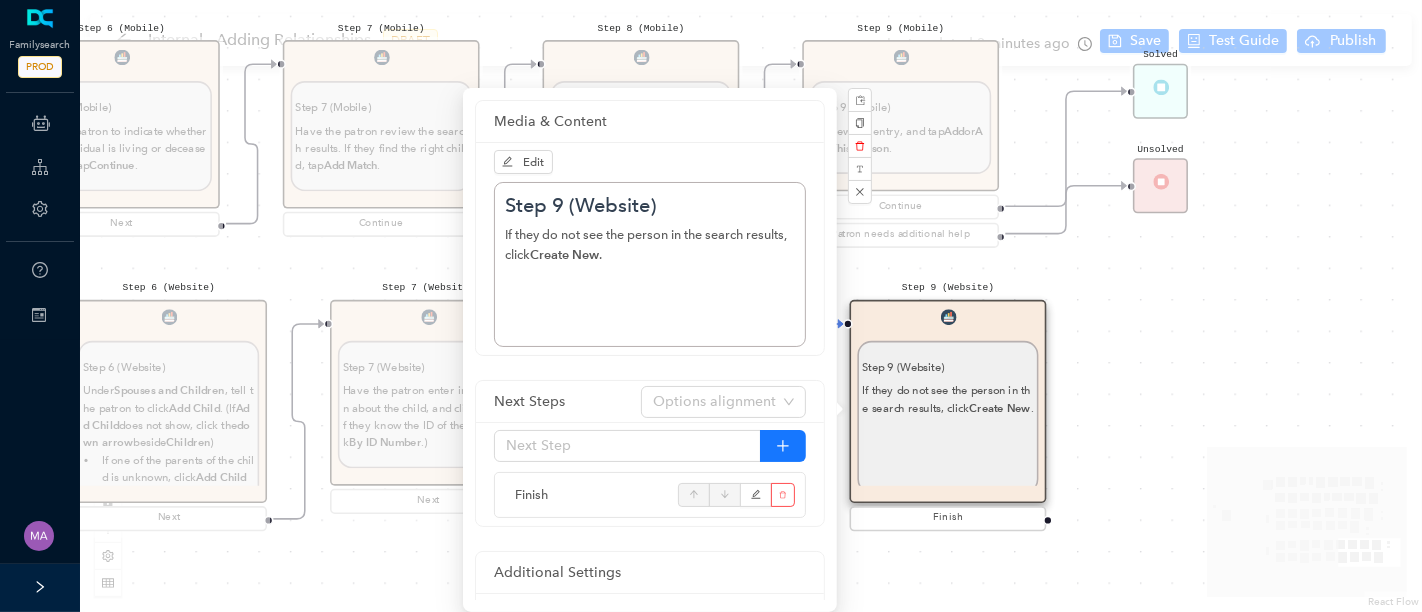 click on "Start From Start From Mobile App Website Directions for adding relationships in FamilyTree Directions for adding relationships in FamilyTree First, what do you need help with? I want to add a parent relationship. I want to add a spouse  I want to add a child relationship Step 1 (Website) Step 1 (Website) Direct the patron to the top menu, click  Family Tree , and then click  Tree. Next Step 2 Step 2 Have the patron navigate to the person on the tree whose spouse they want to add. Next Step 3 Step 3 Click the person's  name . In the details that pop up, click the person's  name  again. You will be taken to that person's page. Next Step 4 Step 4 Have the patron click the  Details  tab. Next Step 5 Step 5 Have the patron scroll down the Family Members section. Next Step 6 Step 6 Direct the patron to look under [PERSON_NAME] and Children, click  Add Spouse . Next Step 7 Step 7 By ID Number .) Next Step 8 Step 8 If the person is already in Family Tree, click  Add Match . Create Person . To adjust the search, click  ." at bounding box center (751, 306) 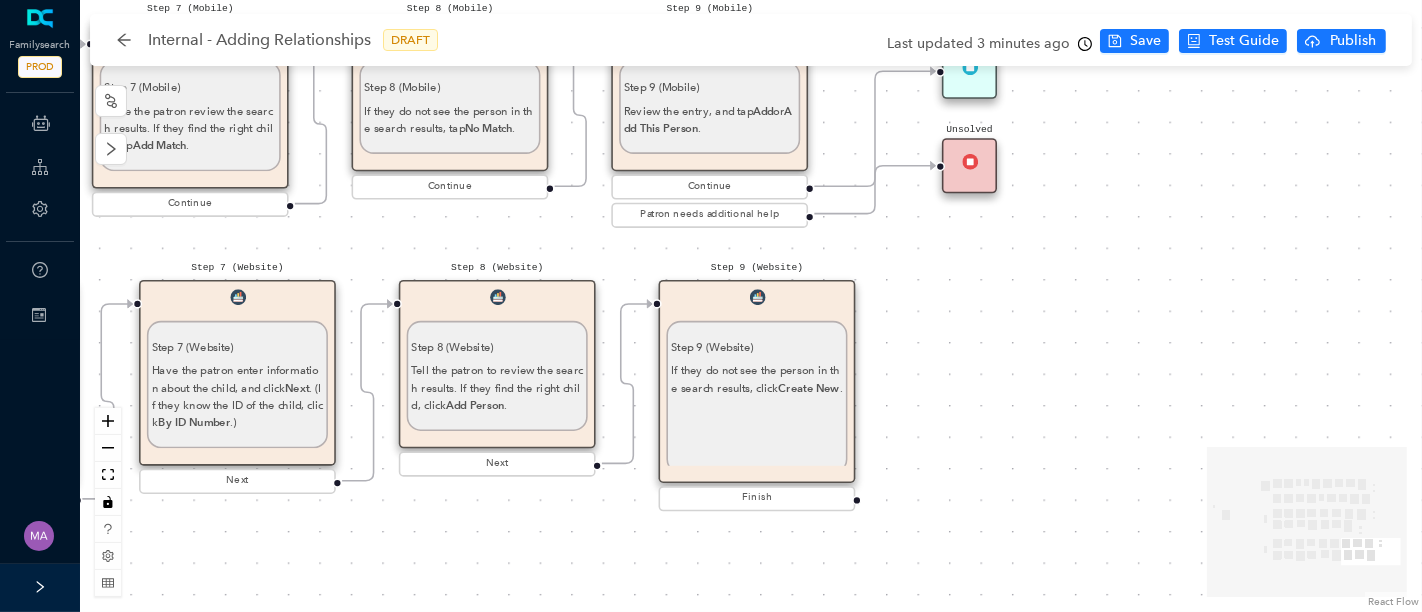drag, startPoint x: 1208, startPoint y: 315, endPoint x: 1009, endPoint y: 294, distance: 200.10497 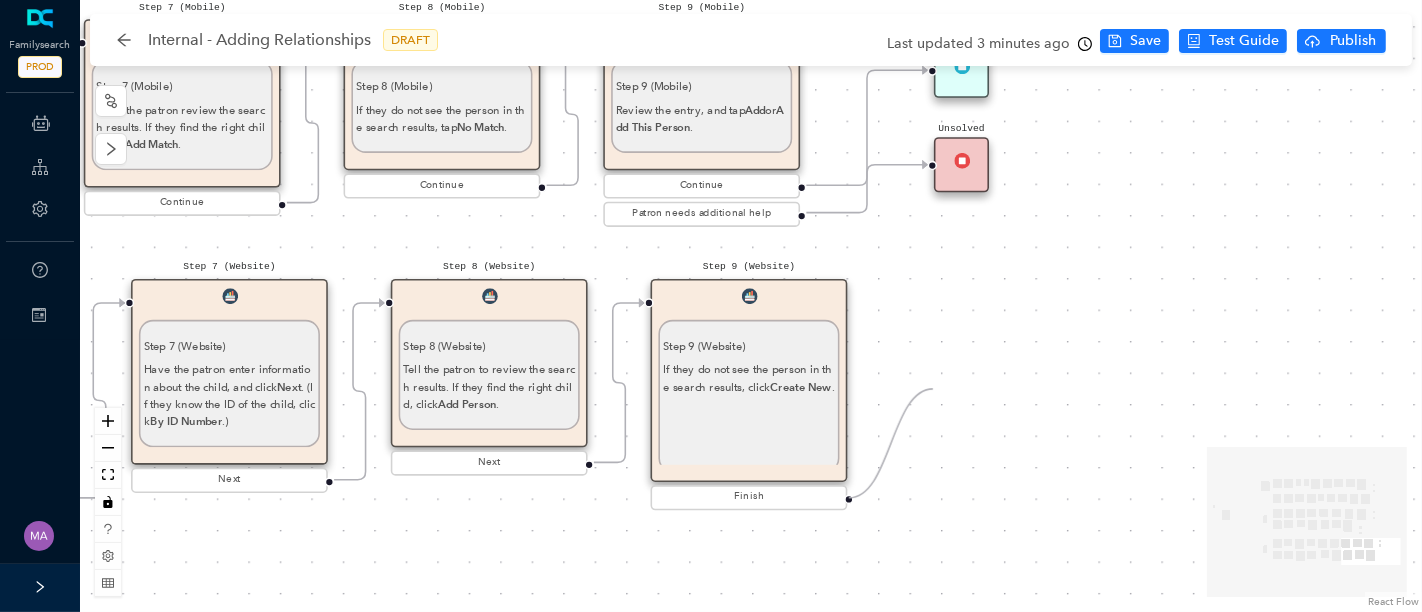 drag, startPoint x: 846, startPoint y: 498, endPoint x: 933, endPoint y: 389, distance: 139.46326 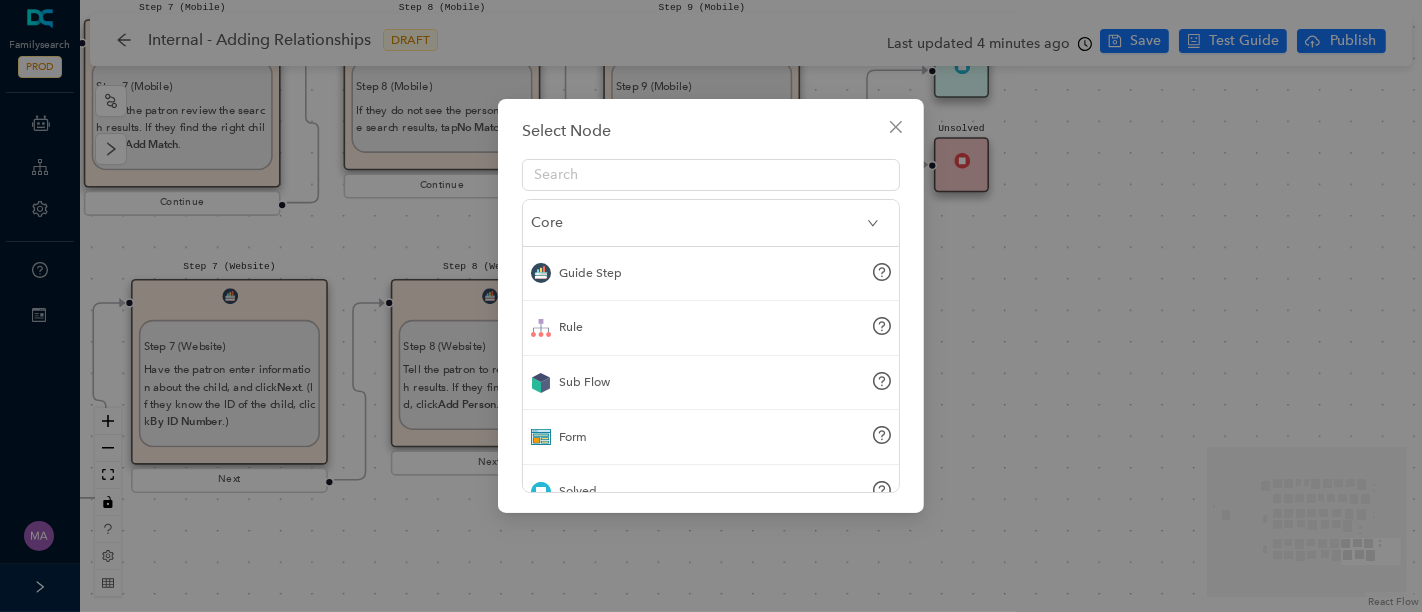scroll, scrollTop: 84, scrollLeft: 0, axis: vertical 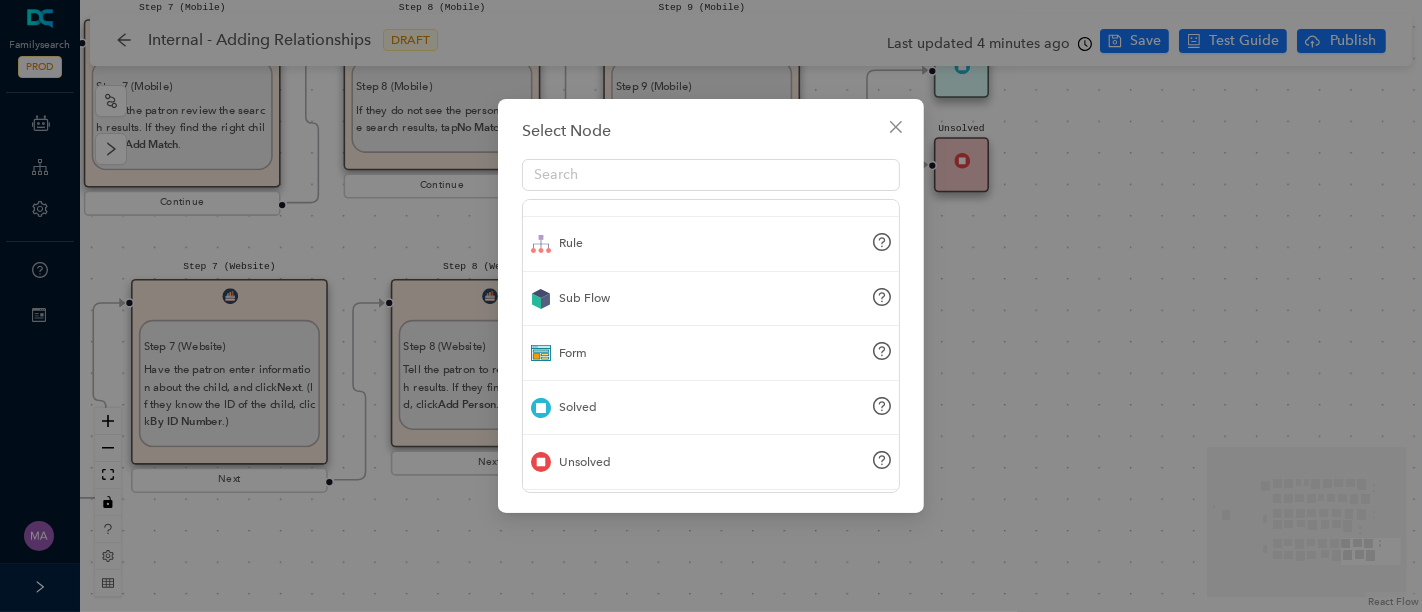 click on "Solved" at bounding box center [578, 407] 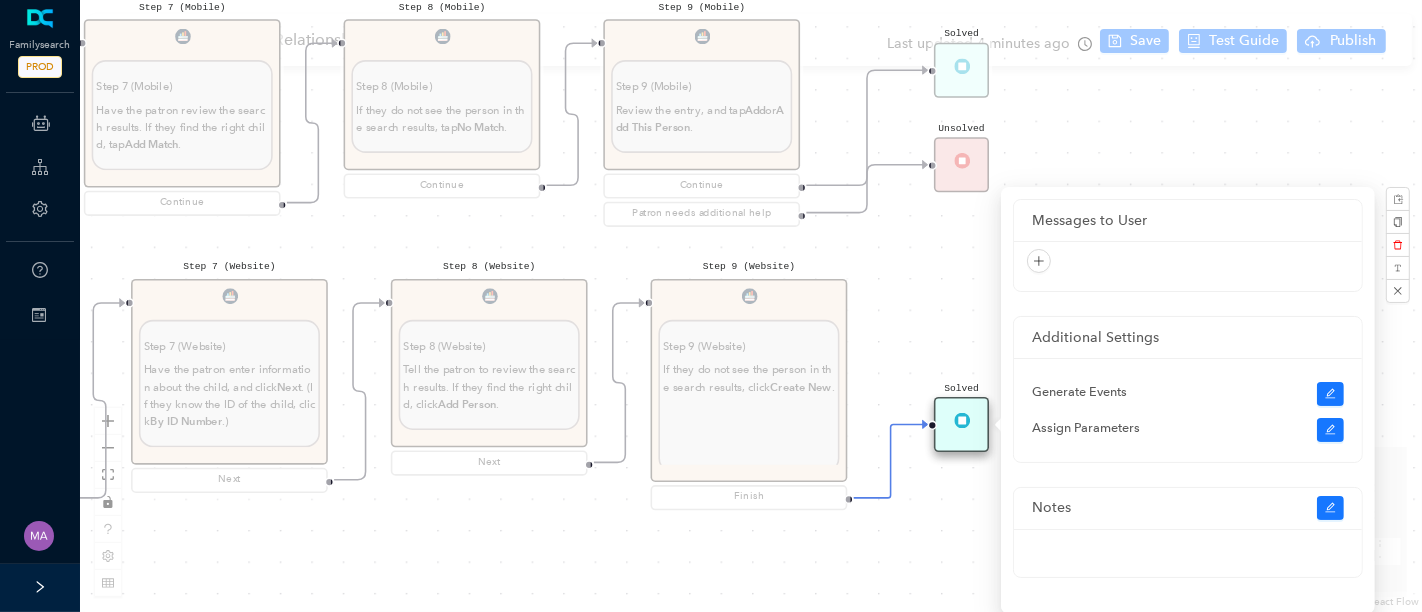 click on "Start From Start From Mobile App Website Directions for adding relationships in FamilyTree Directions for adding relationships in FamilyTree First, what do you need help with? I want to add a parent relationship. I want to add a spouse  I want to add a child relationship Step 1 (Website) Step 1 (Website) Direct the patron to the top menu, click  Family Tree , and then click  Tree. Next Step 2 Step 2 Have the patron navigate to the person on the tree whose spouse they want to add. Next Step 3 Step 3 Click the person's  name . In the details that pop up, click the person's  name  again. You will be taken to that person's page. Next Step 4 Step 4 Have the patron click the  Details  tab. Next Step 5 Step 5 Have the patron scroll down the Family Members section. Next Step 6 Step 6 Direct the patron to look under [PERSON_NAME] and Children, click  Add Spouse . Next Step 7 Step 7 By ID Number .) Next Step 8 Step 8 If the person is already in Family Tree, click  Add Match . Create Person . To adjust the search, click  ." at bounding box center (751, 306) 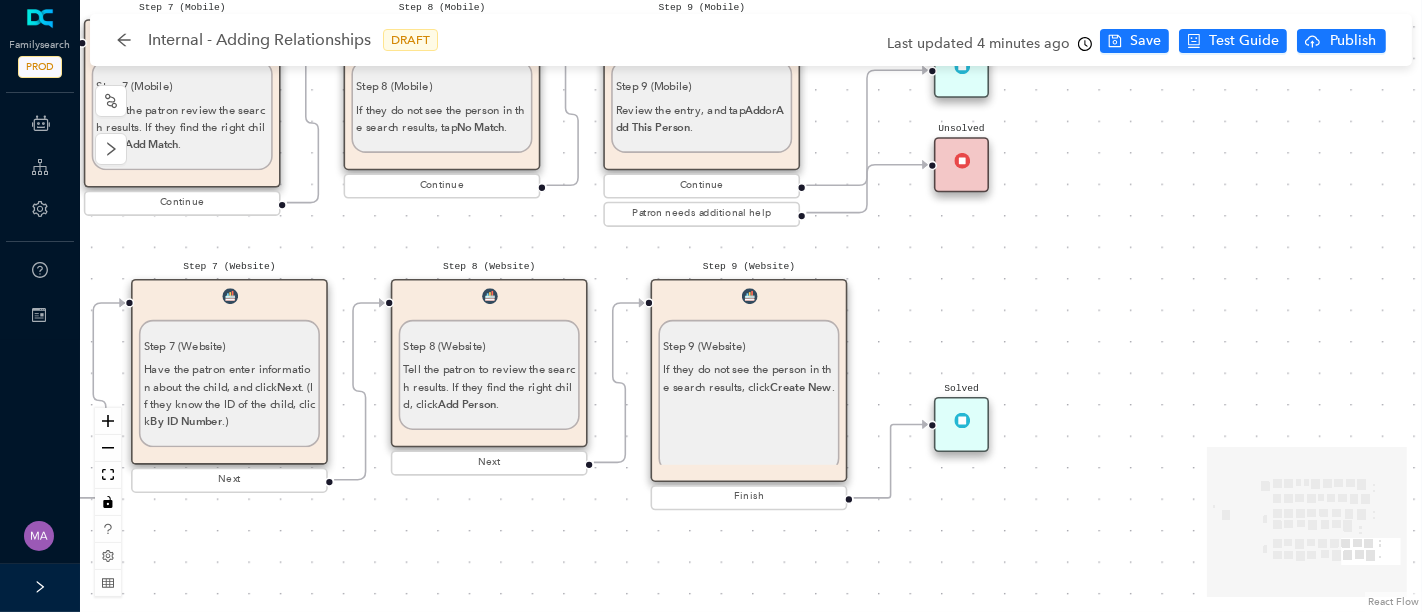 click on "Step 9 (Website) If they do not see the person in the search results, click  Create New ." at bounding box center [749, 396] 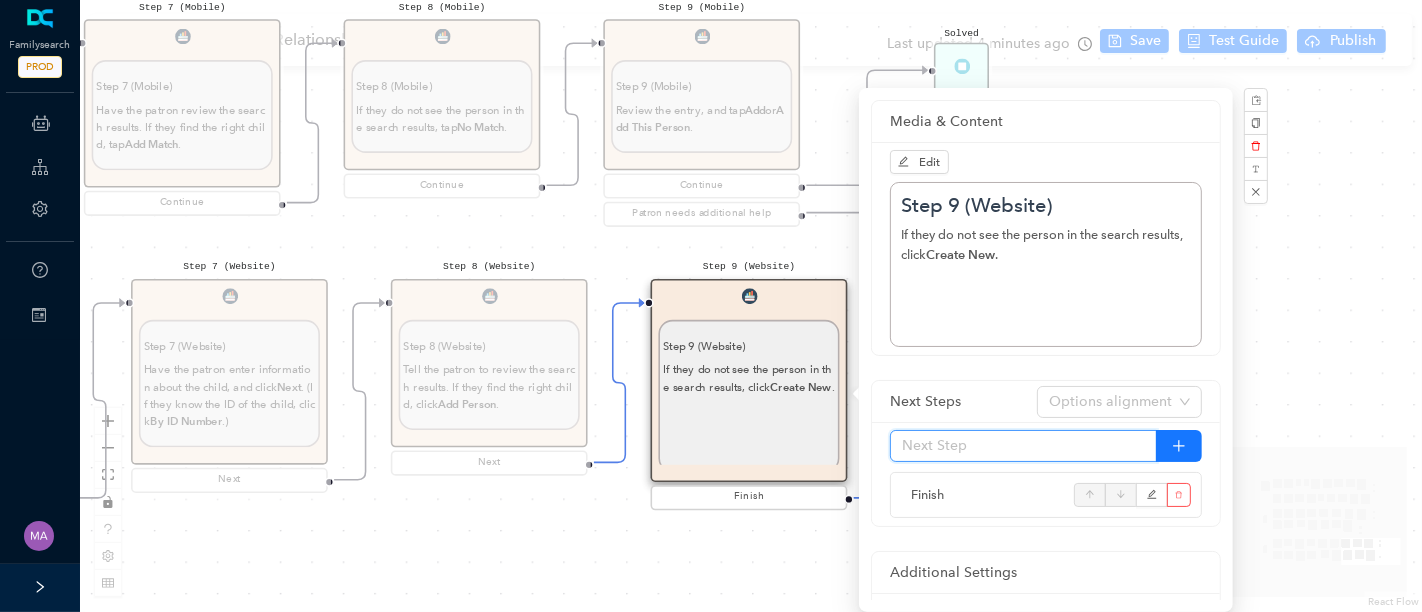 click at bounding box center (1023, 446) 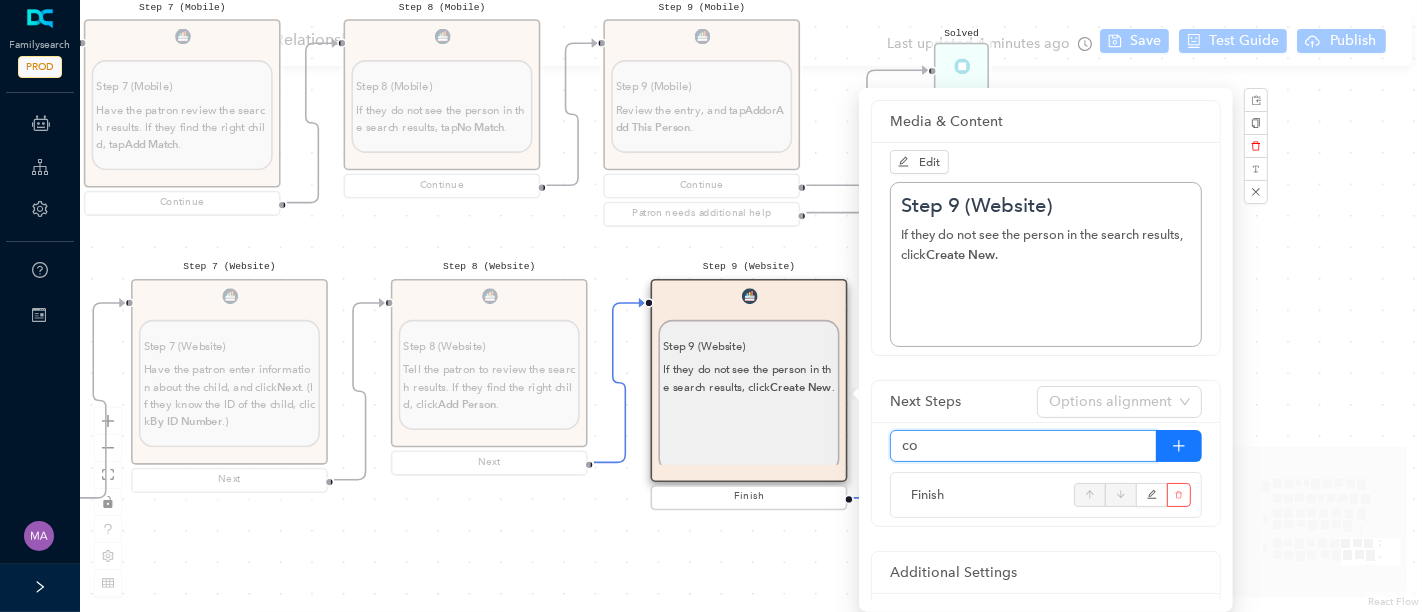 type on "c" 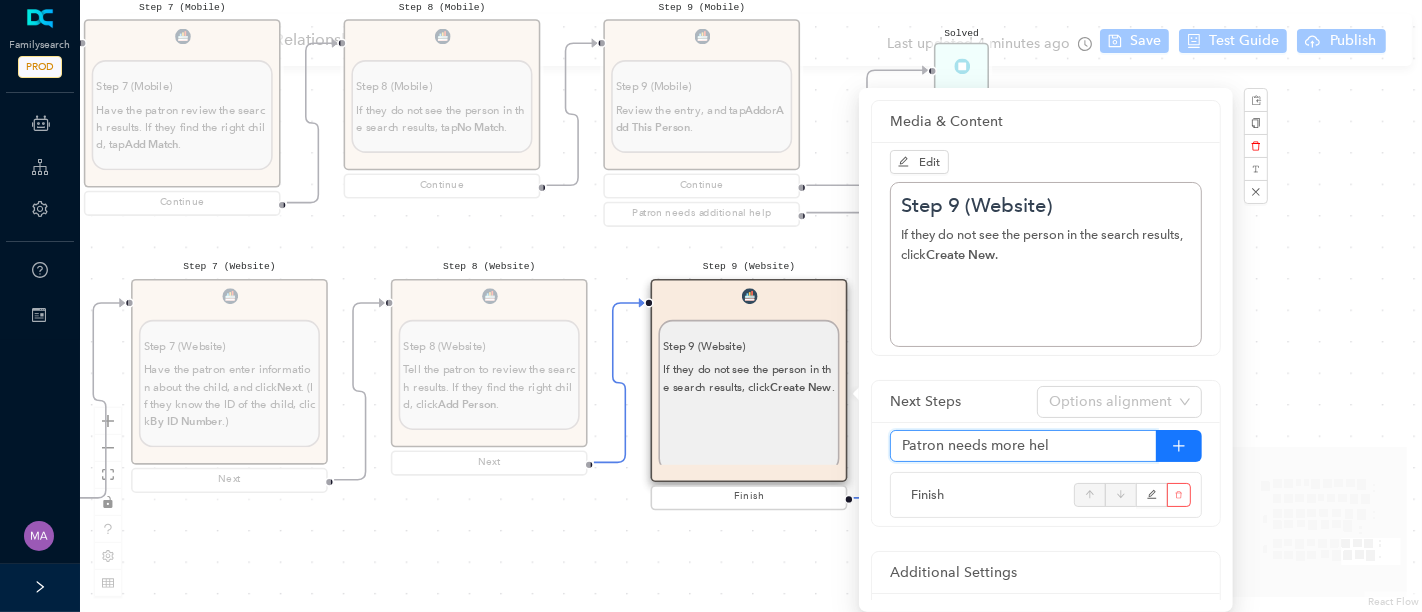 type on "Patron needs more help" 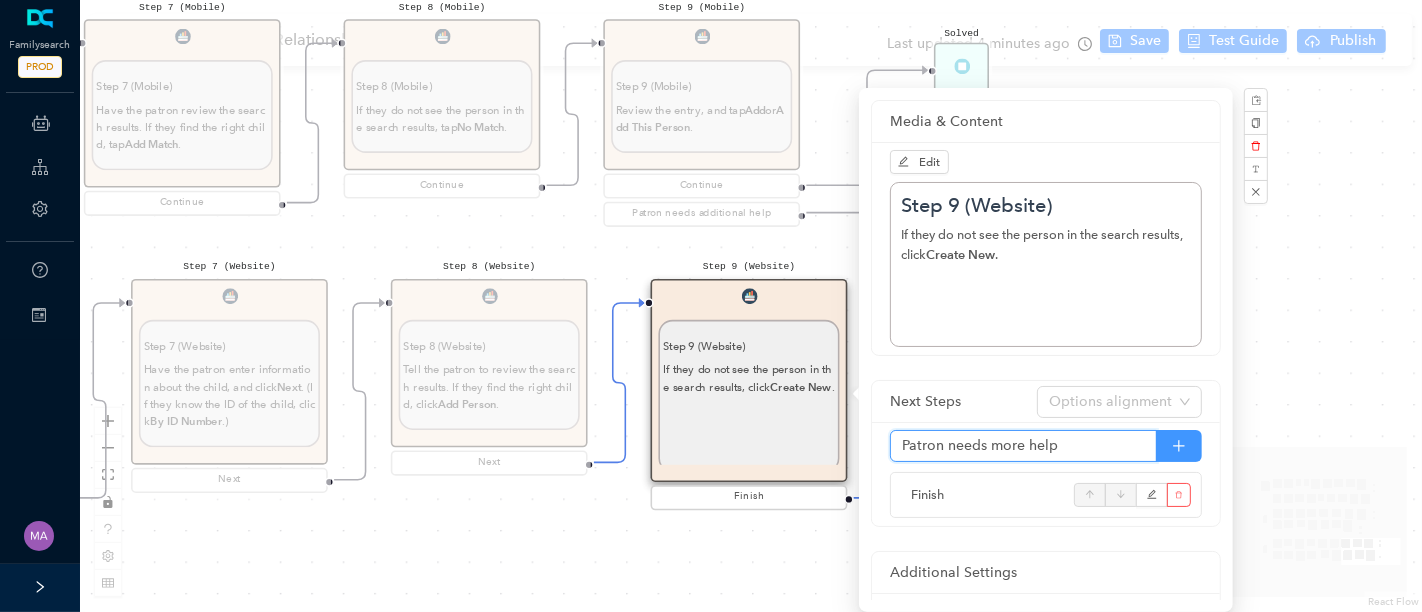 click at bounding box center [1179, 446] 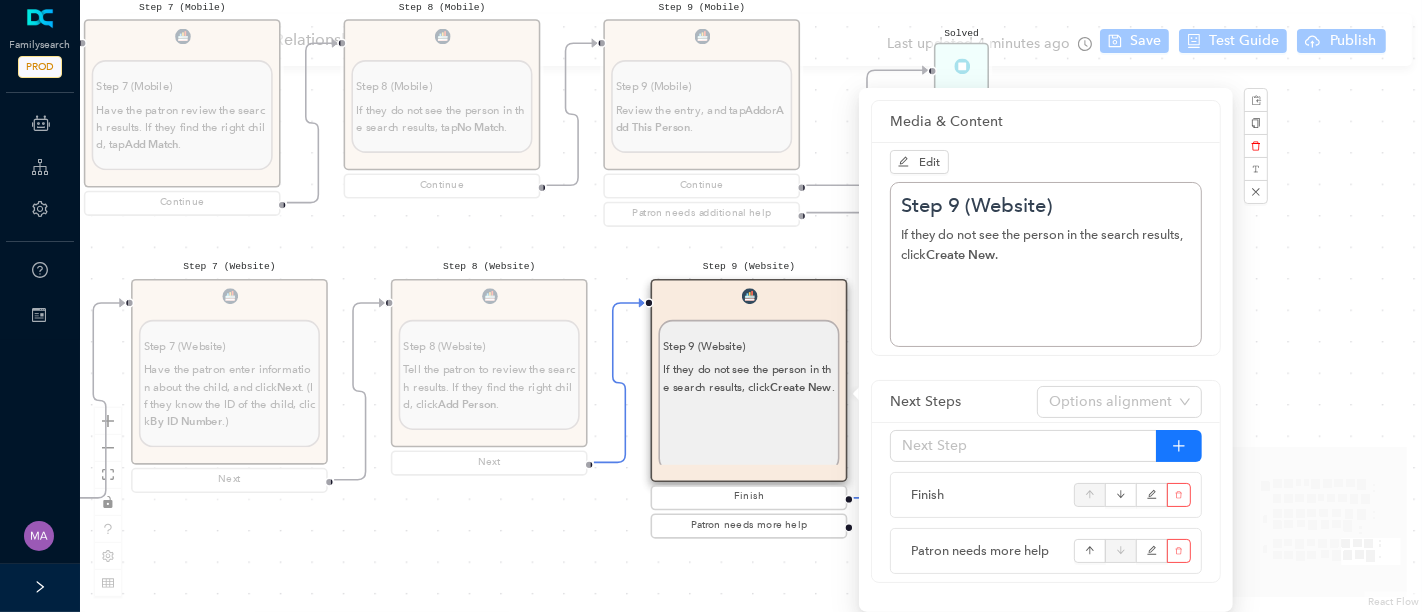 click on "Start From Start From Mobile App Website Directions for adding relationships in FamilyTree Directions for adding relationships in FamilyTree First, what do you need help with? I want to add a parent relationship. I want to add a spouse  I want to add a child relationship Step 1 (Website) Step 1 (Website) Direct the patron to the top menu, click  Family Tree , and then click  Tree. Next Step 2 Step 2 Have the patron navigate to the person on the tree whose spouse they want to add. Next Step 3 Step 3 Click the person's  name . In the details that pop up, click the person's  name  again. You will be taken to that person's page. Next Step 4 Step 4 Have the patron click the  Details  tab. Next Step 5 Step 5 Have the patron scroll down the Family Members section. Next Step 6 Step 6 Direct the patron to look under [PERSON_NAME] and Children, click  Add Spouse . Next Step 7 Step 7 By ID Number .) Next Step 8 Step 8 If the person is already in Family Tree, click  Add Match . Create Person . To adjust the search, click  ." at bounding box center (751, 306) 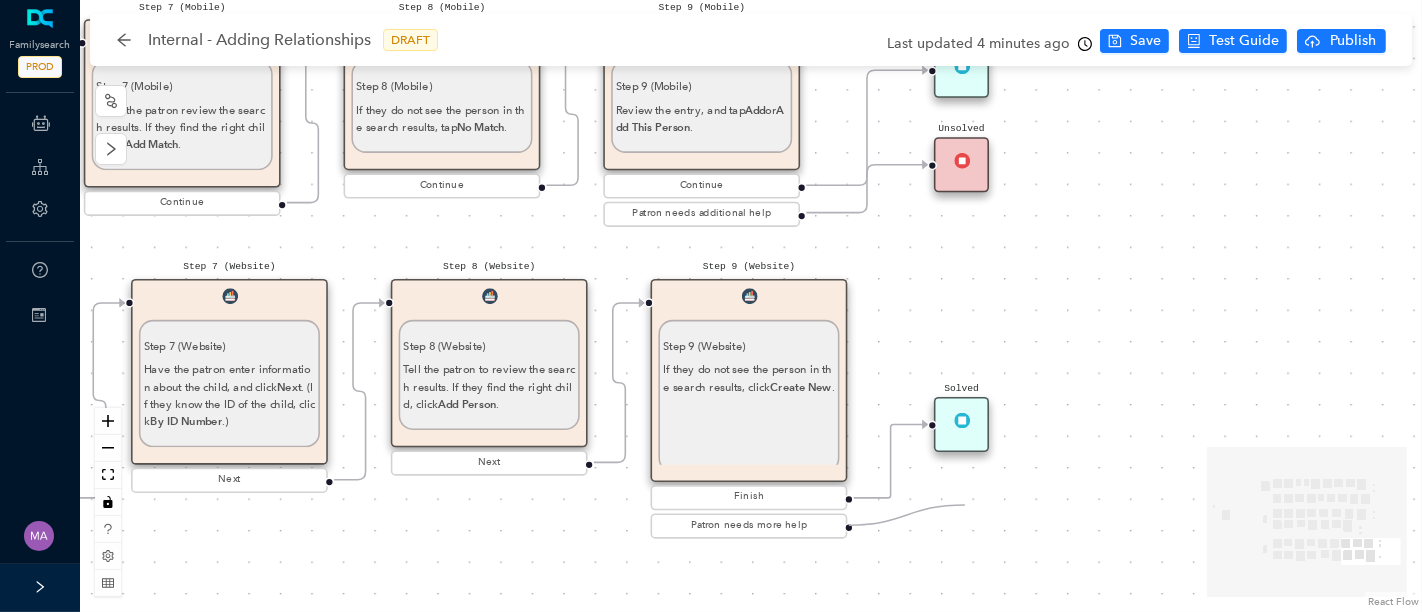 drag, startPoint x: 849, startPoint y: 527, endPoint x: 970, endPoint y: 505, distance: 122.98374 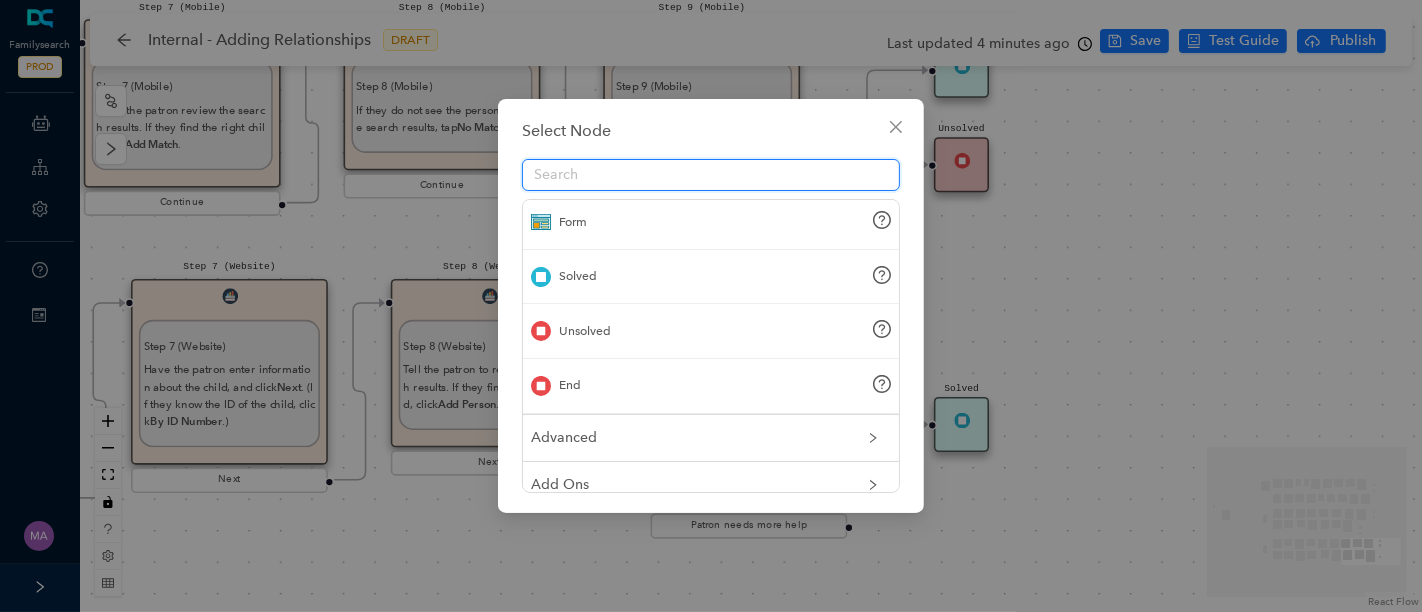 scroll, scrollTop: 217, scrollLeft: 0, axis: vertical 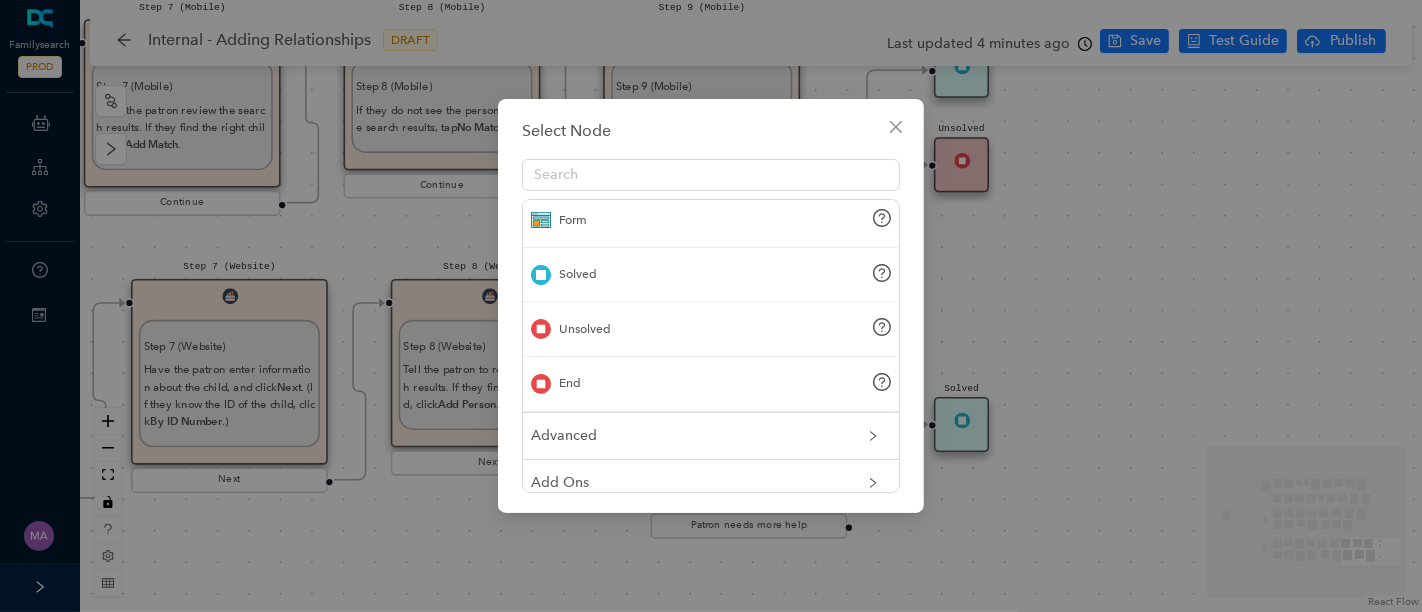 click on "Unsolved" at bounding box center (711, 329) 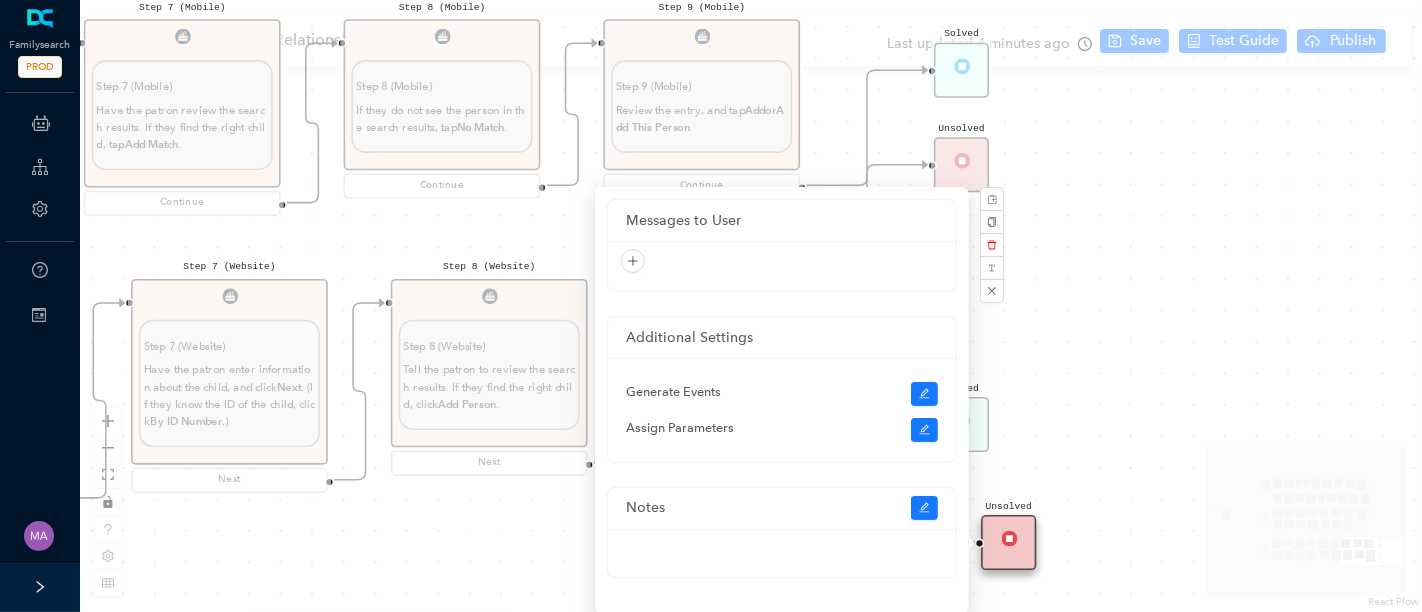 click on "Start From Start From Mobile App Website Directions for adding relationships in FamilyTree Directions for adding relationships in FamilyTree First, what do you need help with? I want to add a parent relationship. I want to add a spouse  I want to add a child relationship Step 1 (Website) Step 1 (Website) Direct the patron to the top menu, click  Family Tree , and then click  Tree. Next Step 2 Step 2 Have the patron navigate to the person on the tree whose spouse they want to add. Next Step 3 Step 3 Click the person's  name . In the details that pop up, click the person's  name  again. You will be taken to that person's page. Next Step 4 Step 4 Have the patron click the  Details  tab. Next Step 5 Step 5 Have the patron scroll down the Family Members section. Next Step 6 Step 6 Direct the patron to look under [PERSON_NAME] and Children, click  Add Spouse . Next Step 7 Step 7 By ID Number .) Next Step 8 Step 8 If the person is already in Family Tree, click  Add Match . Create Person . To adjust the search, click  ." at bounding box center (751, 306) 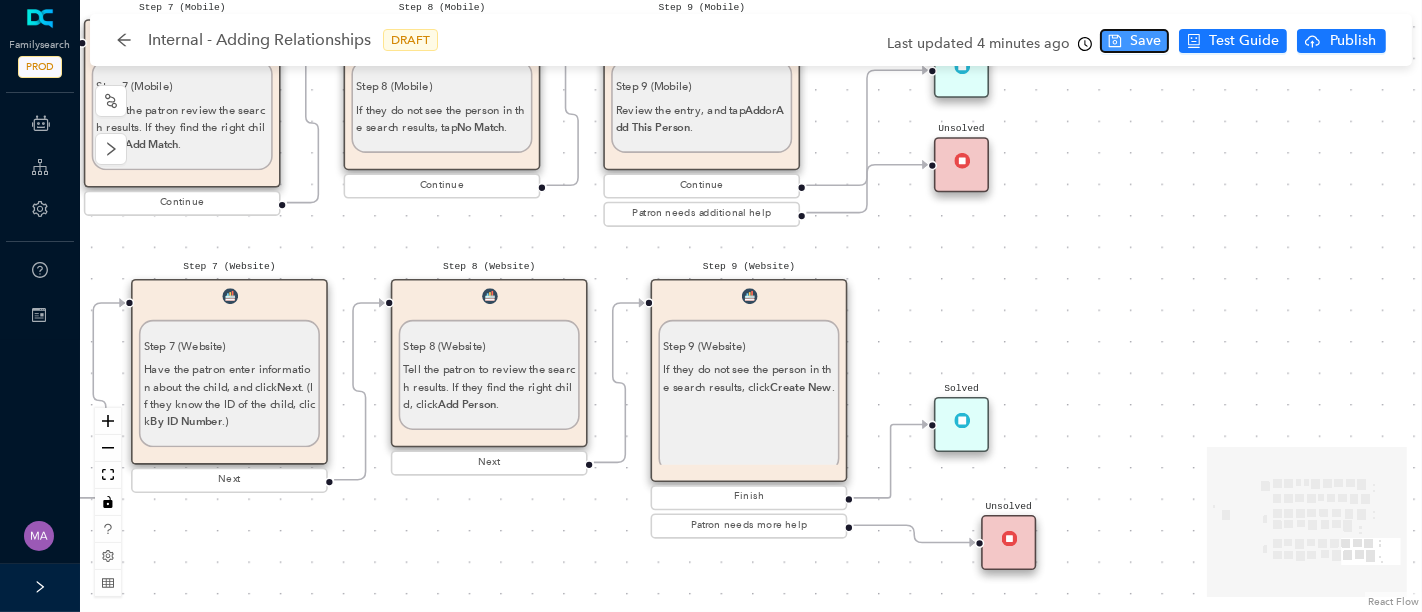 click on "Save" at bounding box center (1145, 41) 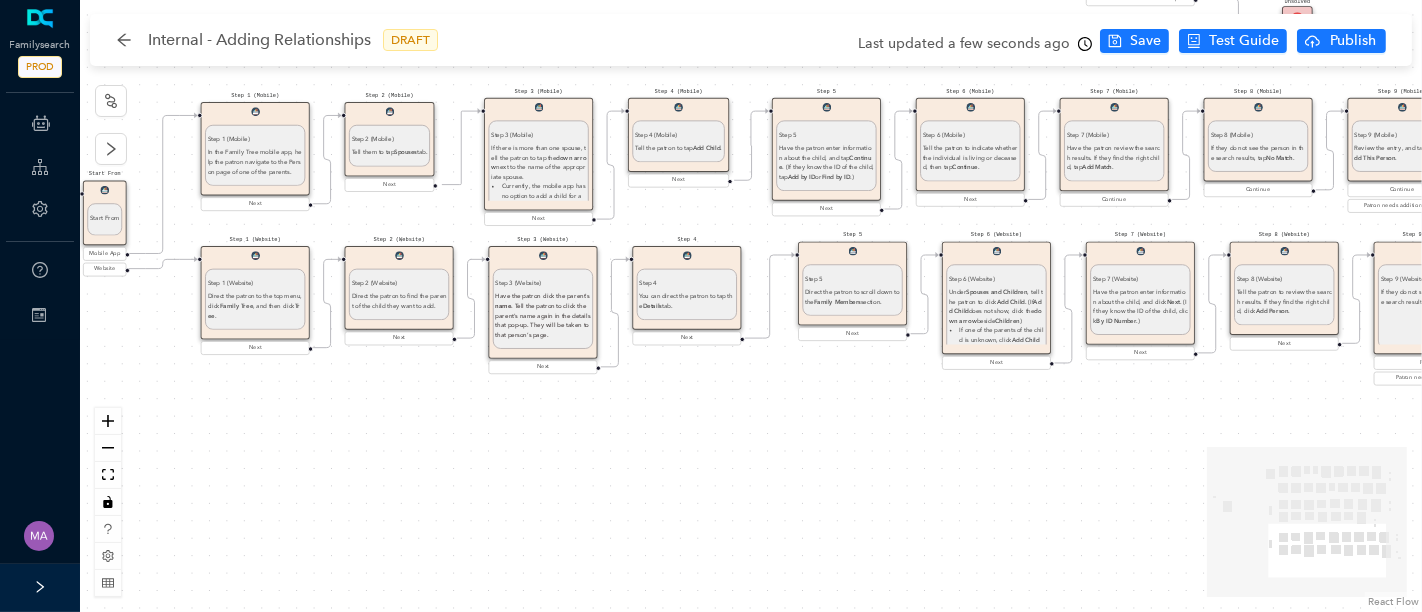 drag, startPoint x: 605, startPoint y: 450, endPoint x: 1127, endPoint y: 446, distance: 522.0153 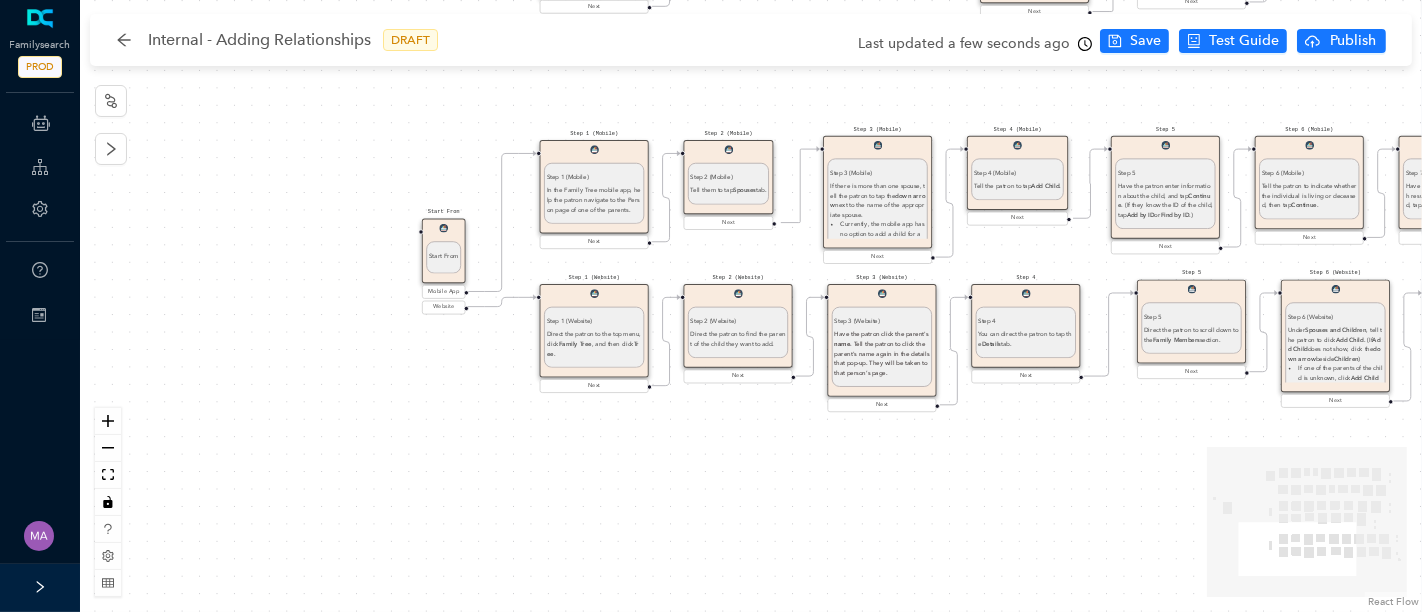 drag, startPoint x: 411, startPoint y: 370, endPoint x: 735, endPoint y: 421, distance: 327.98932 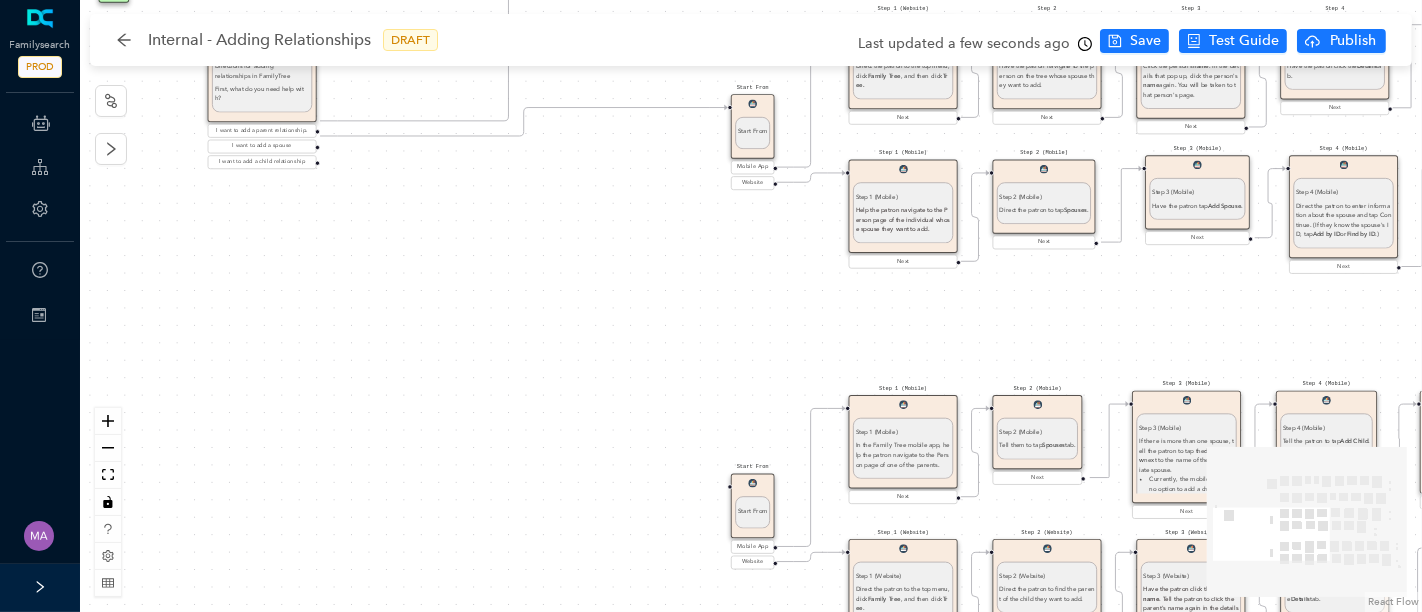 drag, startPoint x: 303, startPoint y: 273, endPoint x: 605, endPoint y: 525, distance: 393.32938 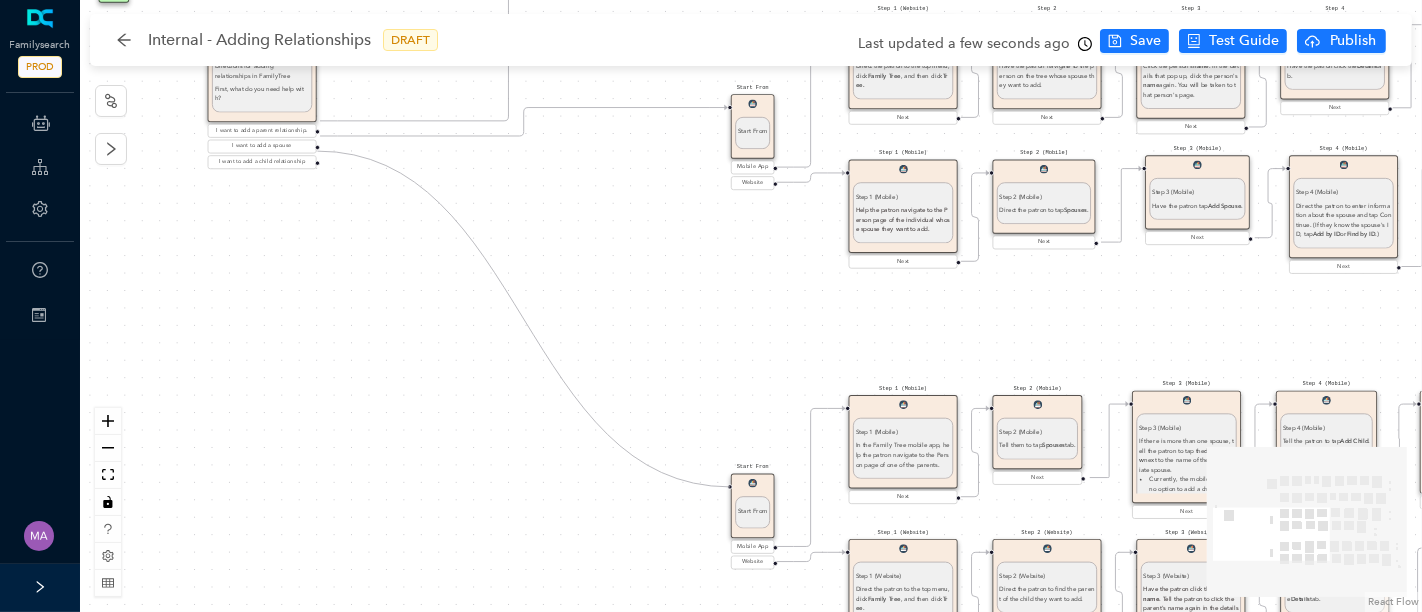 drag, startPoint x: 316, startPoint y: 150, endPoint x: 721, endPoint y: 495, distance: 532.0244 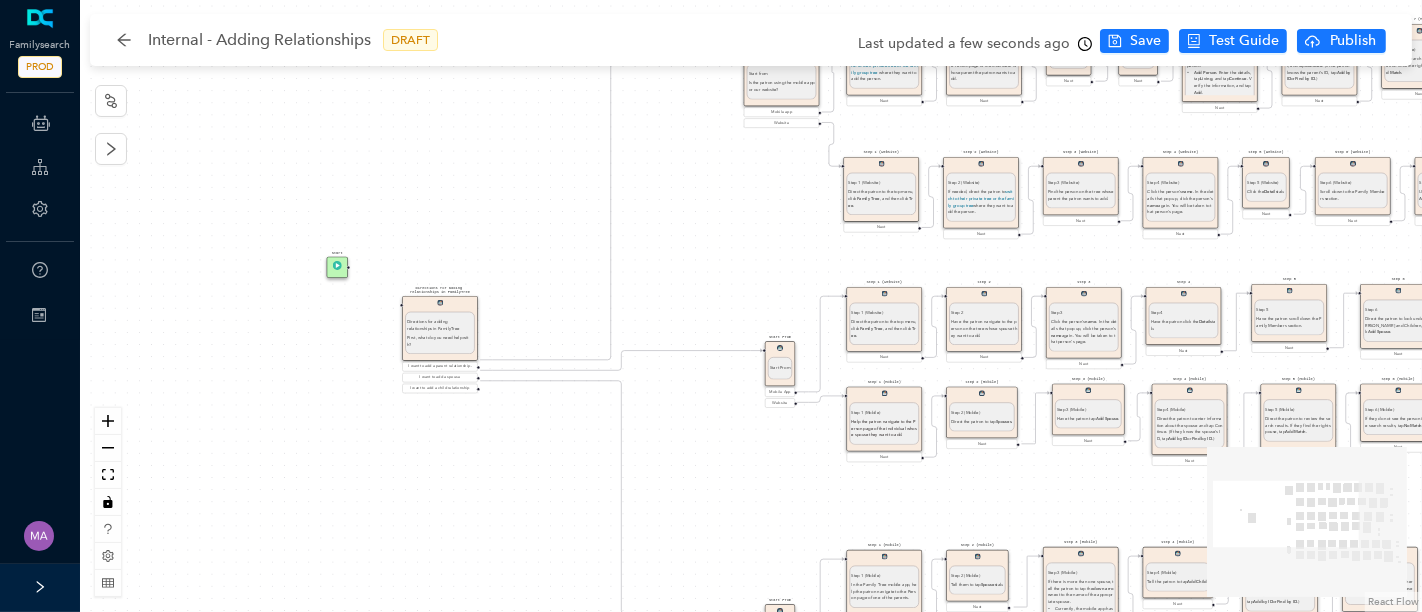 drag, startPoint x: 257, startPoint y: 319, endPoint x: 391, endPoint y: 486, distance: 214.11446 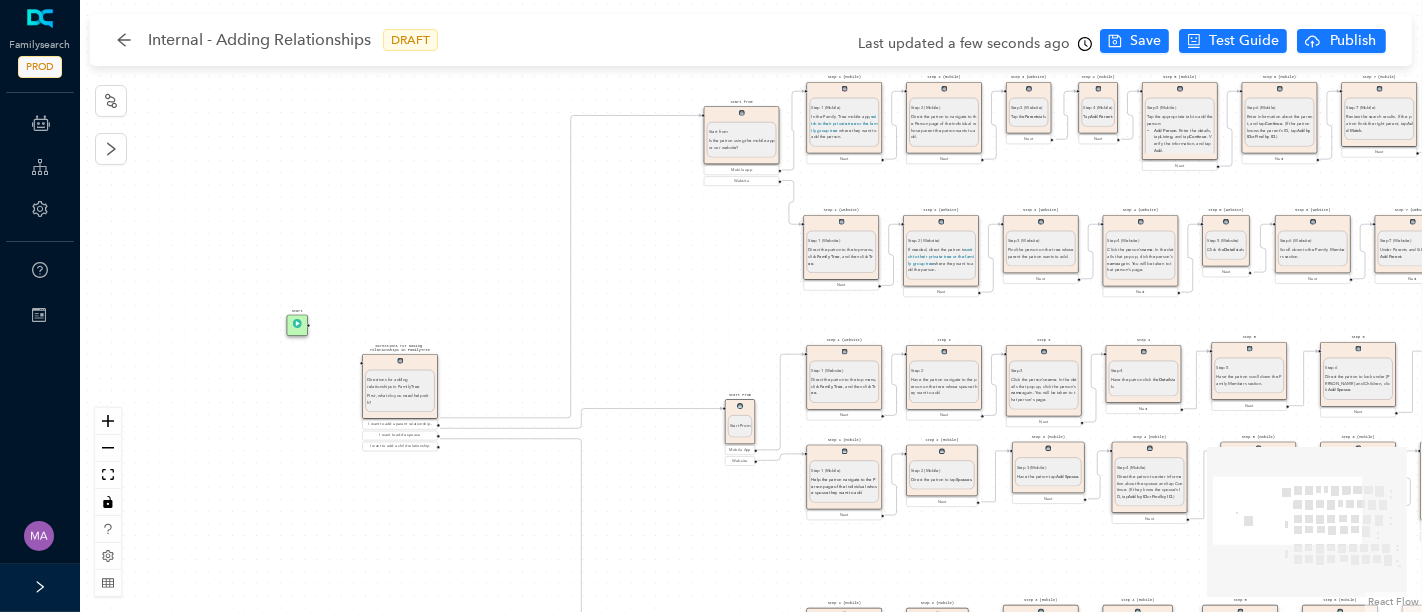 drag, startPoint x: 351, startPoint y: 275, endPoint x: 308, endPoint y: 326, distance: 66.70832 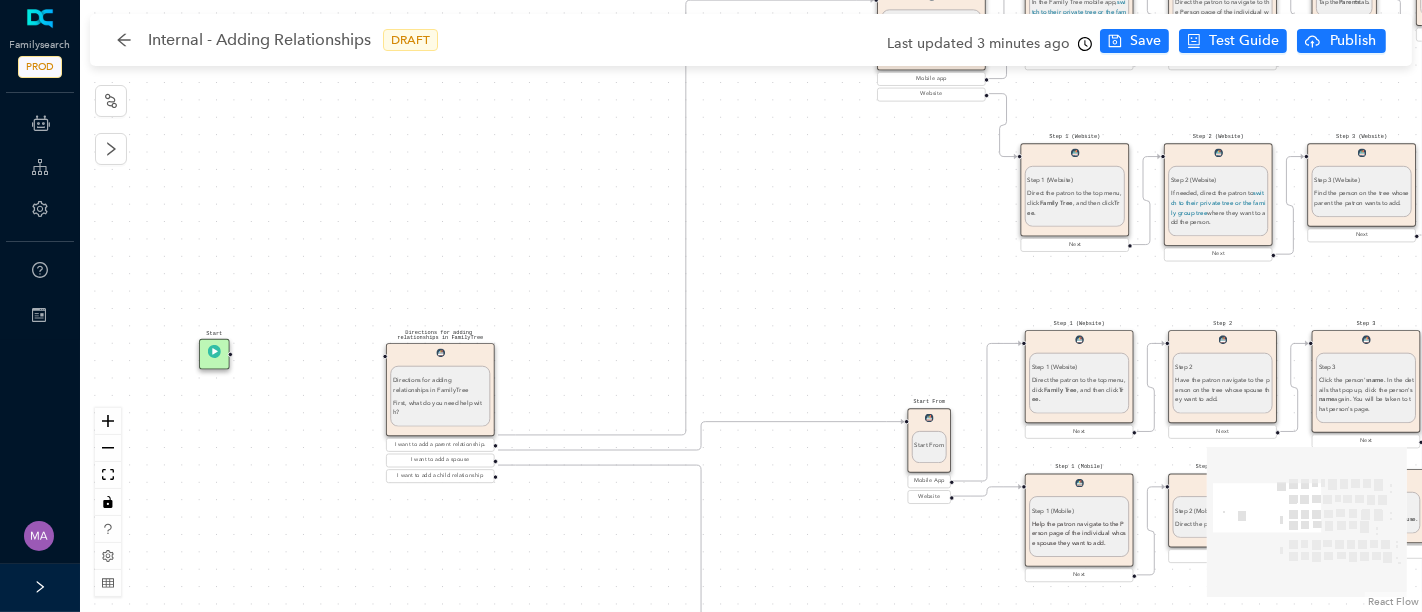 drag, startPoint x: 294, startPoint y: 306, endPoint x: 215, endPoint y: 357, distance: 94.031906 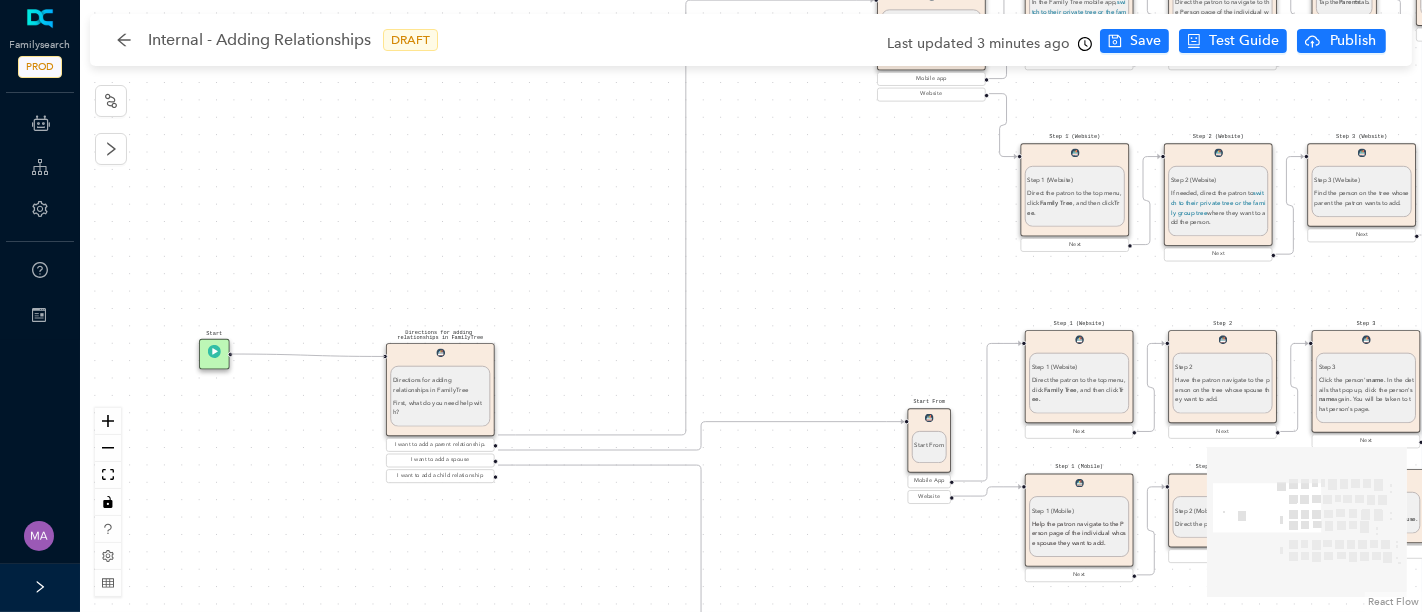 drag, startPoint x: 229, startPoint y: 354, endPoint x: 379, endPoint y: 361, distance: 150.16324 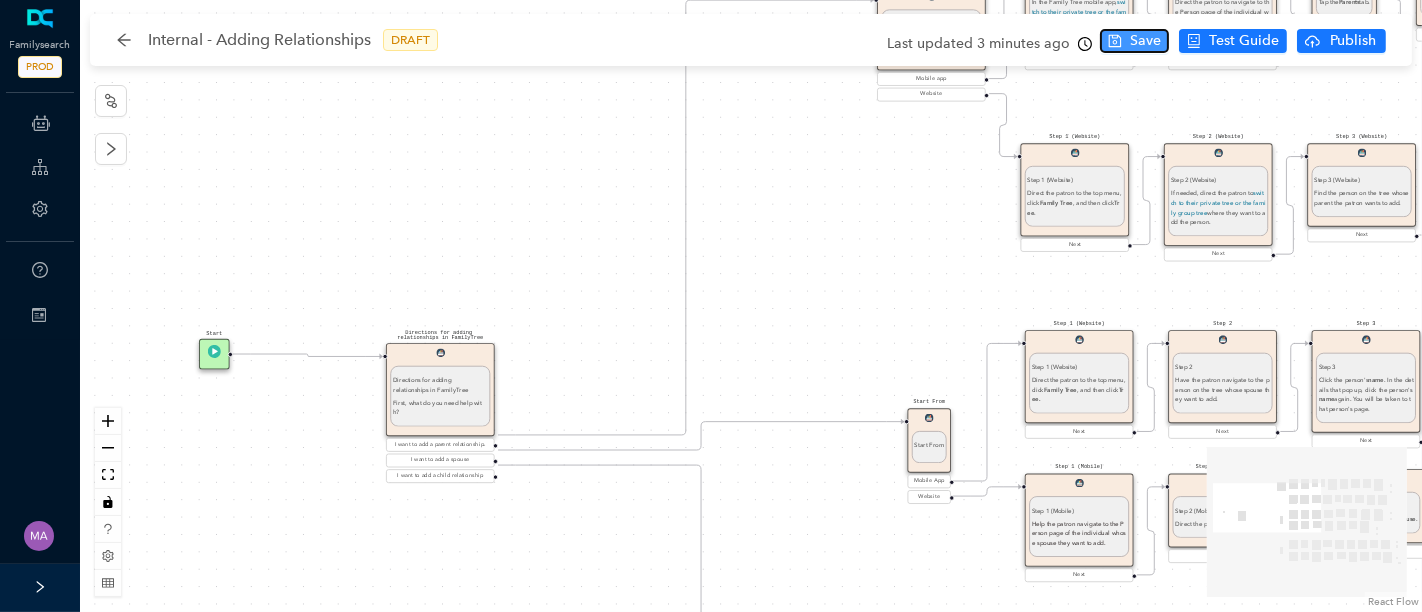 click on "Save" at bounding box center [1145, 41] 